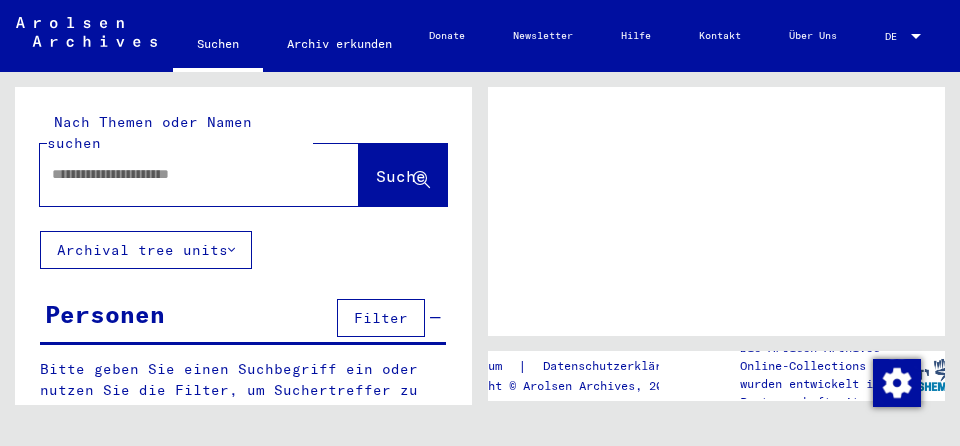 scroll, scrollTop: 0, scrollLeft: 0, axis: both 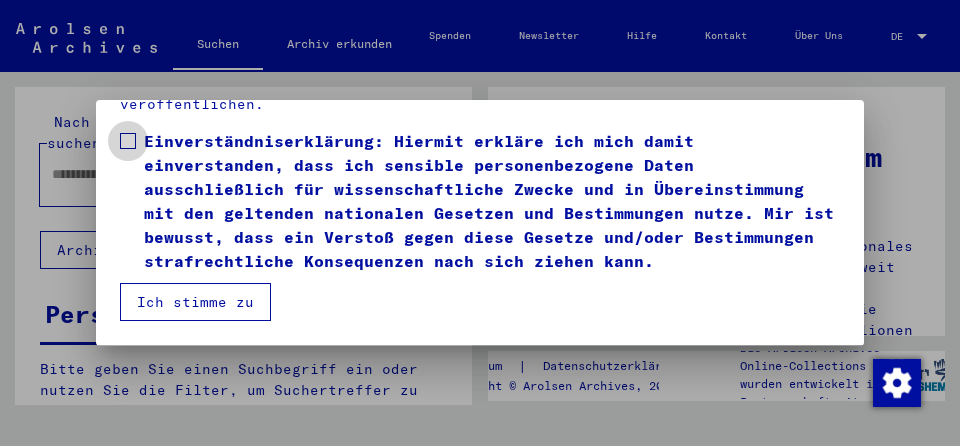 click at bounding box center (128, 141) 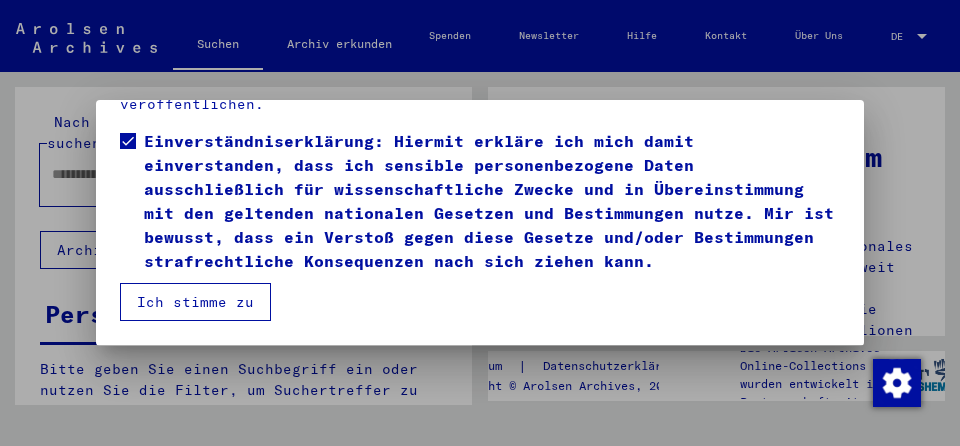 click on "Ich stimme zu" at bounding box center (195, 302) 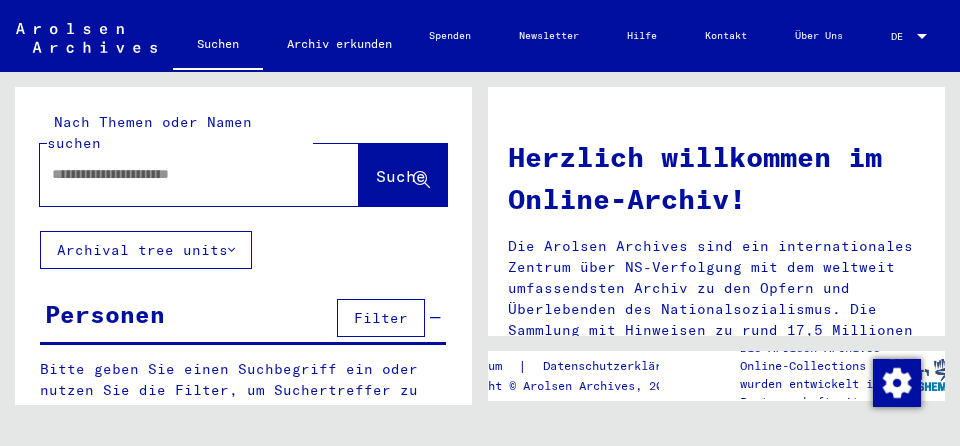 click at bounding box center [175, 174] 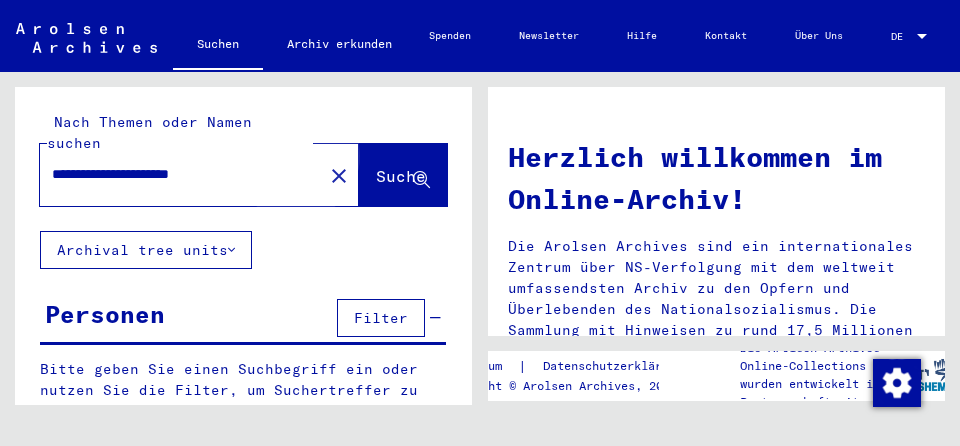 click on "Suche" 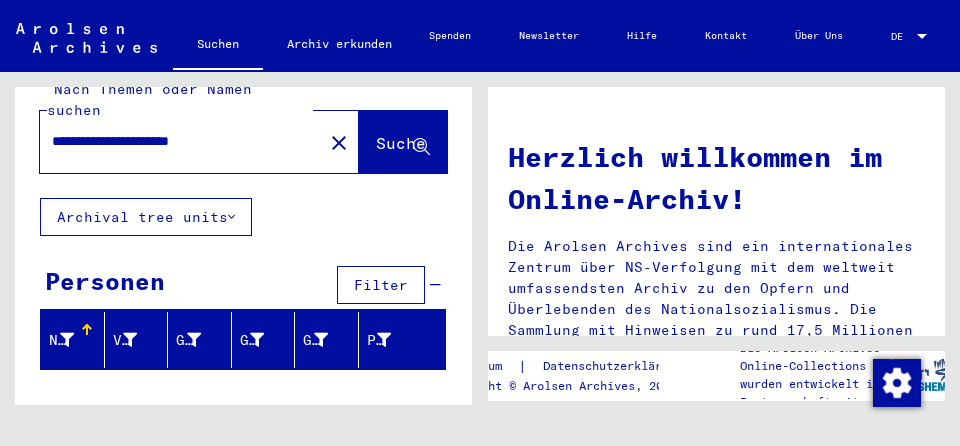 scroll, scrollTop: 0, scrollLeft: 0, axis: both 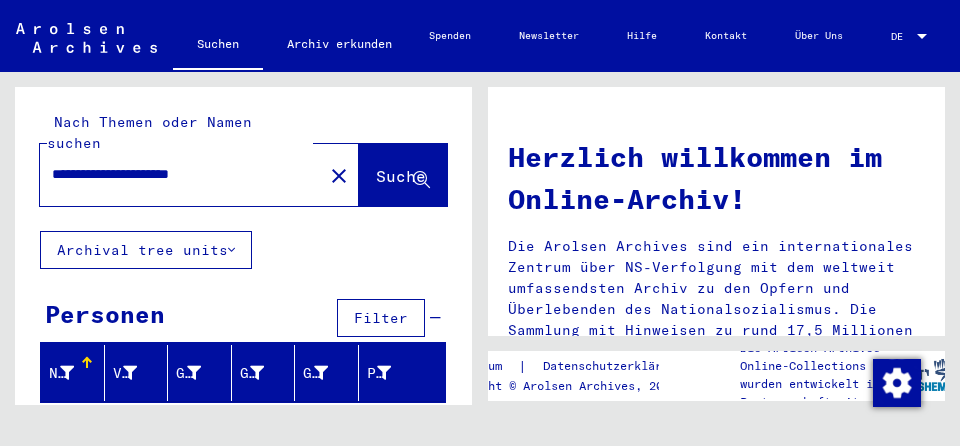 drag, startPoint x: 174, startPoint y: 154, endPoint x: 130, endPoint y: 158, distance: 44.181442 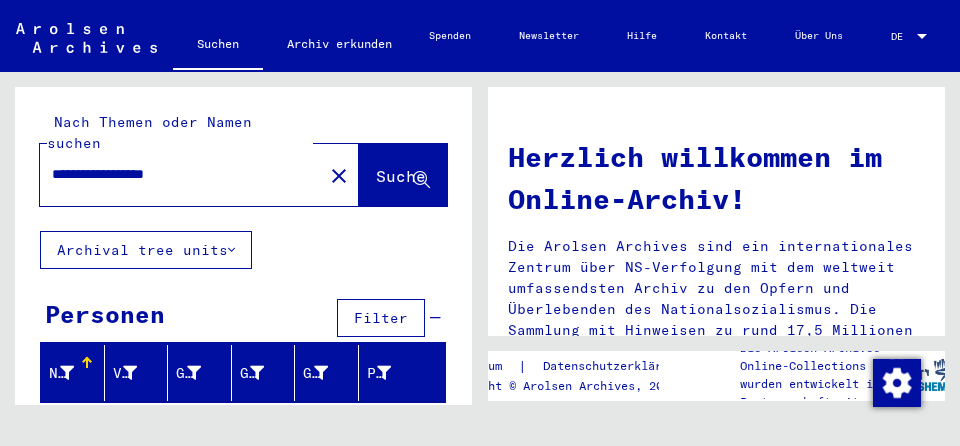 click on "**********" at bounding box center (175, 174) 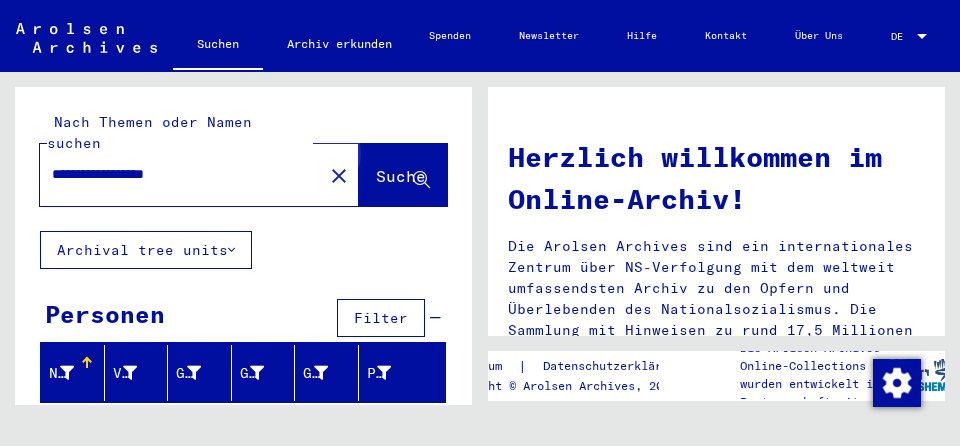 click on "Suche" 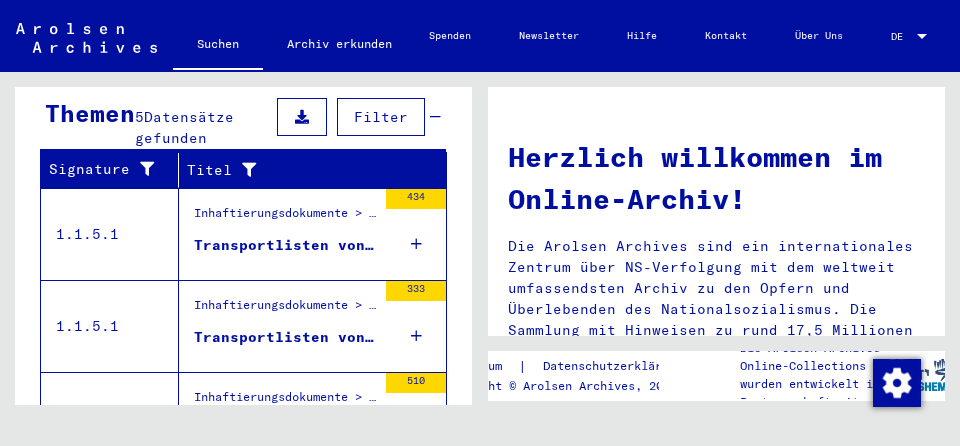 scroll, scrollTop: 695, scrollLeft: 0, axis: vertical 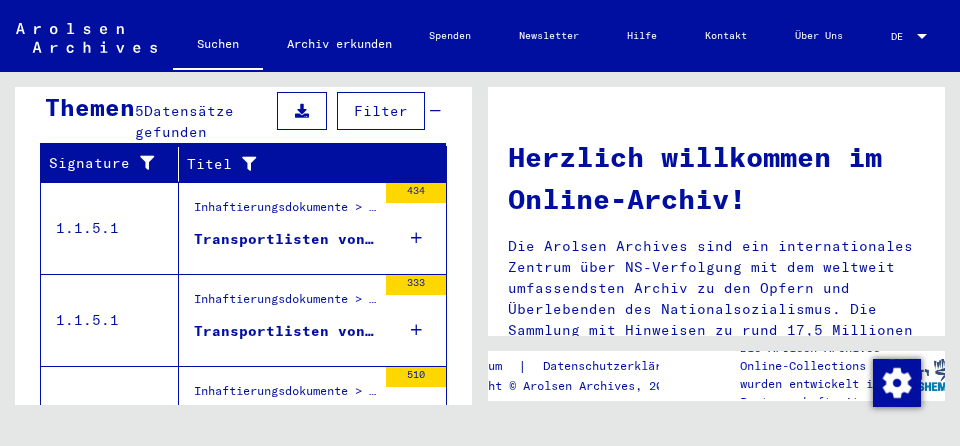 click on "Transportlisten von Häftlingen (Männer) vom KL Buchenwald in      Außenkommandos (Köln-Deutz bis Meuselwitz), Mai 1942 - April 1945" at bounding box center (285, 239) 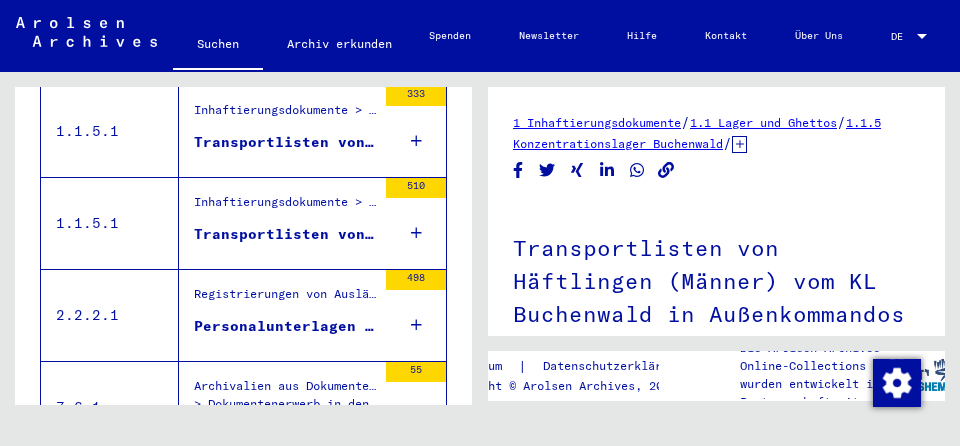 scroll, scrollTop: 332, scrollLeft: 0, axis: vertical 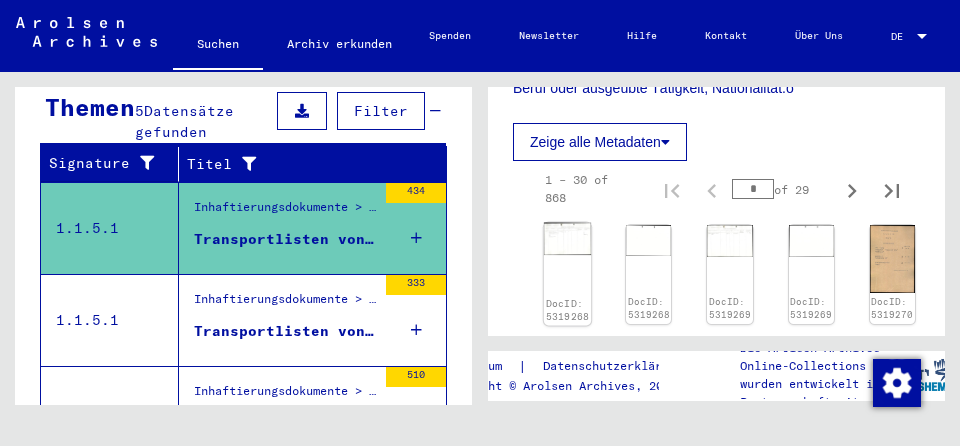 click 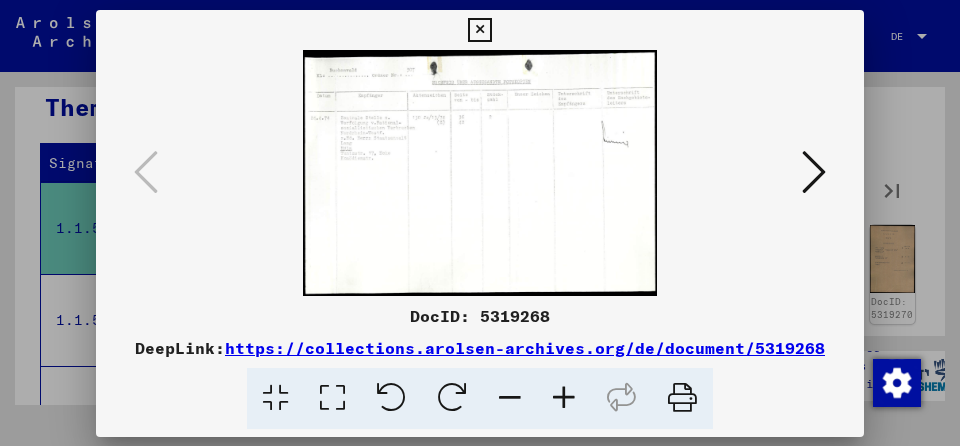 scroll, scrollTop: 823, scrollLeft: 0, axis: vertical 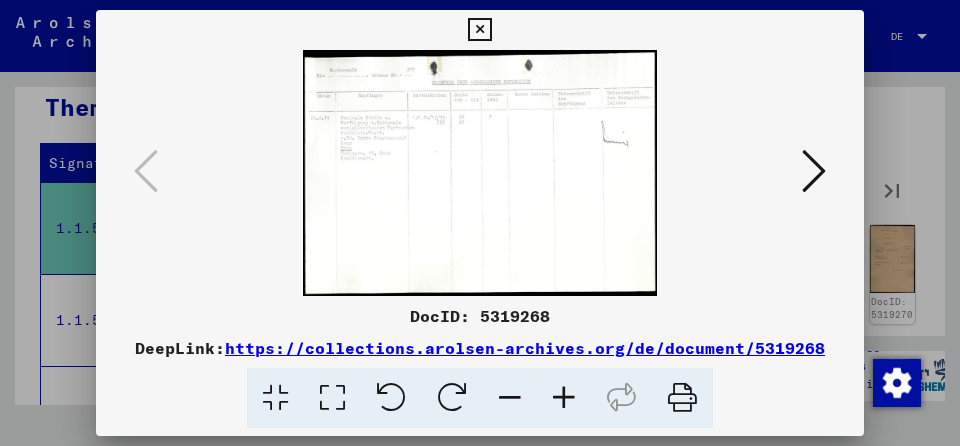 click at bounding box center [814, 171] 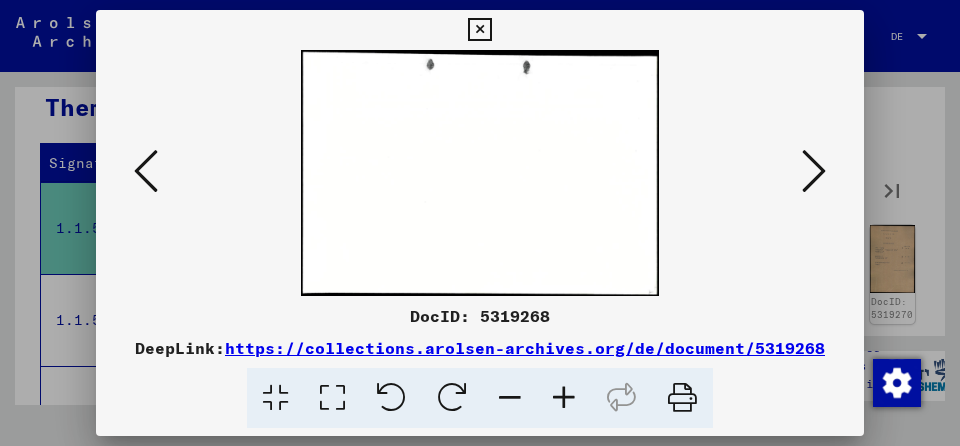 click at bounding box center (814, 171) 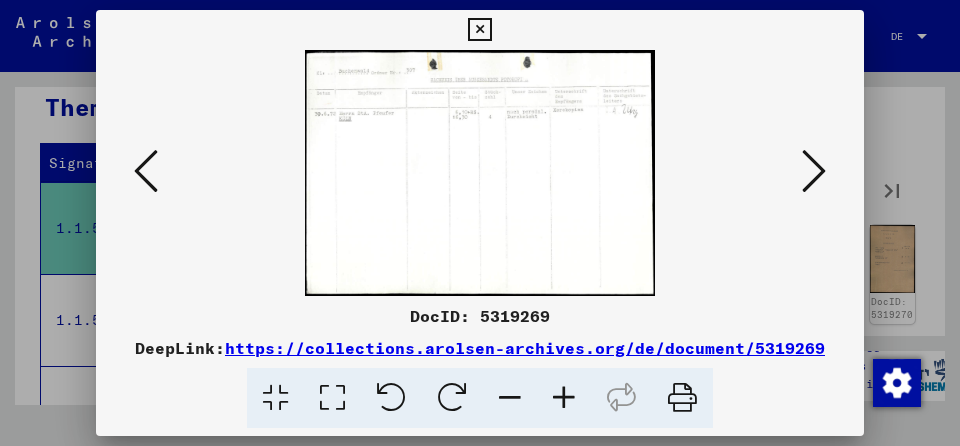 click at bounding box center (814, 171) 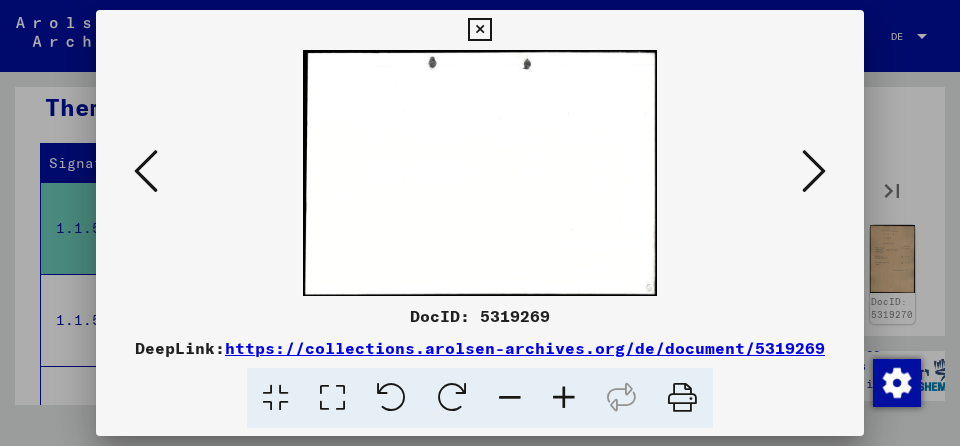 click at bounding box center [814, 171] 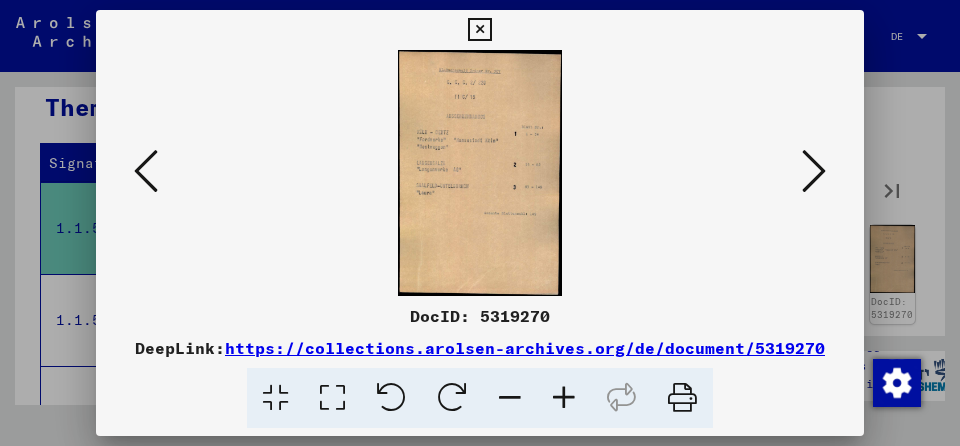 click at bounding box center (814, 171) 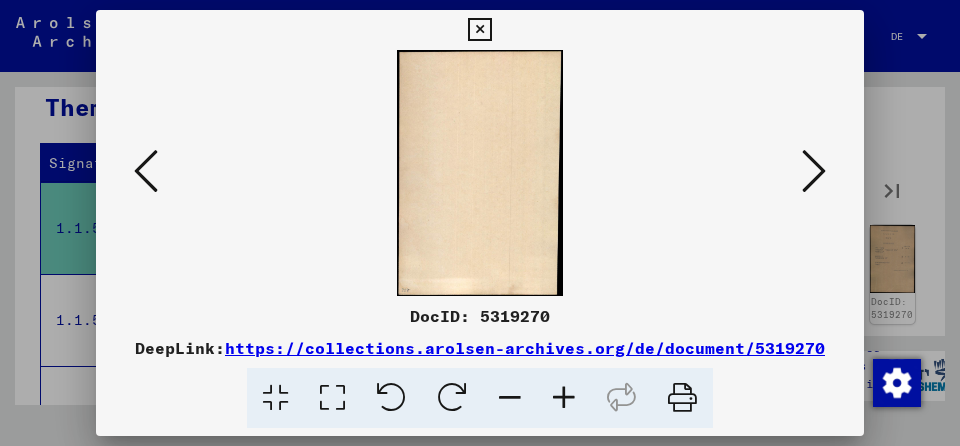 click at bounding box center (814, 171) 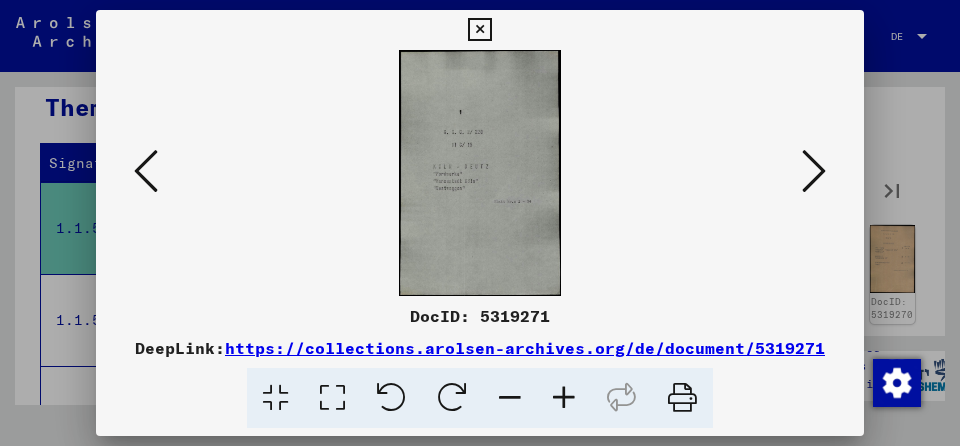 click at bounding box center [814, 171] 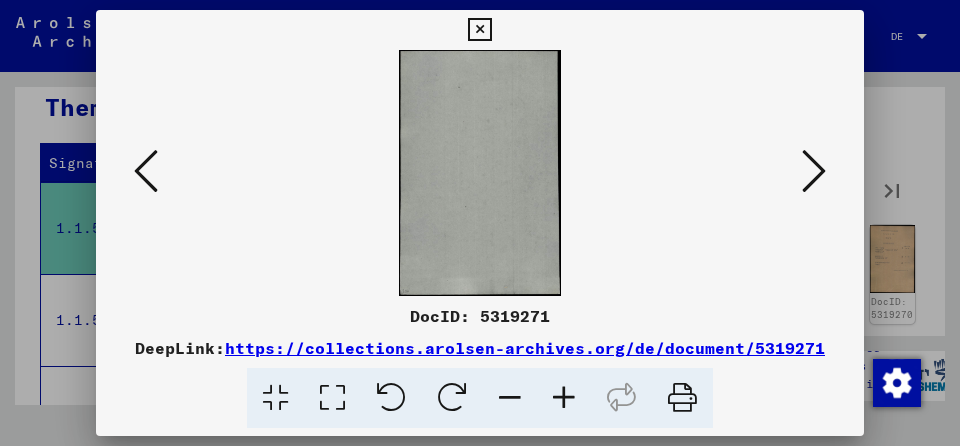 click at bounding box center (814, 171) 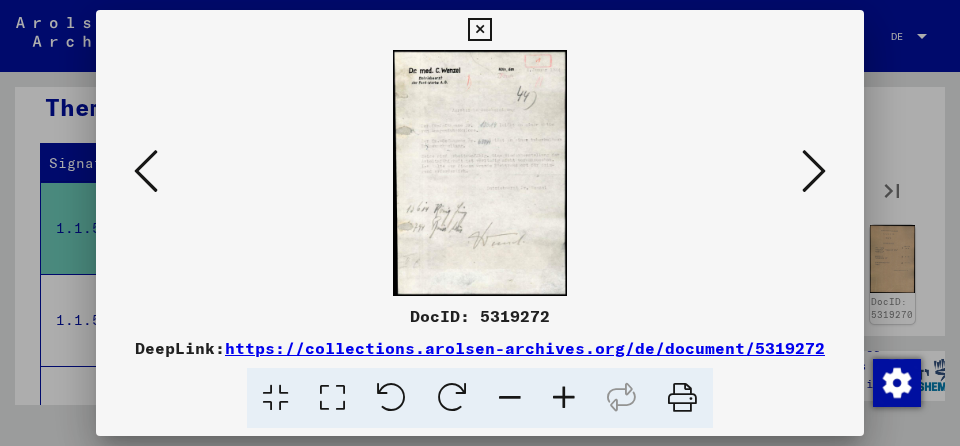 click at bounding box center (814, 171) 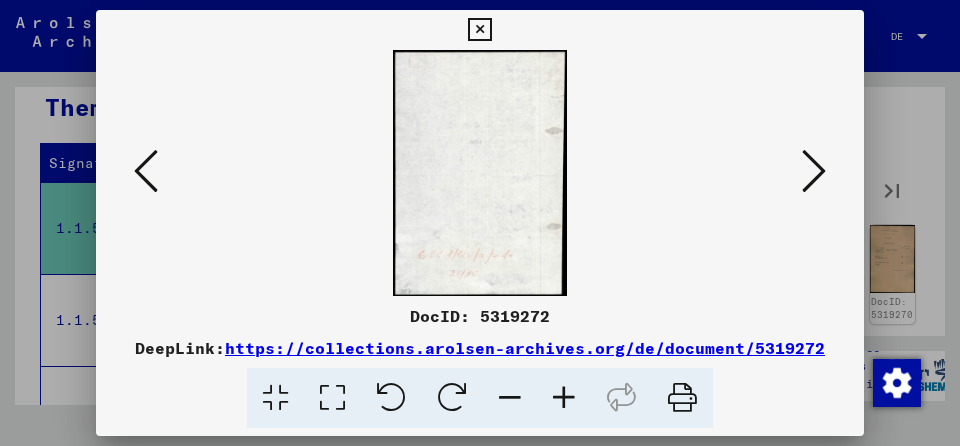 click at bounding box center (814, 171) 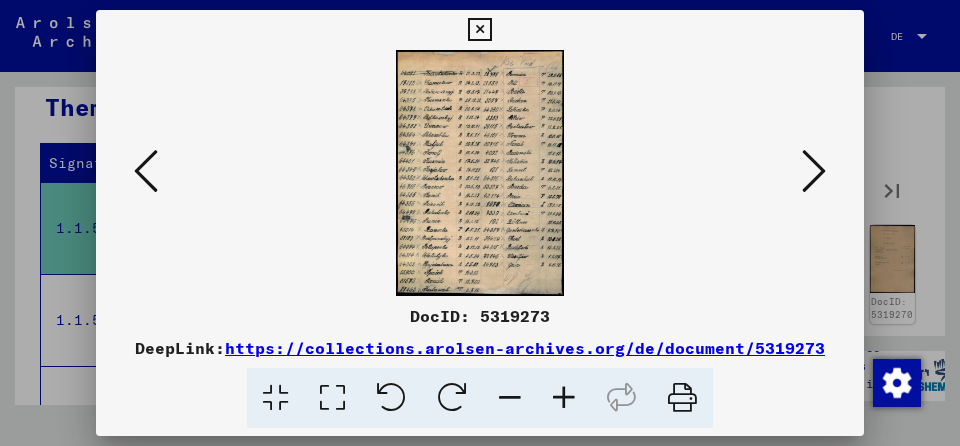 click at bounding box center (814, 171) 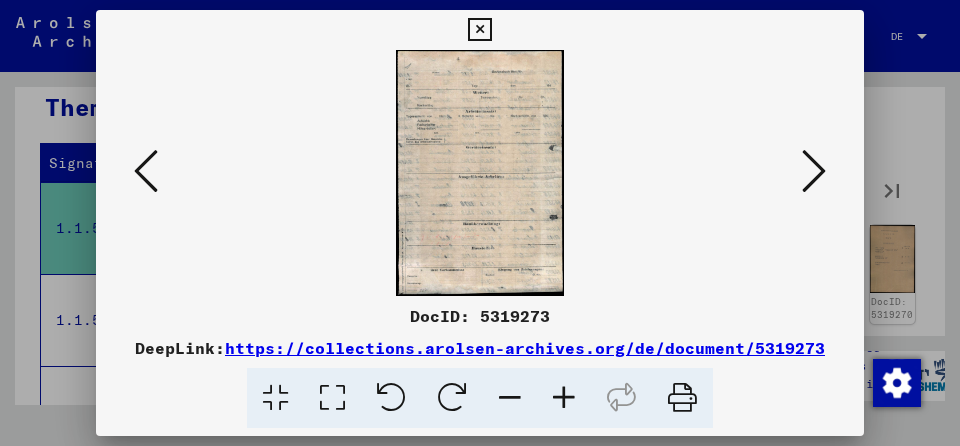 click at bounding box center (814, 171) 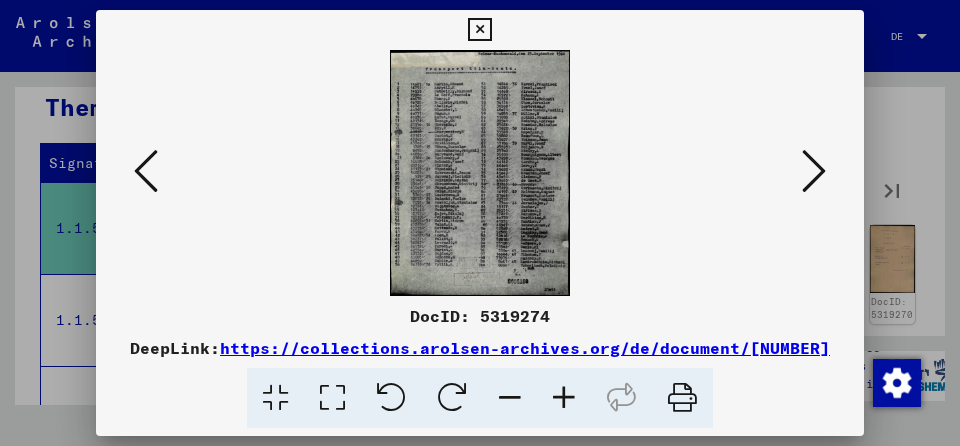 click at bounding box center (814, 171) 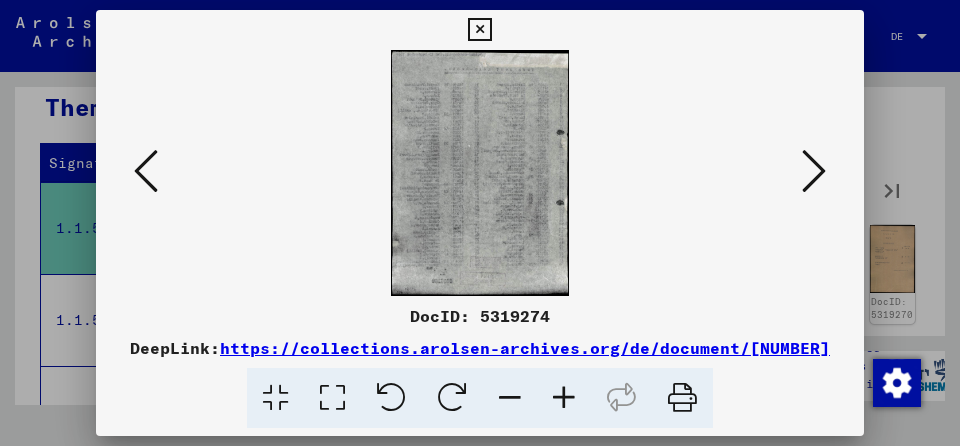 click at bounding box center (814, 171) 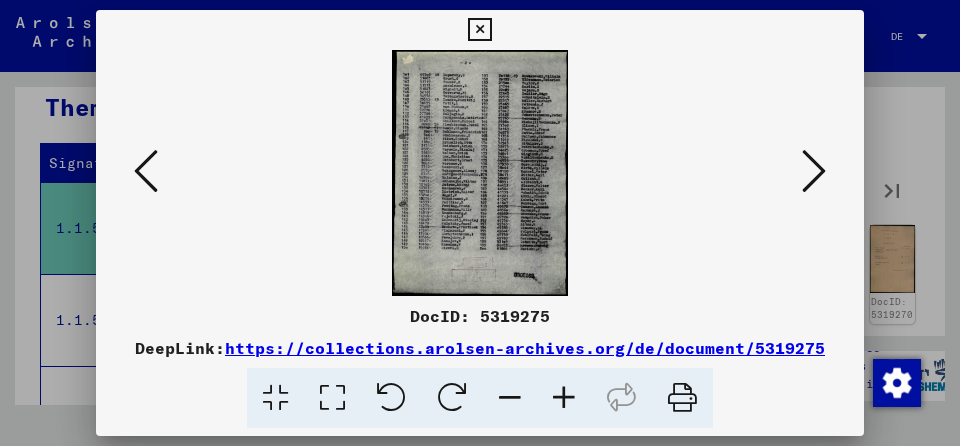 click at bounding box center (814, 171) 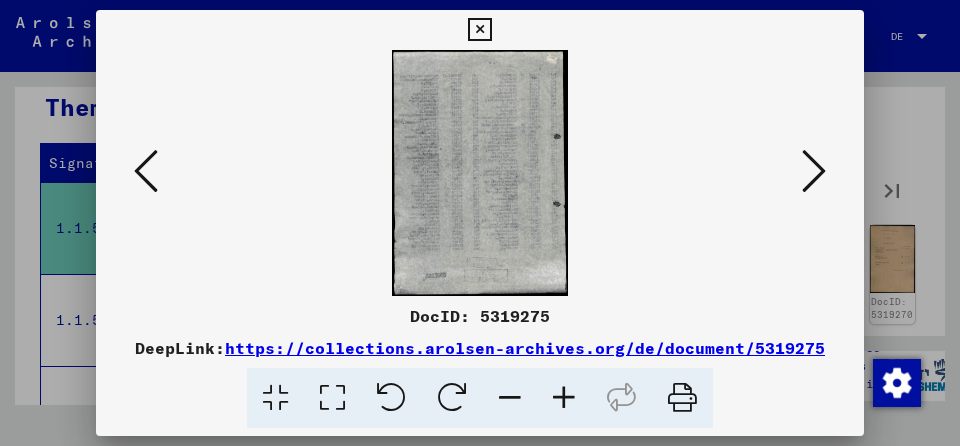 click at bounding box center (814, 171) 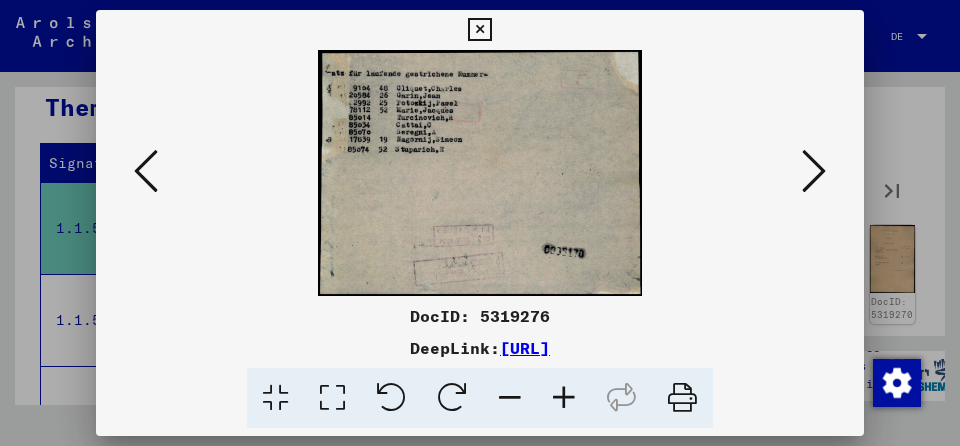 click at bounding box center (814, 171) 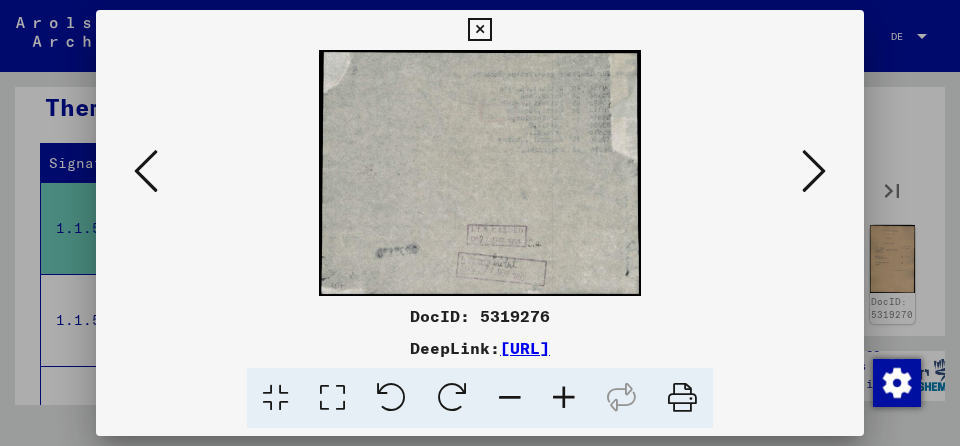 click at bounding box center (814, 171) 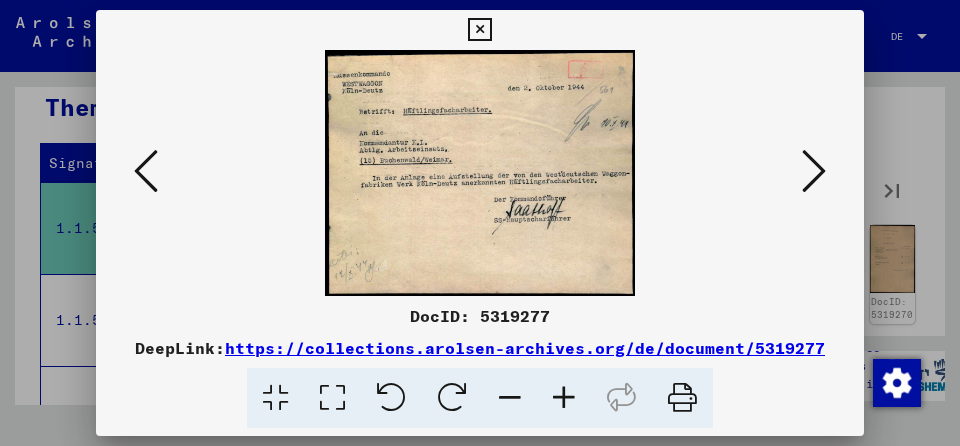 click at bounding box center [814, 171] 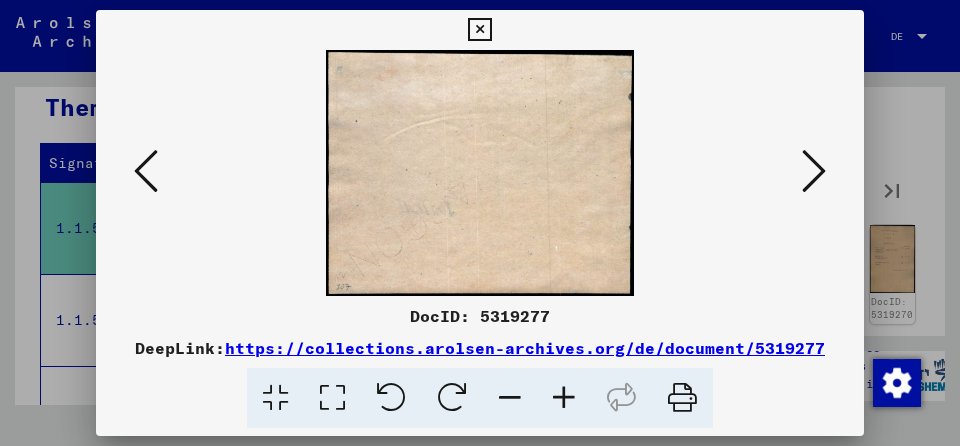 click at bounding box center [814, 171] 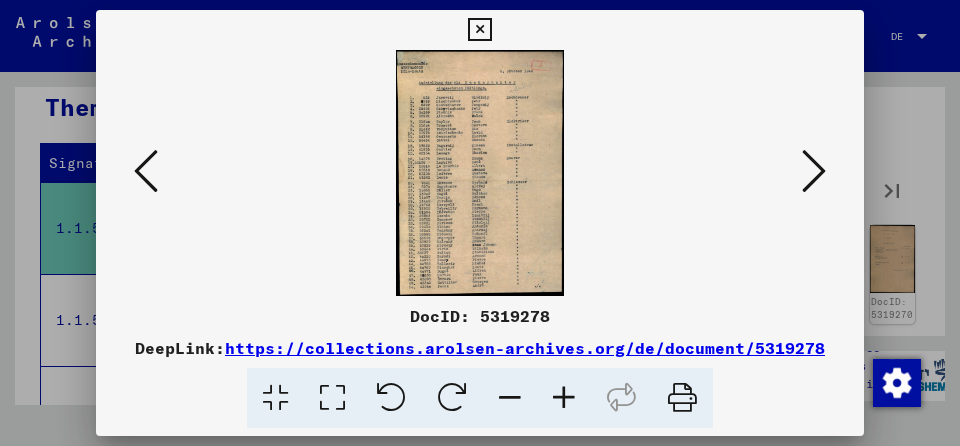 click at bounding box center (814, 171) 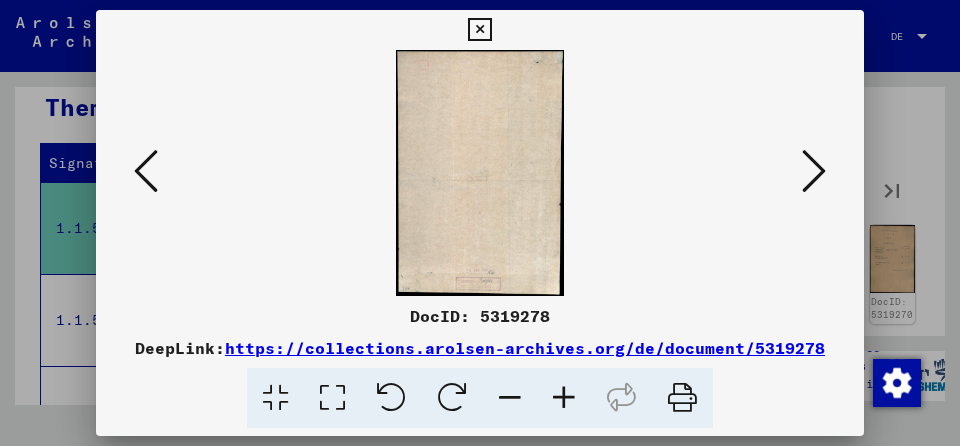 click at bounding box center (814, 171) 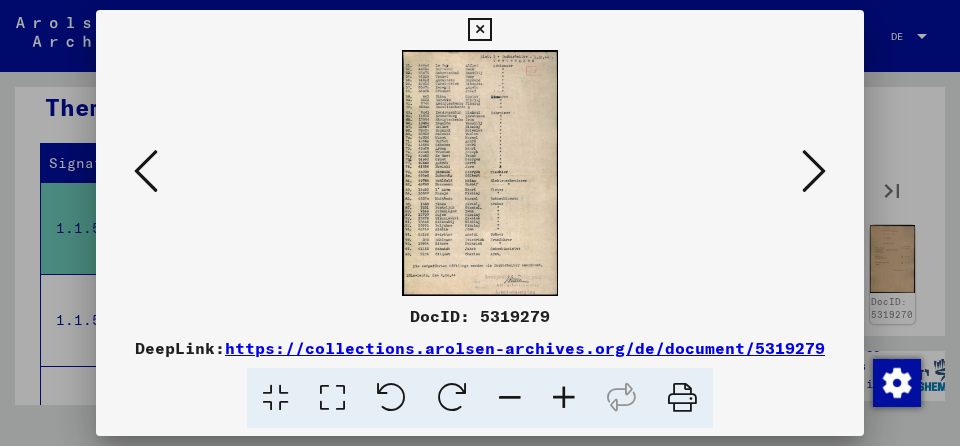 click at bounding box center (814, 171) 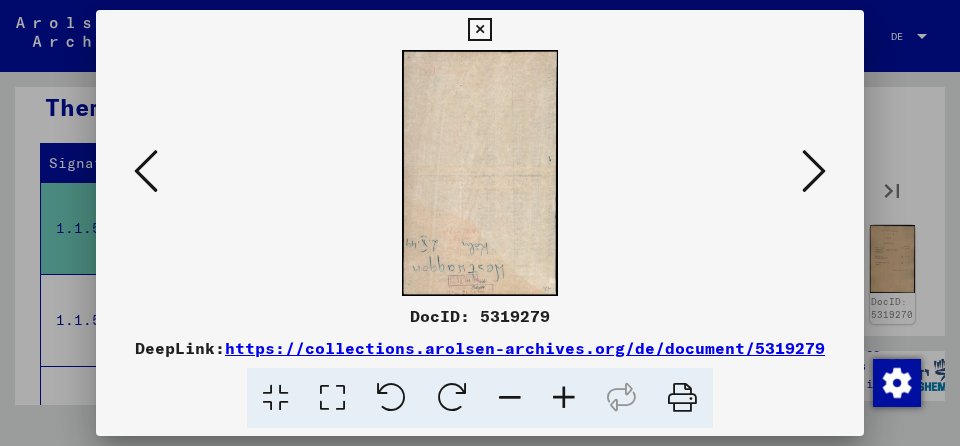 click at bounding box center [814, 171] 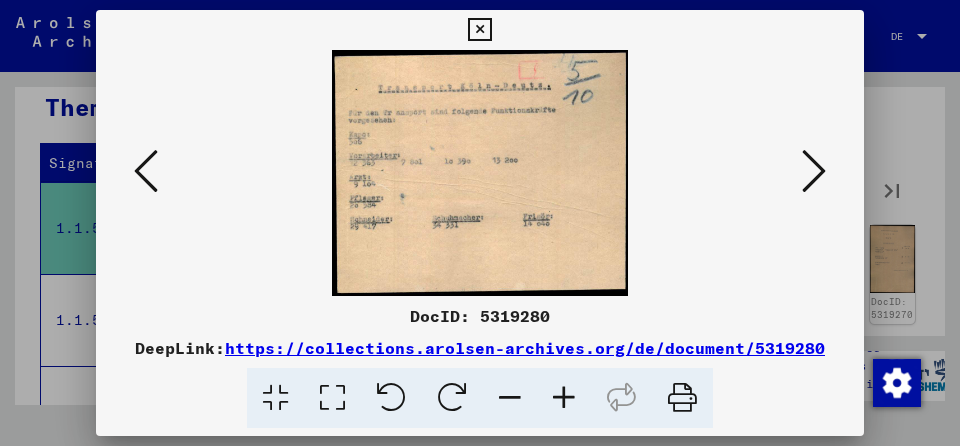 click at bounding box center (814, 171) 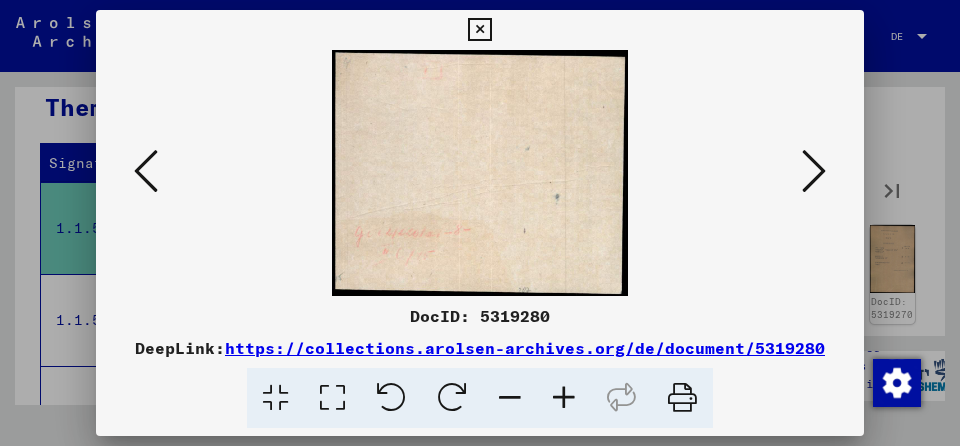 click at bounding box center [814, 171] 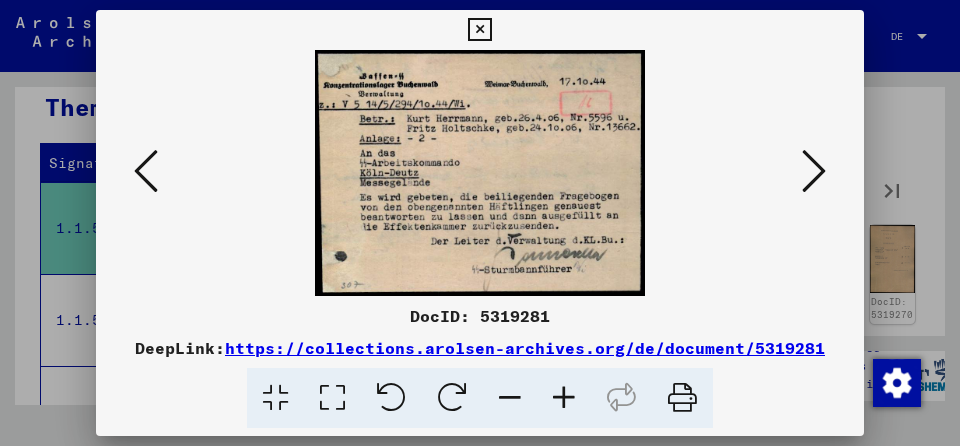 click at bounding box center (814, 171) 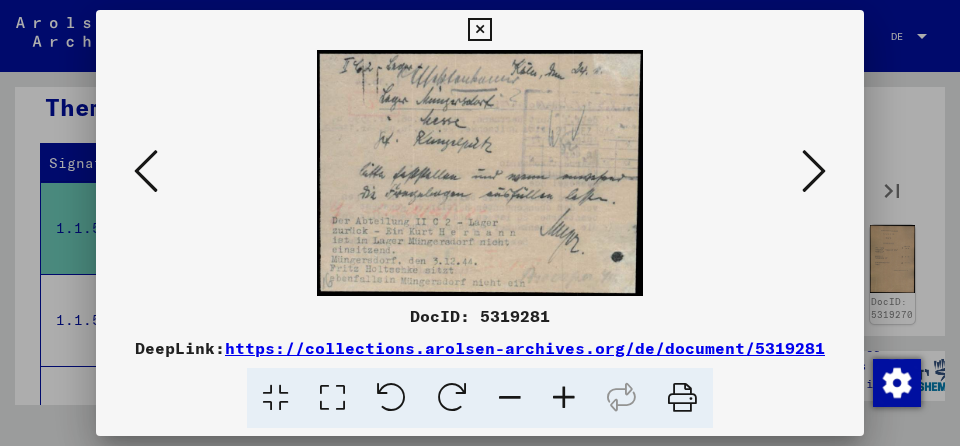 click at bounding box center (814, 171) 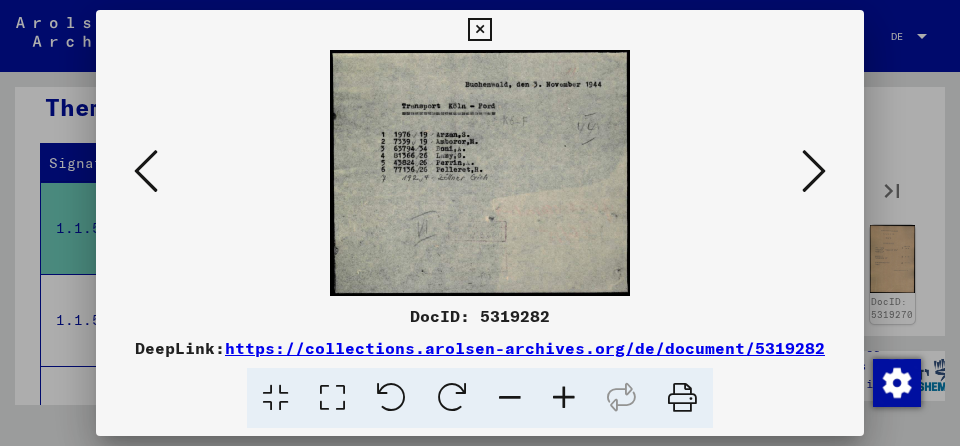 click at bounding box center (814, 171) 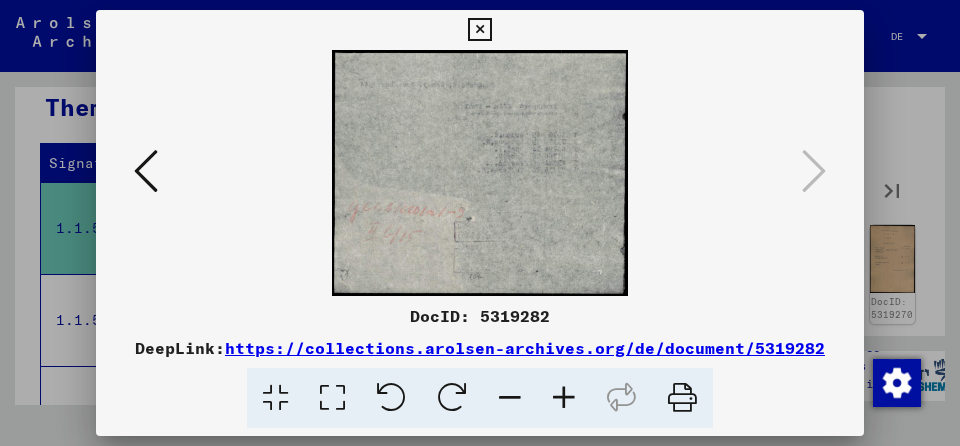 click at bounding box center [479, 30] 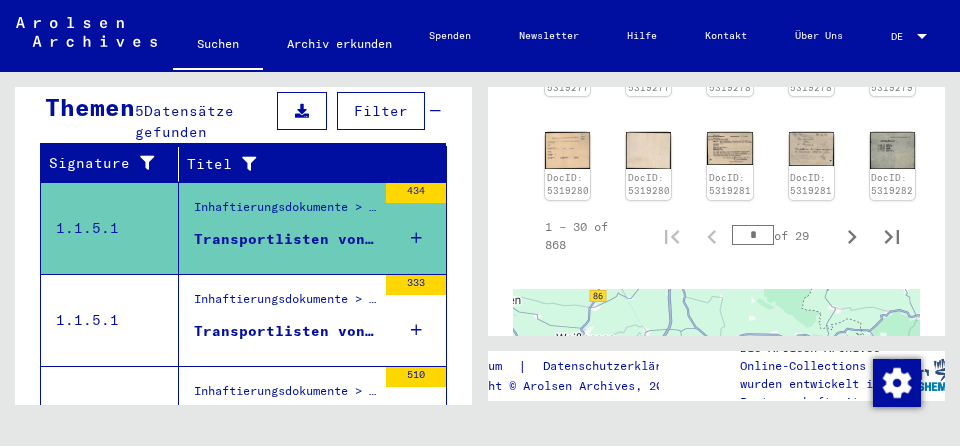 scroll, scrollTop: 1453, scrollLeft: 0, axis: vertical 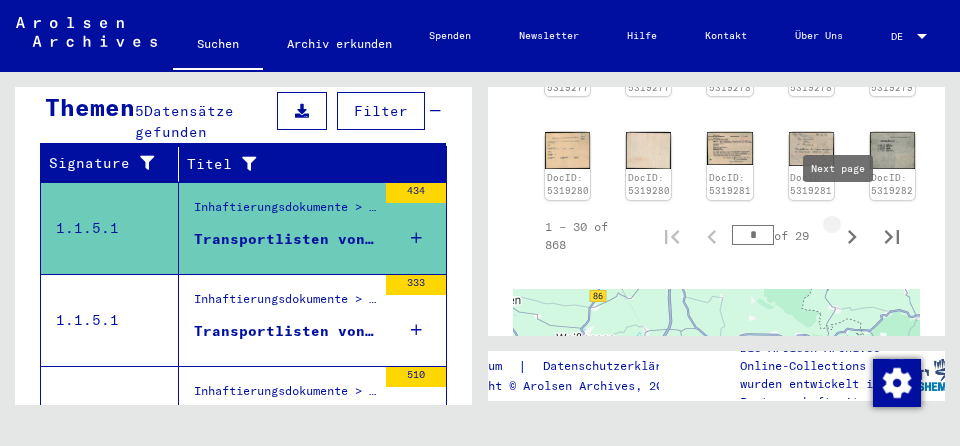 click 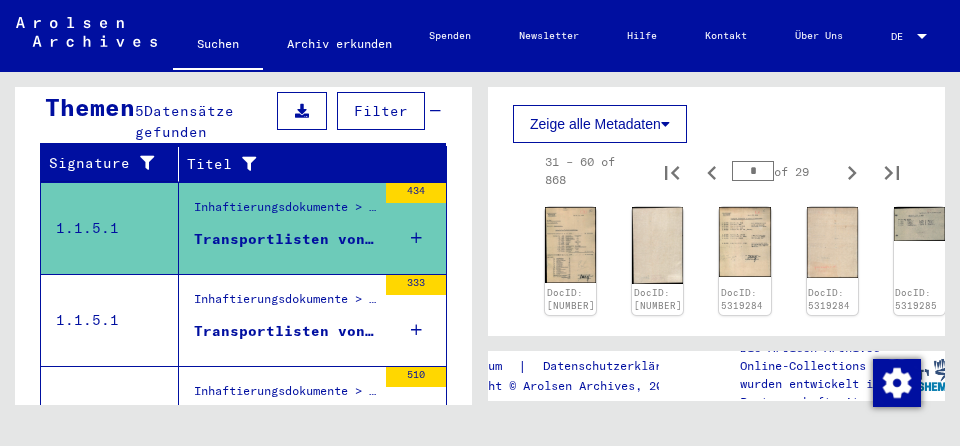 scroll, scrollTop: 819, scrollLeft: 0, axis: vertical 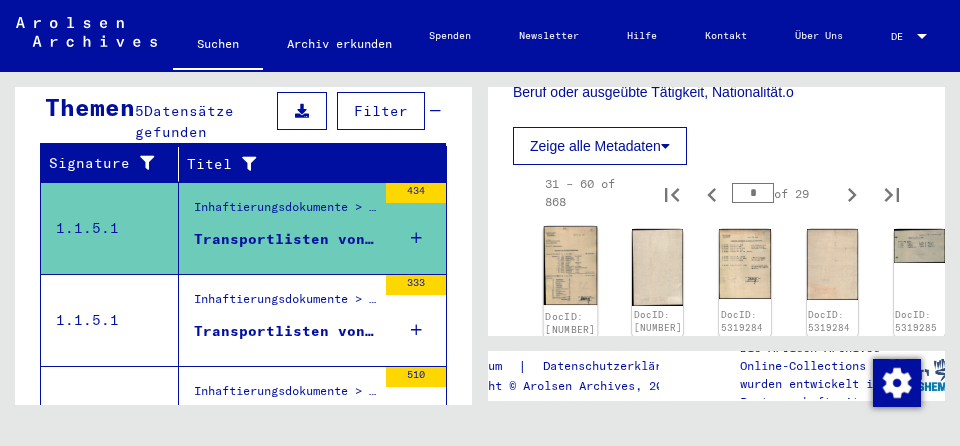 click 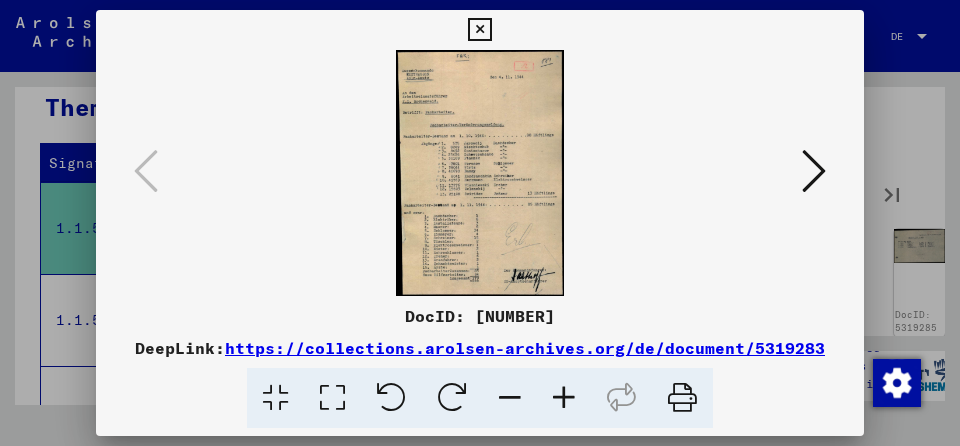 click at bounding box center [814, 171] 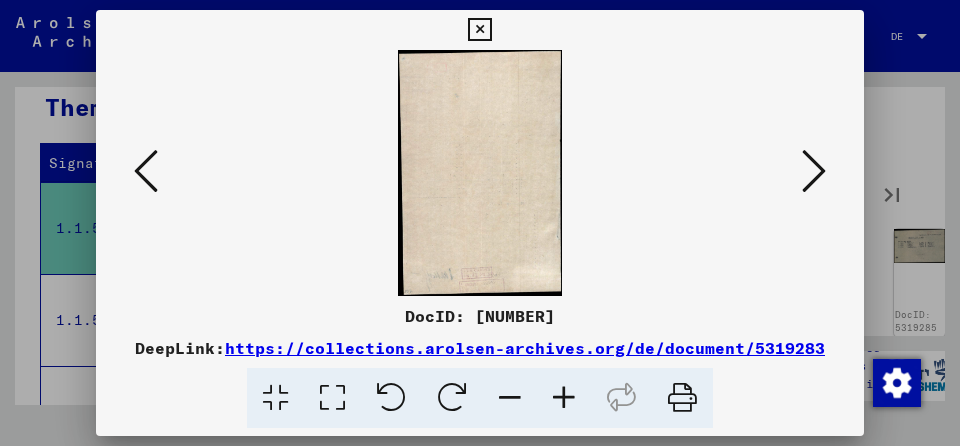 click at bounding box center (479, 30) 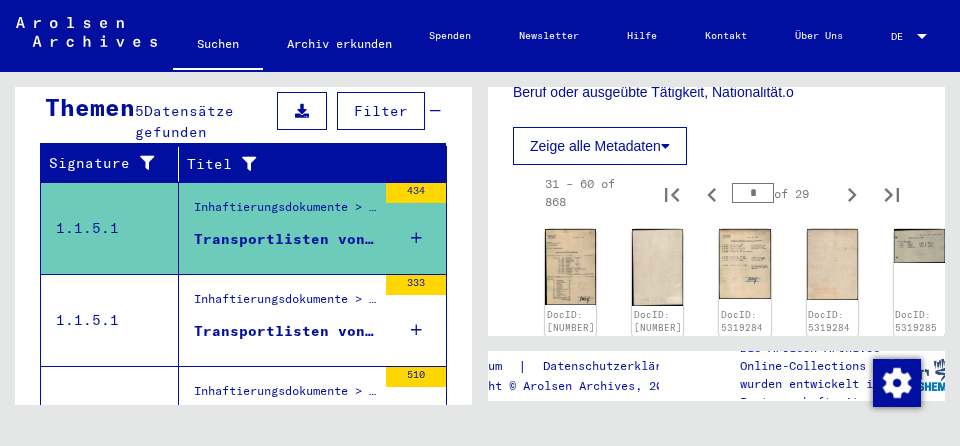 click on "Inhaftierungsdokumente > Lager und Ghettos > Konzentrationslager Buchenwald > Listenmaterial Buchenwald" at bounding box center (285, 304) 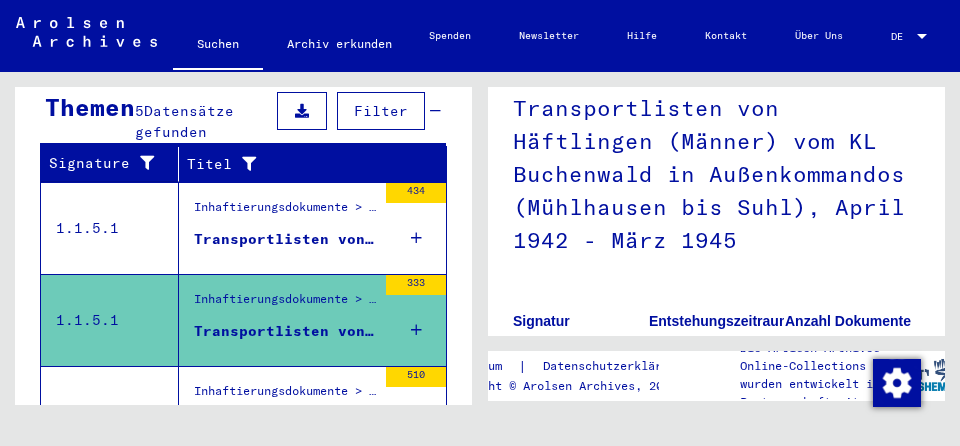 scroll, scrollTop: 133, scrollLeft: 0, axis: vertical 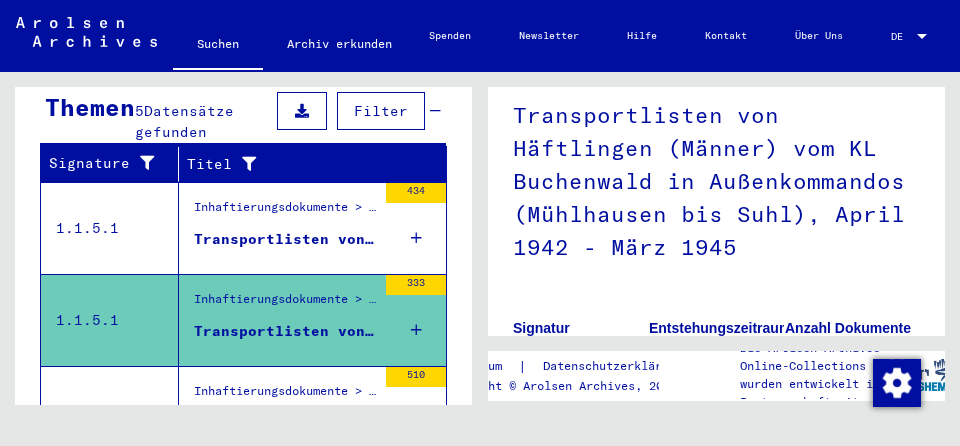 click on "Inhaftierungsdokumente > Lager und Ghettos > Konzentrationslager Buchenwald > Listenmaterial Buchenwald" at bounding box center [285, 212] 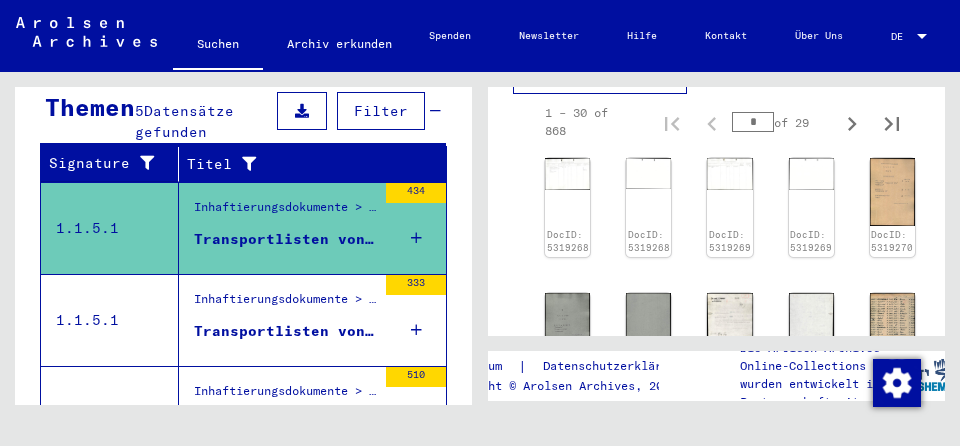 scroll, scrollTop: 912, scrollLeft: 0, axis: vertical 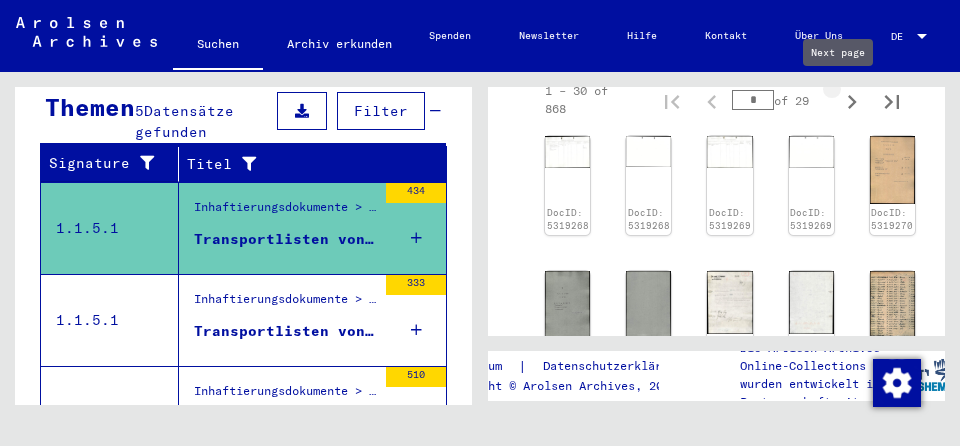 click 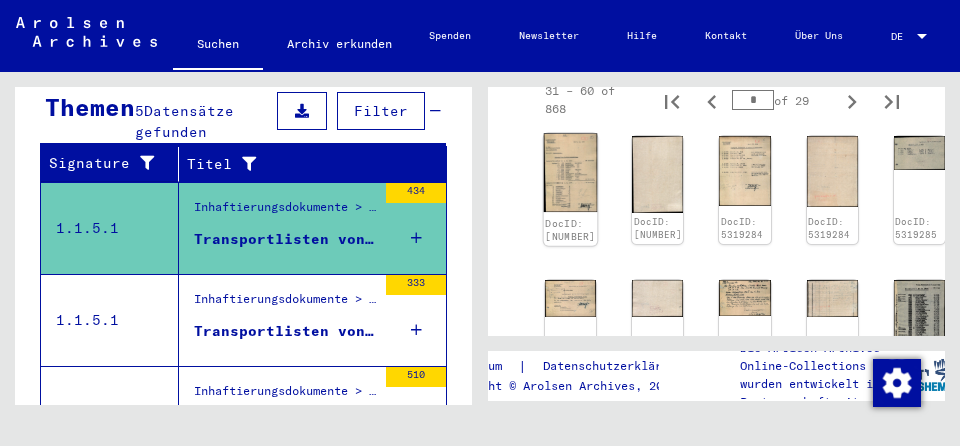 click 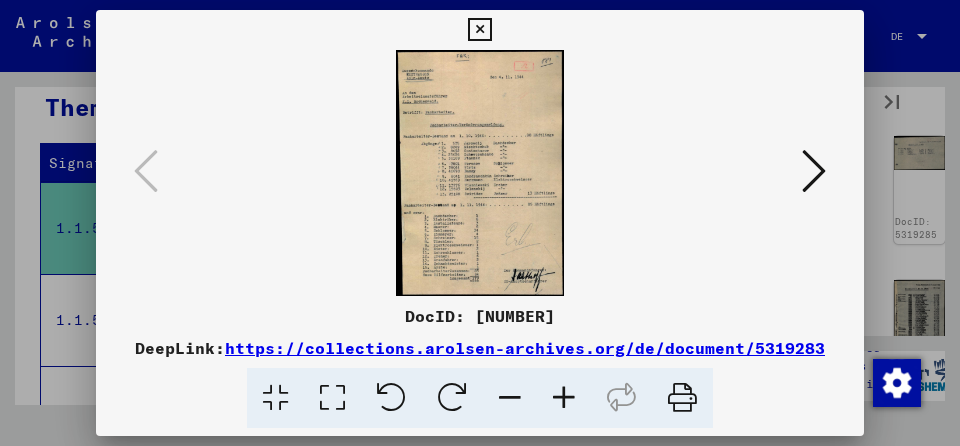 click at bounding box center [479, 30] 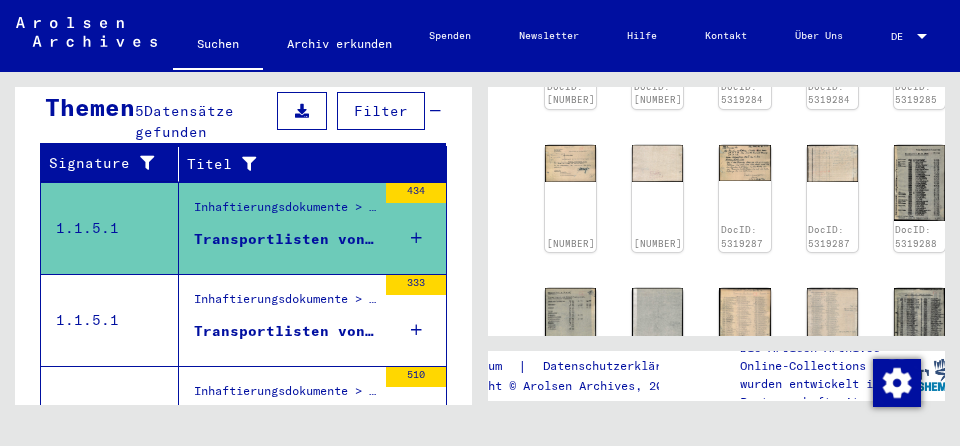 scroll, scrollTop: 1052, scrollLeft: 0, axis: vertical 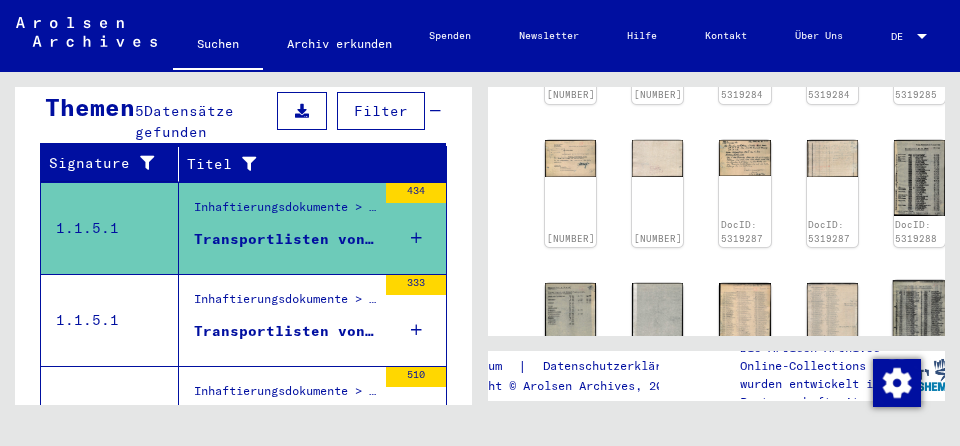 click 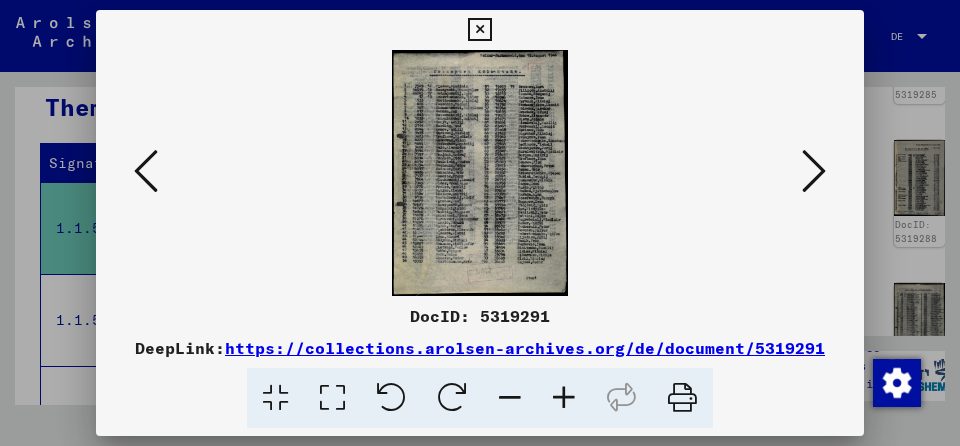 click at bounding box center (479, 30) 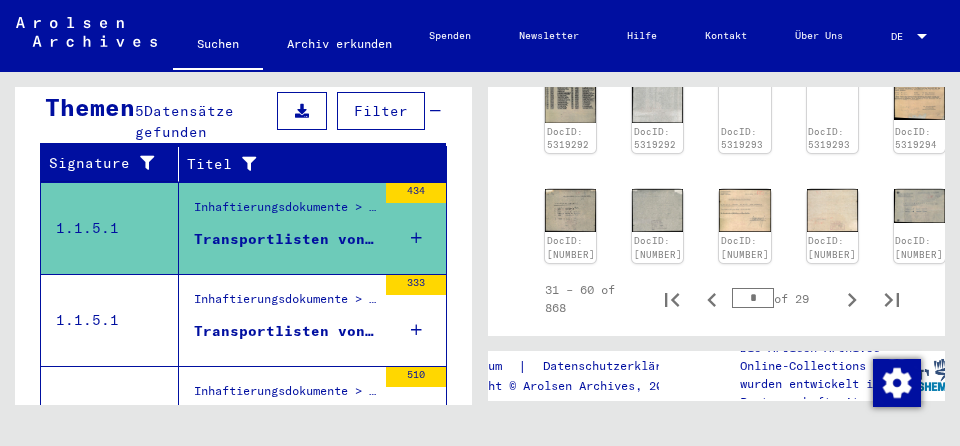 scroll, scrollTop: 1490, scrollLeft: 0, axis: vertical 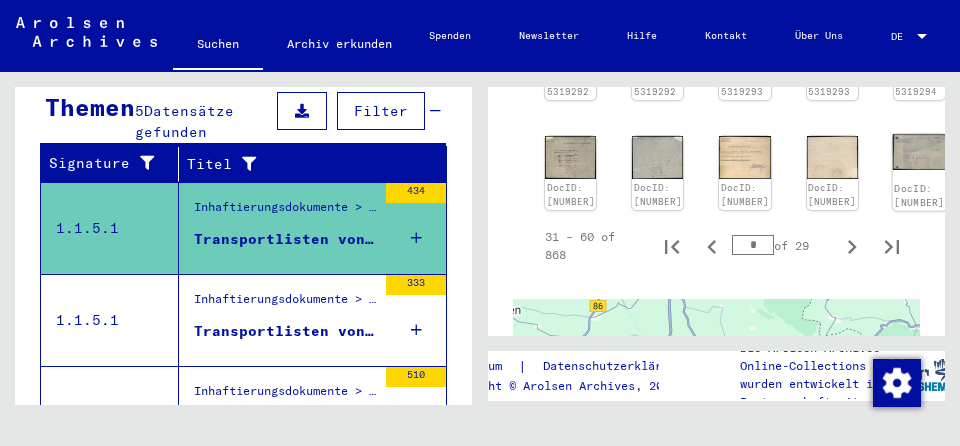 click 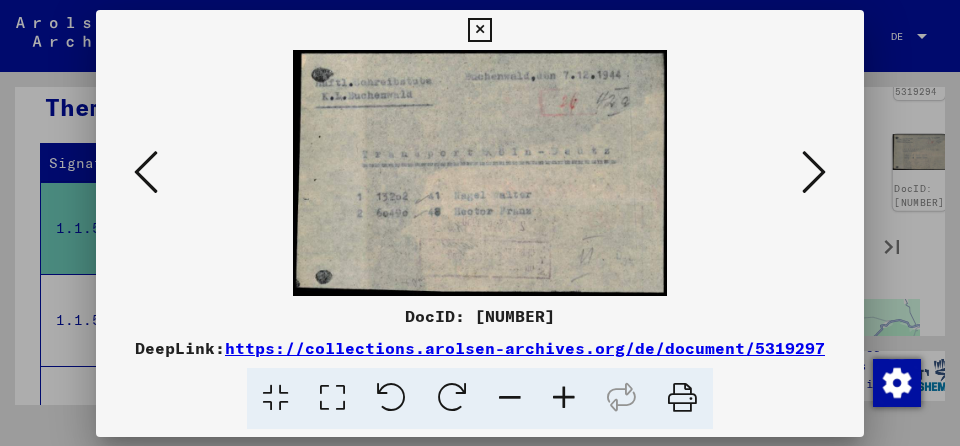 scroll, scrollTop: 1490, scrollLeft: 0, axis: vertical 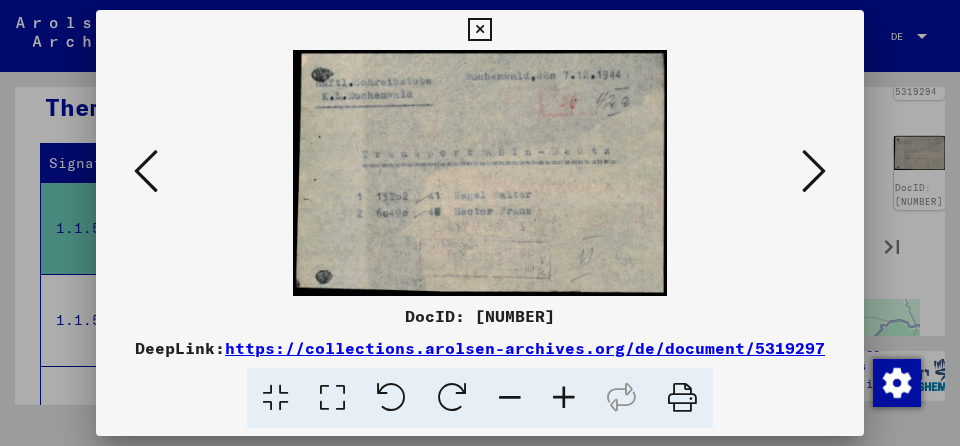 click at bounding box center [479, 30] 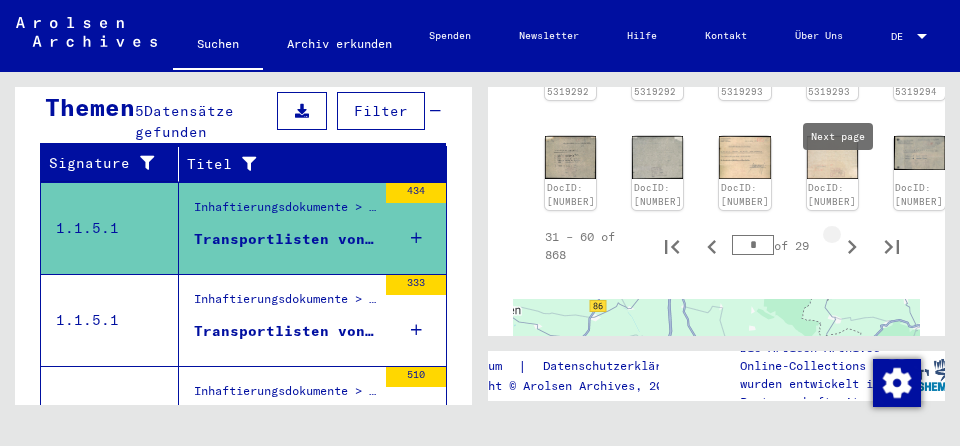 click 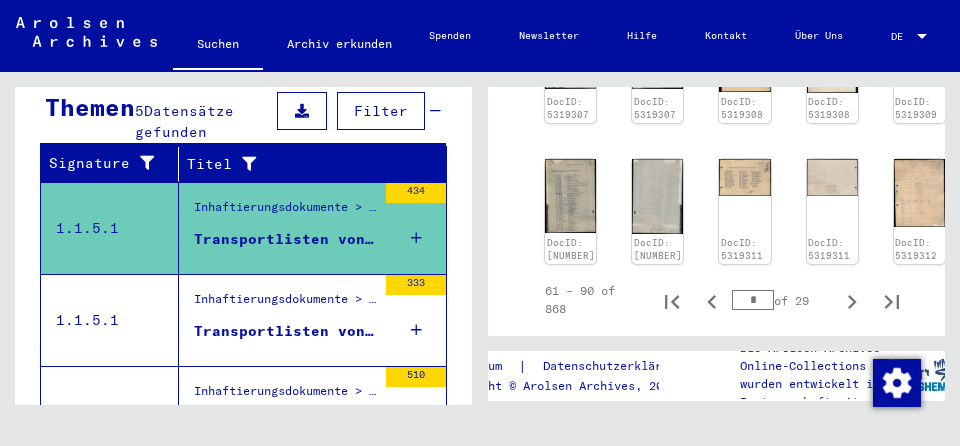 scroll, scrollTop: 1405, scrollLeft: 0, axis: vertical 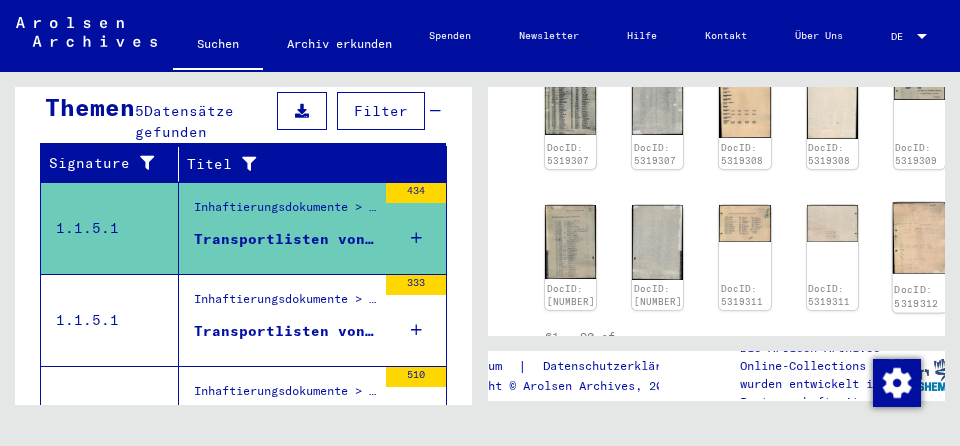 click 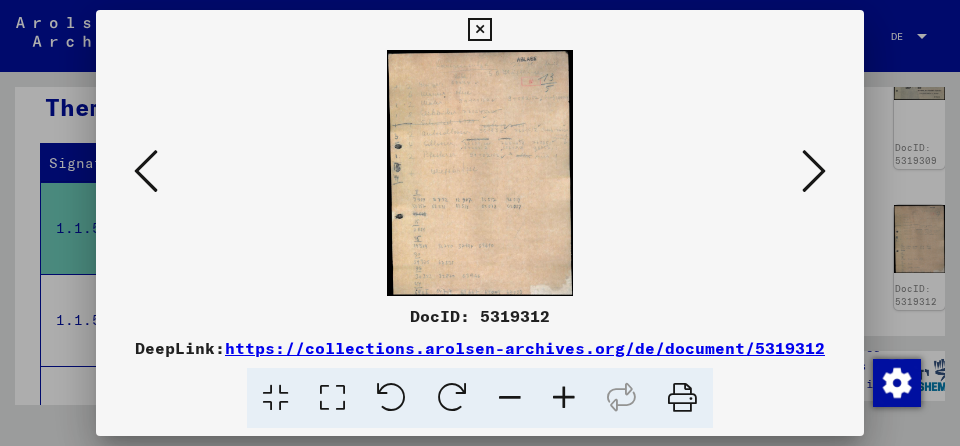 click at bounding box center (146, 172) 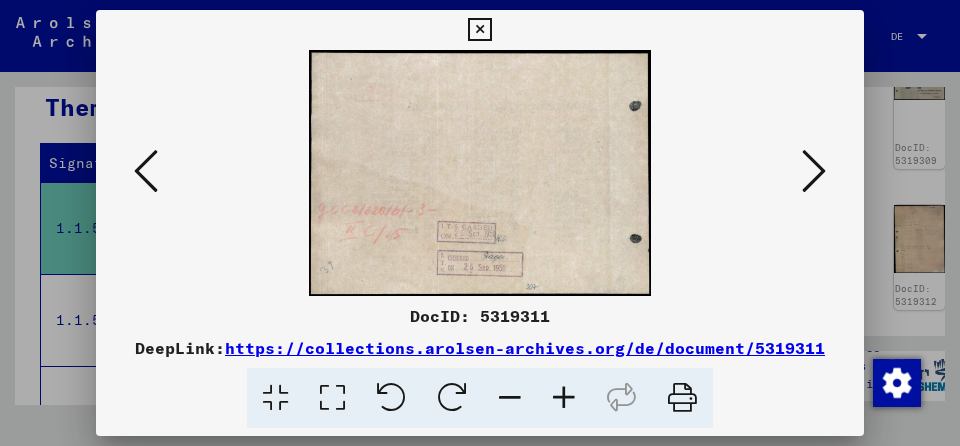 click at bounding box center (146, 172) 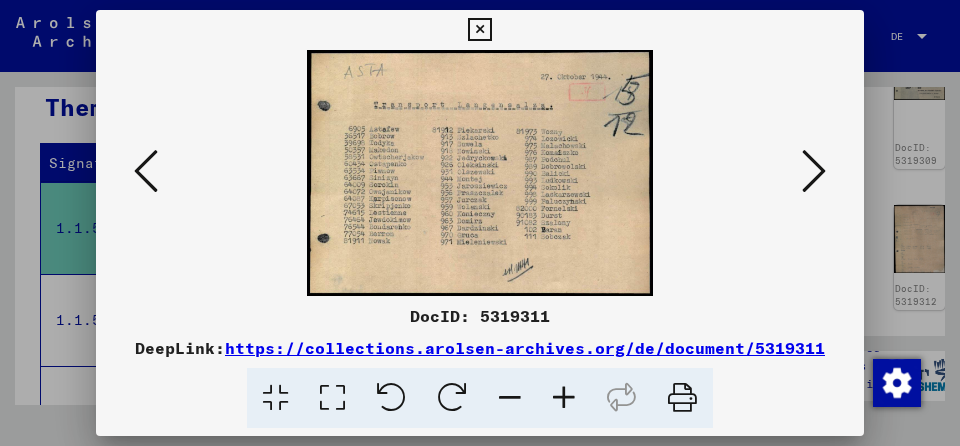click at bounding box center [479, 30] 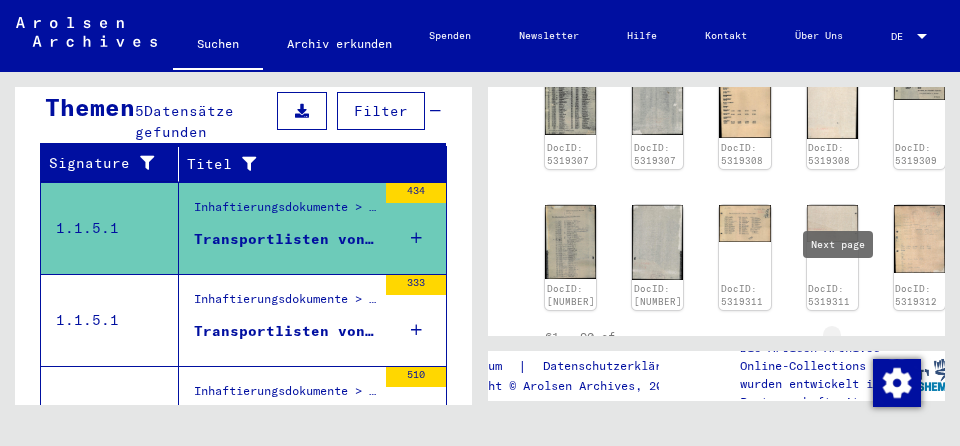 click 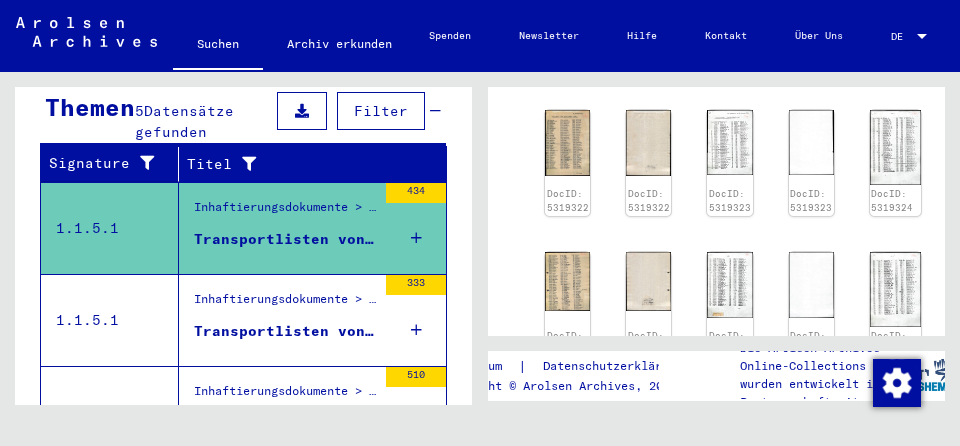 scroll, scrollTop: 1297, scrollLeft: 0, axis: vertical 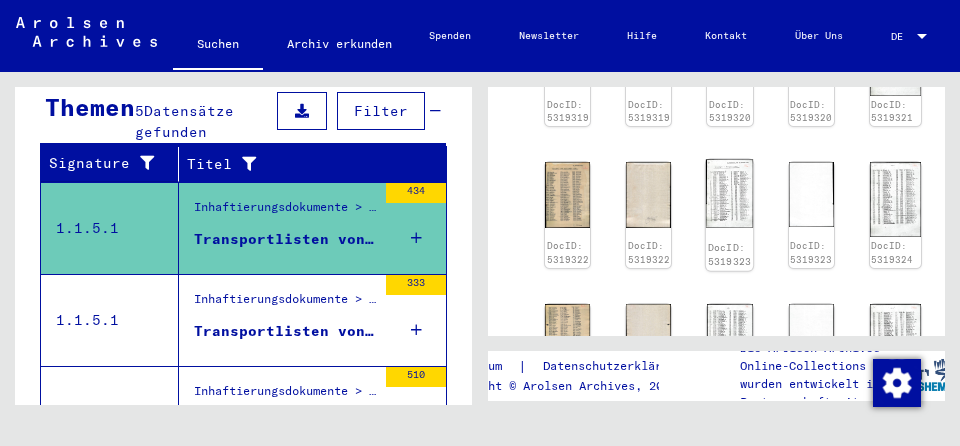 click 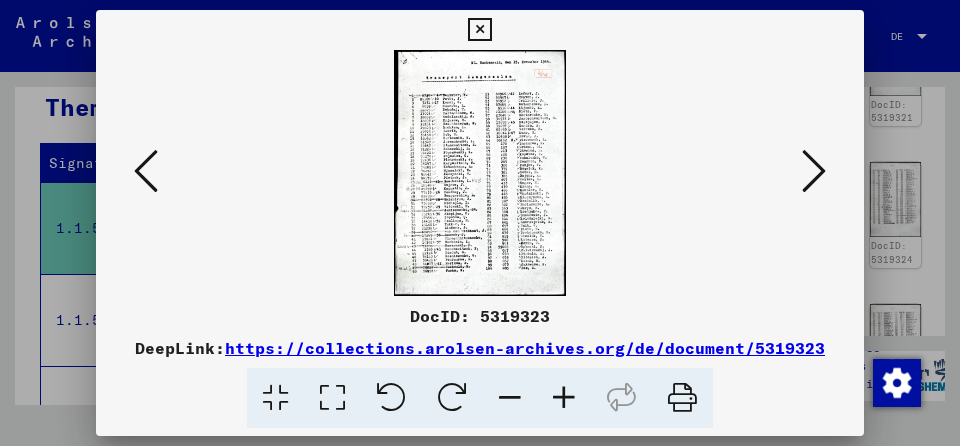 click at bounding box center [479, 30] 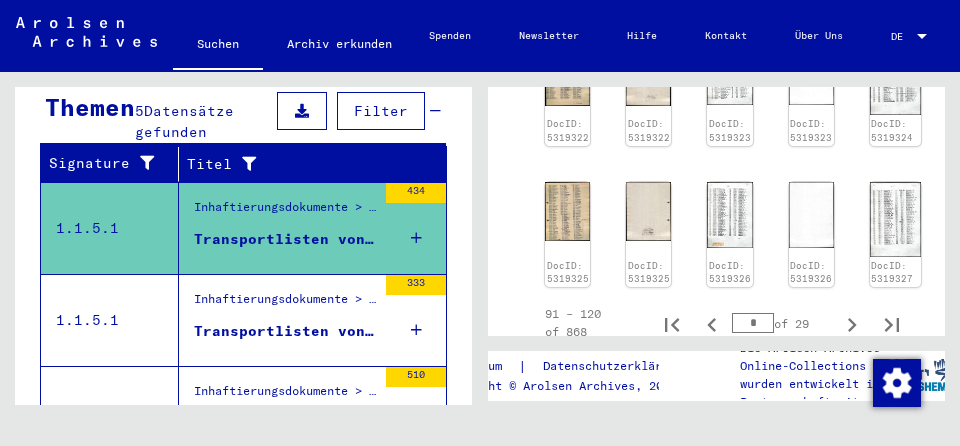 scroll, scrollTop: 1472, scrollLeft: 0, axis: vertical 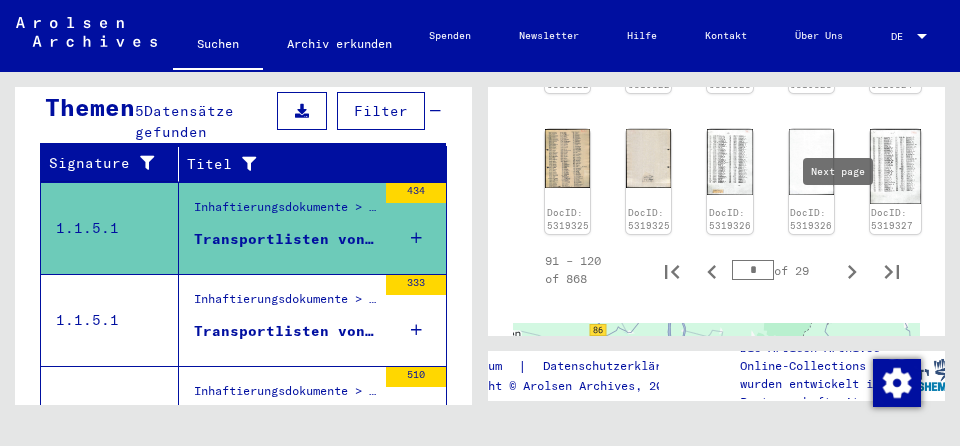 click 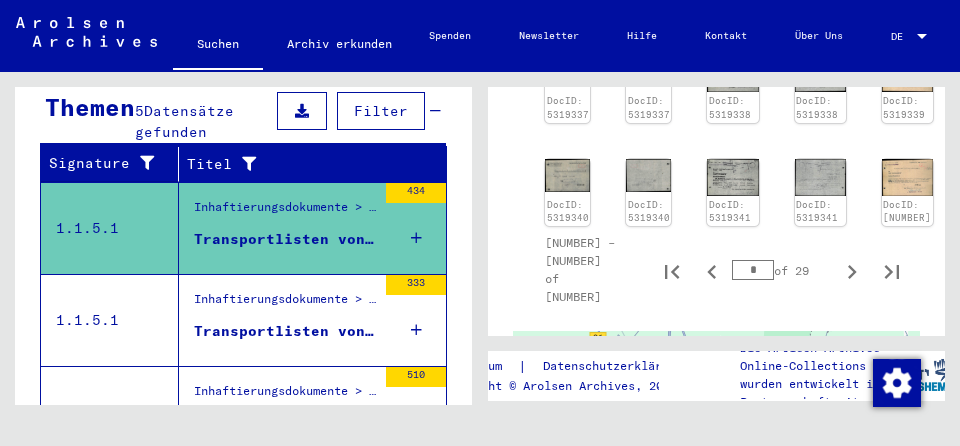 scroll, scrollTop: 1342, scrollLeft: 0, axis: vertical 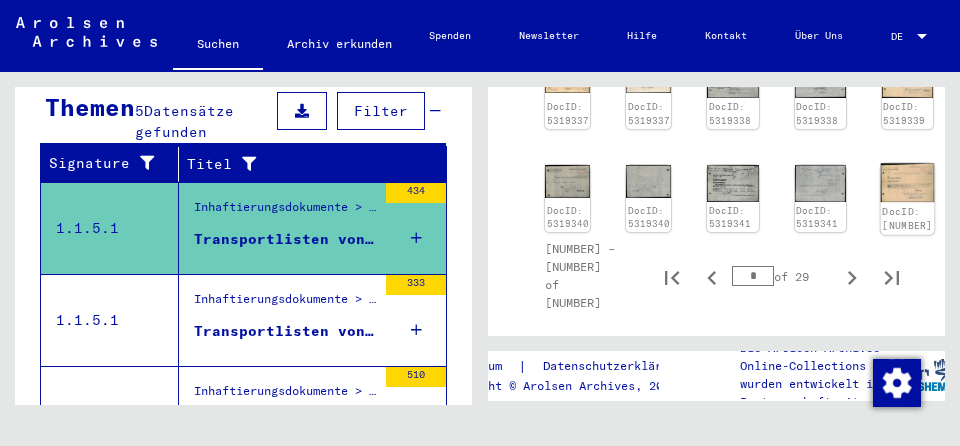 click 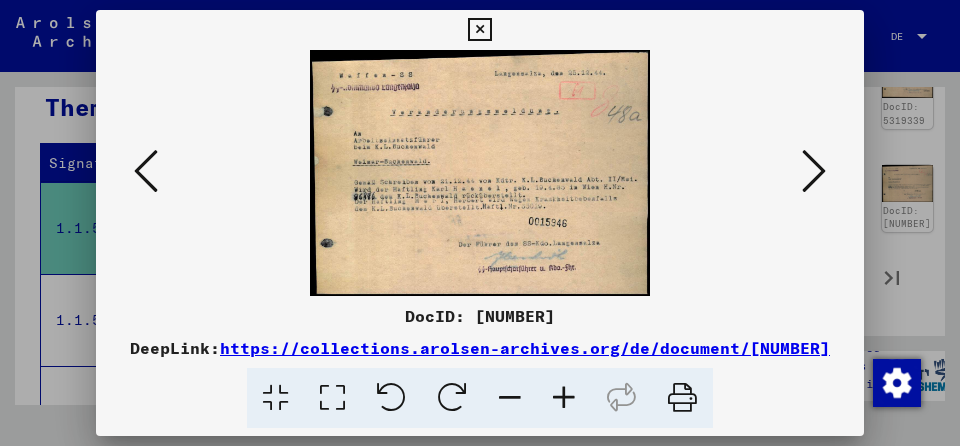 click at bounding box center [479, 30] 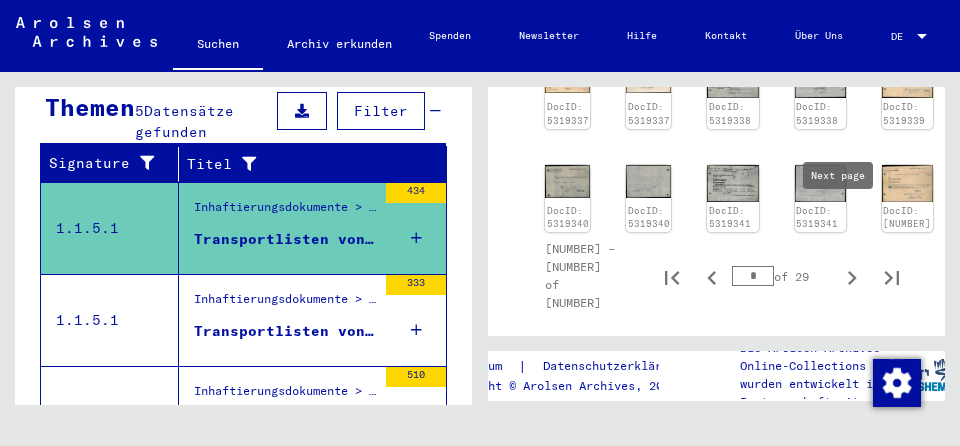 click 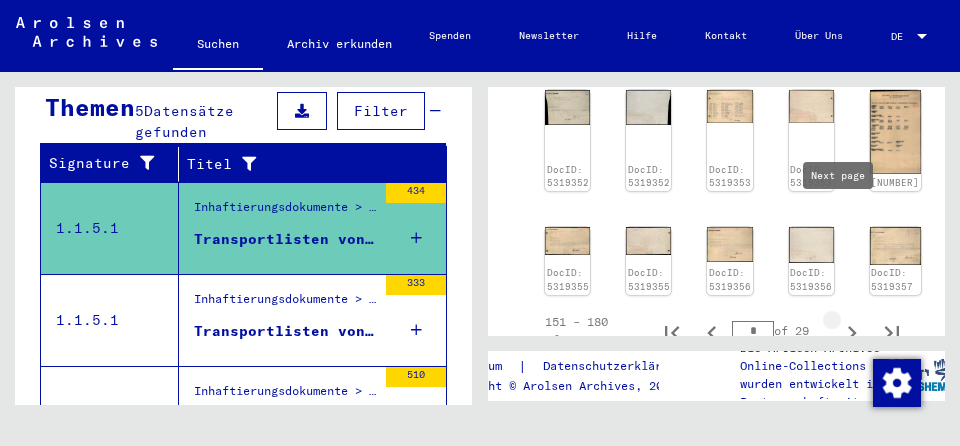 type on "*" 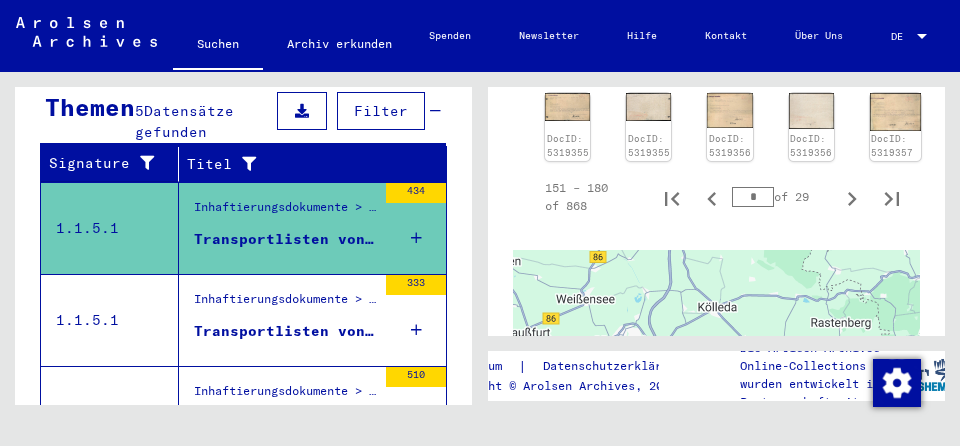 scroll, scrollTop: 1450, scrollLeft: 0, axis: vertical 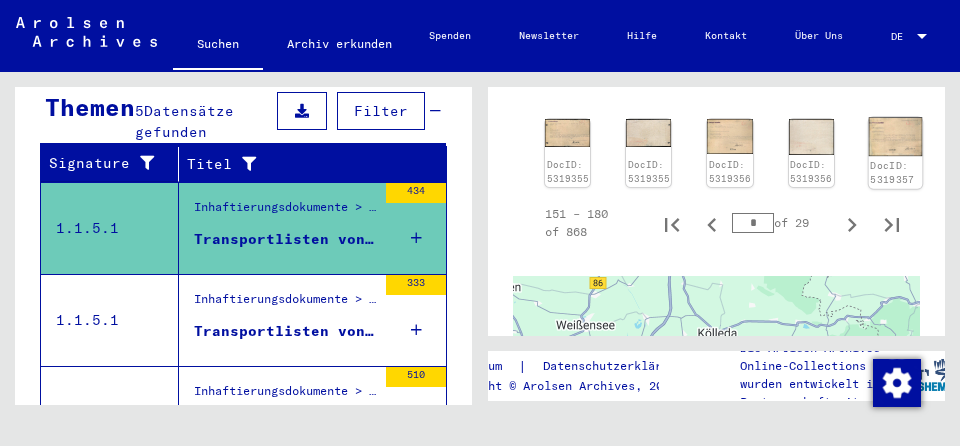 click 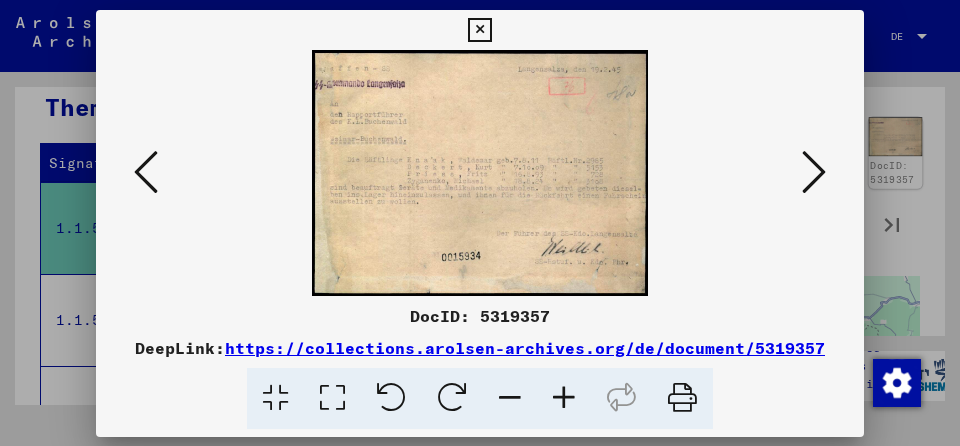 scroll, scrollTop: 1450, scrollLeft: 0, axis: vertical 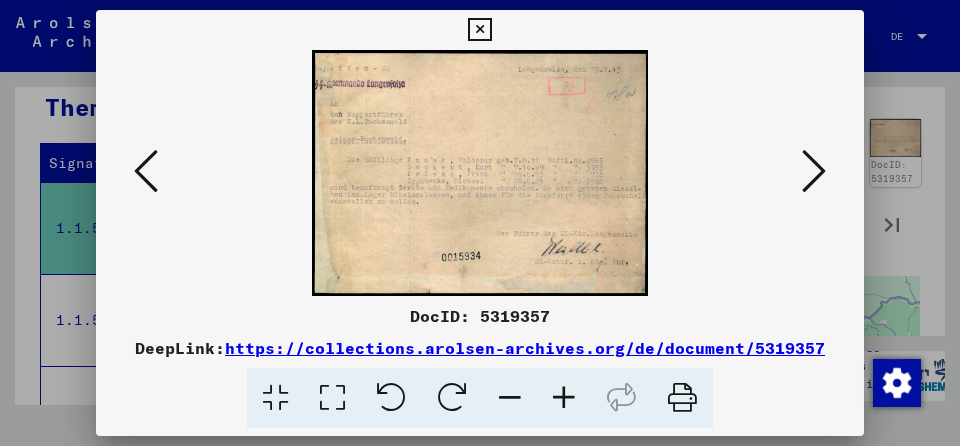 click at bounding box center [479, 30] 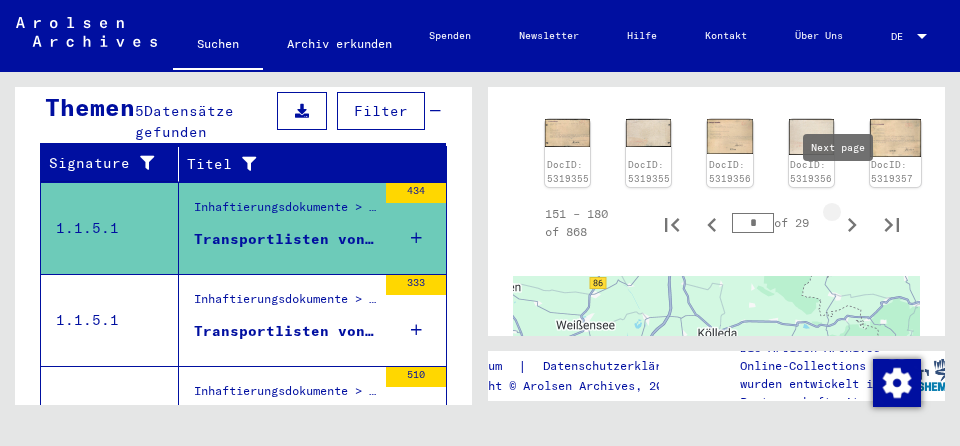 click 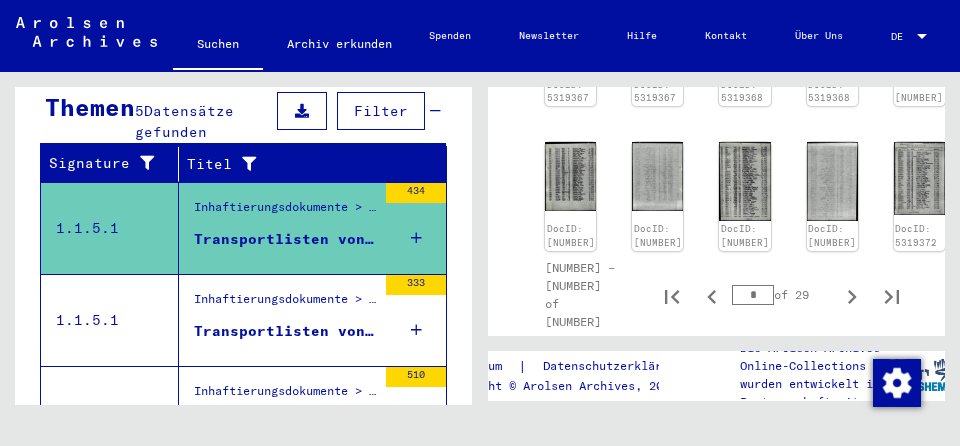scroll, scrollTop: 1420, scrollLeft: 0, axis: vertical 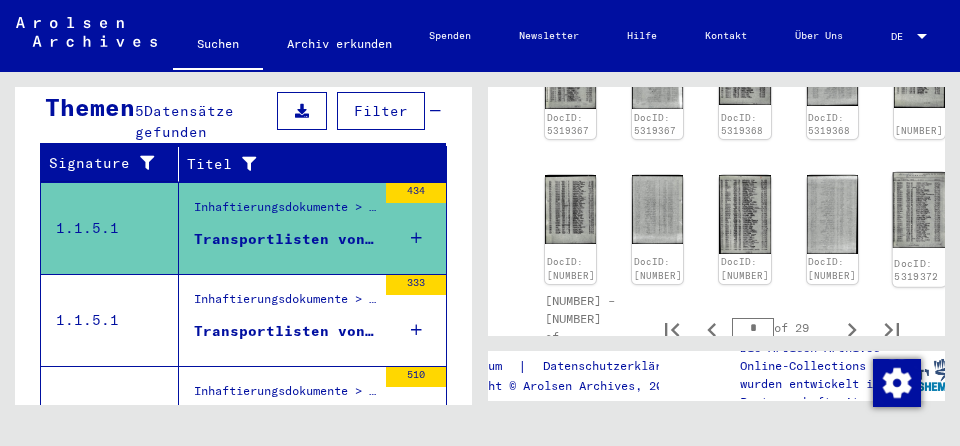 click 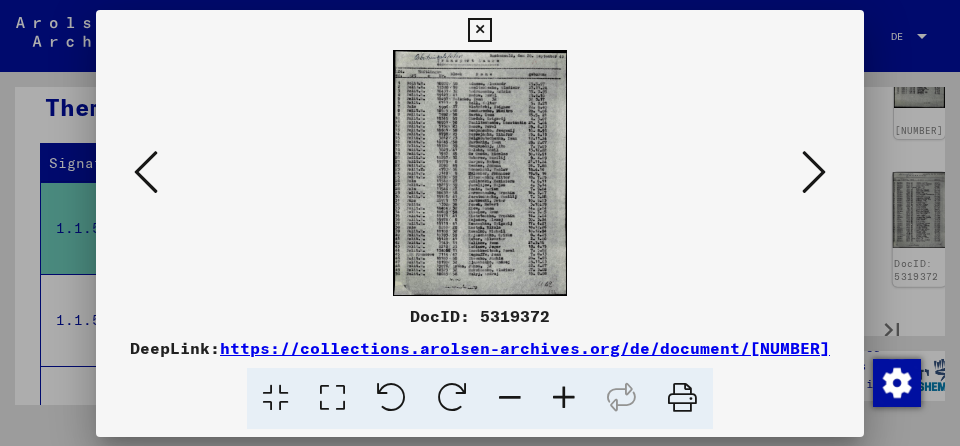 scroll, scrollTop: 1420, scrollLeft: 0, axis: vertical 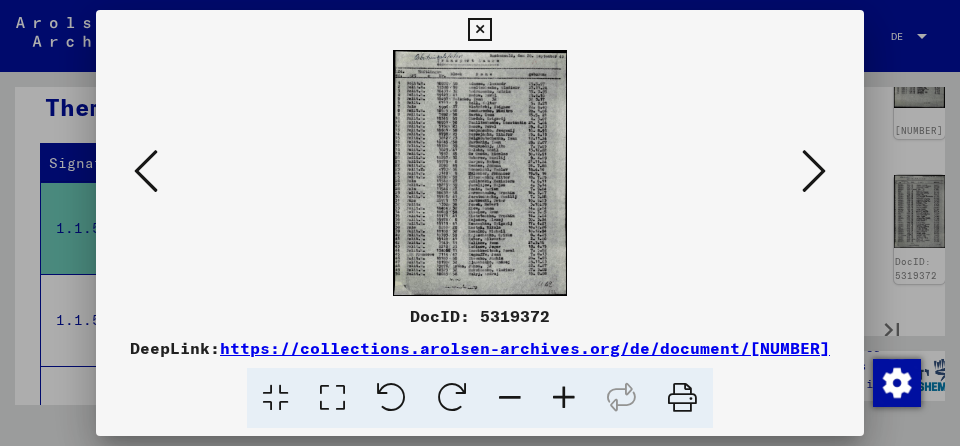click at bounding box center (479, 30) 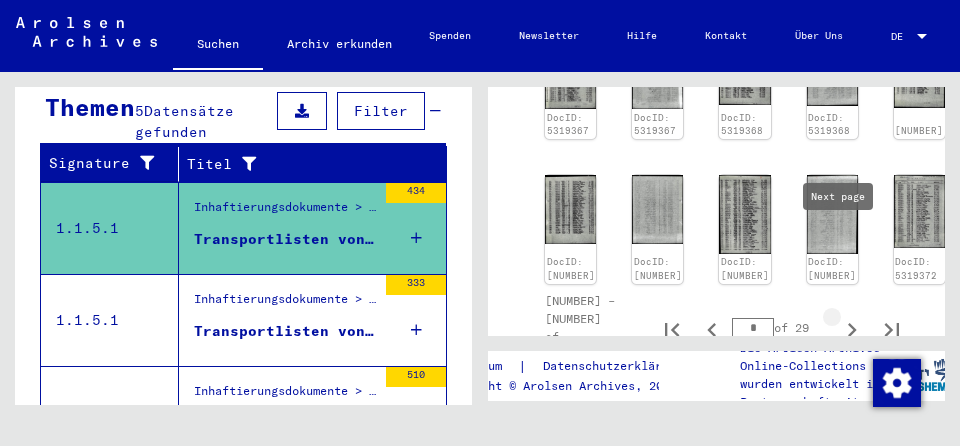 click 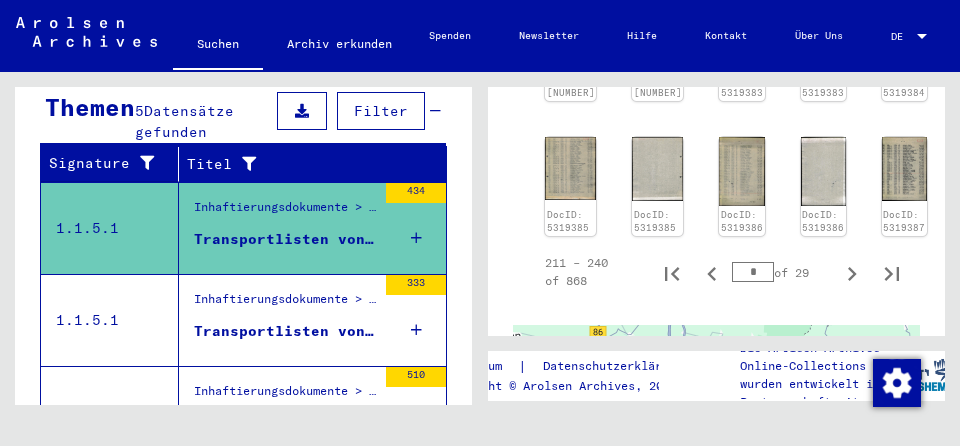 scroll, scrollTop: 1471, scrollLeft: 0, axis: vertical 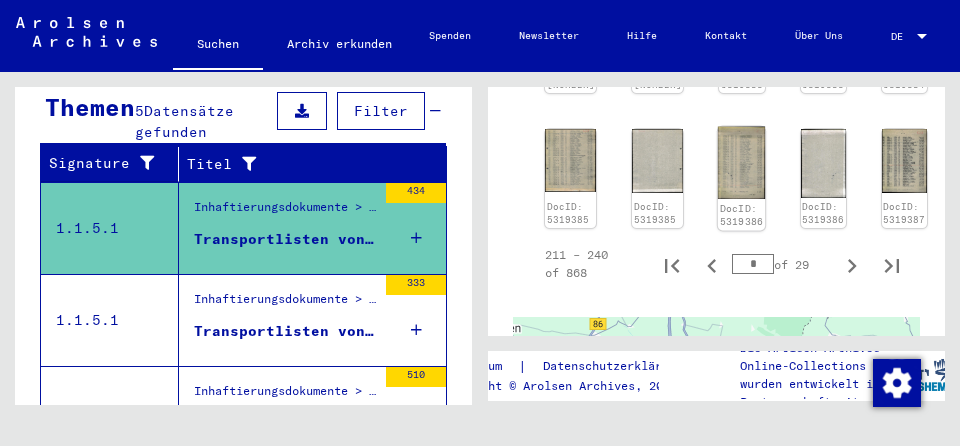 click 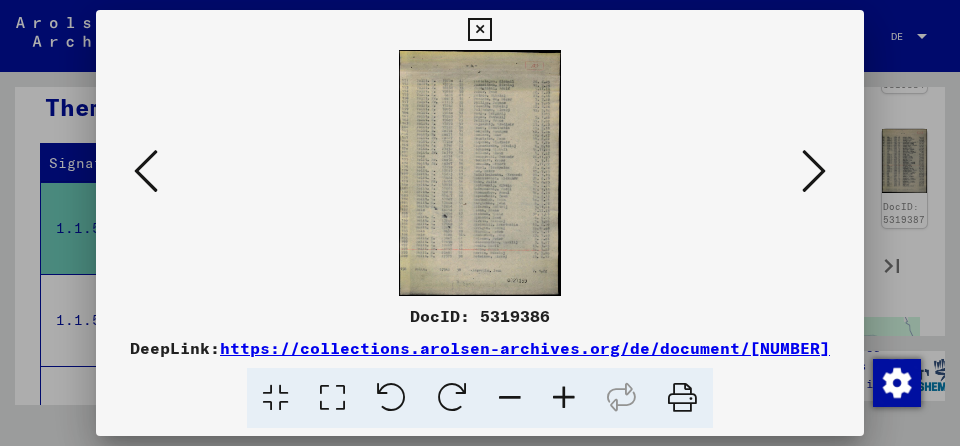 click at bounding box center (146, 171) 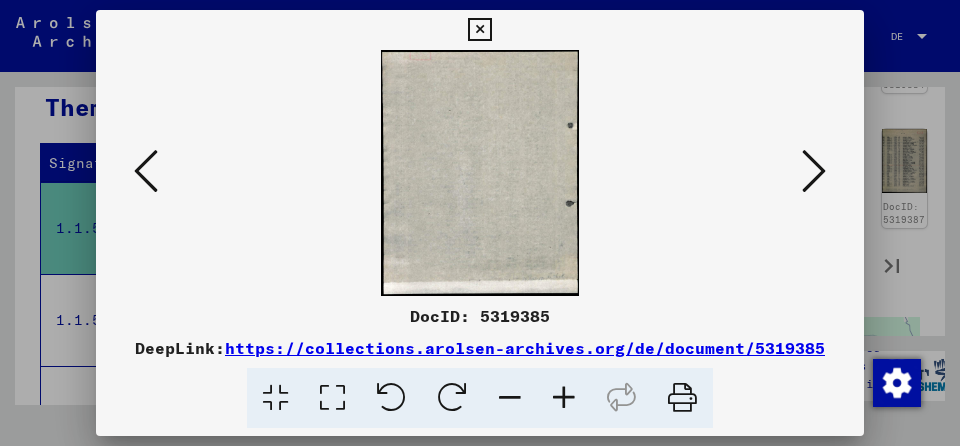 click at bounding box center (146, 171) 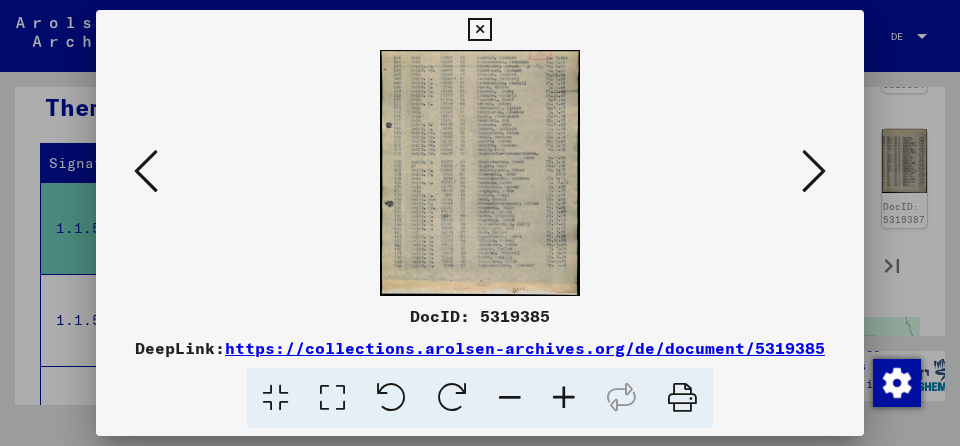 click at bounding box center (146, 171) 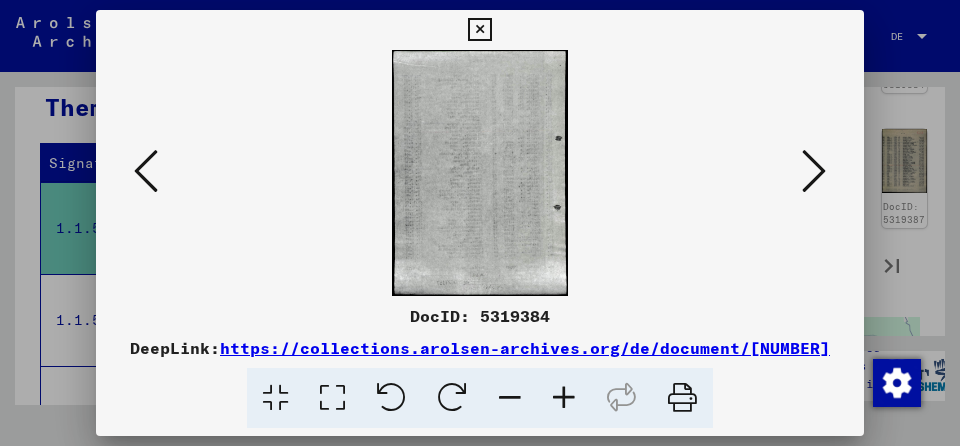 click at bounding box center [146, 171] 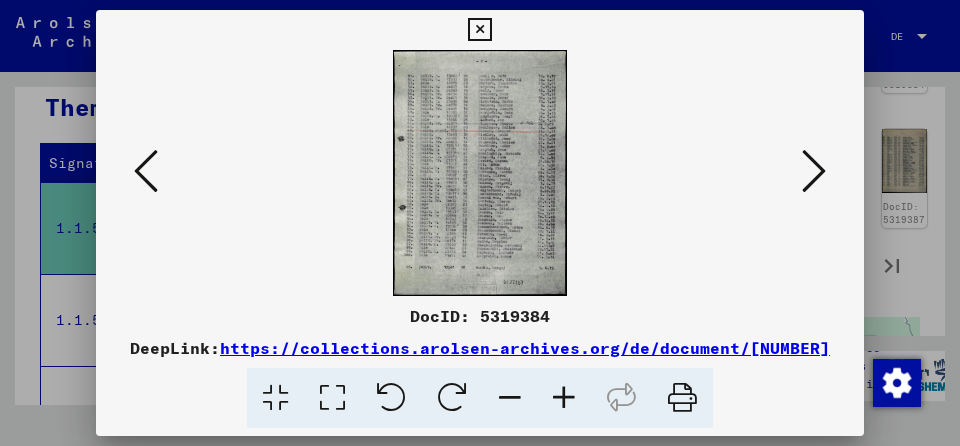click at bounding box center (146, 171) 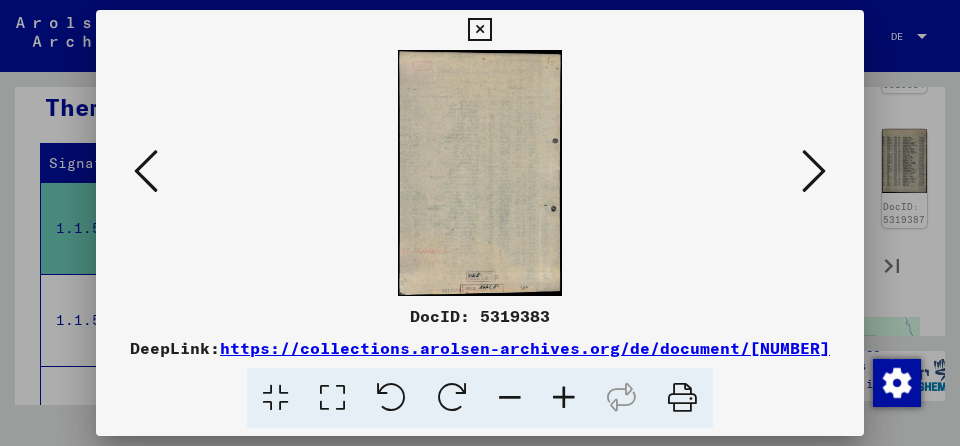 click at bounding box center [146, 171] 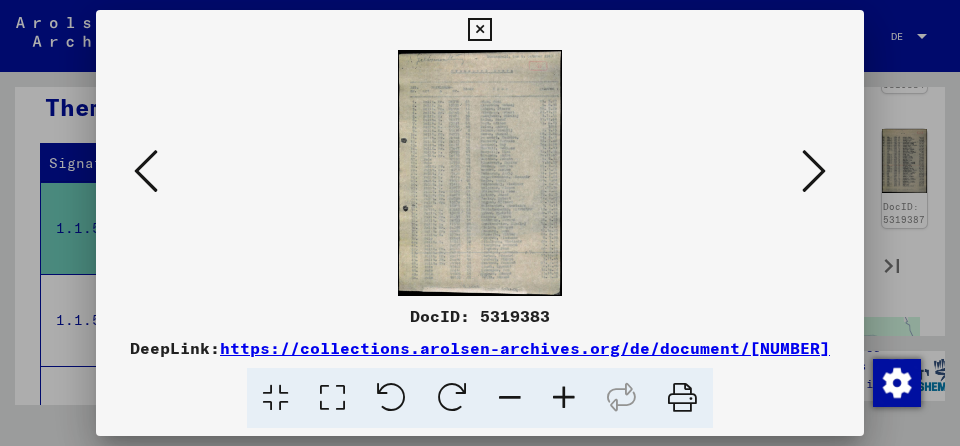 click at bounding box center (479, 30) 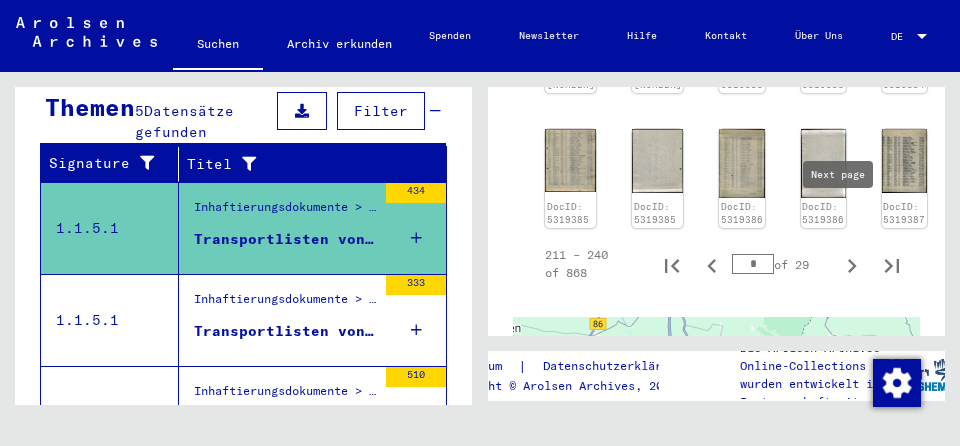 click 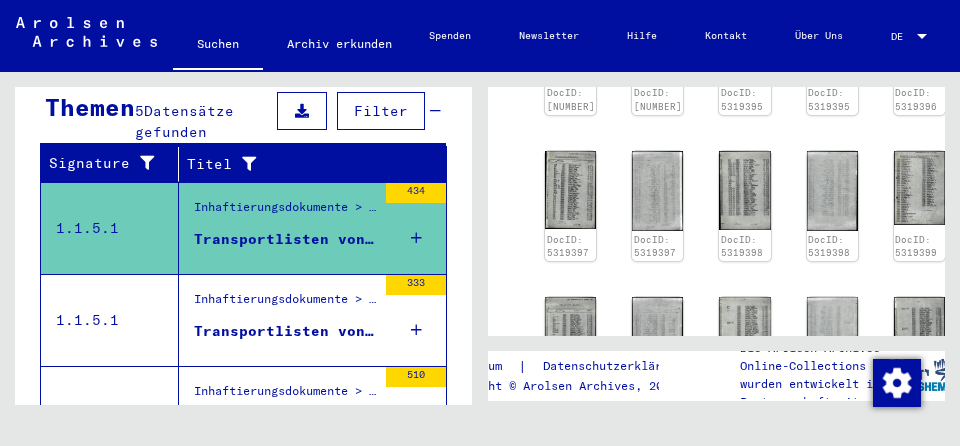 scroll, scrollTop: 1358, scrollLeft: 0, axis: vertical 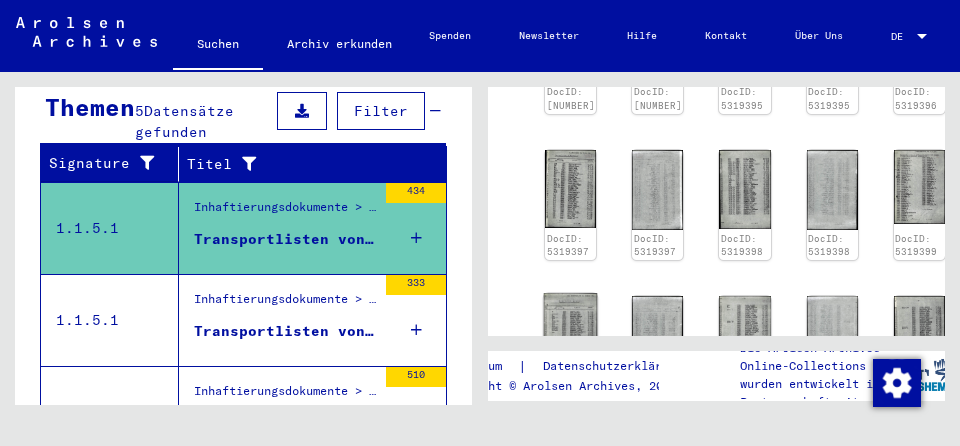 click 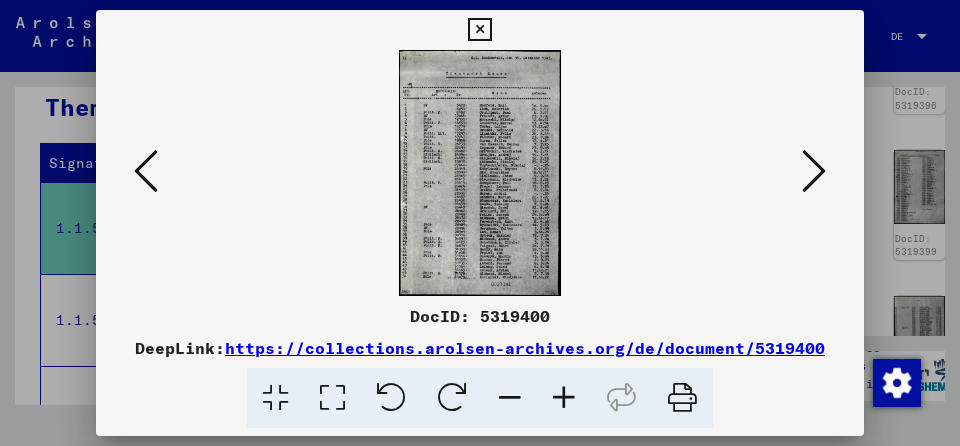 click at bounding box center [479, 30] 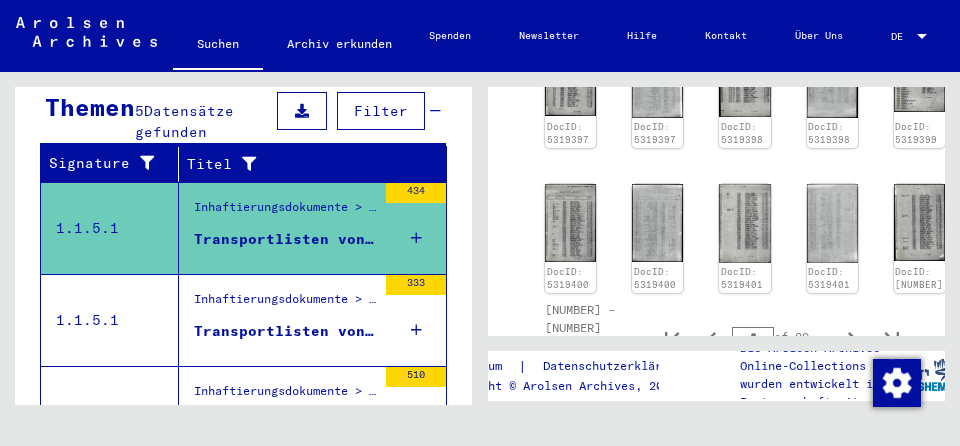 scroll, scrollTop: 1481, scrollLeft: 0, axis: vertical 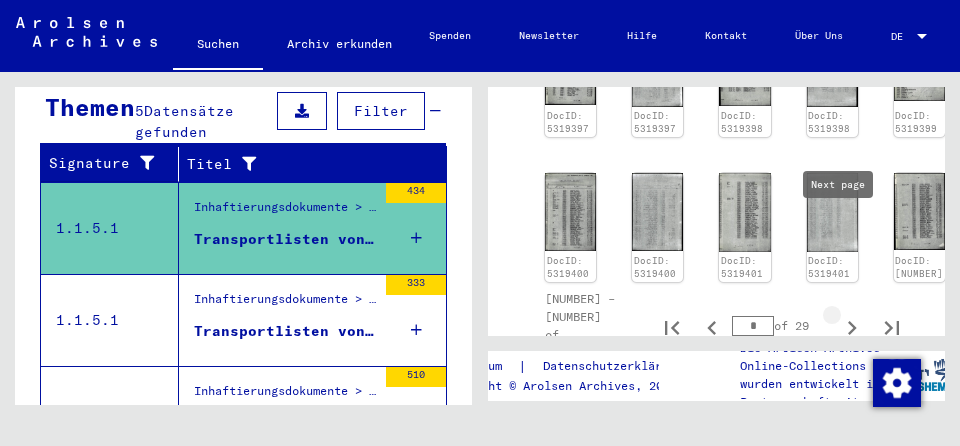 click 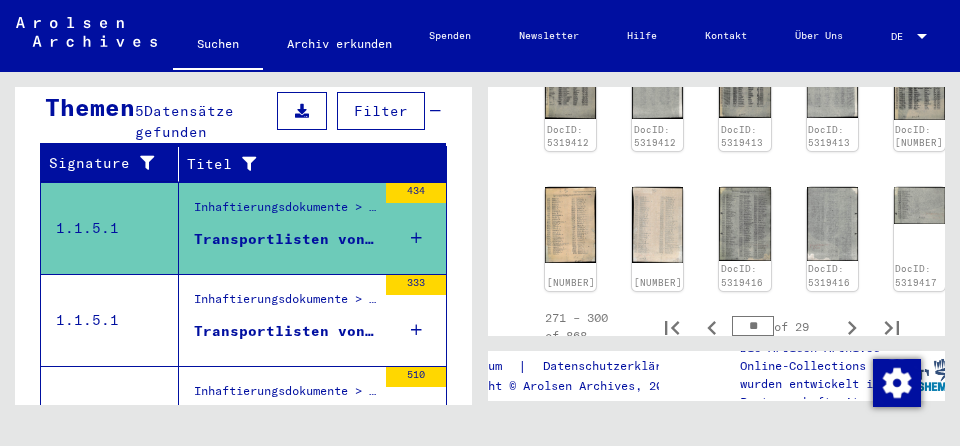 scroll, scrollTop: 1414, scrollLeft: 0, axis: vertical 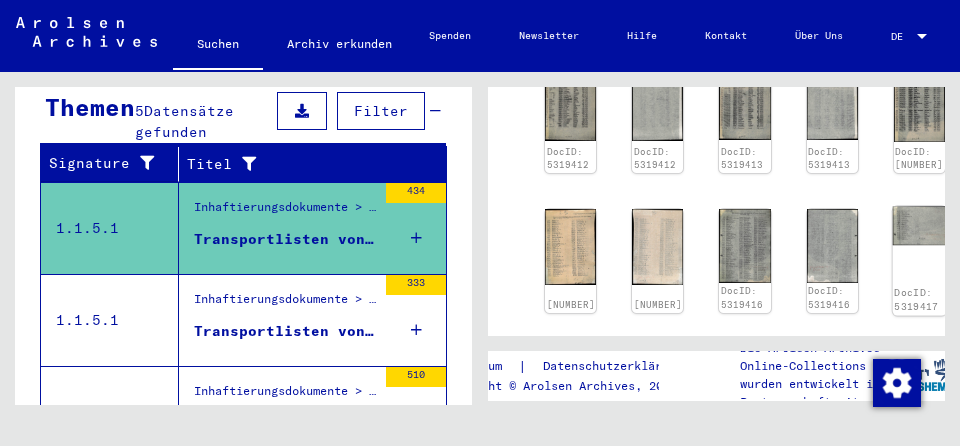 click 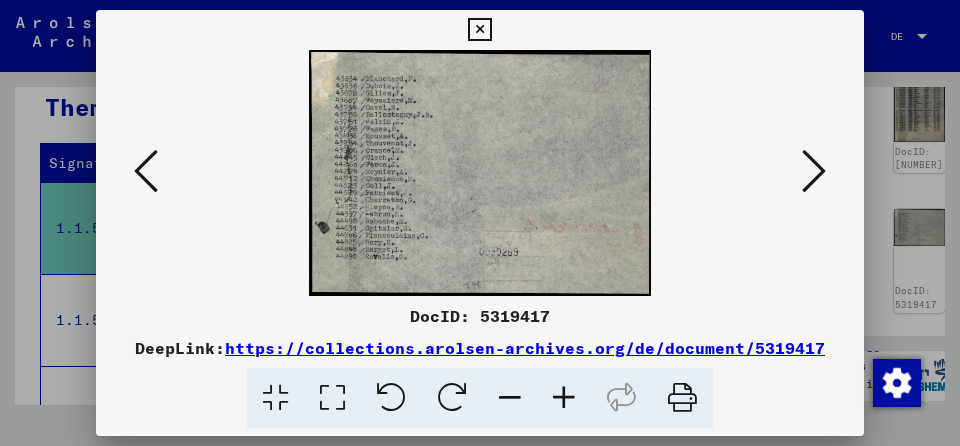 click at bounding box center [479, 30] 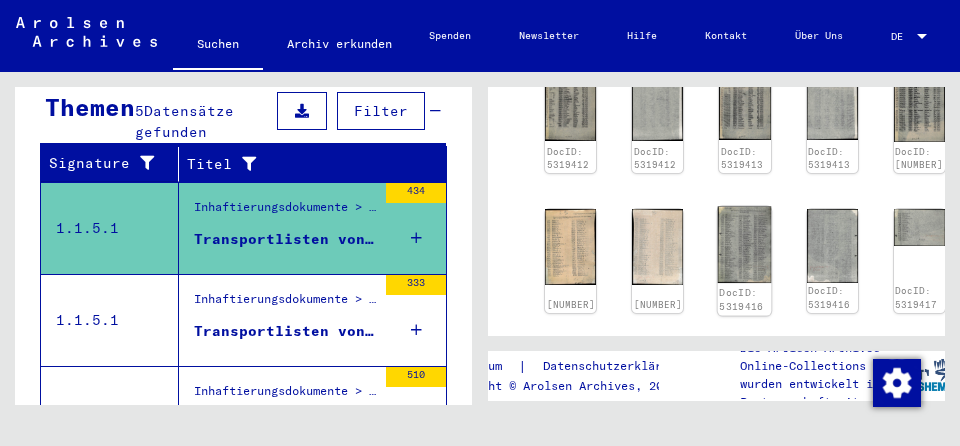 click 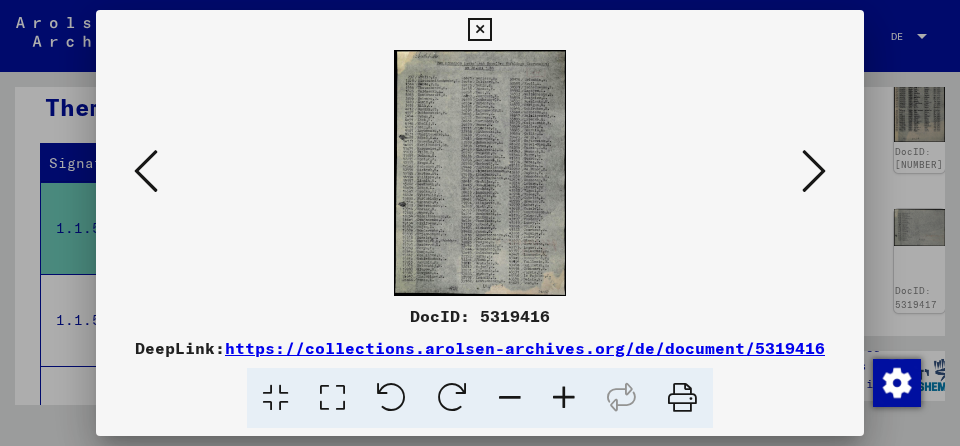 click at bounding box center (479, 30) 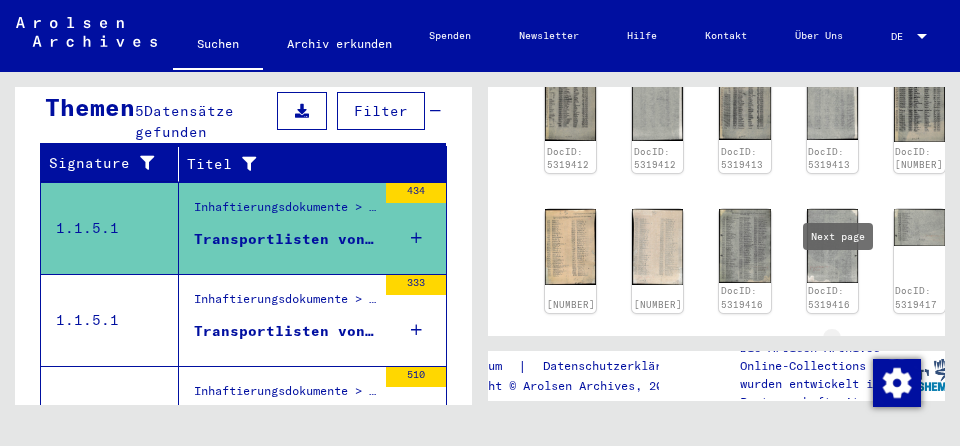 click 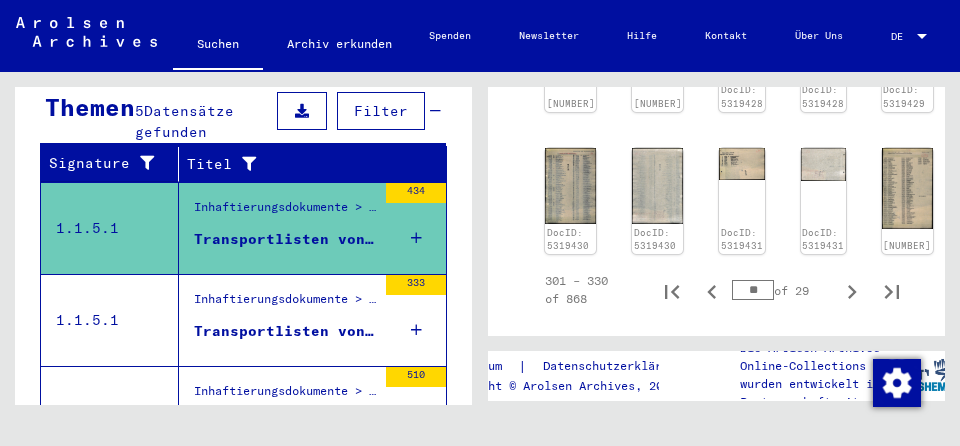 scroll, scrollTop: 1436, scrollLeft: 0, axis: vertical 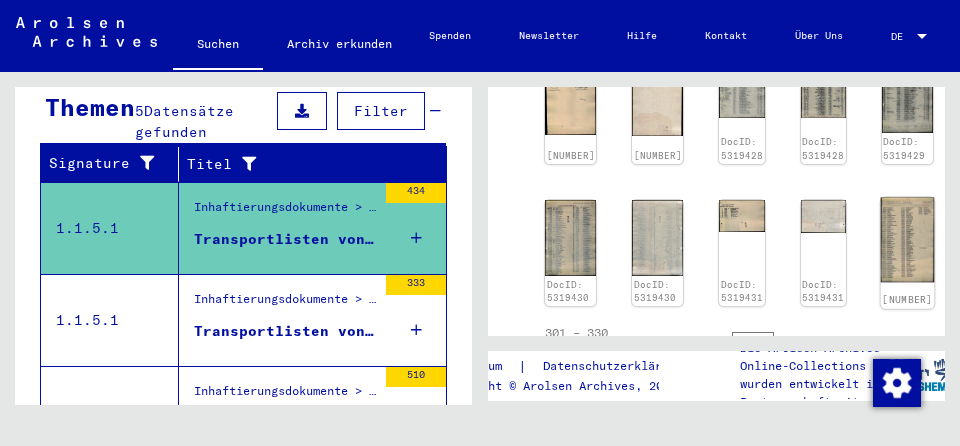 click 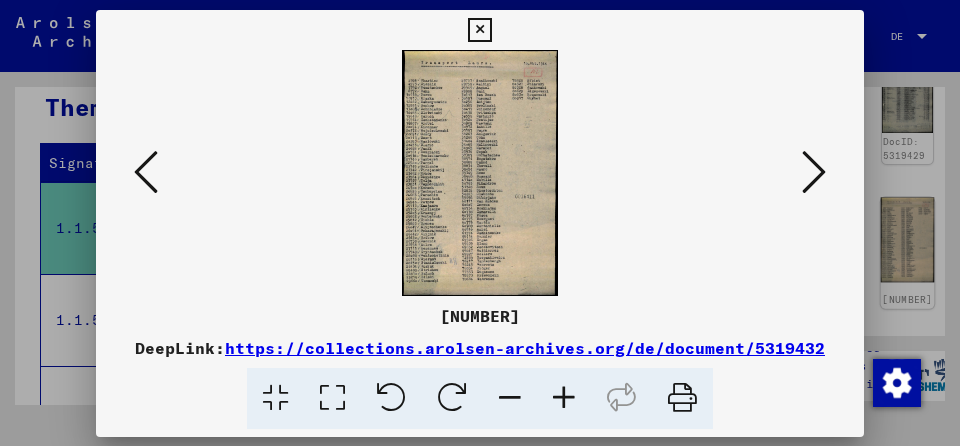 scroll, scrollTop: 1436, scrollLeft: 0, axis: vertical 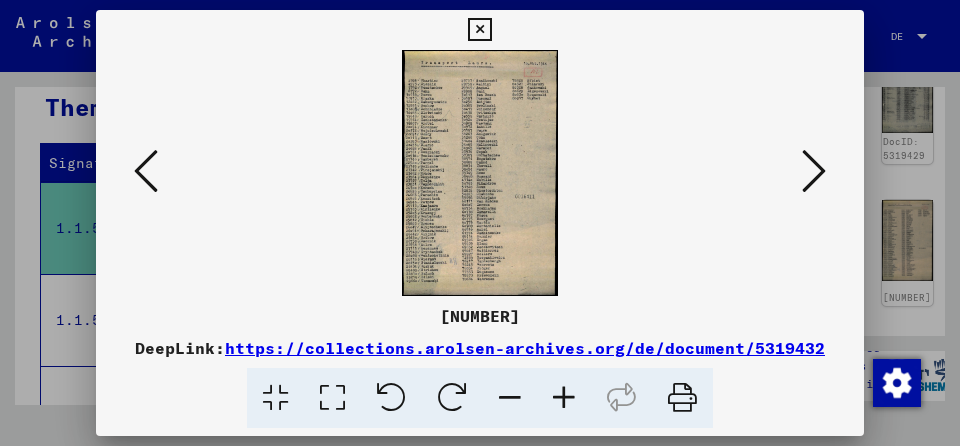 click at bounding box center (479, 30) 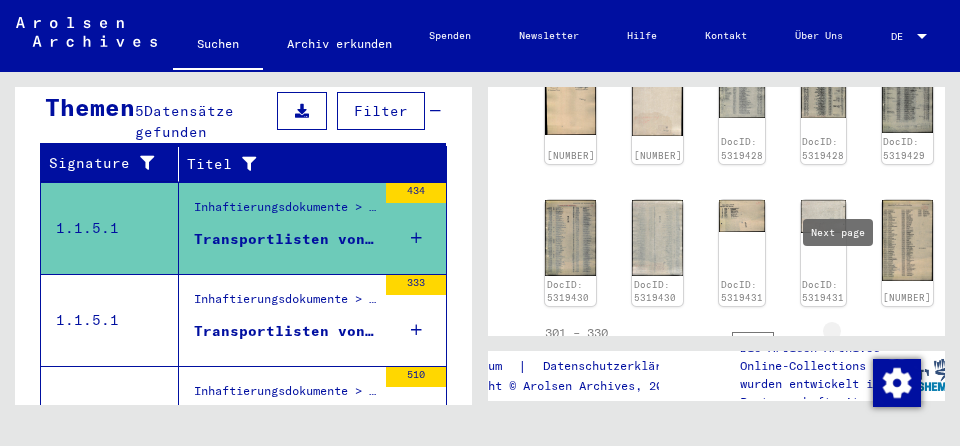 click 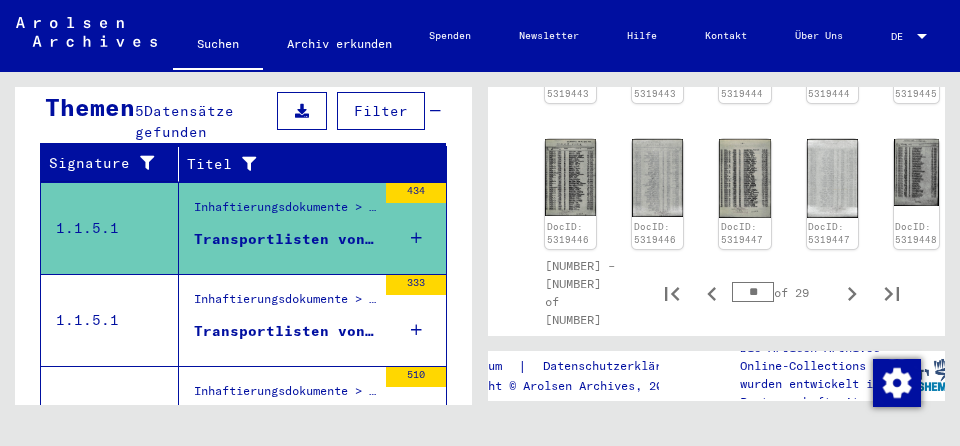 scroll, scrollTop: 1461, scrollLeft: 0, axis: vertical 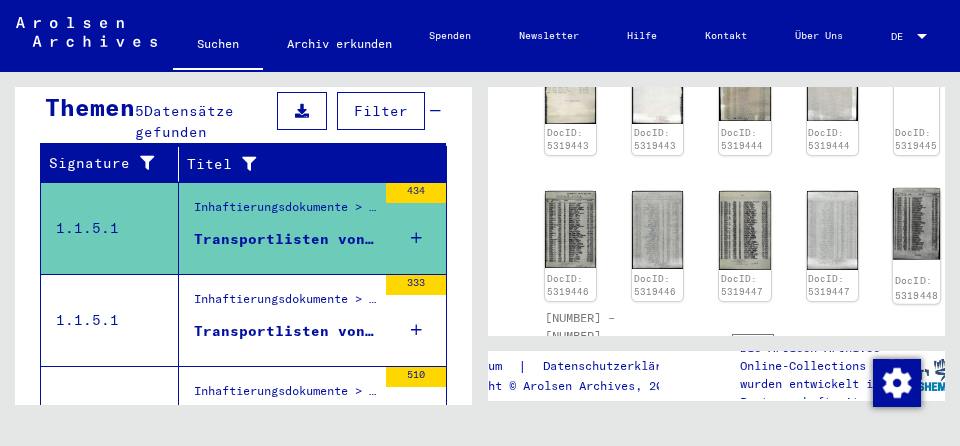click 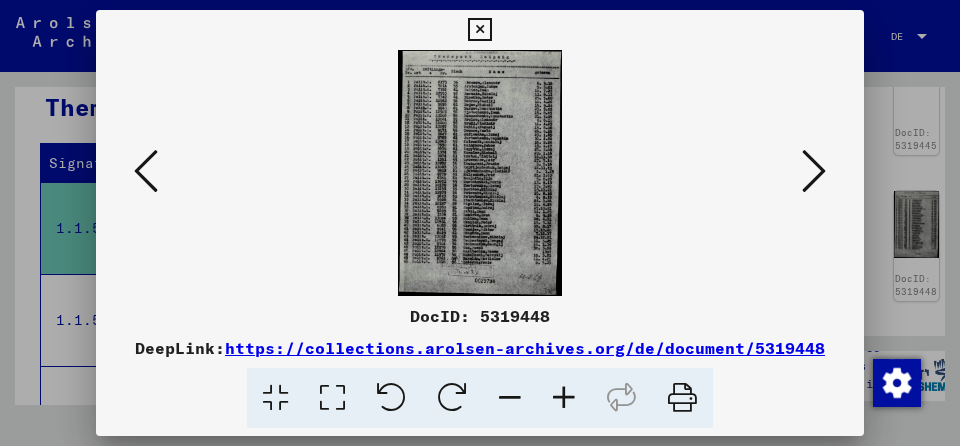 click at bounding box center [479, 30] 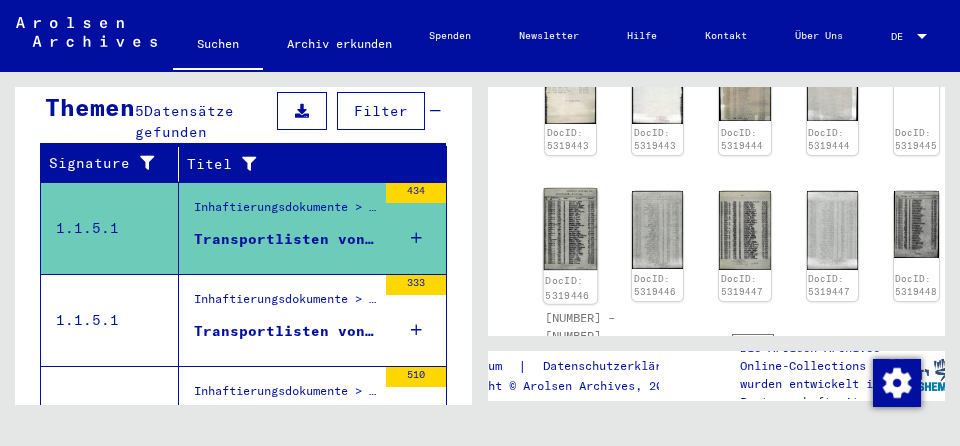 click 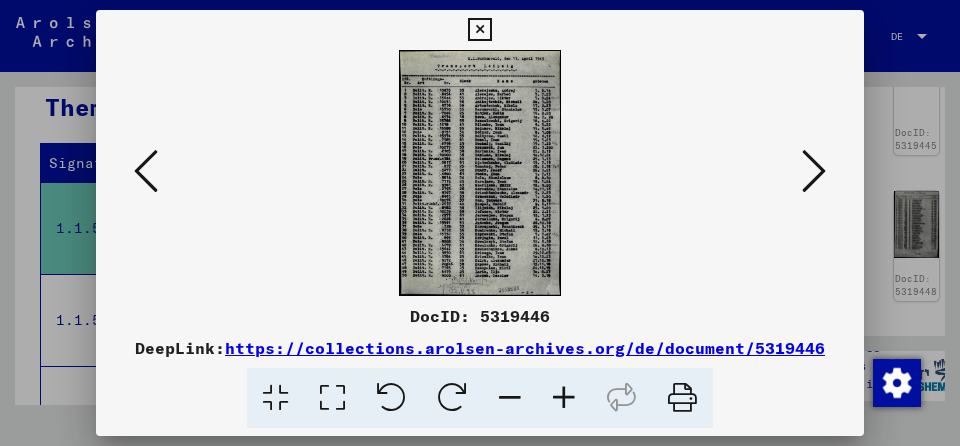 click at bounding box center (479, 30) 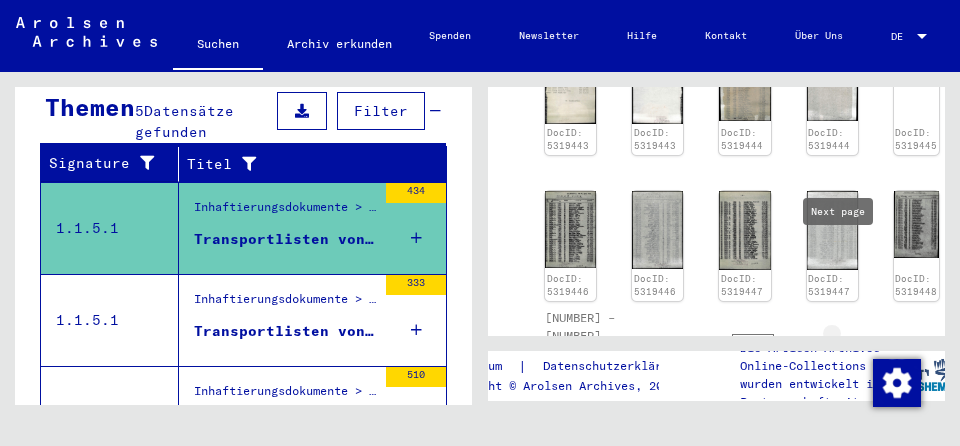 click 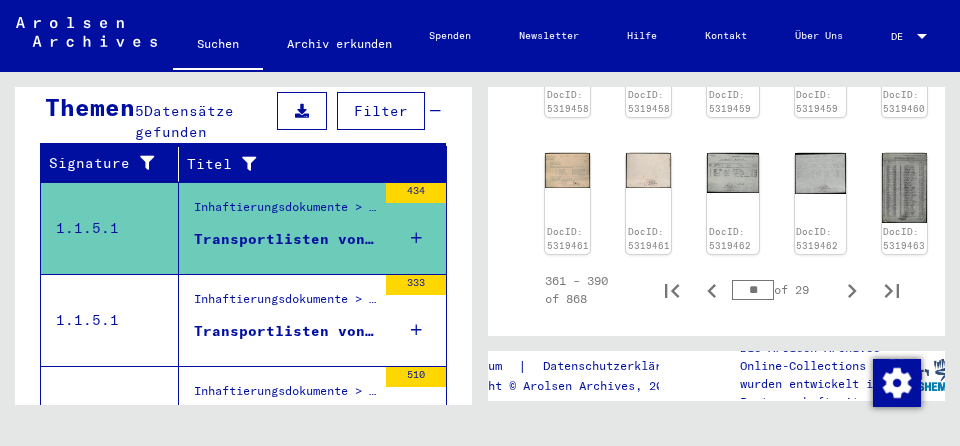 scroll, scrollTop: 1357, scrollLeft: 0, axis: vertical 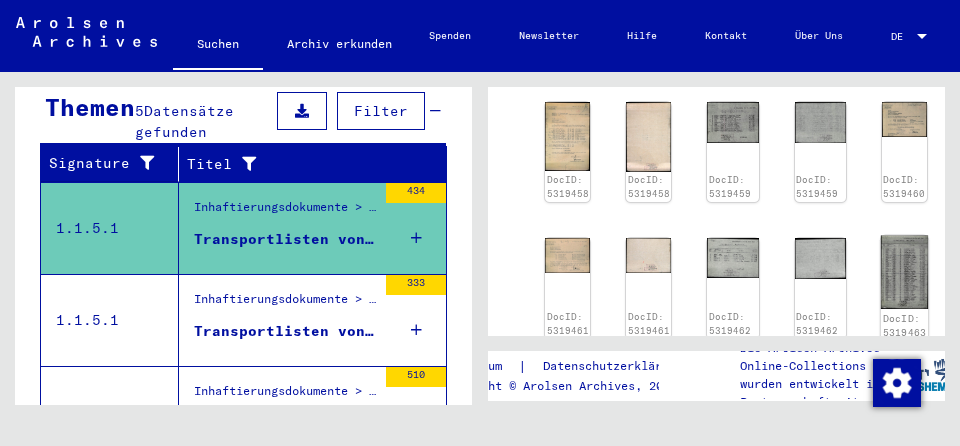 click 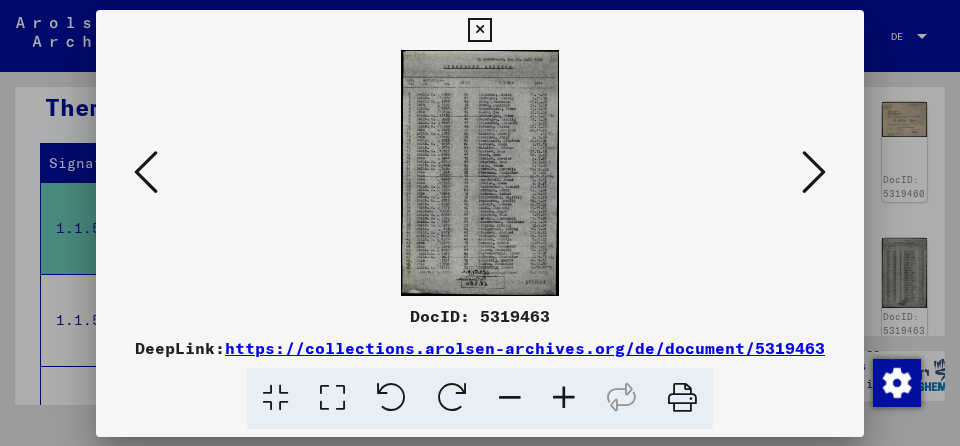 scroll, scrollTop: 1357, scrollLeft: 0, axis: vertical 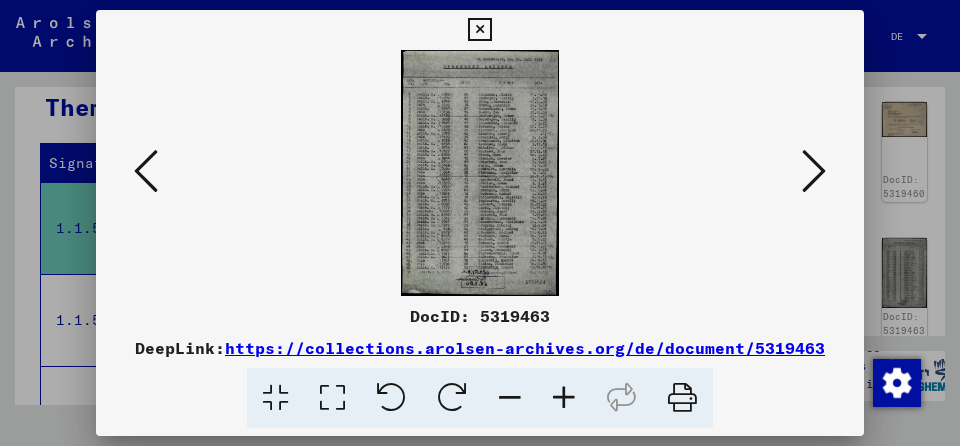 click at bounding box center [479, 30] 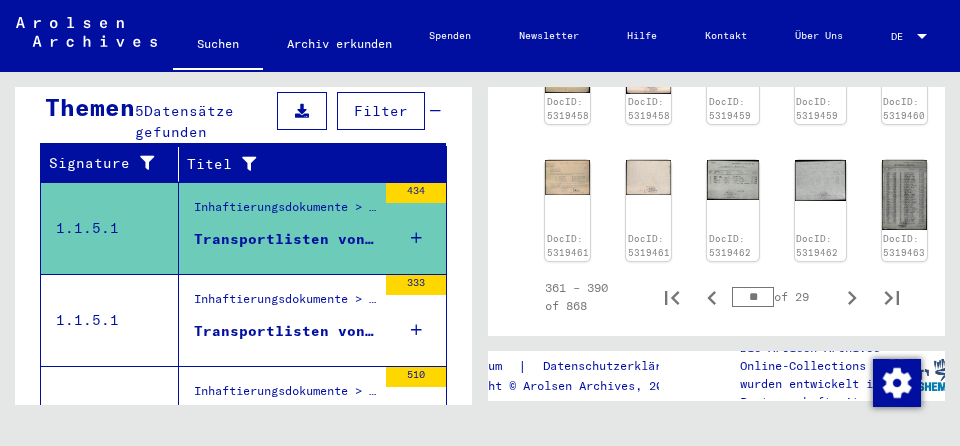 scroll, scrollTop: 1480, scrollLeft: 0, axis: vertical 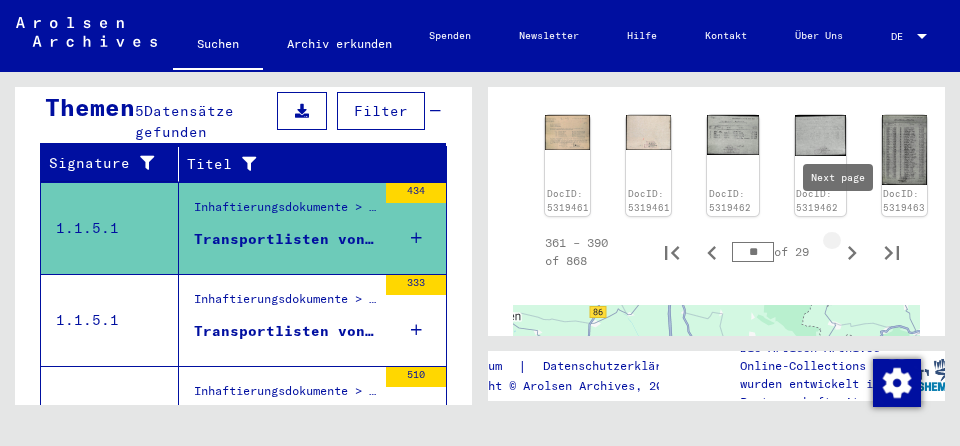 click 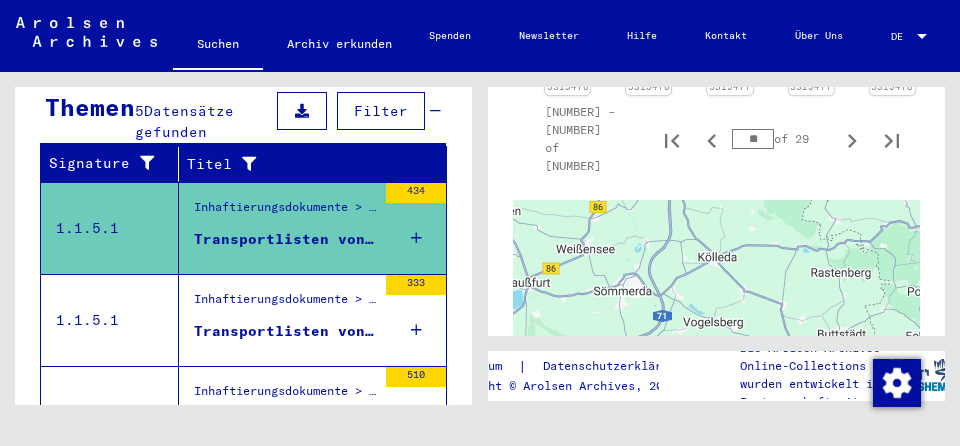 scroll, scrollTop: 1677, scrollLeft: 0, axis: vertical 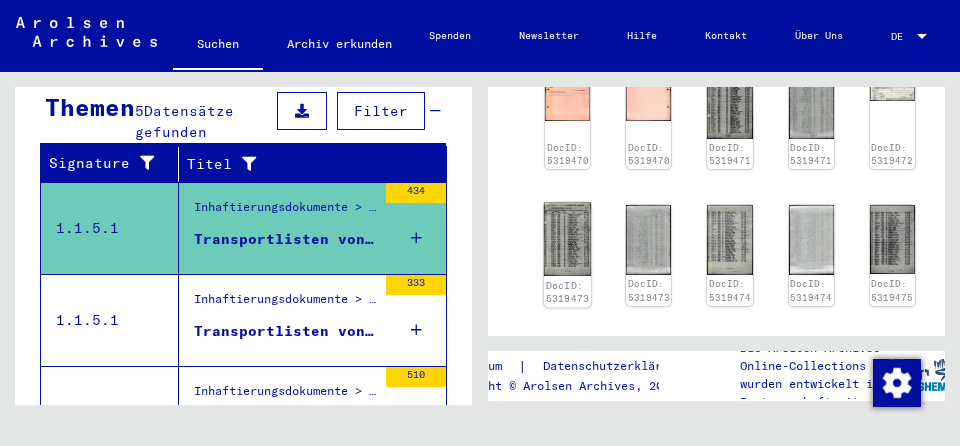 click 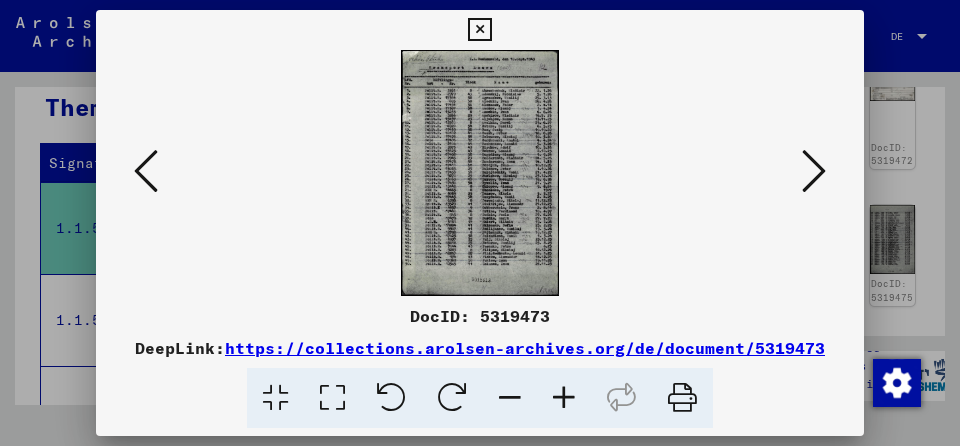 click at bounding box center [479, 30] 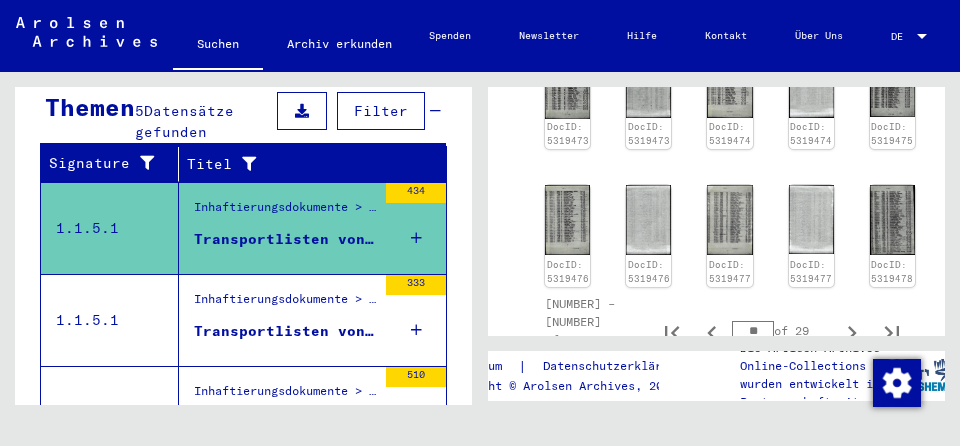 scroll, scrollTop: 1470, scrollLeft: 0, axis: vertical 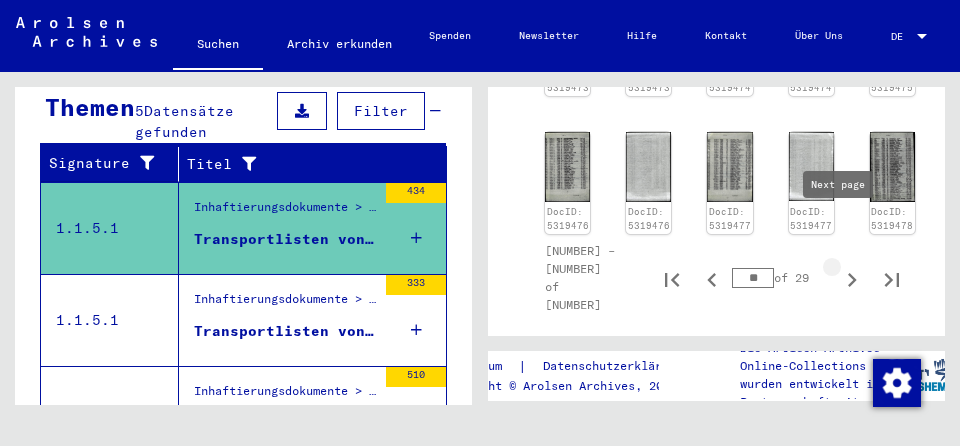 click 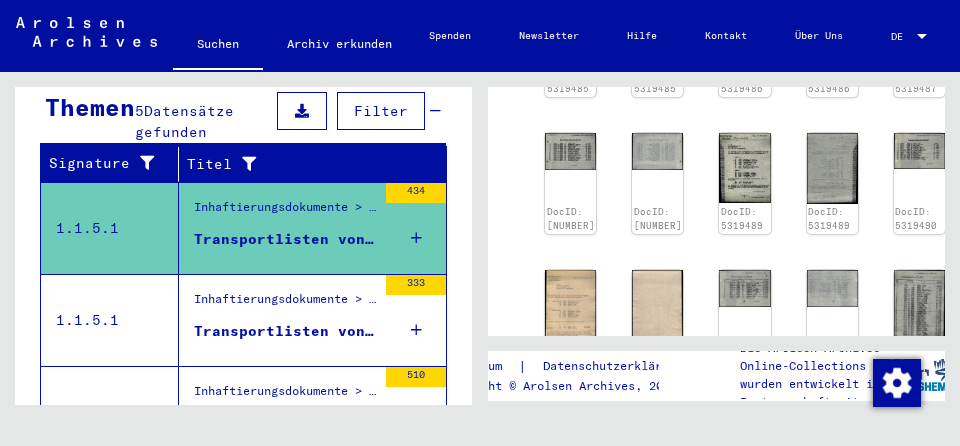 scroll, scrollTop: 1350, scrollLeft: 0, axis: vertical 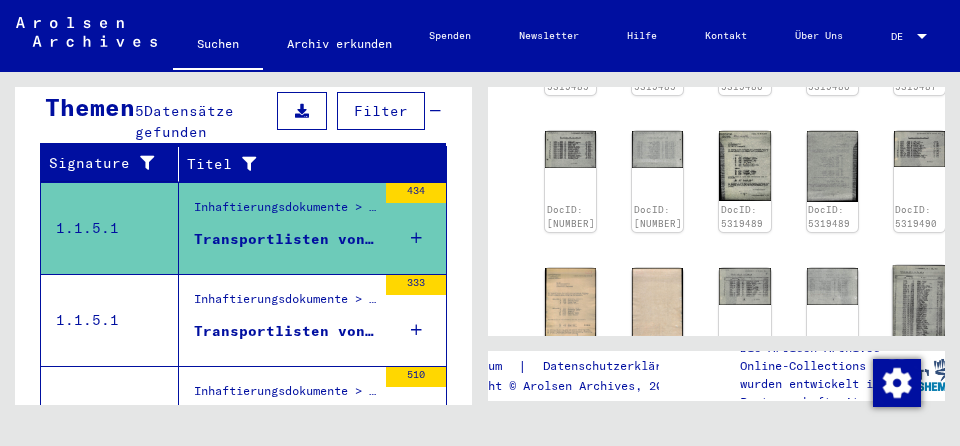 click 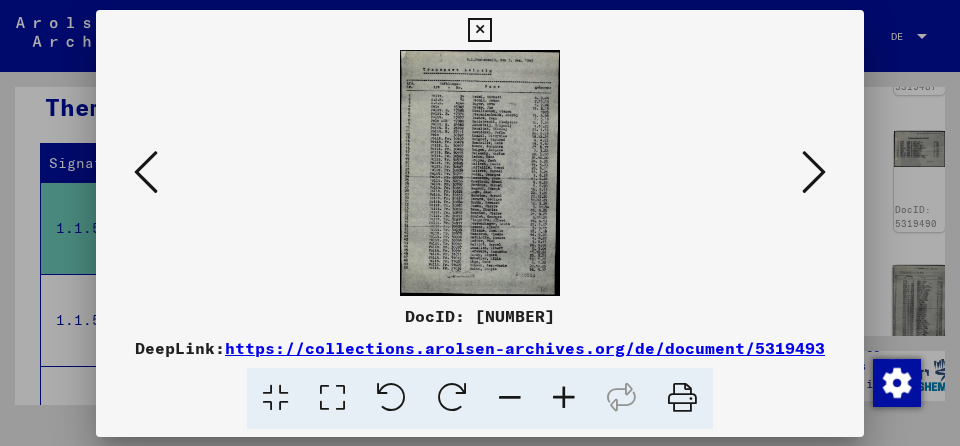 scroll, scrollTop: 1350, scrollLeft: 0, axis: vertical 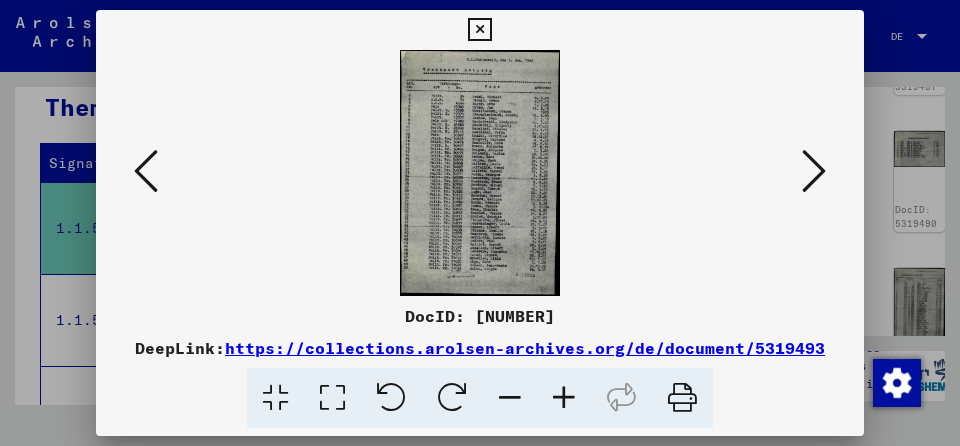 click at bounding box center [479, 30] 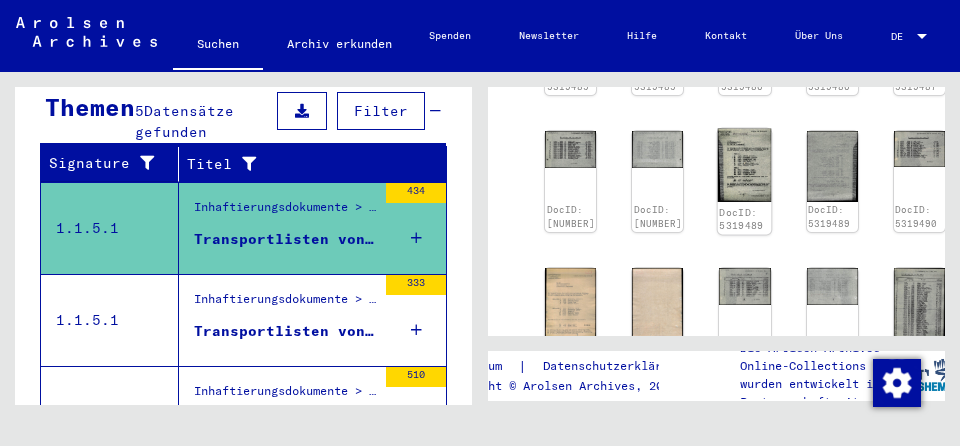 click 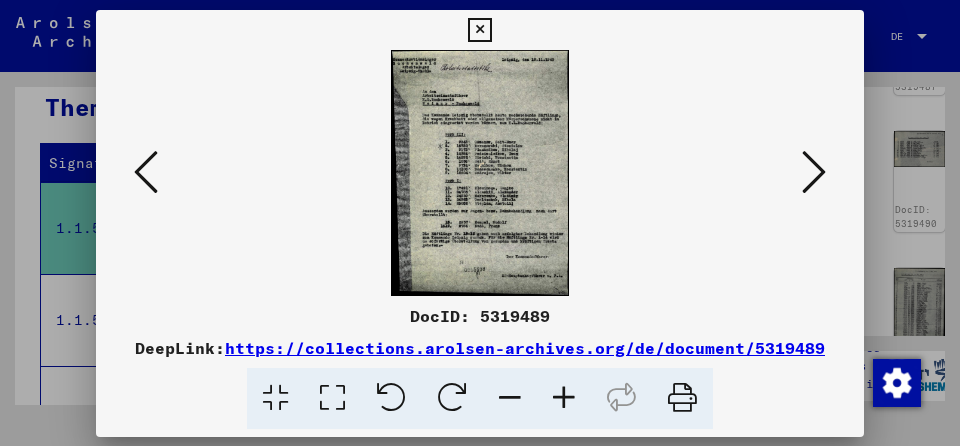 scroll, scrollTop: 1350, scrollLeft: 0, axis: vertical 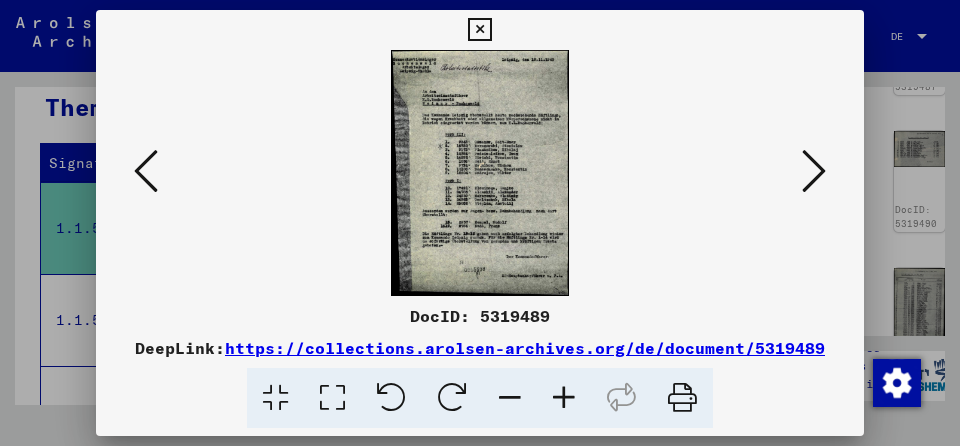 click at bounding box center (479, 30) 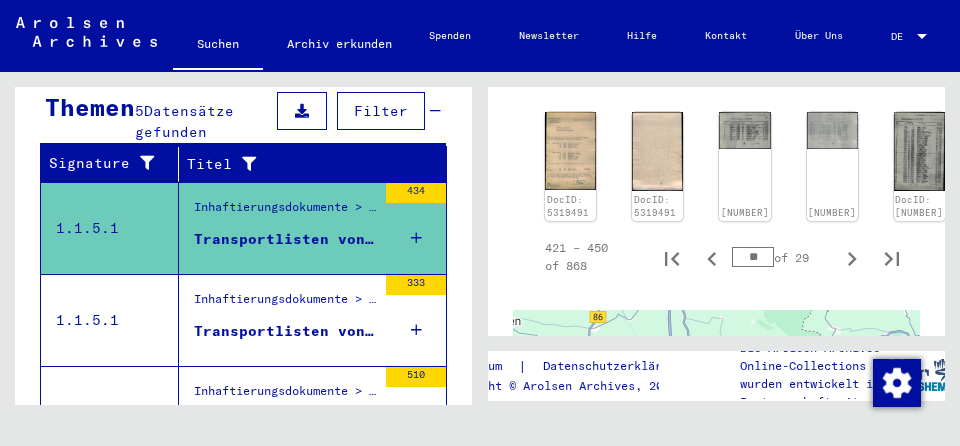 scroll, scrollTop: 1507, scrollLeft: 0, axis: vertical 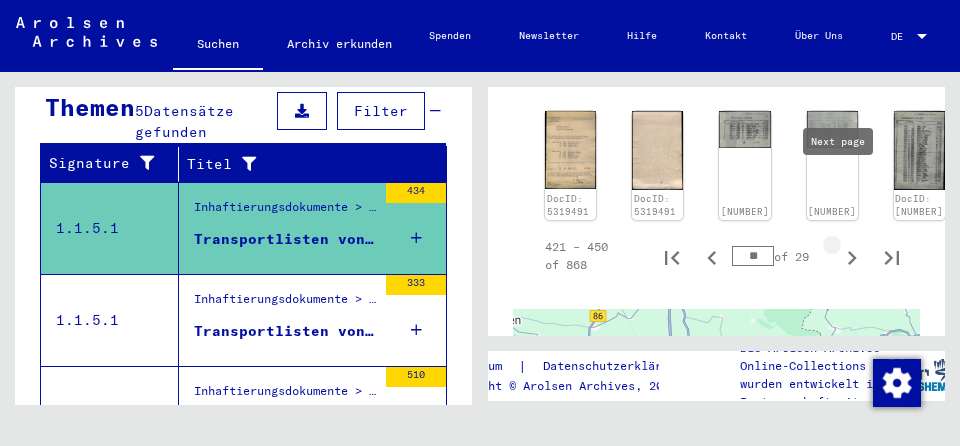 click 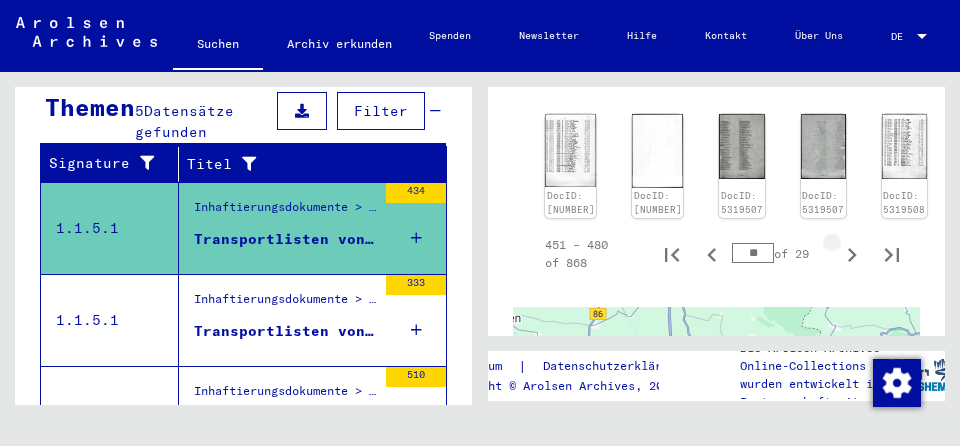 scroll, scrollTop: 1641, scrollLeft: 0, axis: vertical 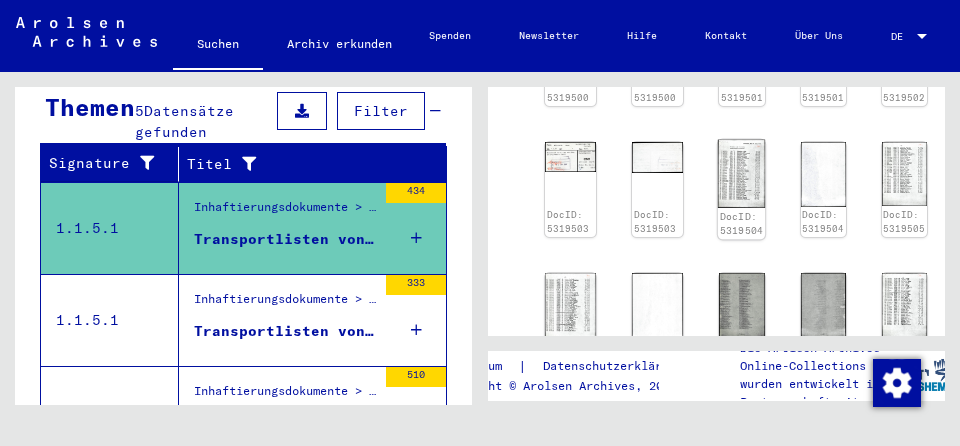 click 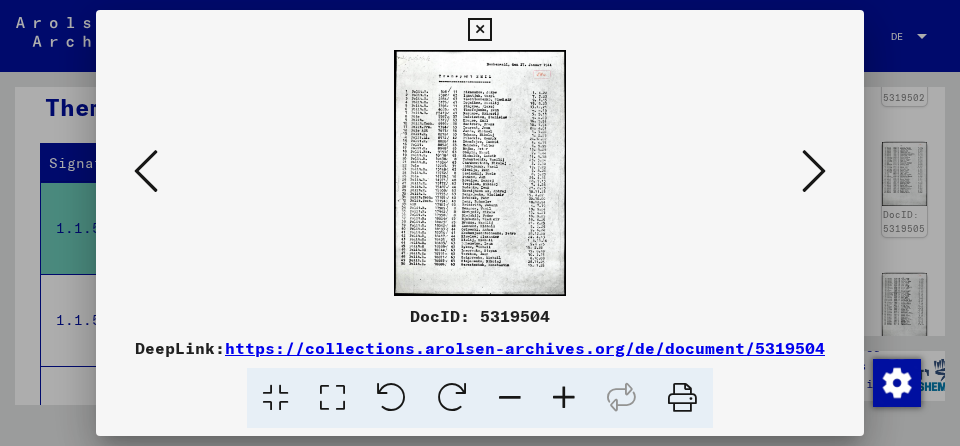 click at bounding box center [479, 30] 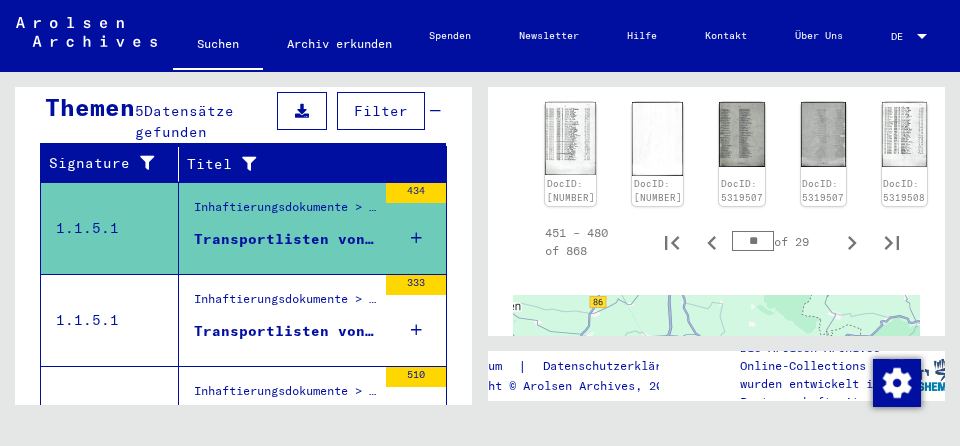 scroll, scrollTop: 1523, scrollLeft: 0, axis: vertical 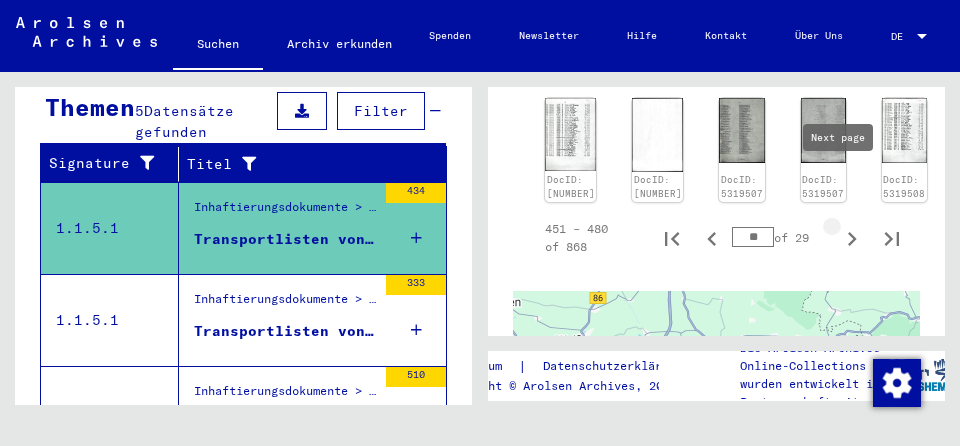 click 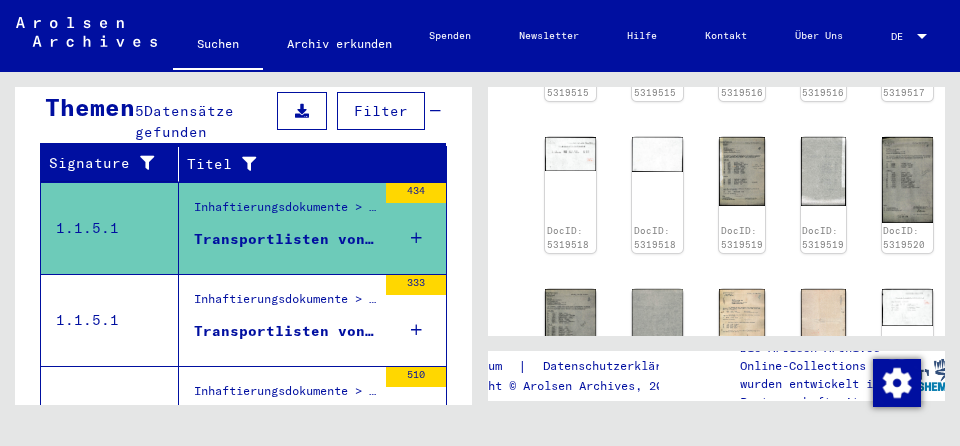 scroll, scrollTop: 1337, scrollLeft: 0, axis: vertical 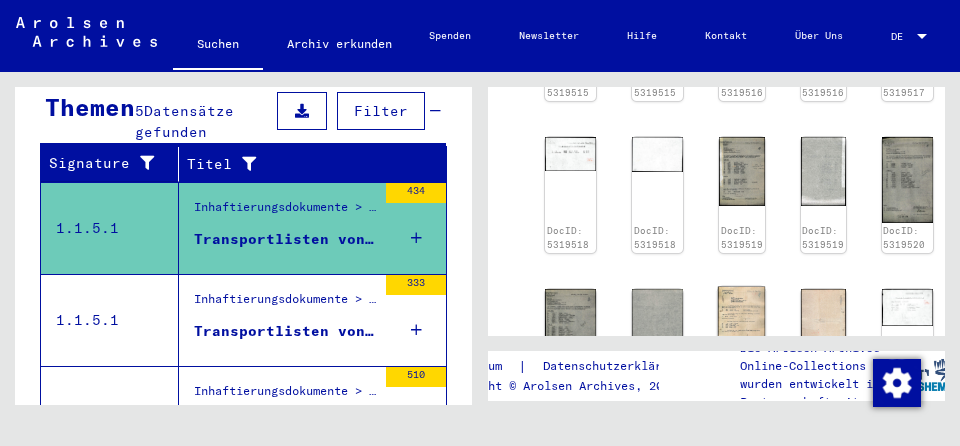 click 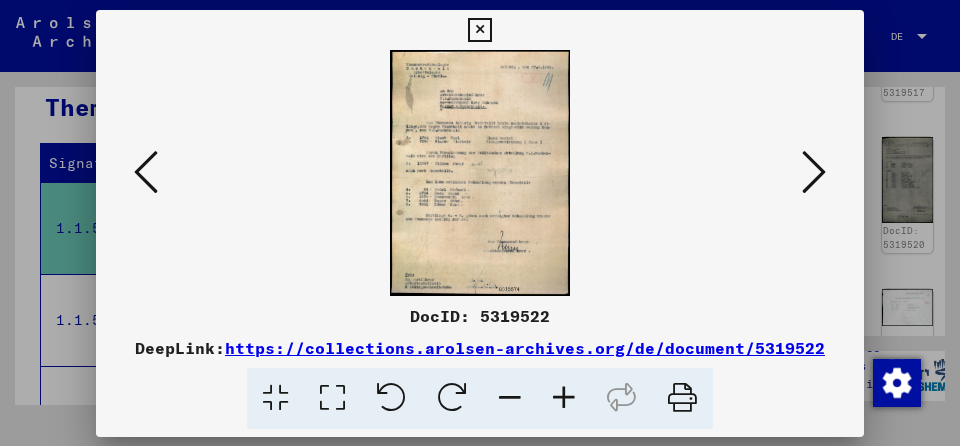 scroll, scrollTop: 1337, scrollLeft: 0, axis: vertical 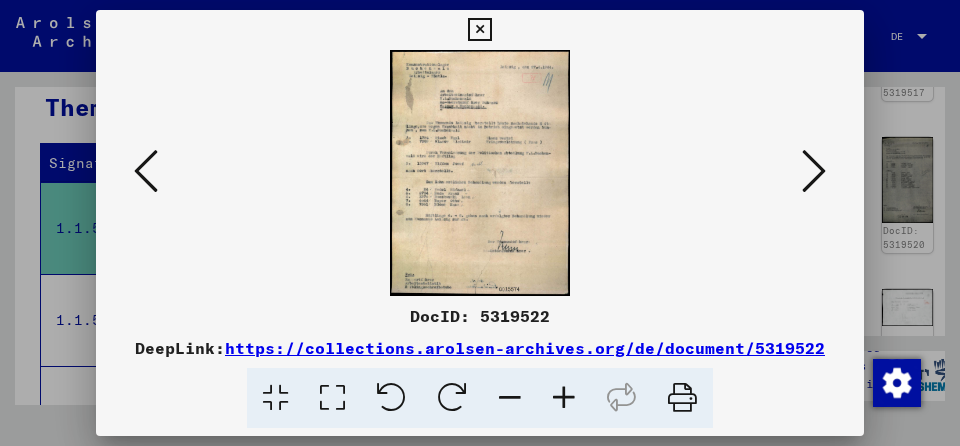 click at bounding box center [479, 30] 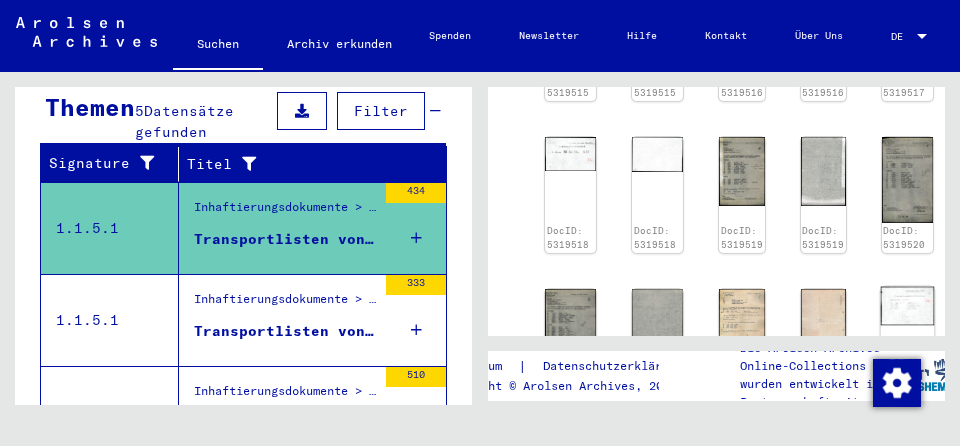 click 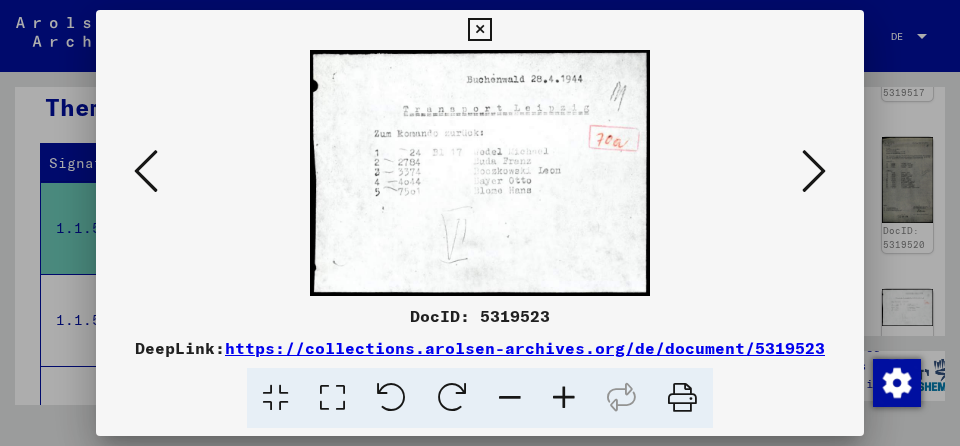 click at bounding box center (479, 30) 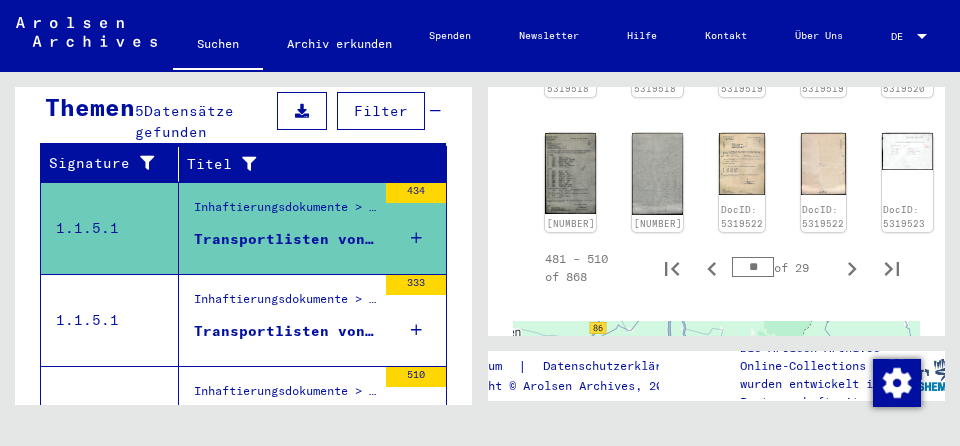scroll, scrollTop: 1495, scrollLeft: 0, axis: vertical 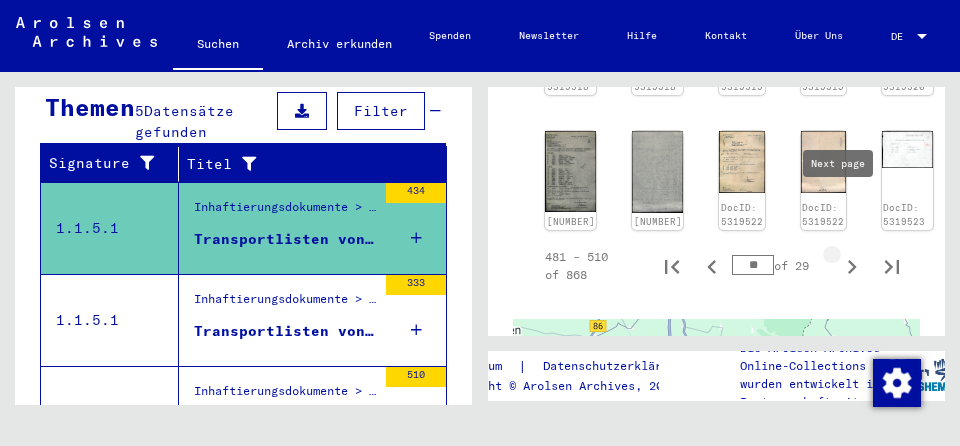 click 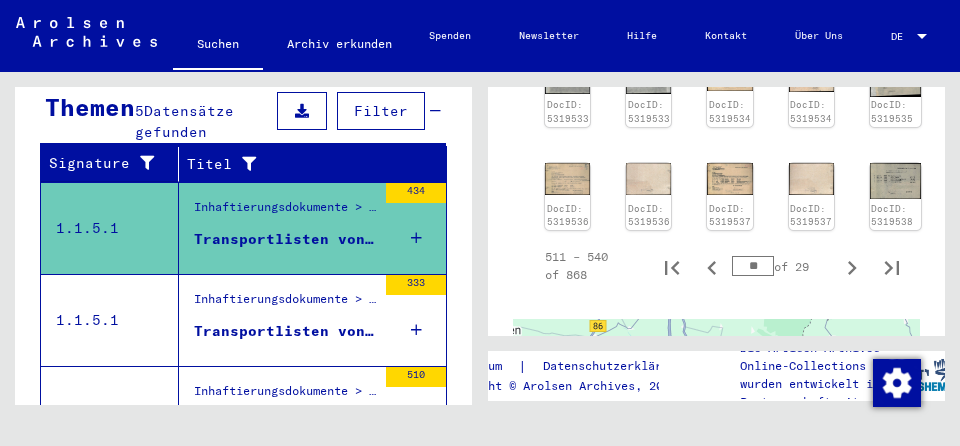 scroll, scrollTop: 1317, scrollLeft: 0, axis: vertical 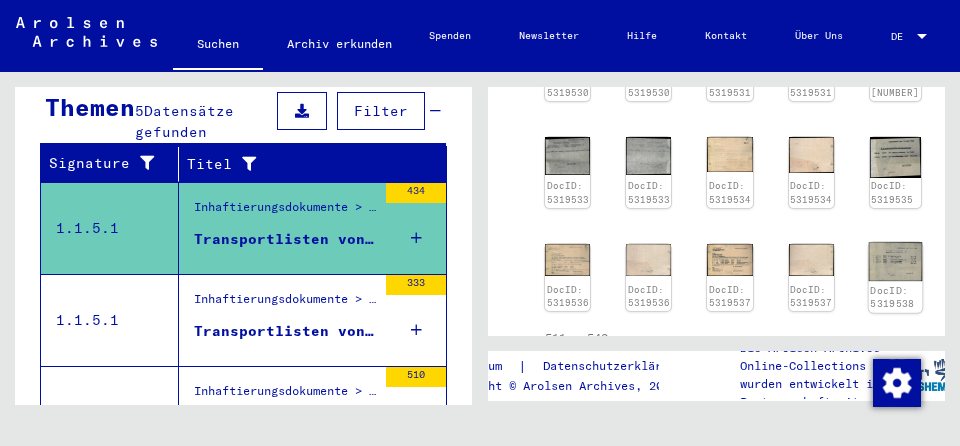 click 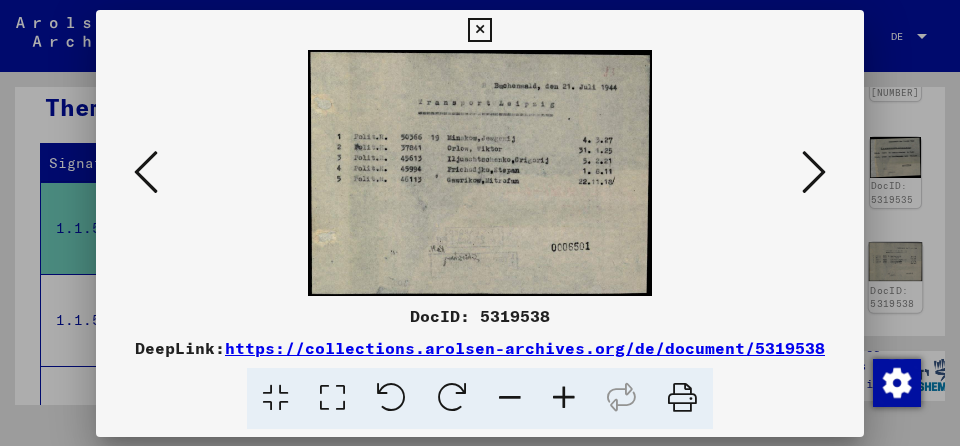 scroll, scrollTop: 1317, scrollLeft: 0, axis: vertical 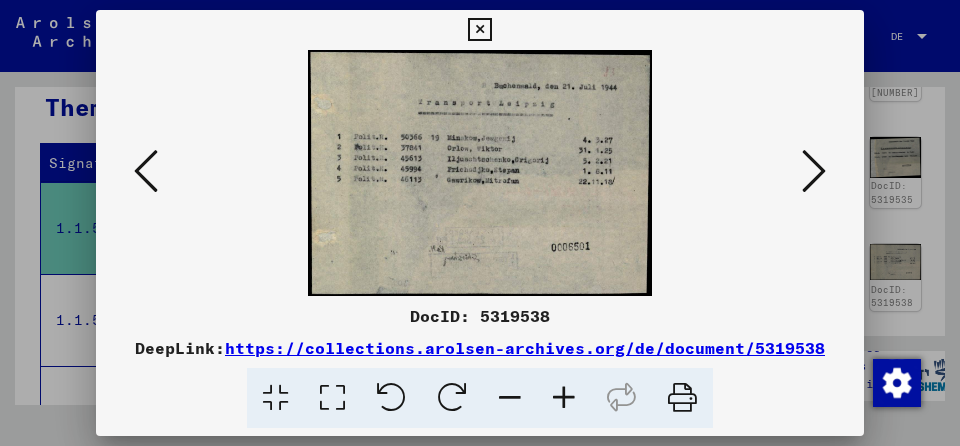 click at bounding box center [479, 30] 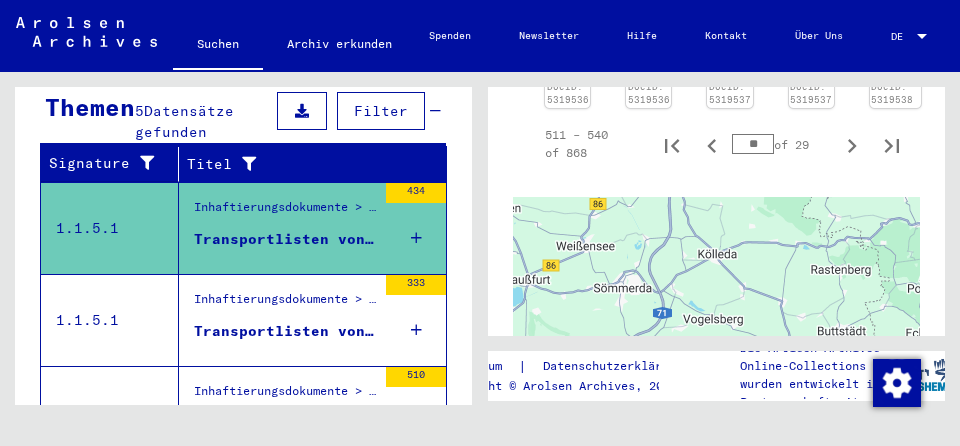scroll, scrollTop: 1527, scrollLeft: 0, axis: vertical 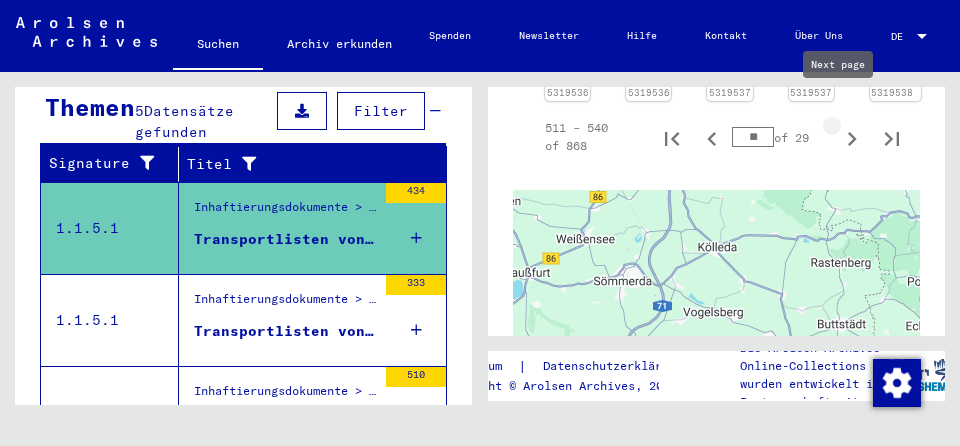 click 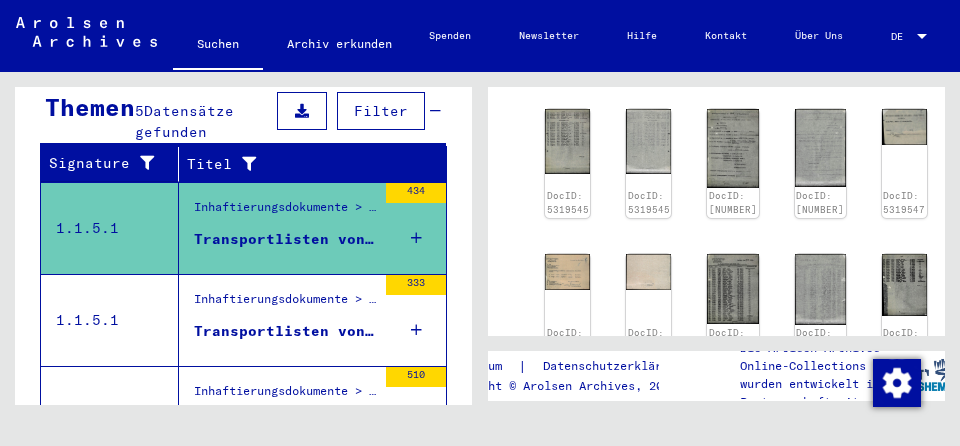 scroll, scrollTop: 1239, scrollLeft: 0, axis: vertical 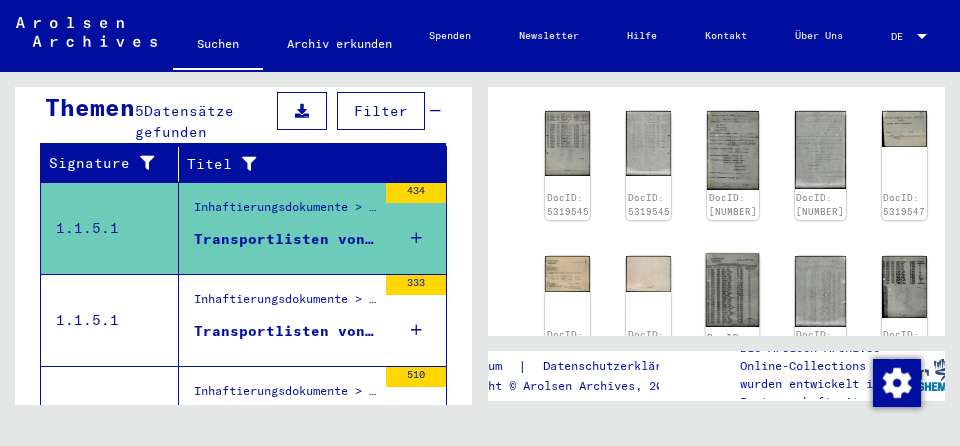click 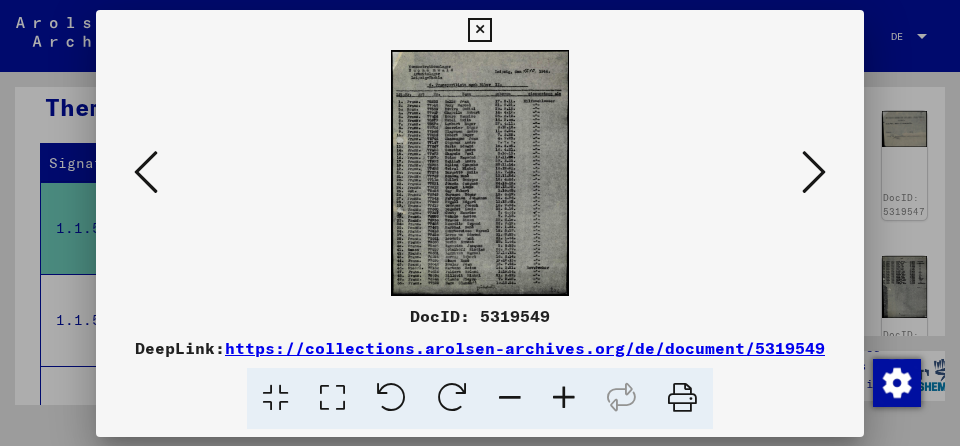 scroll, scrollTop: 1239, scrollLeft: 0, axis: vertical 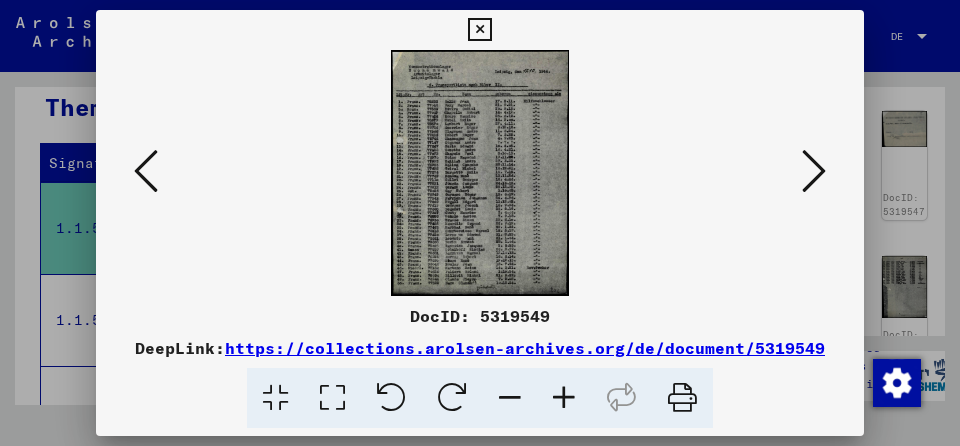 click at bounding box center [814, 171] 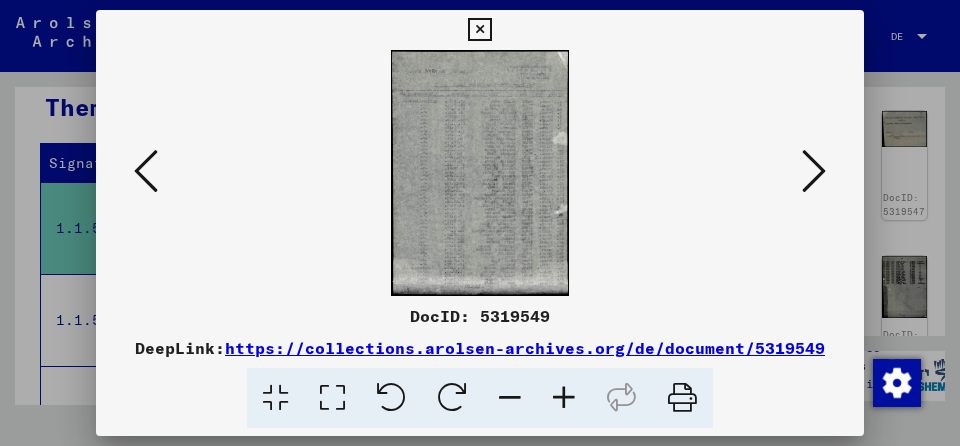 click at bounding box center [814, 171] 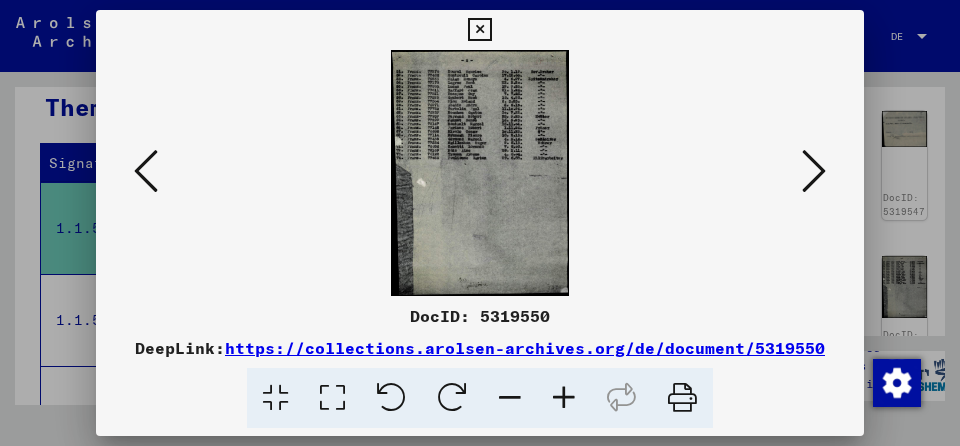 click at bounding box center [814, 171] 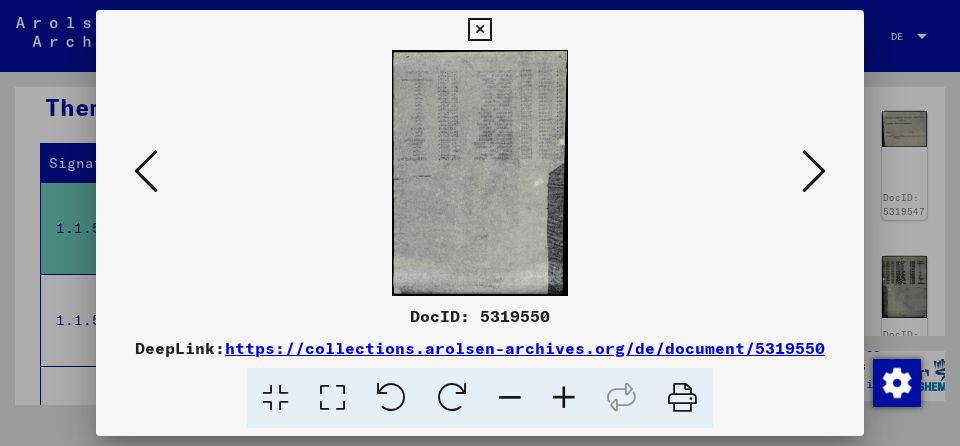 click at bounding box center (814, 171) 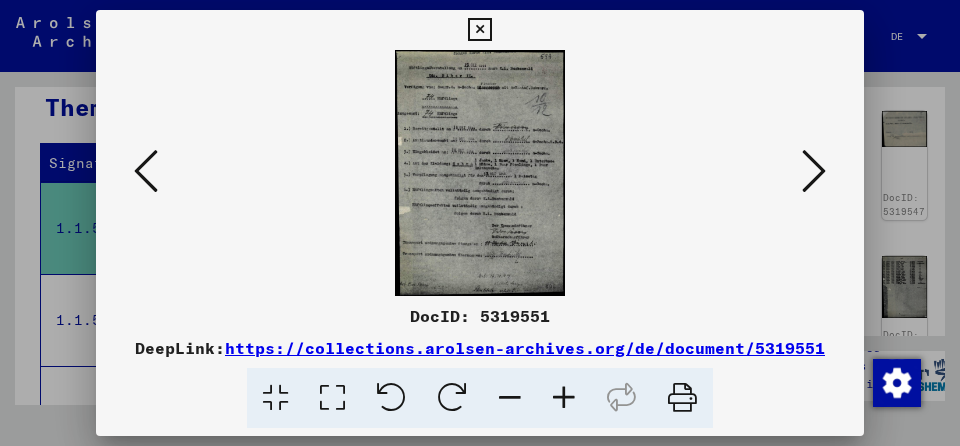 click at bounding box center [480, 173] 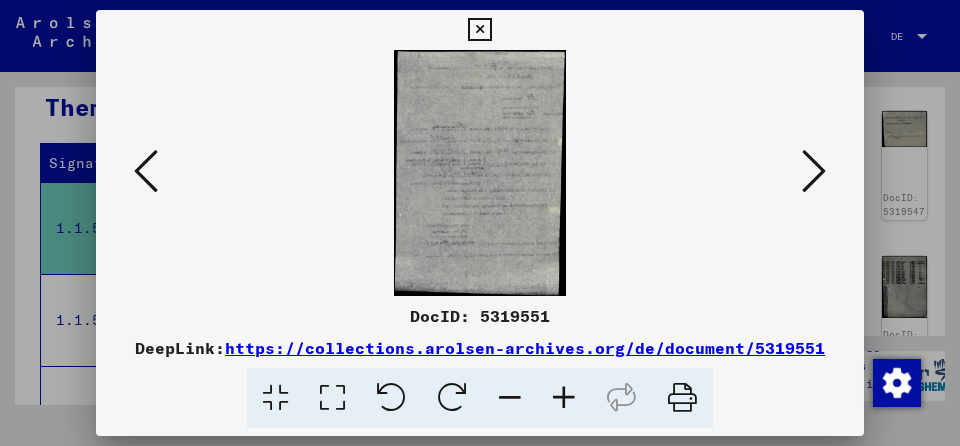click at bounding box center [814, 171] 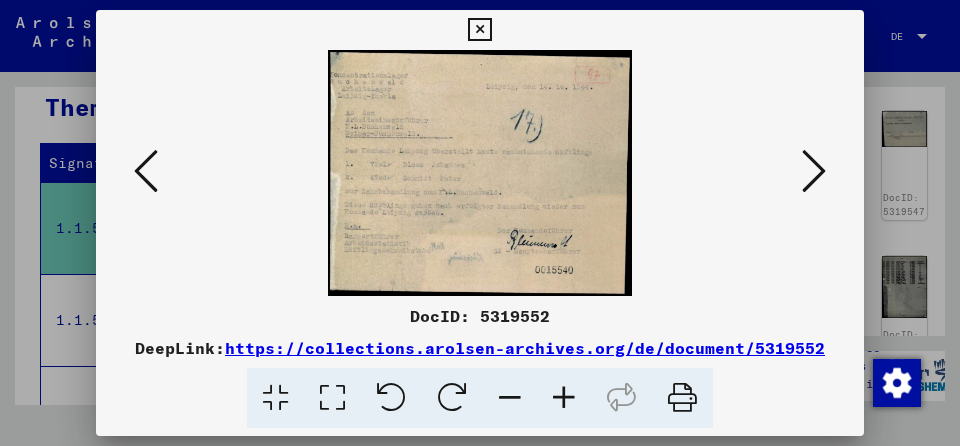 click at bounding box center [814, 171] 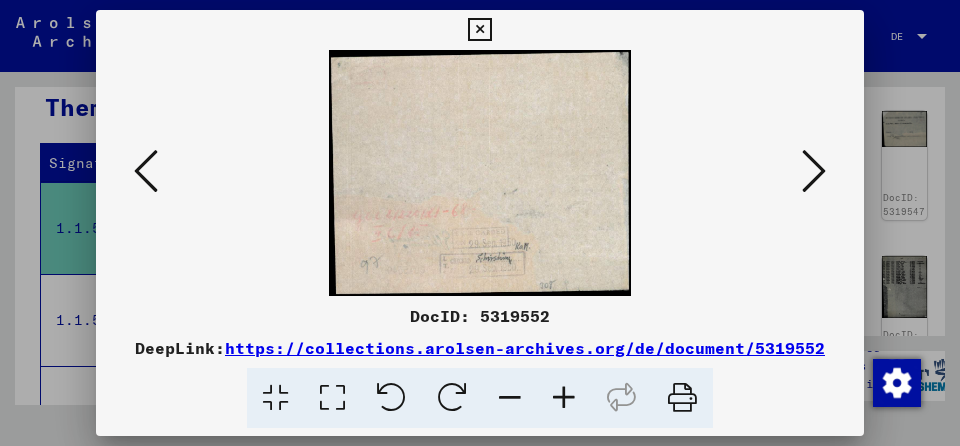click at bounding box center [814, 171] 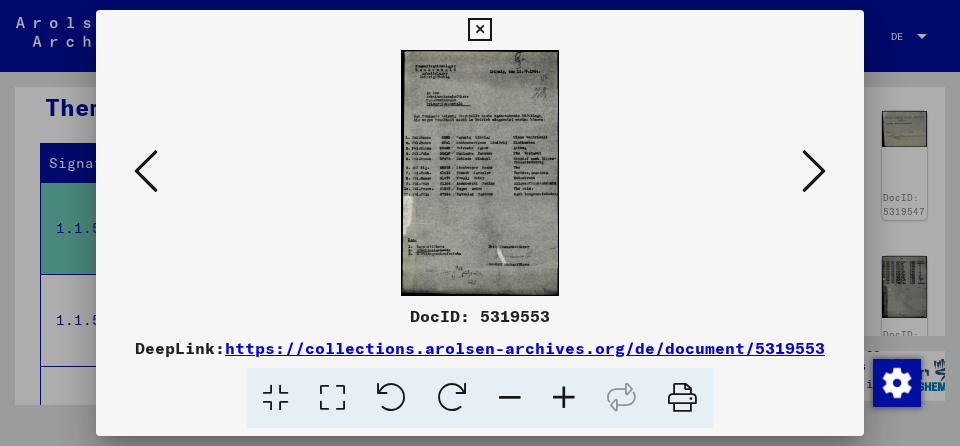 click at bounding box center (814, 171) 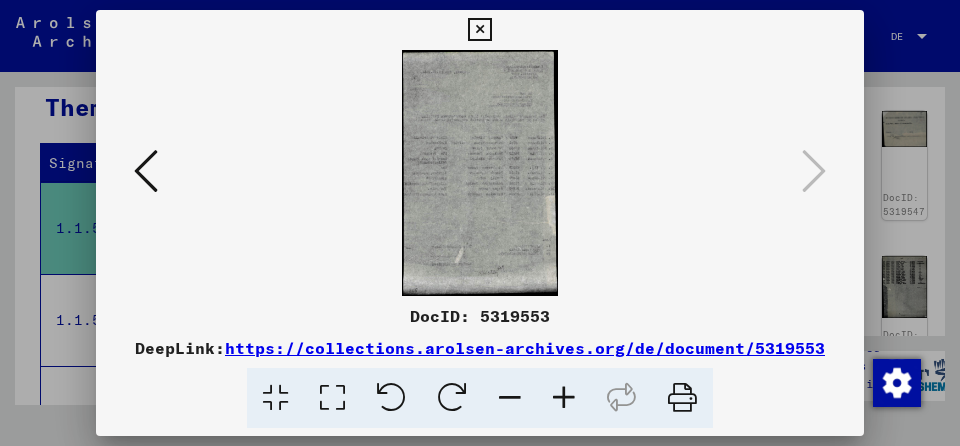 click at bounding box center [146, 171] 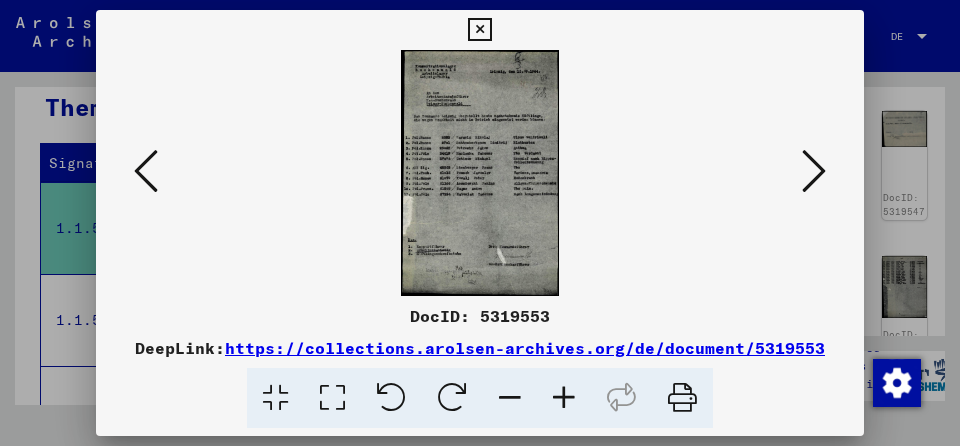click at bounding box center [146, 171] 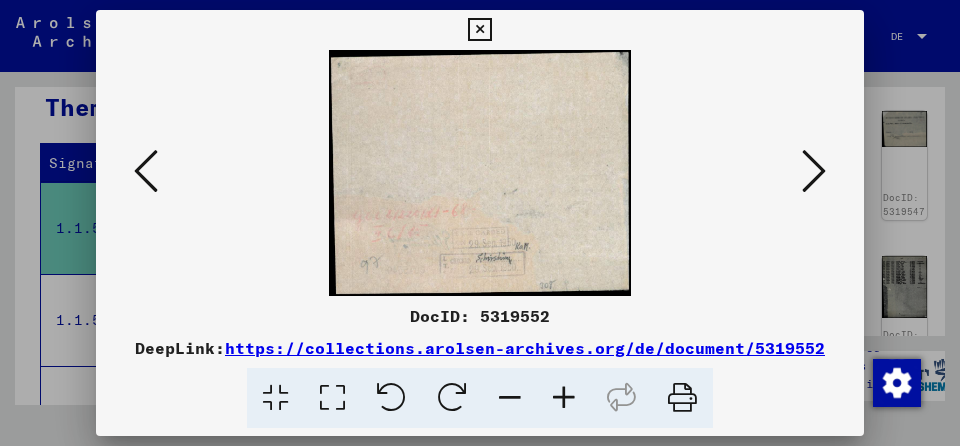 click at bounding box center (146, 171) 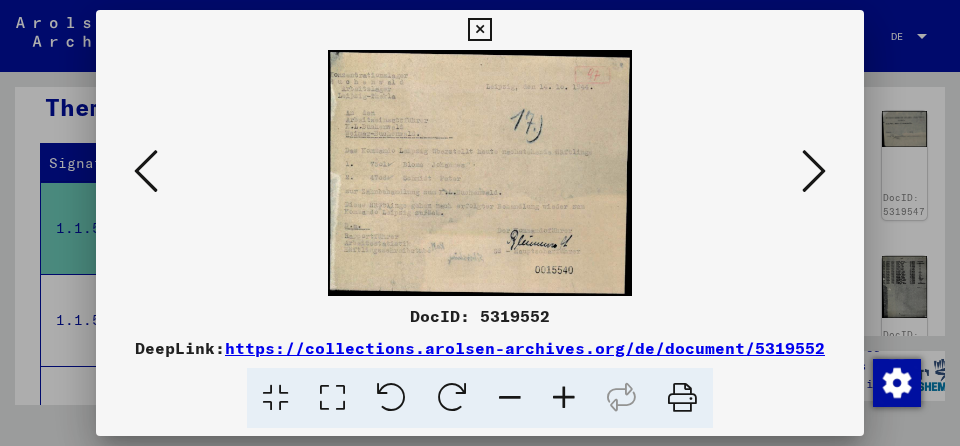 click at bounding box center (146, 171) 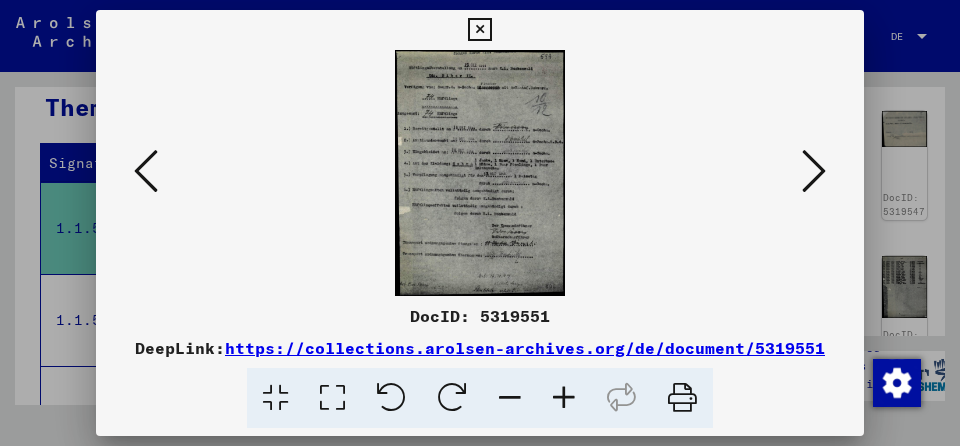 click at bounding box center (146, 171) 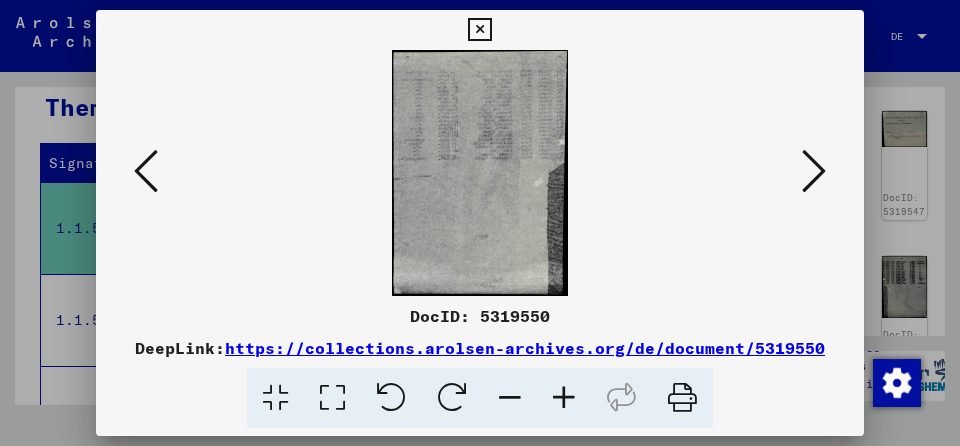 click at bounding box center [146, 171] 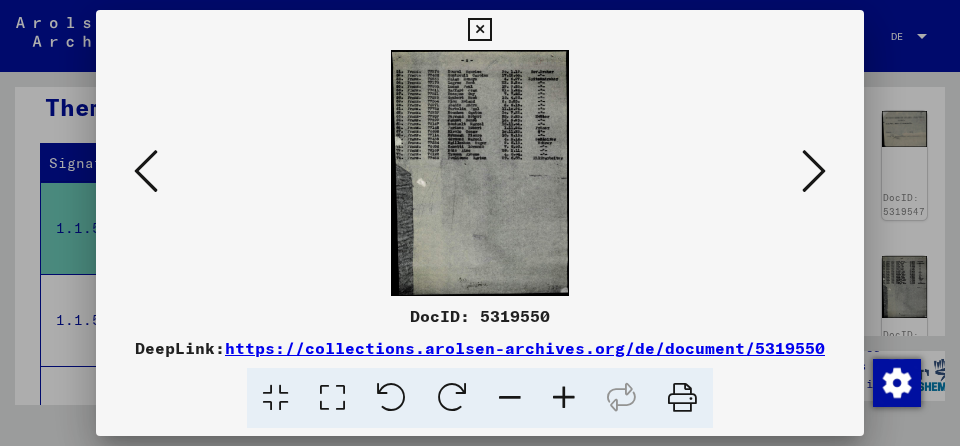 click at bounding box center [146, 171] 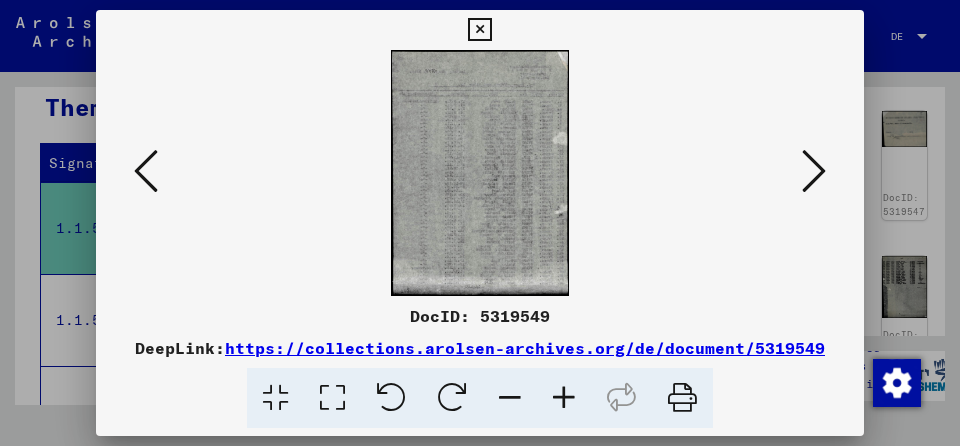 click at bounding box center (146, 171) 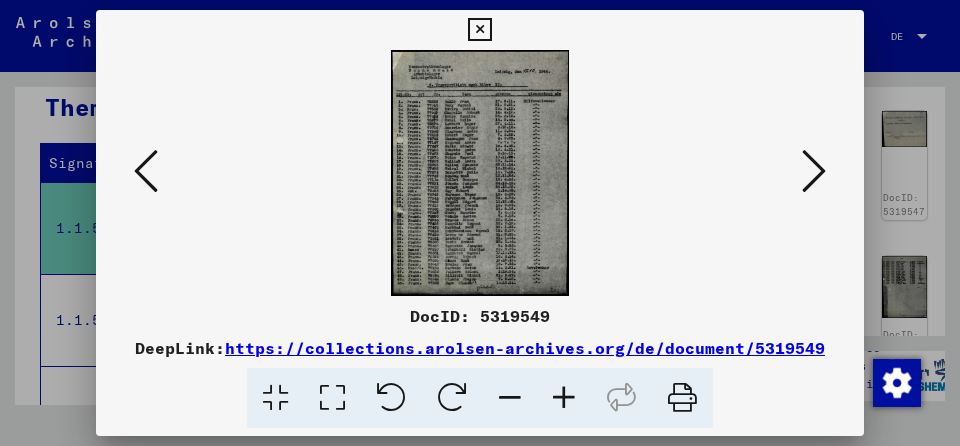 click at bounding box center [146, 171] 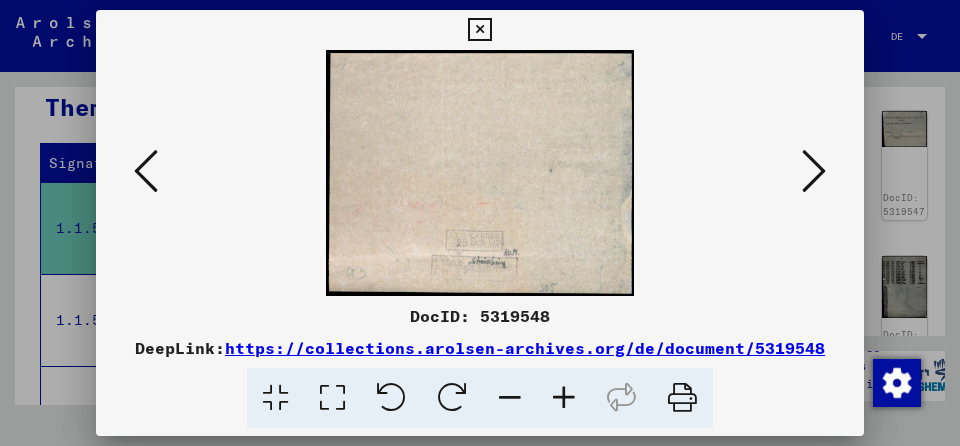 click at bounding box center [146, 171] 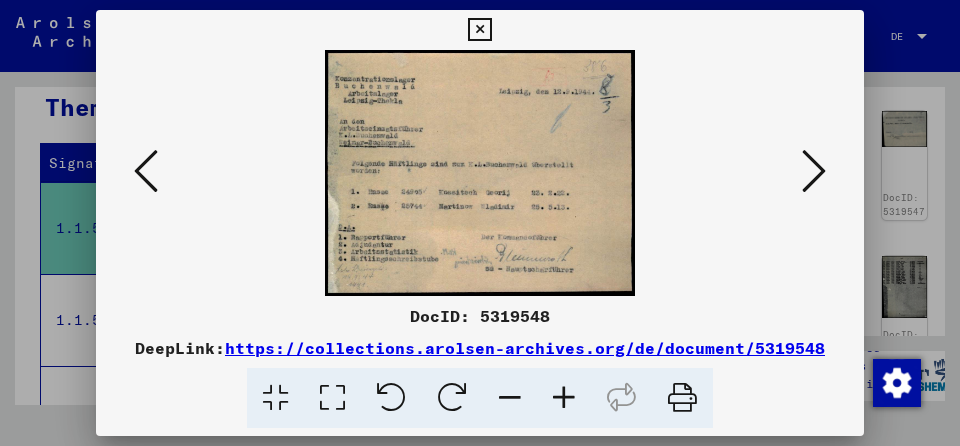 click at bounding box center [146, 171] 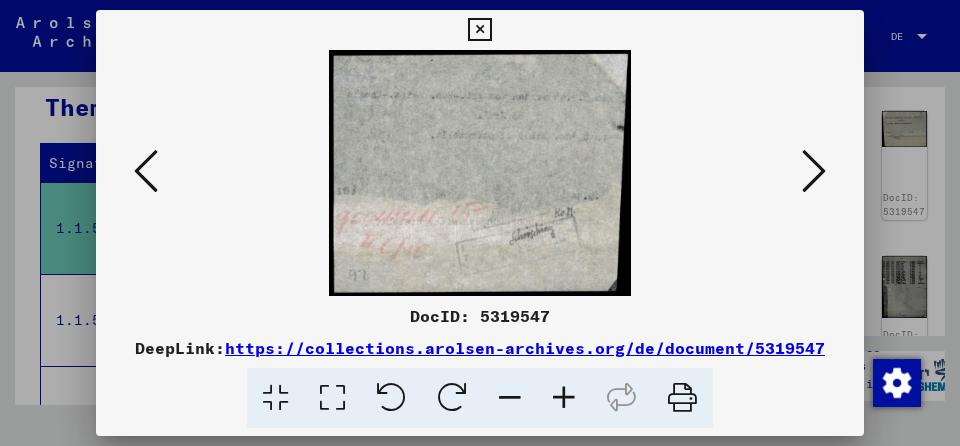 click at bounding box center [146, 171] 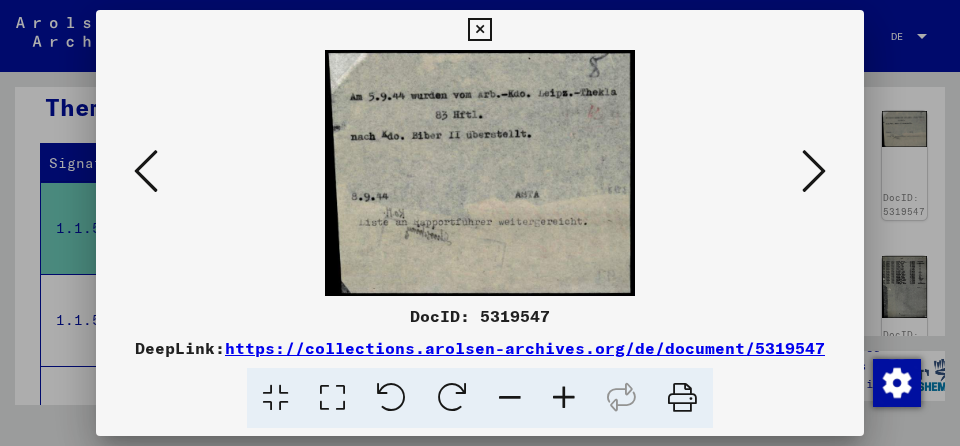 click at bounding box center [146, 171] 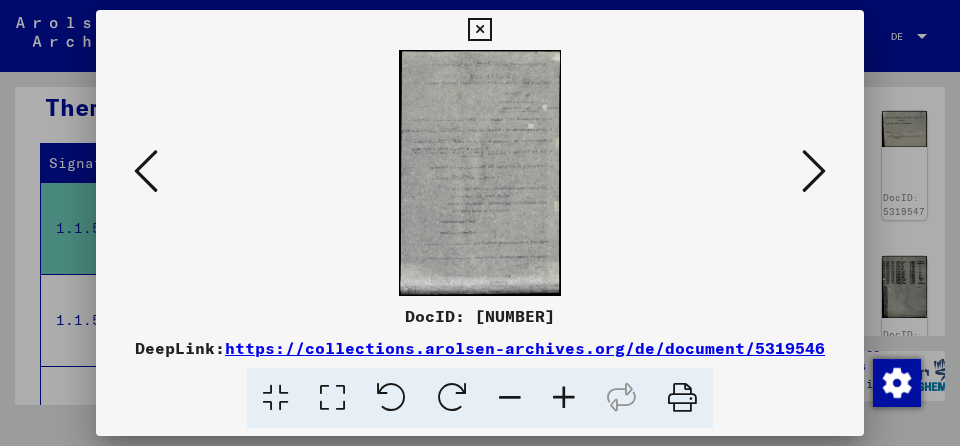 click at bounding box center [146, 171] 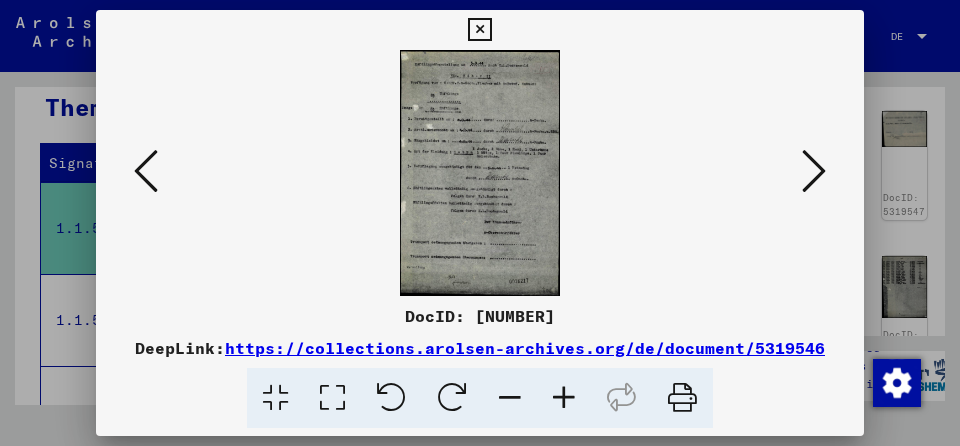 click at bounding box center [146, 171] 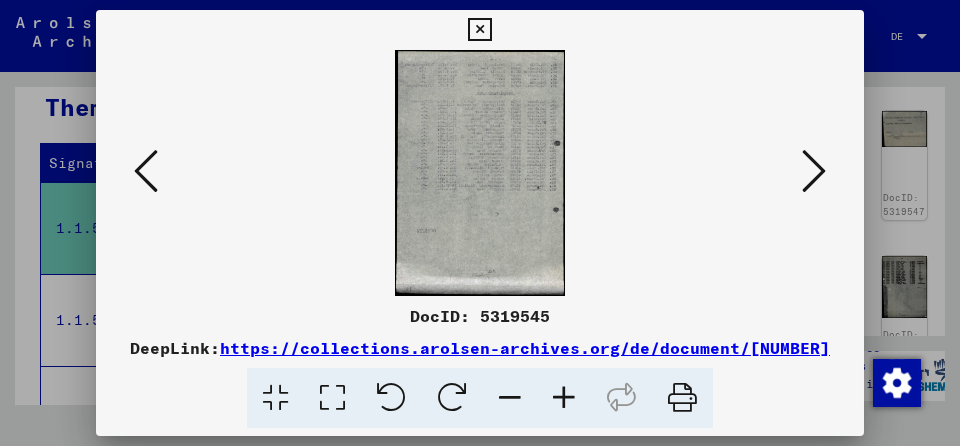 click at bounding box center (146, 171) 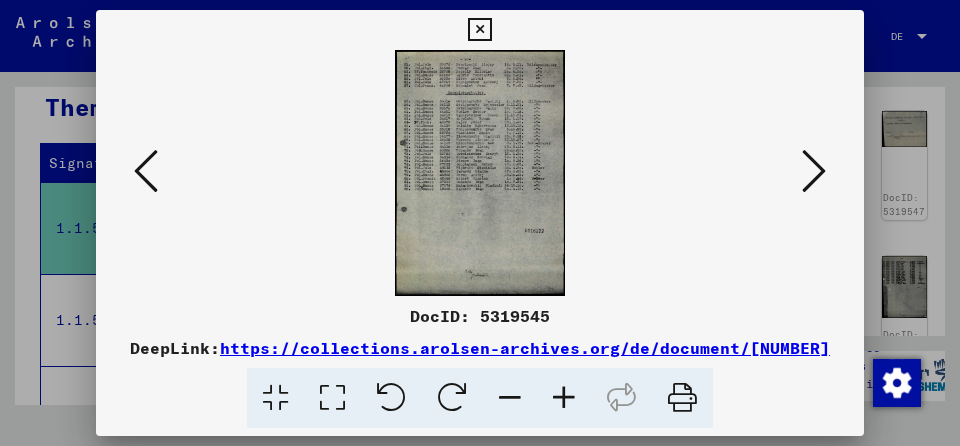 click at bounding box center (146, 171) 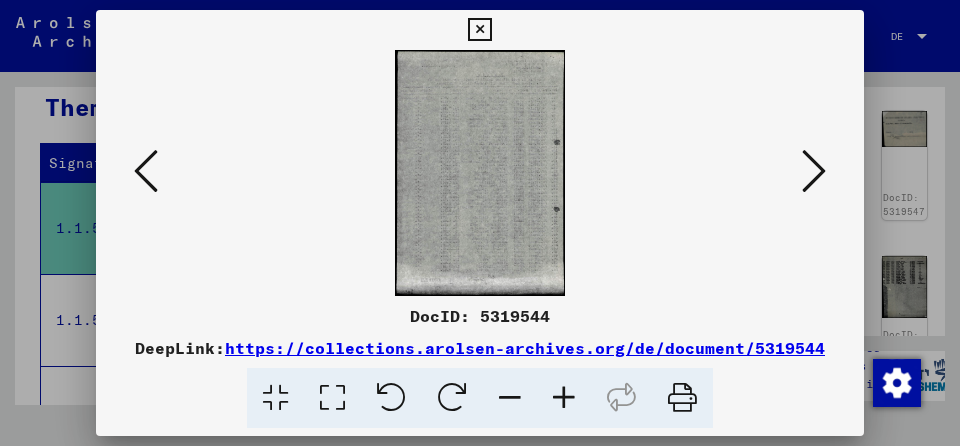 click at bounding box center (146, 171) 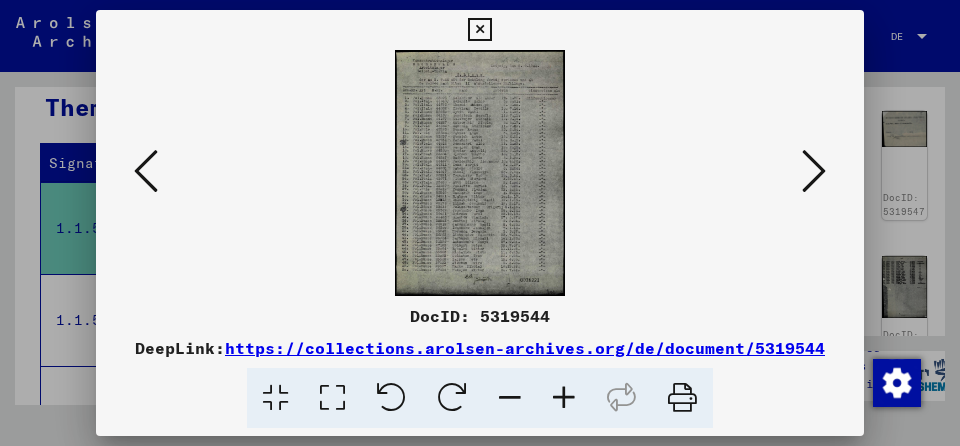 click at bounding box center [814, 171] 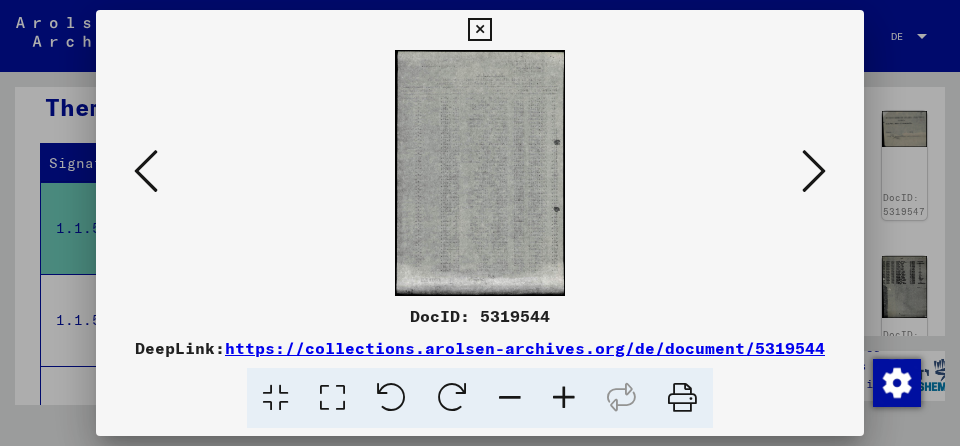 click at bounding box center (814, 171) 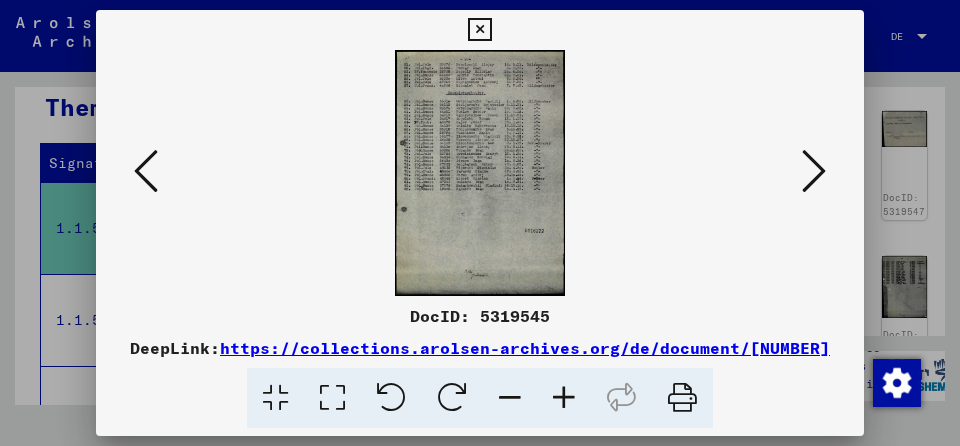 click at bounding box center (814, 171) 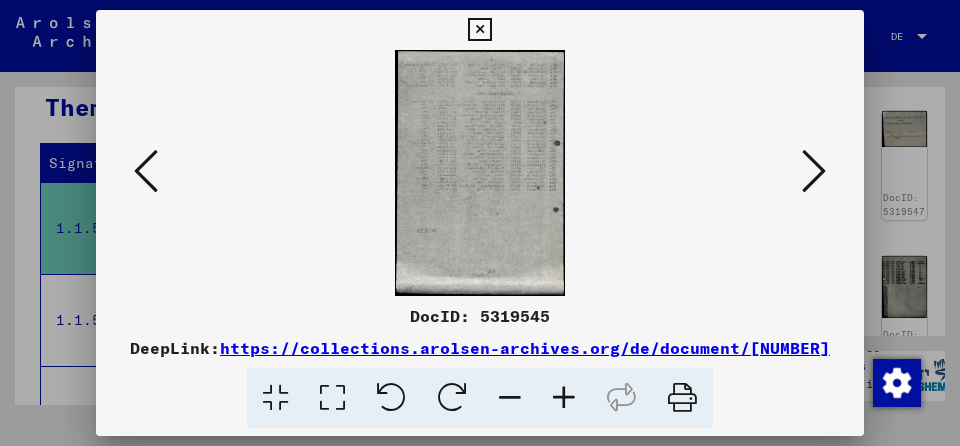 click at bounding box center [814, 171] 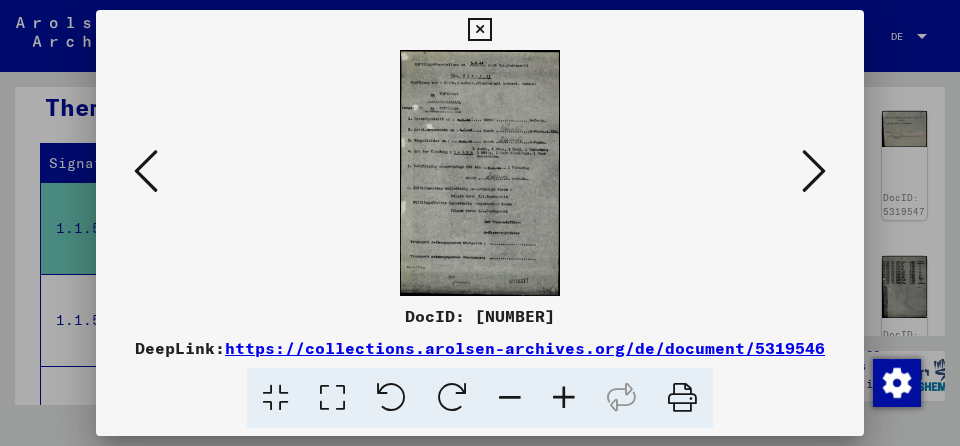 click at bounding box center (146, 172) 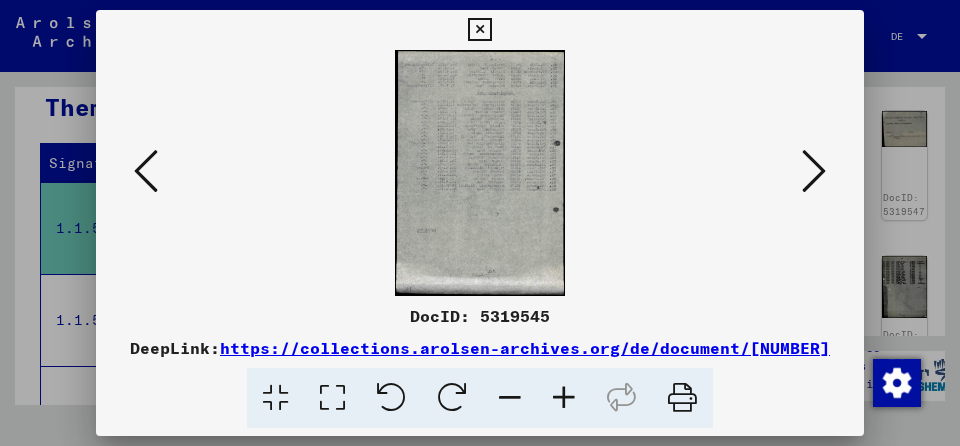 click at bounding box center [146, 171] 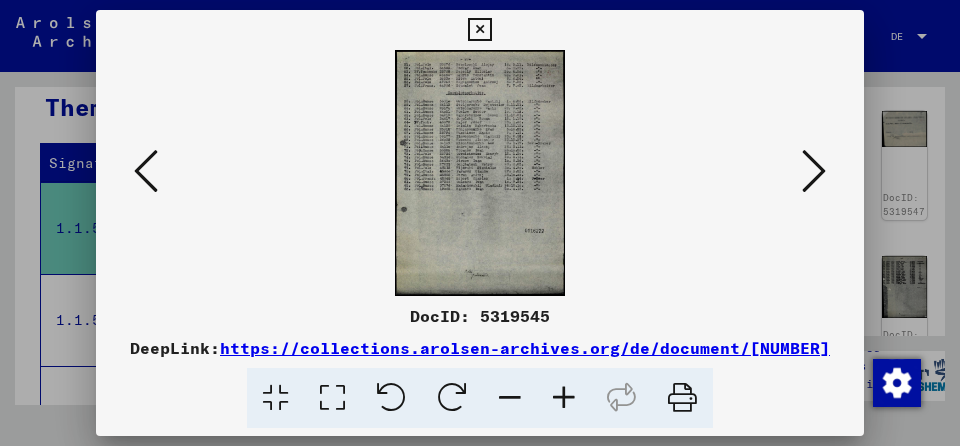 click at bounding box center [146, 171] 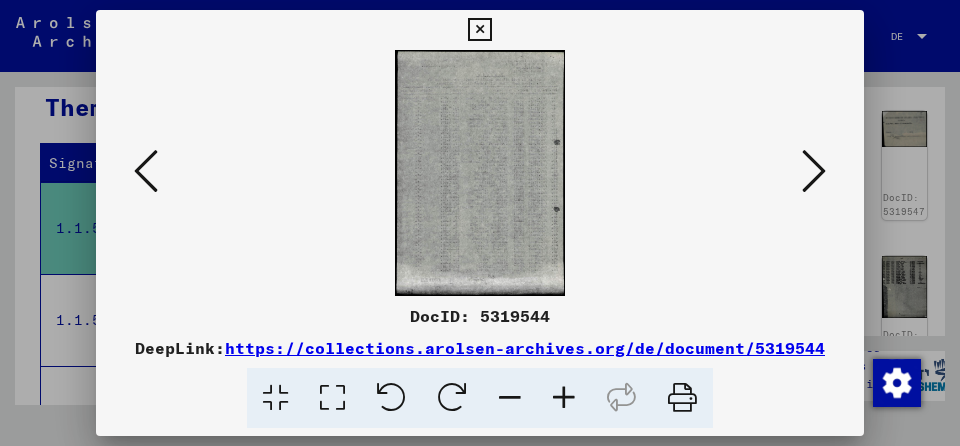 click at bounding box center [146, 171] 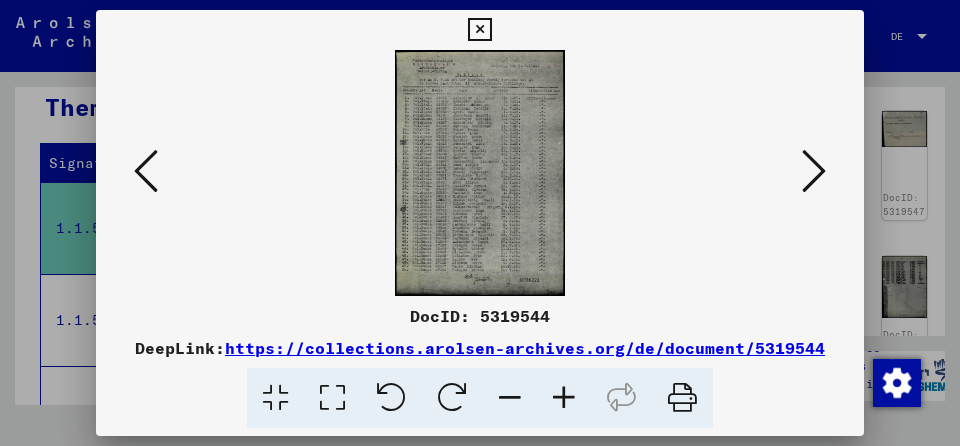 click at bounding box center [146, 171] 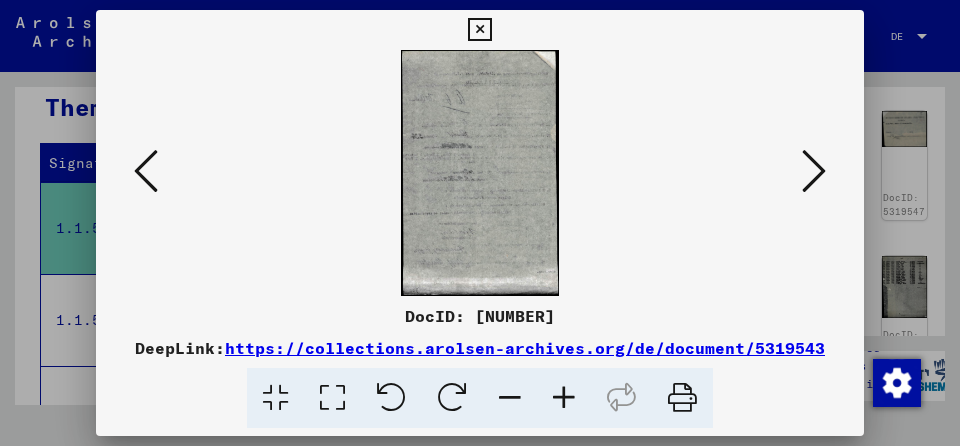 click at bounding box center [146, 171] 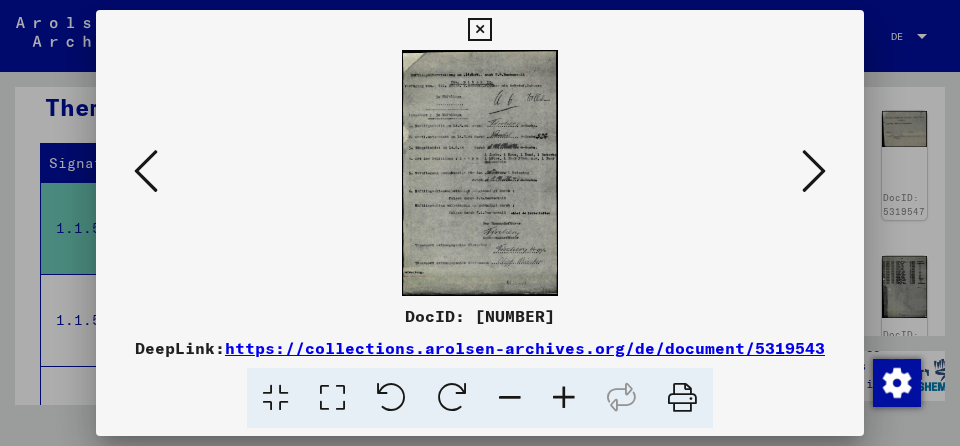 click at bounding box center [146, 171] 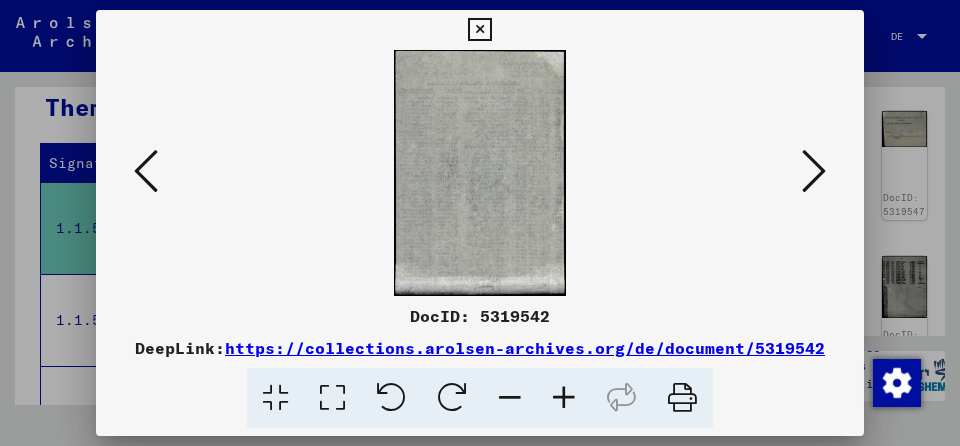 click at bounding box center [146, 171] 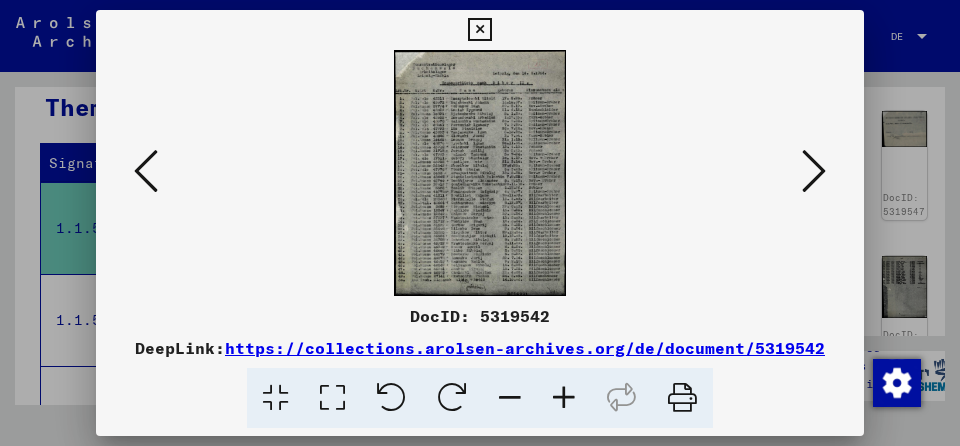 click at bounding box center (146, 171) 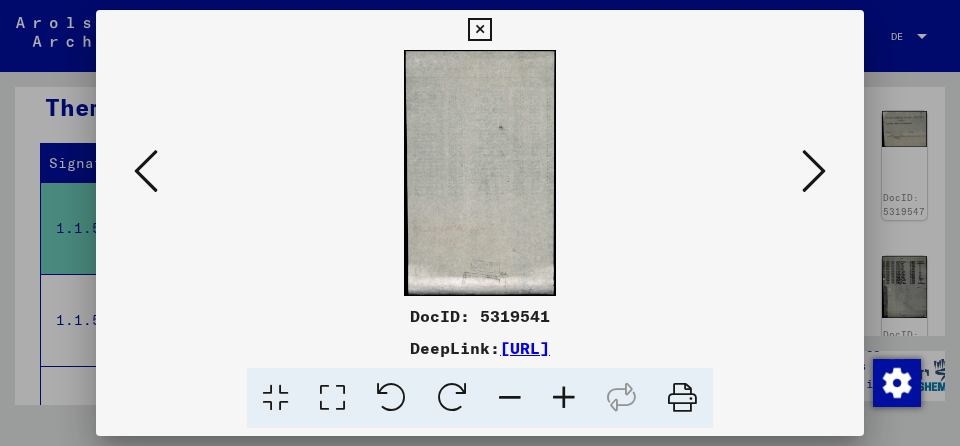 click at bounding box center (146, 171) 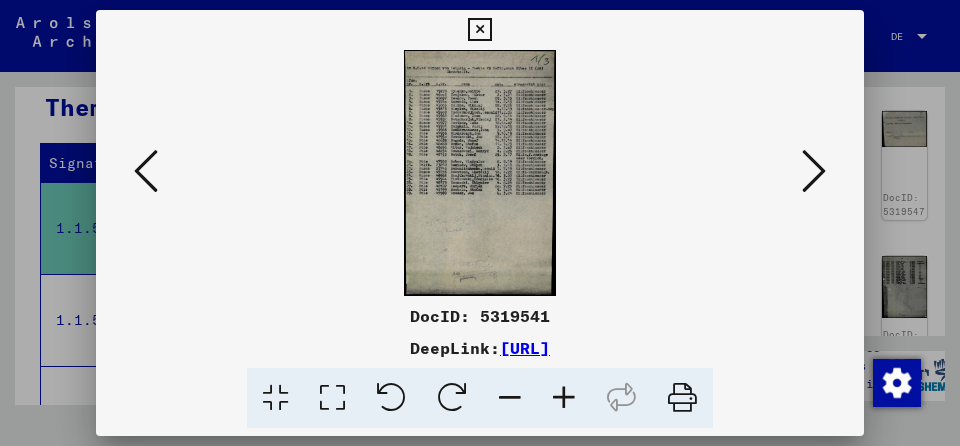 click at bounding box center (146, 171) 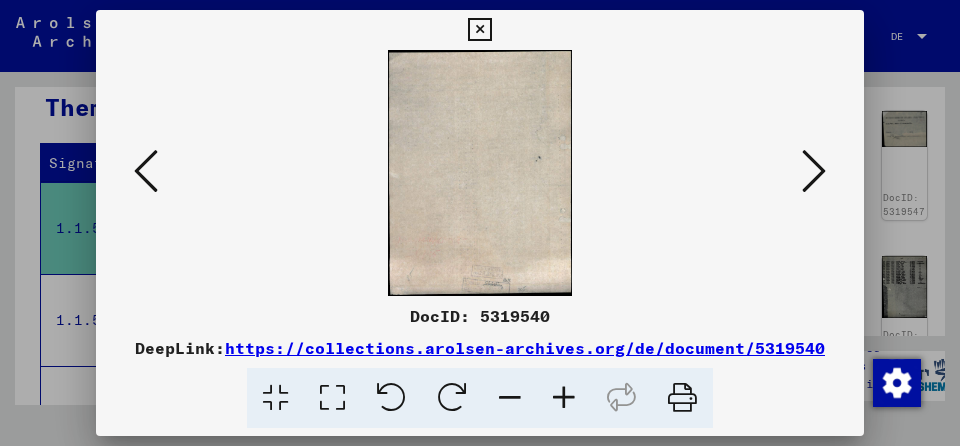 click at bounding box center (146, 171) 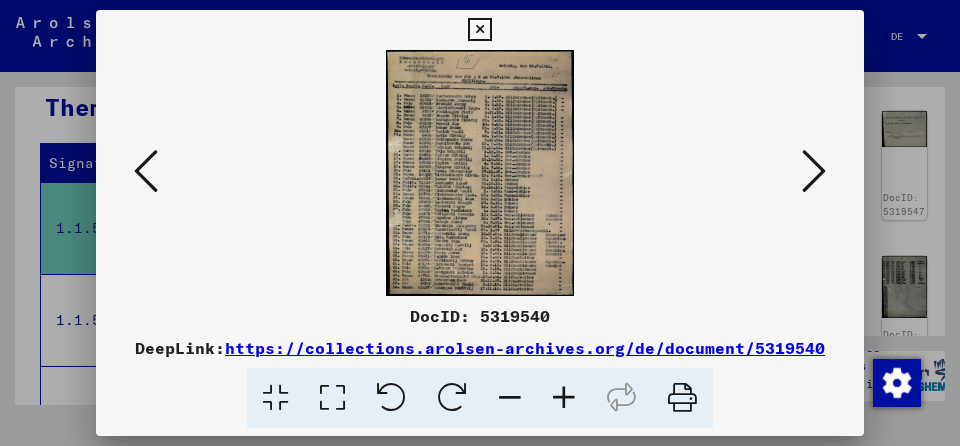click at bounding box center [146, 171] 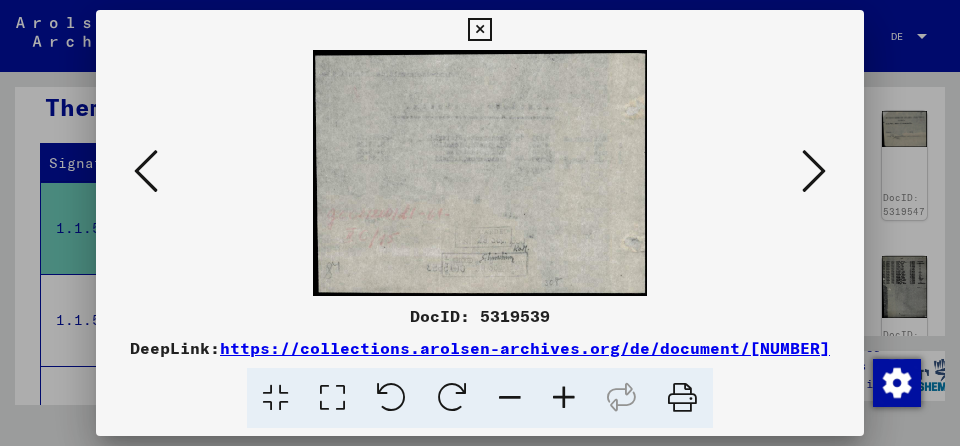 click at bounding box center [146, 171] 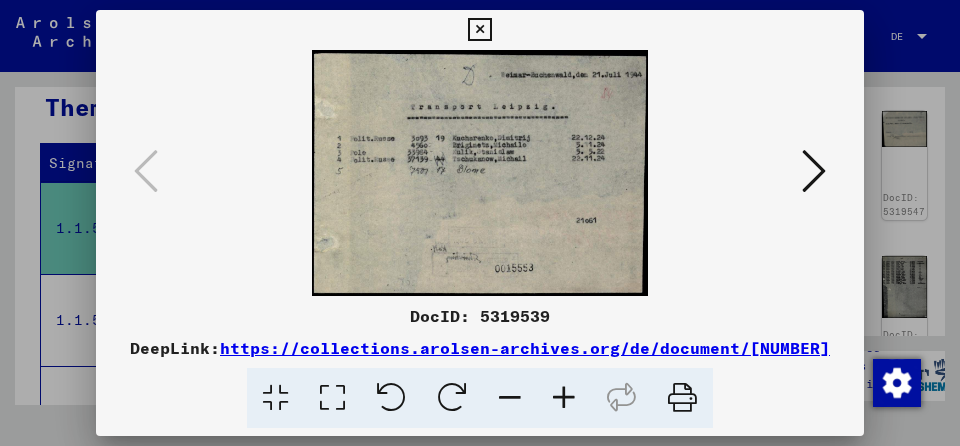 click at bounding box center [479, 30] 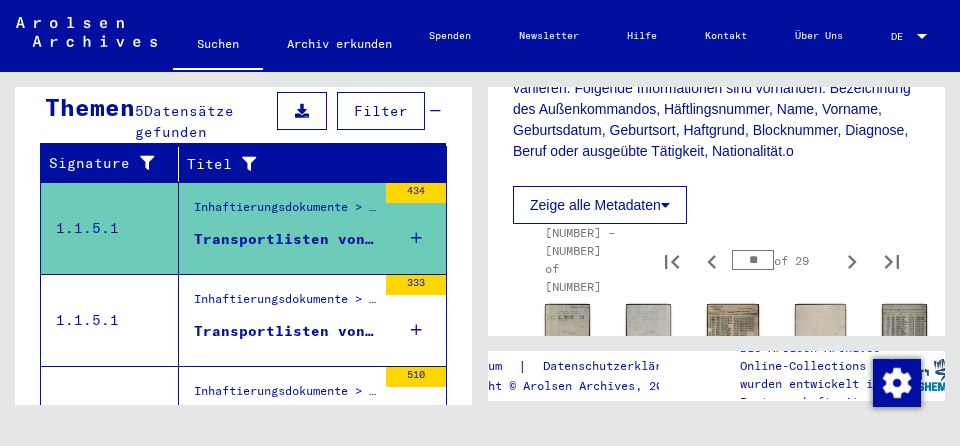 scroll, scrollTop: 697, scrollLeft: 0, axis: vertical 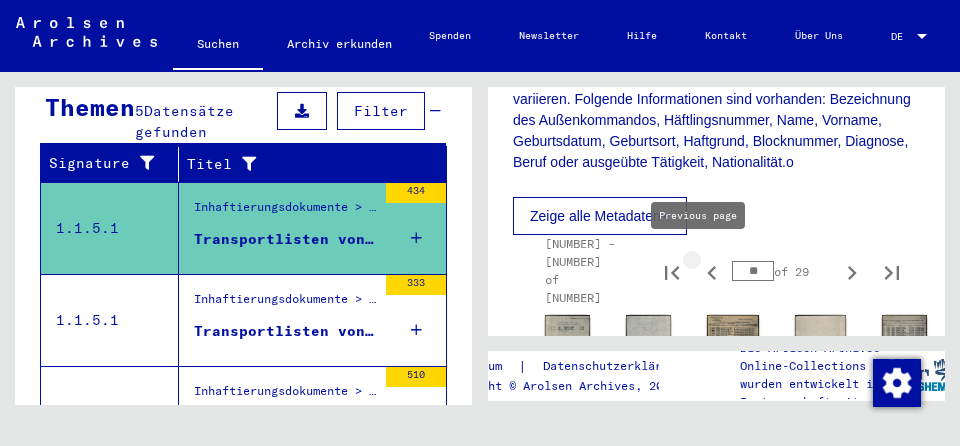 click 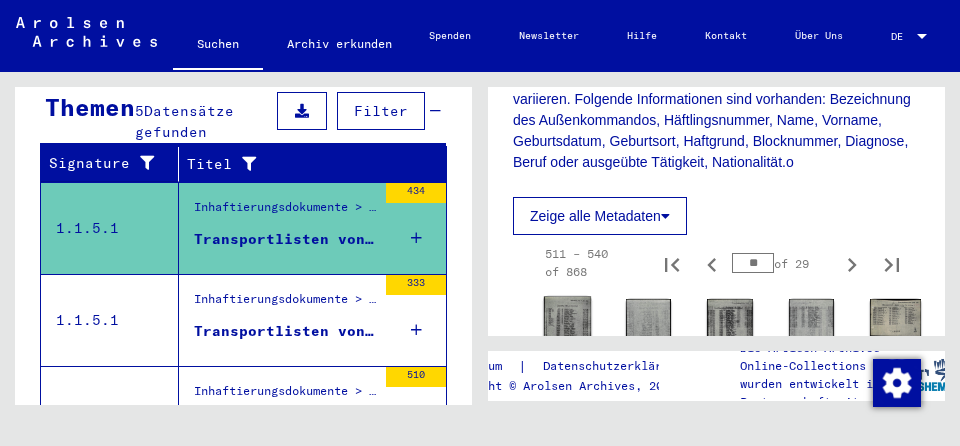 click 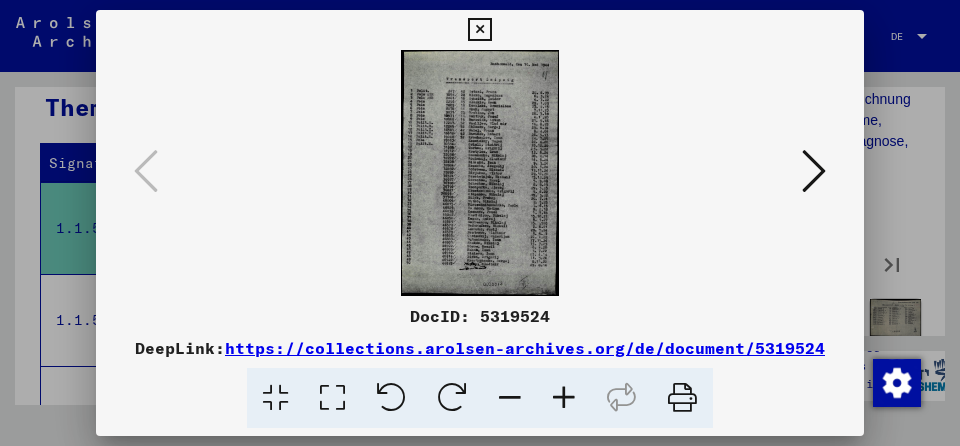 click at bounding box center [814, 171] 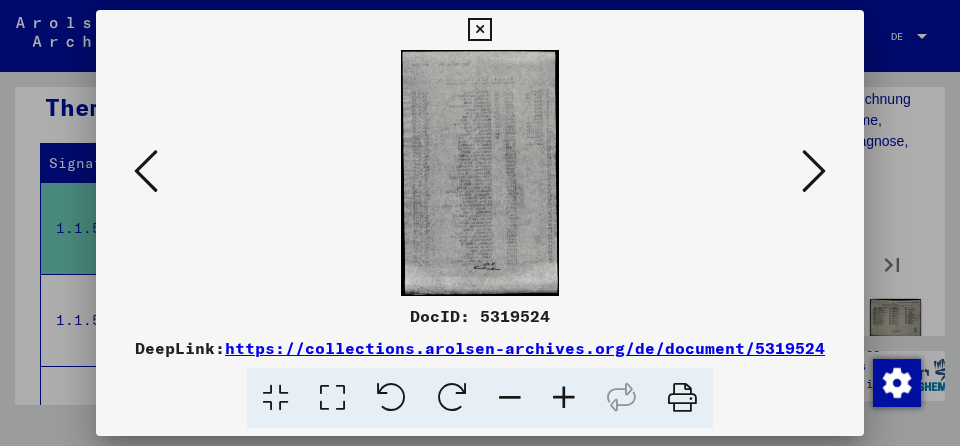 click at bounding box center (814, 171) 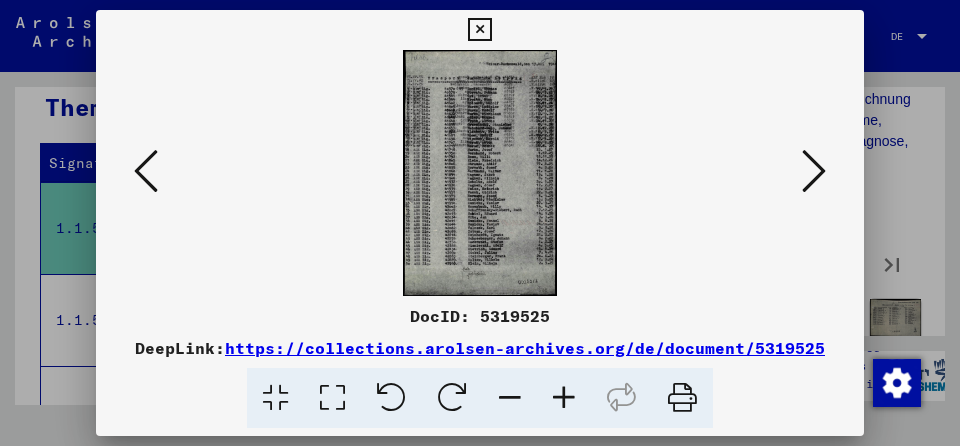 click at bounding box center (814, 171) 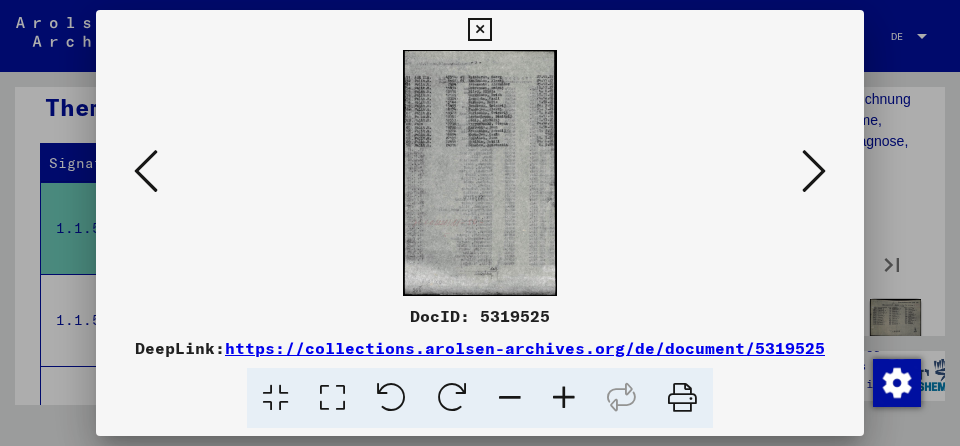 click at bounding box center (814, 171) 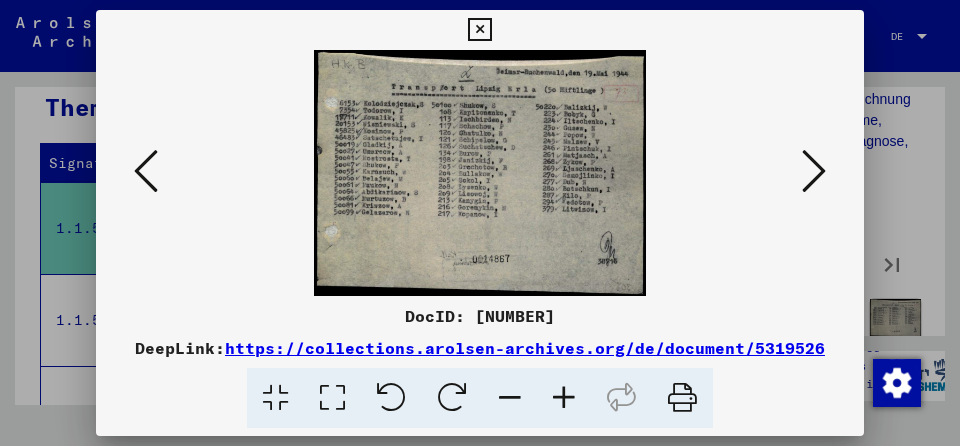 click at bounding box center [814, 171] 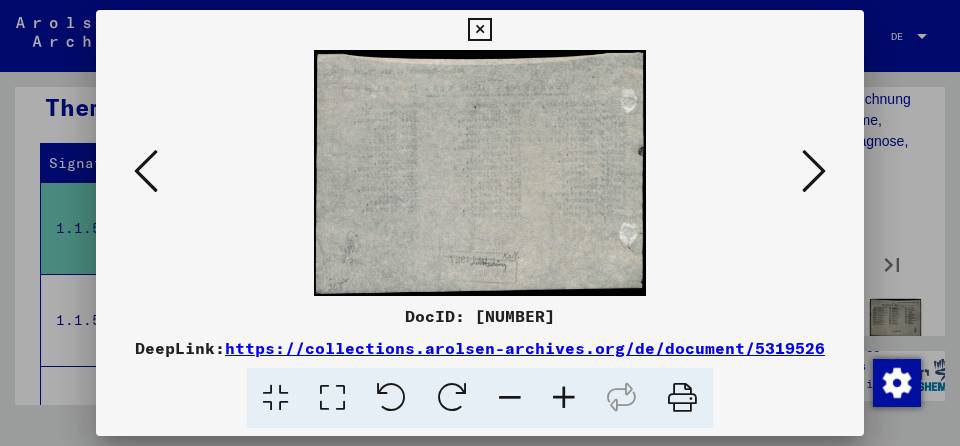 click at bounding box center [814, 171] 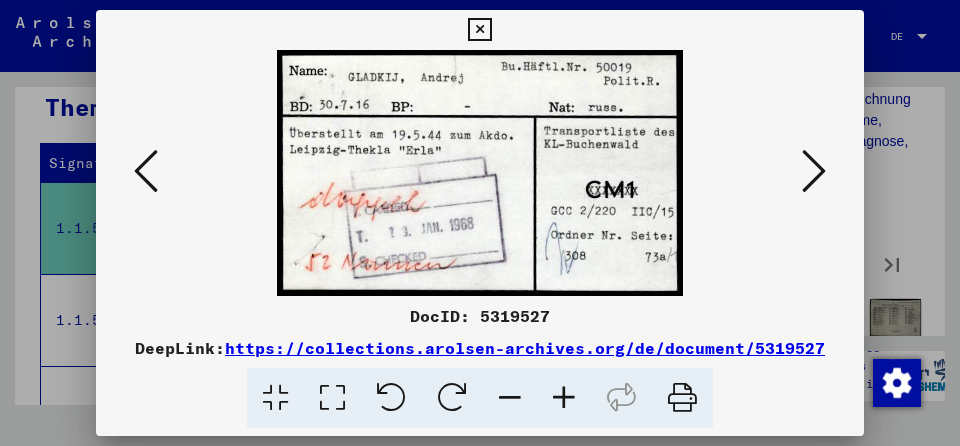 click at bounding box center [814, 171] 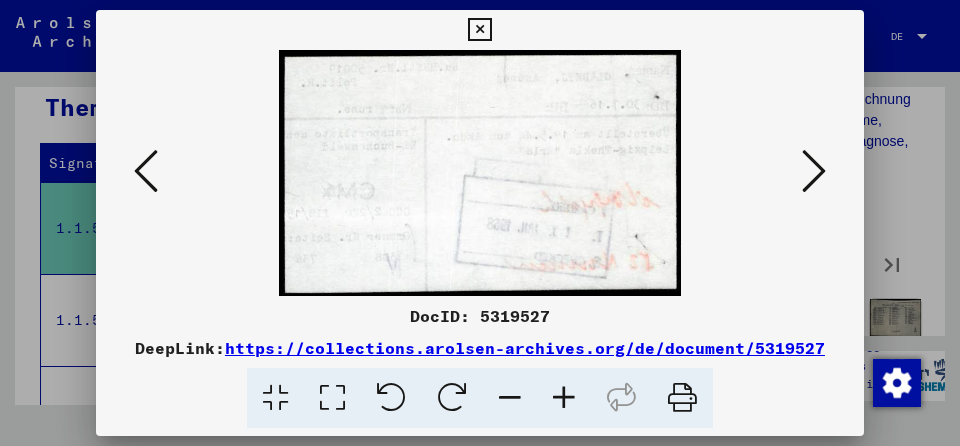 click at bounding box center (814, 171) 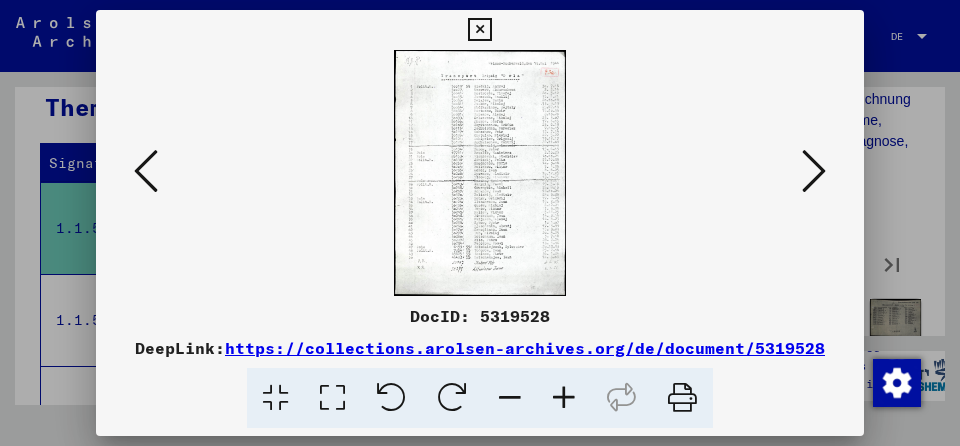 click at bounding box center [814, 171] 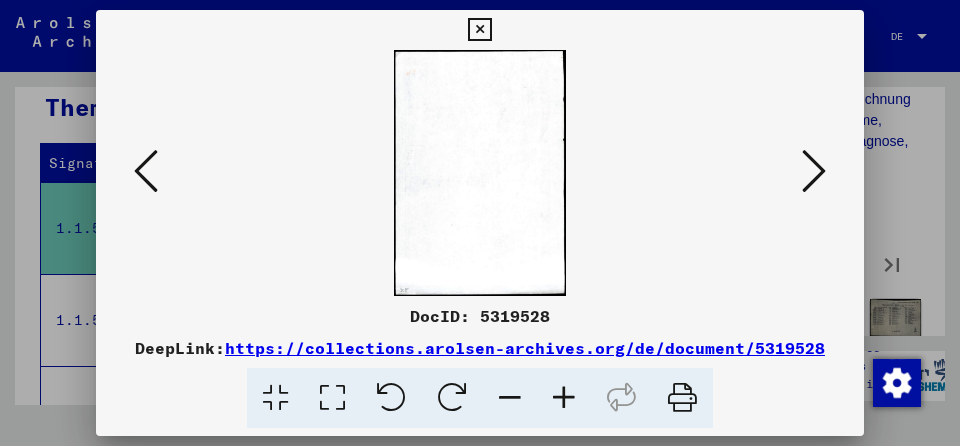 click at bounding box center [814, 171] 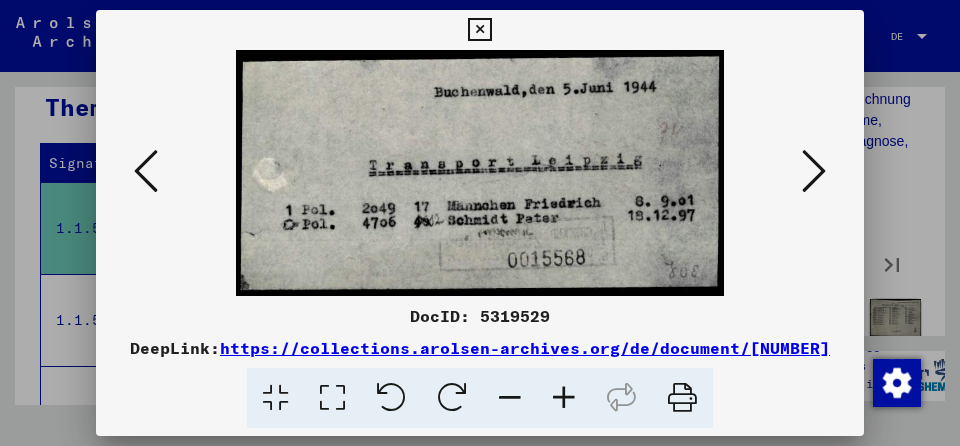click at bounding box center (814, 171) 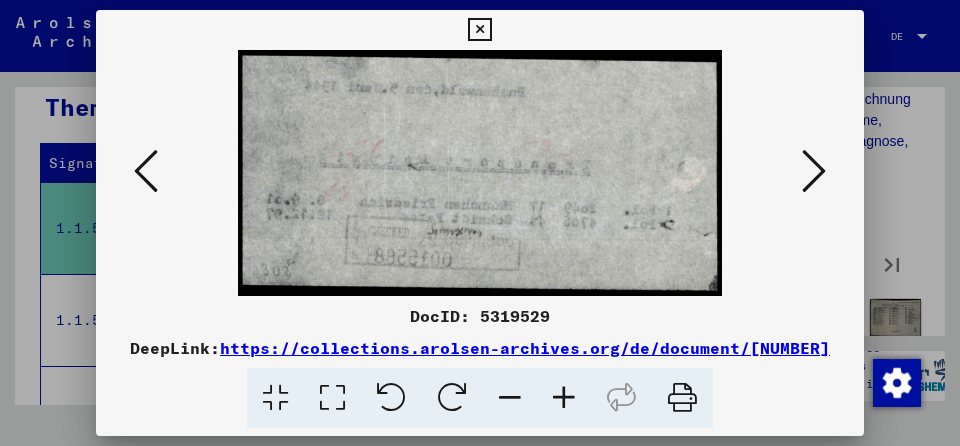 click at bounding box center [814, 171] 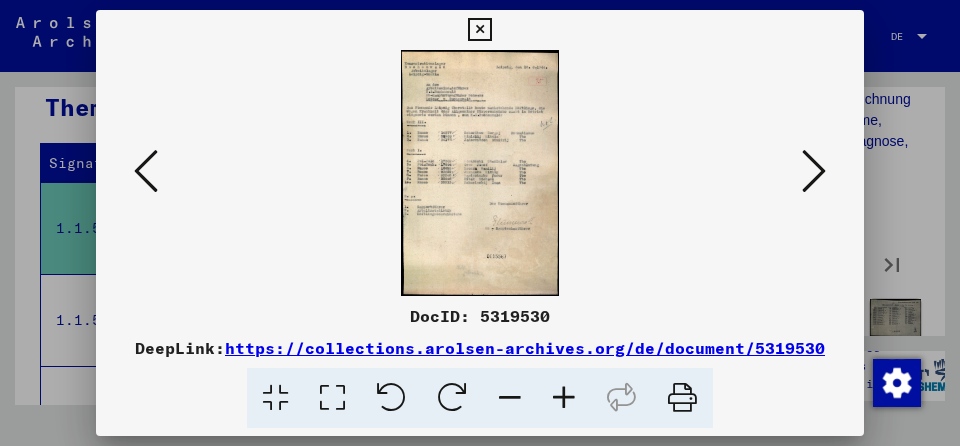 click at bounding box center [814, 171] 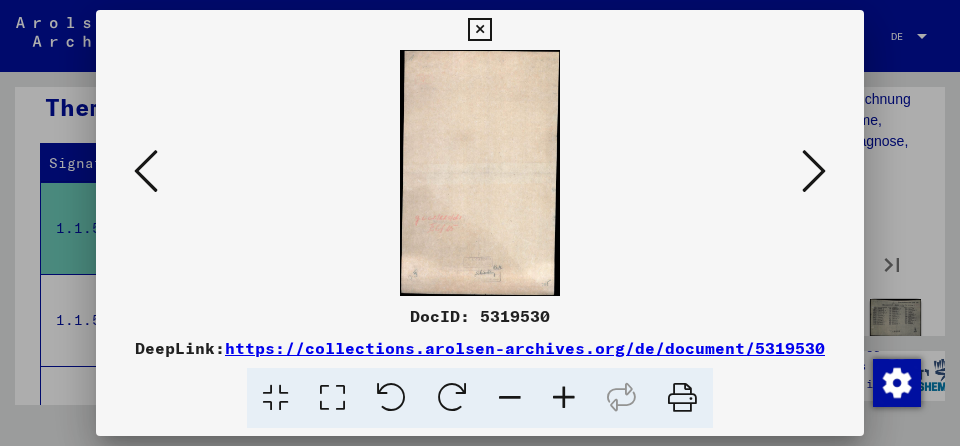 click at bounding box center (814, 171) 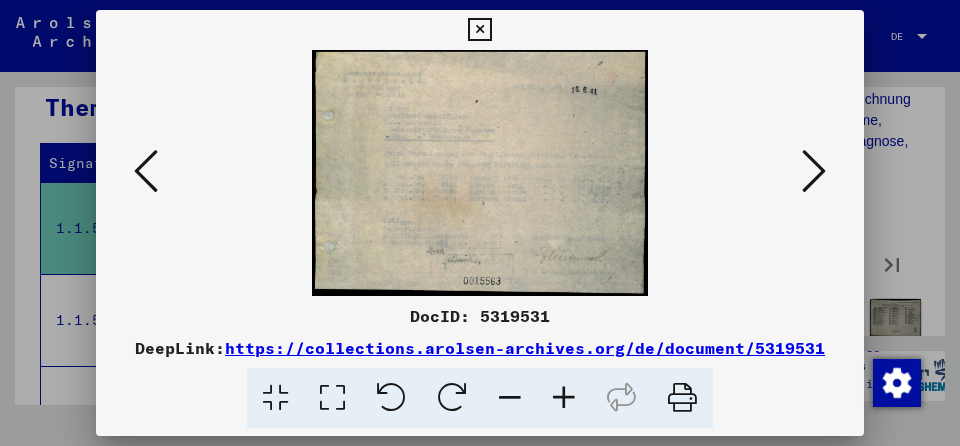 click at bounding box center (814, 171) 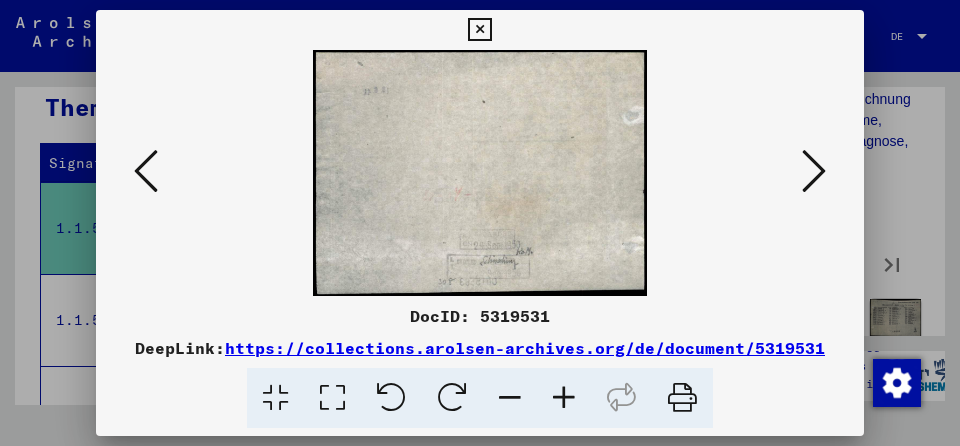 click at bounding box center (814, 171) 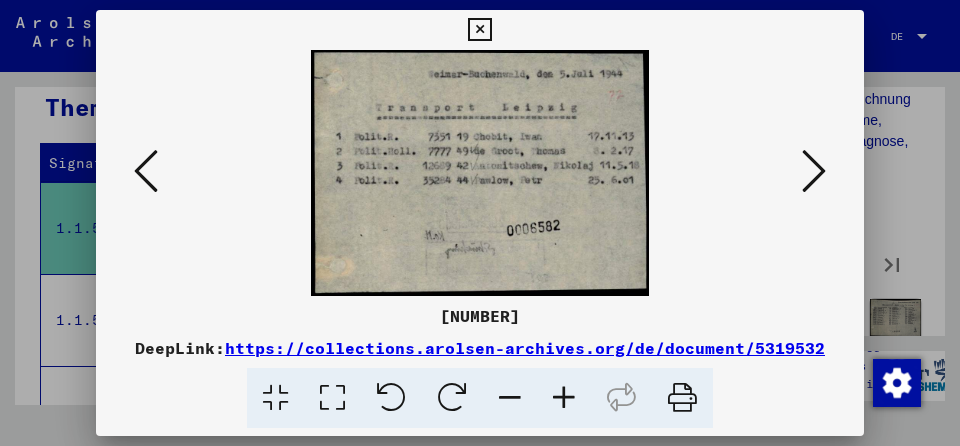 click at bounding box center (814, 171) 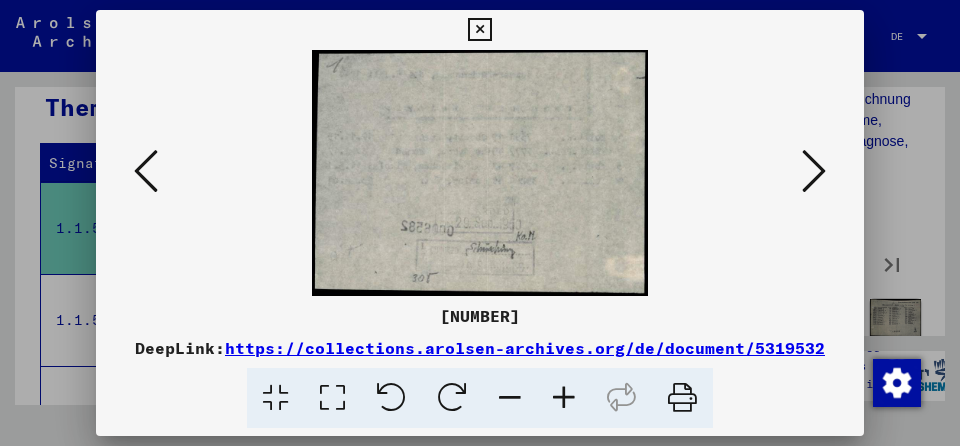 click at bounding box center (814, 171) 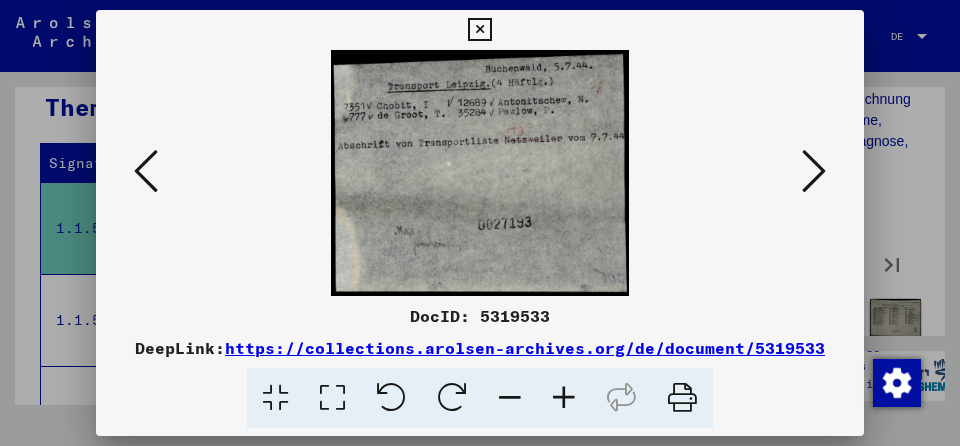 click at bounding box center (814, 171) 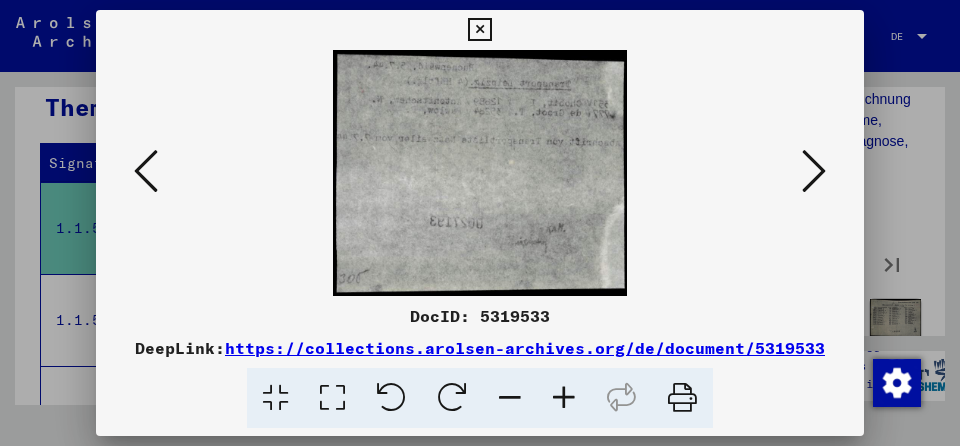 click at bounding box center [814, 171] 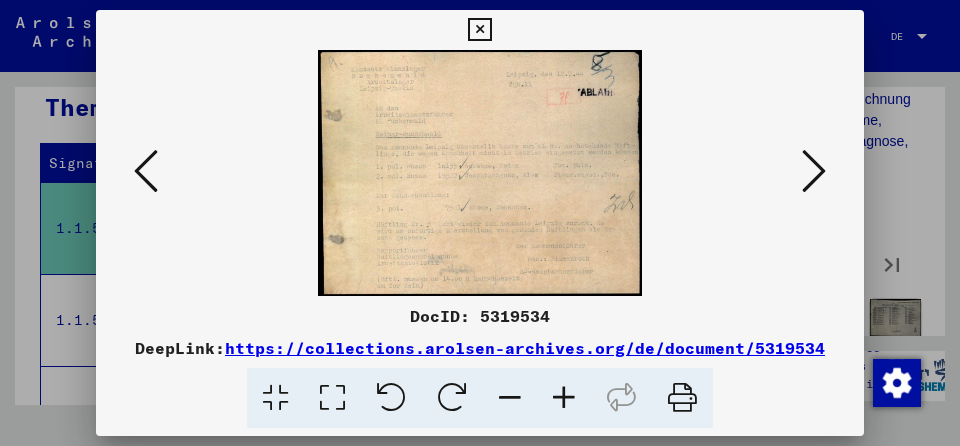 click at bounding box center [814, 171] 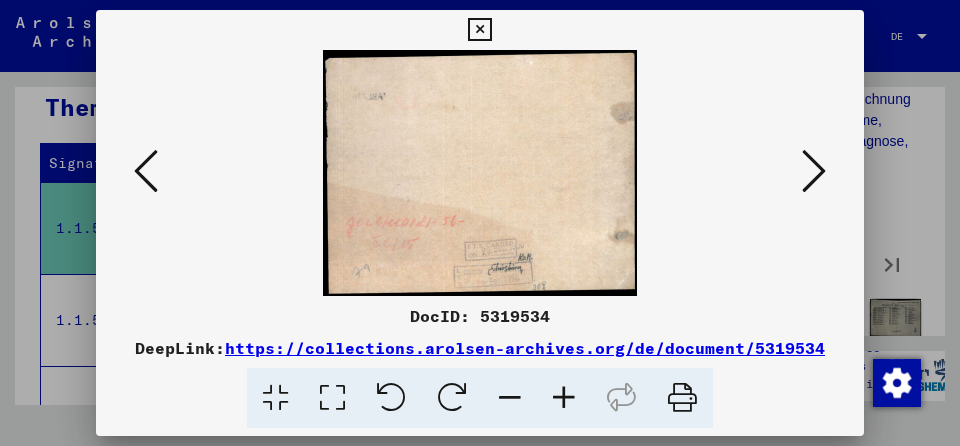 click at bounding box center (814, 171) 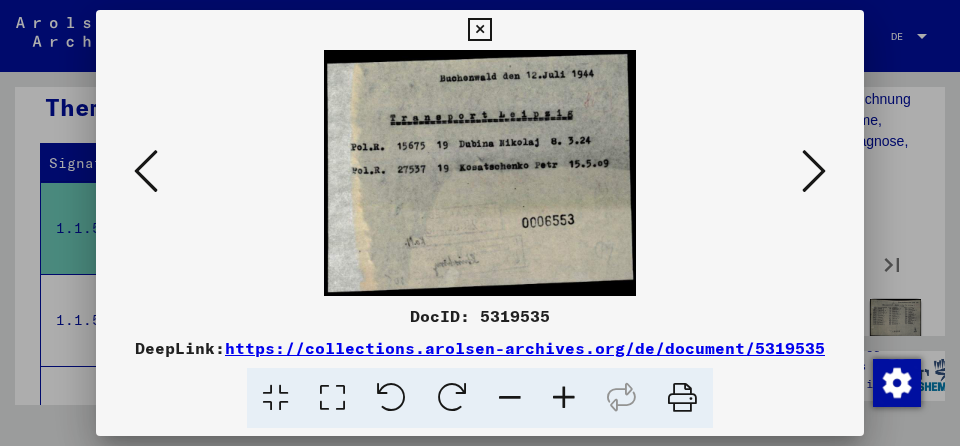 click at bounding box center [814, 171] 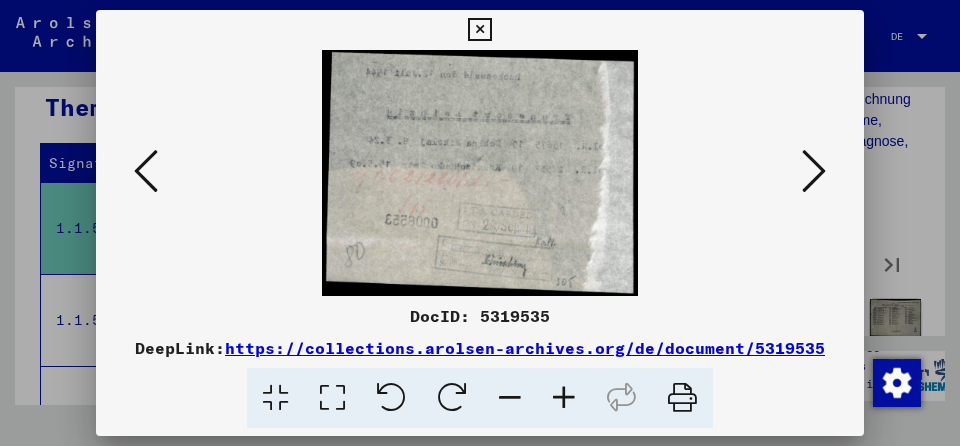 click at bounding box center [814, 171] 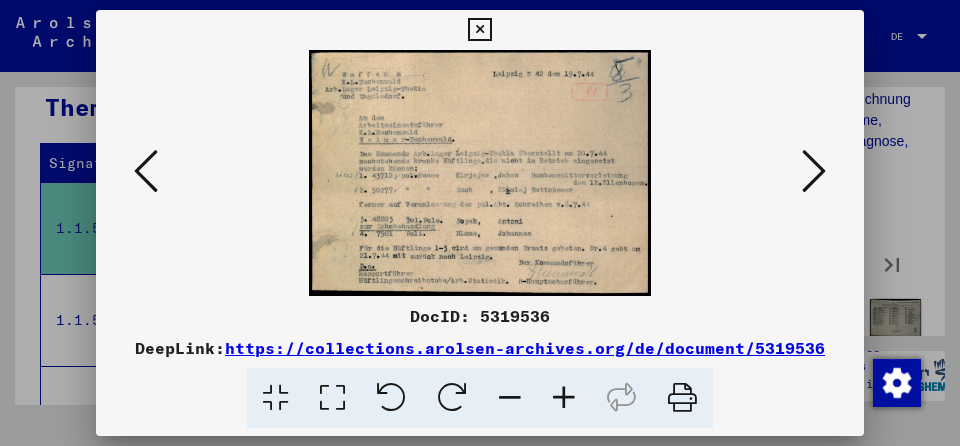 click at bounding box center (814, 171) 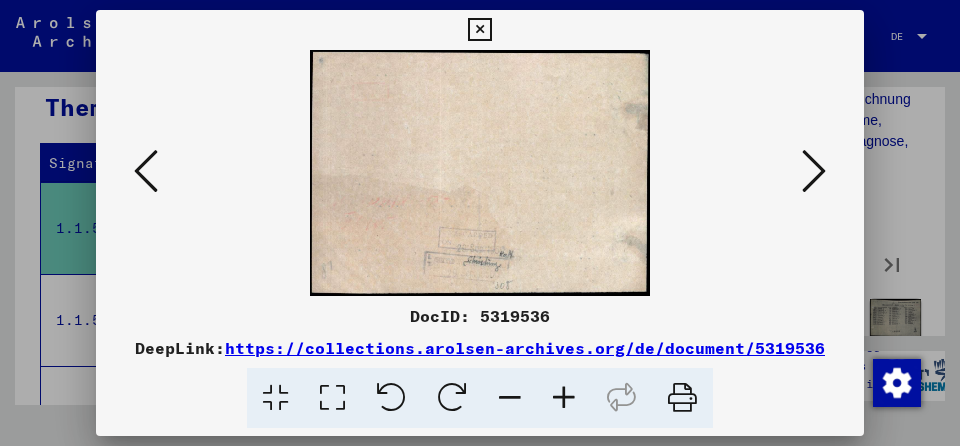 click at bounding box center [814, 171] 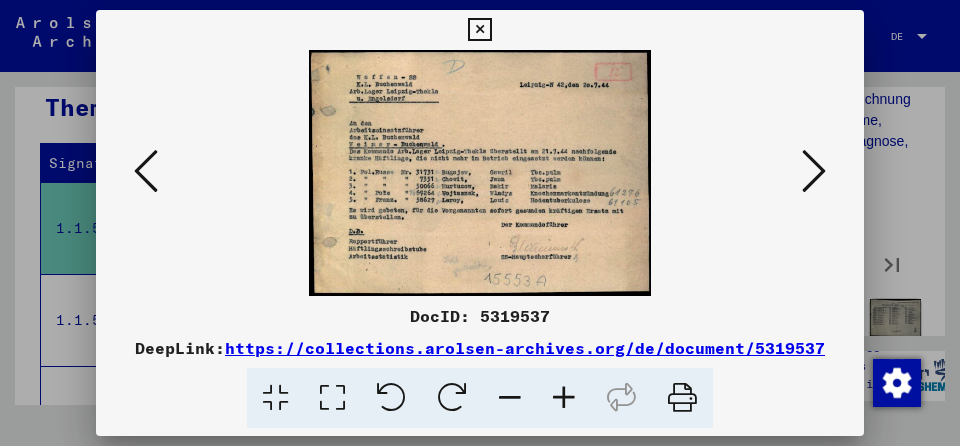 click at bounding box center (814, 171) 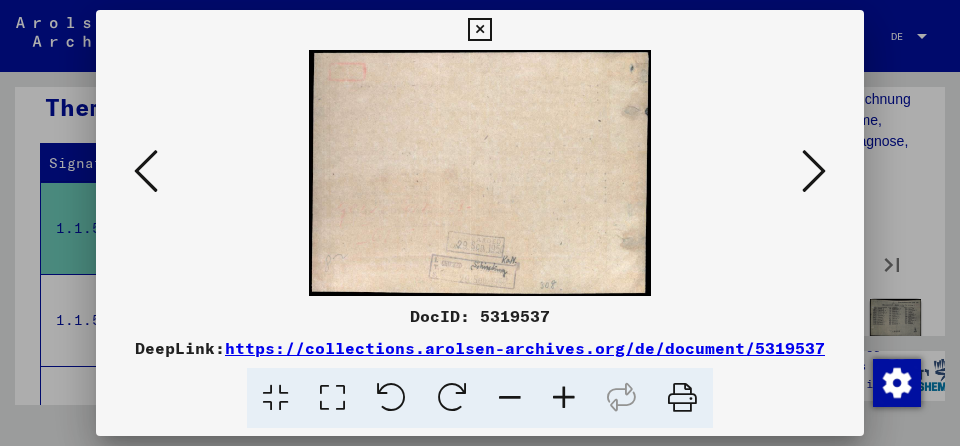 click at bounding box center (814, 171) 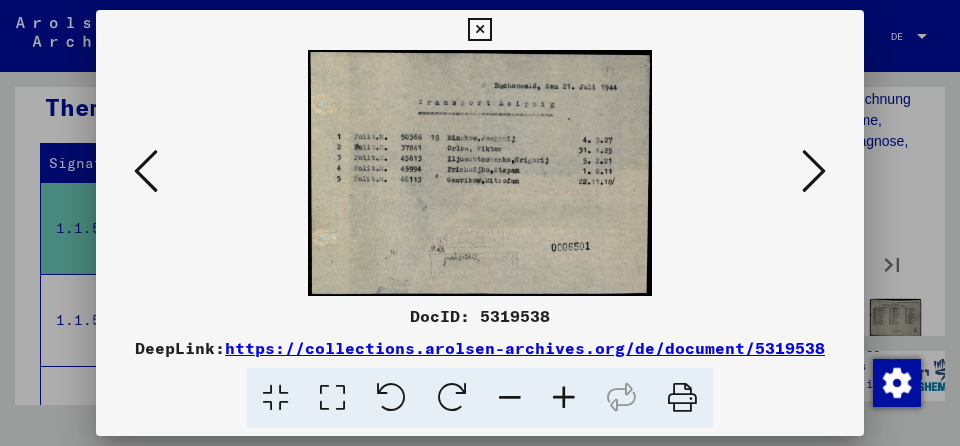 click at bounding box center (814, 171) 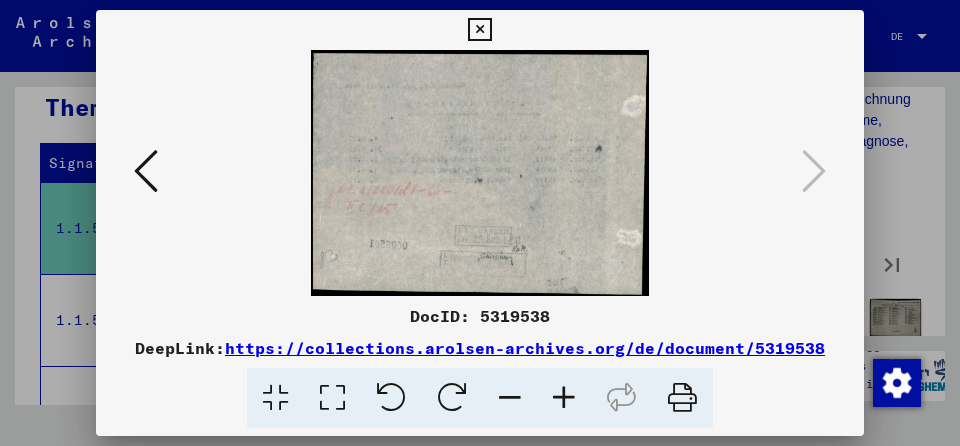 click at bounding box center (479, 30) 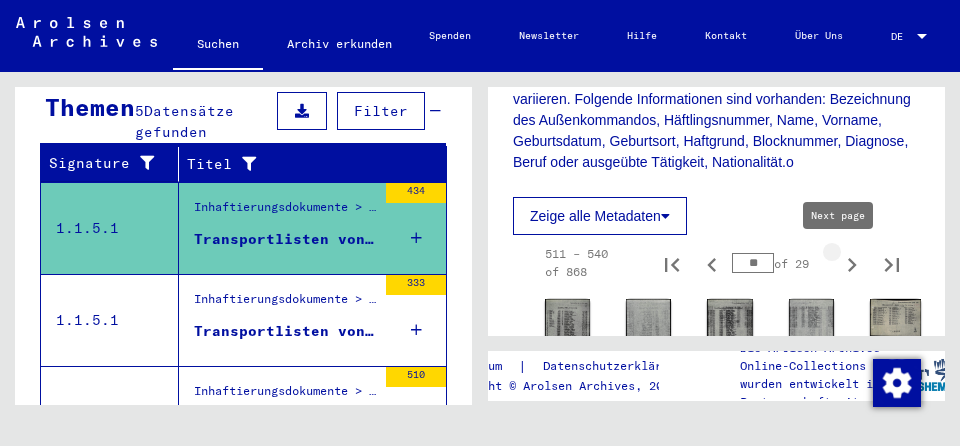 click 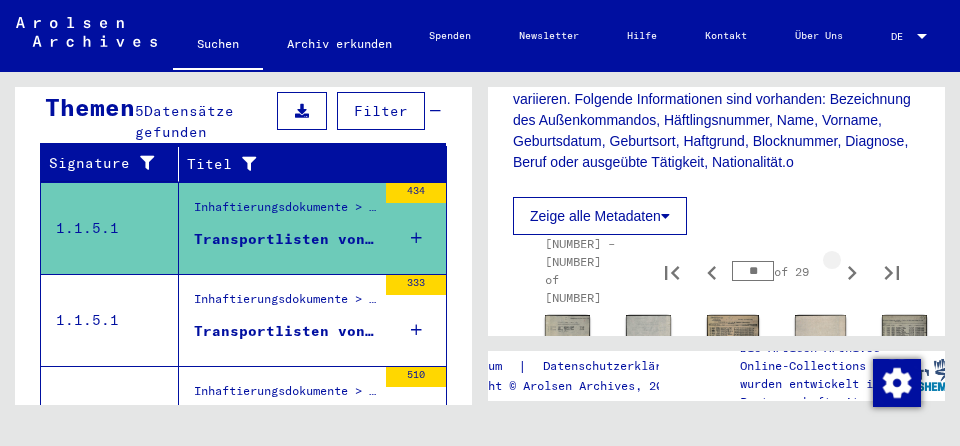 click 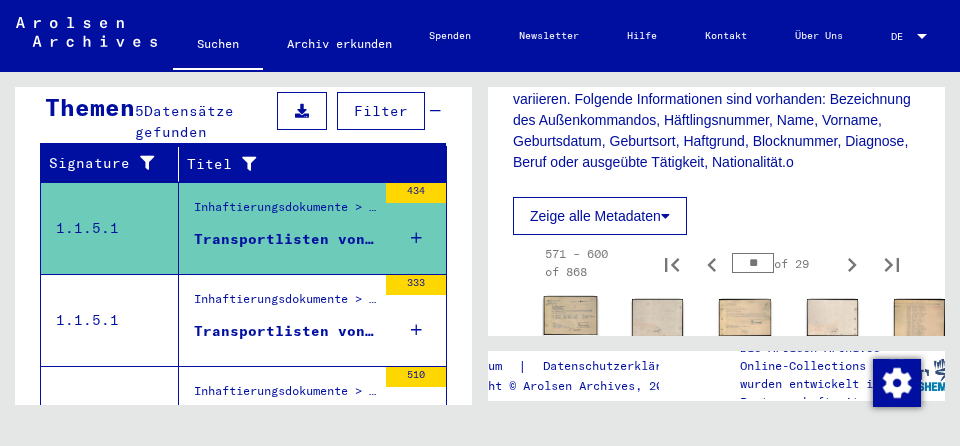 click 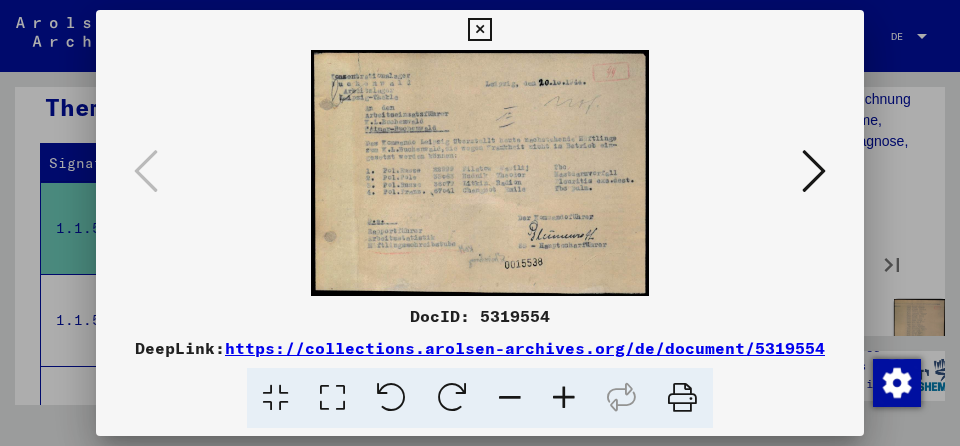 click at bounding box center [814, 171] 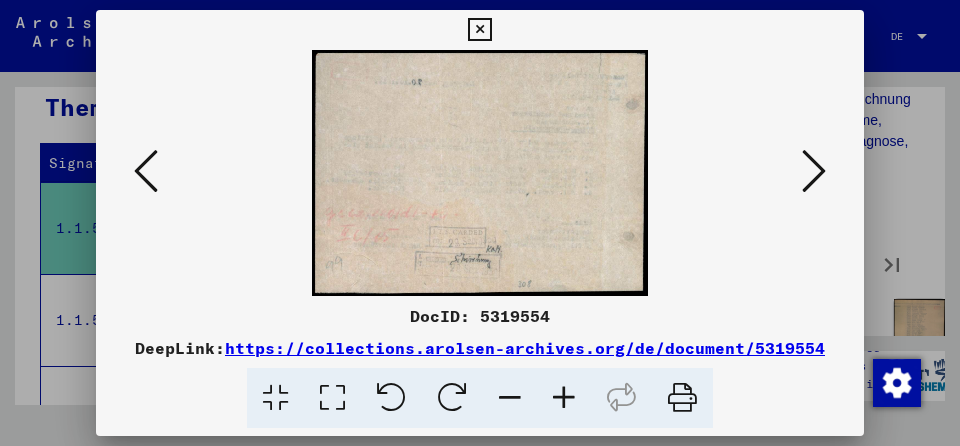 click at bounding box center (814, 171) 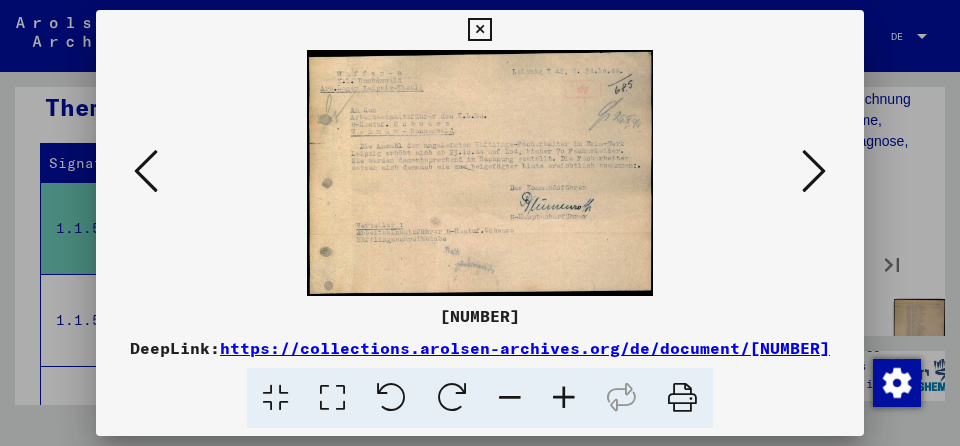 click at bounding box center [814, 171] 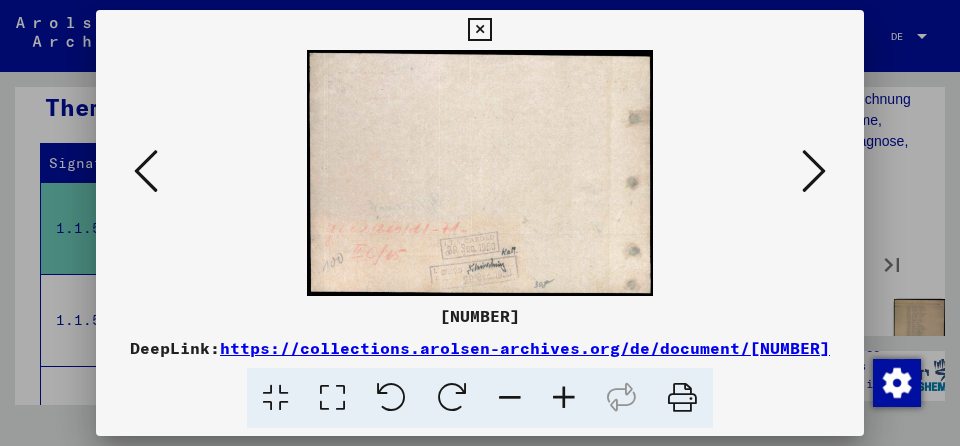 click at bounding box center (814, 171) 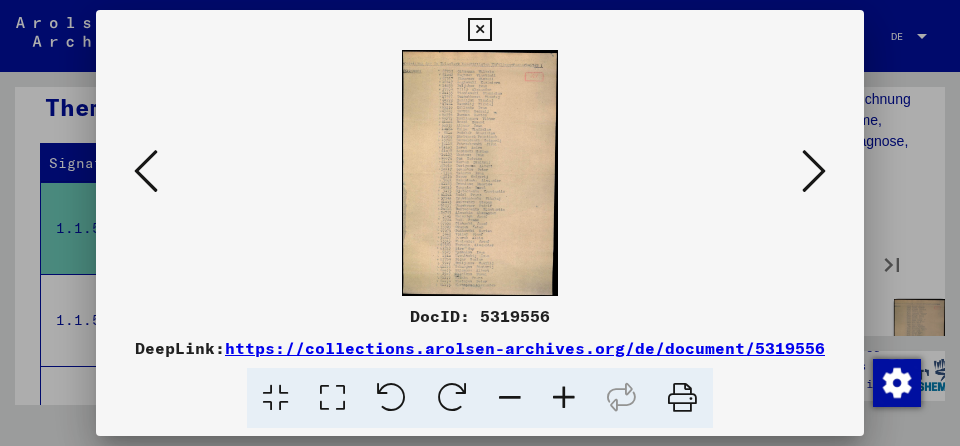 click at bounding box center (814, 171) 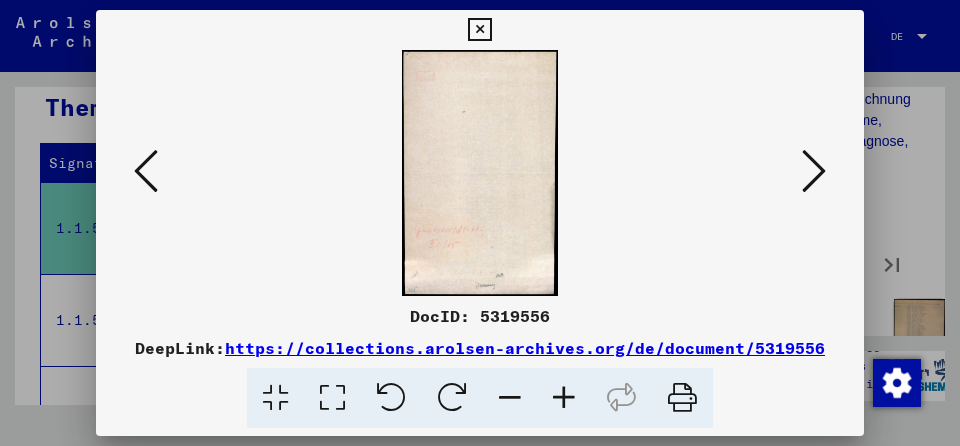 click at bounding box center (814, 171) 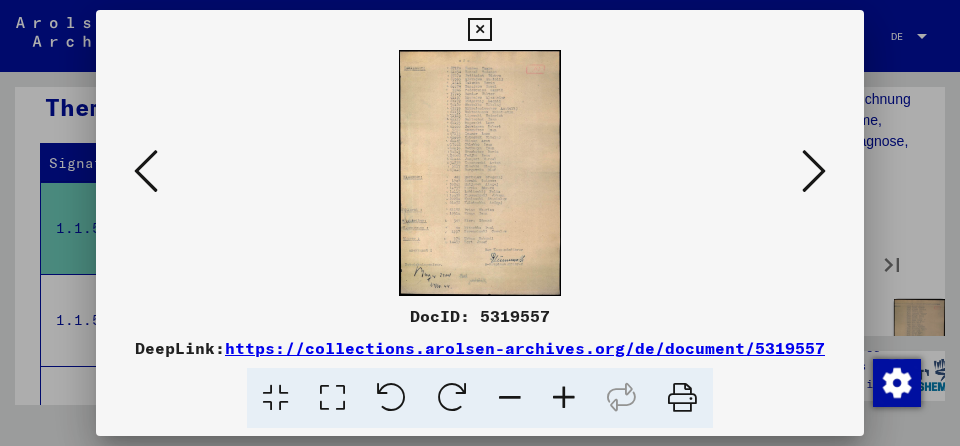 click at bounding box center [814, 171] 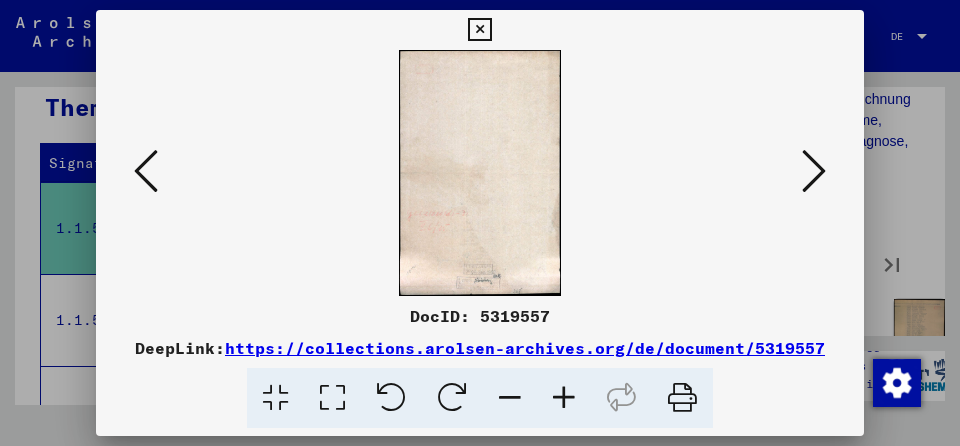 click at bounding box center (814, 171) 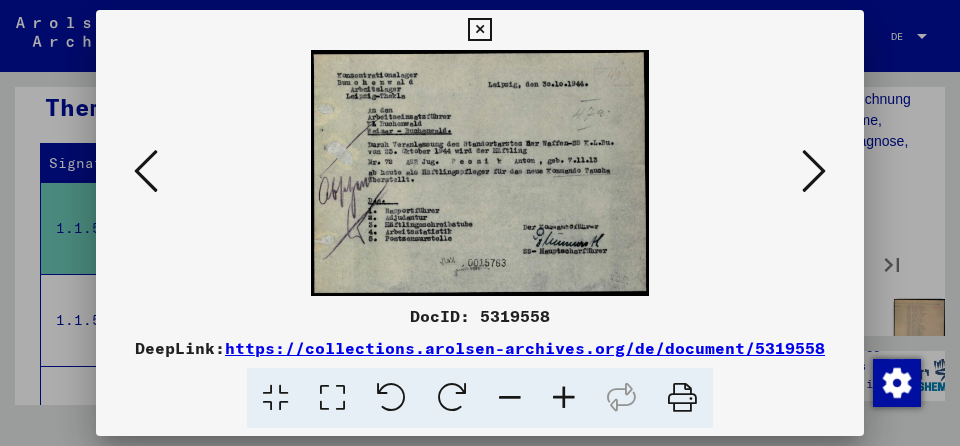 click at bounding box center (814, 171) 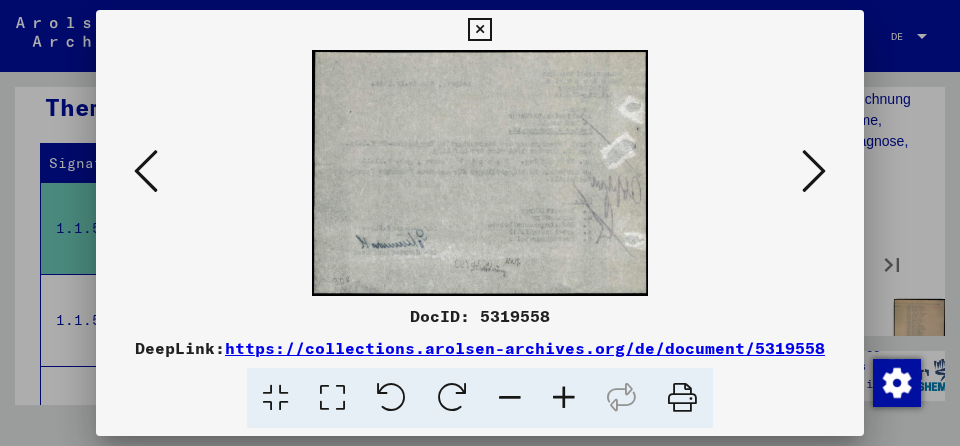 click at bounding box center (814, 171) 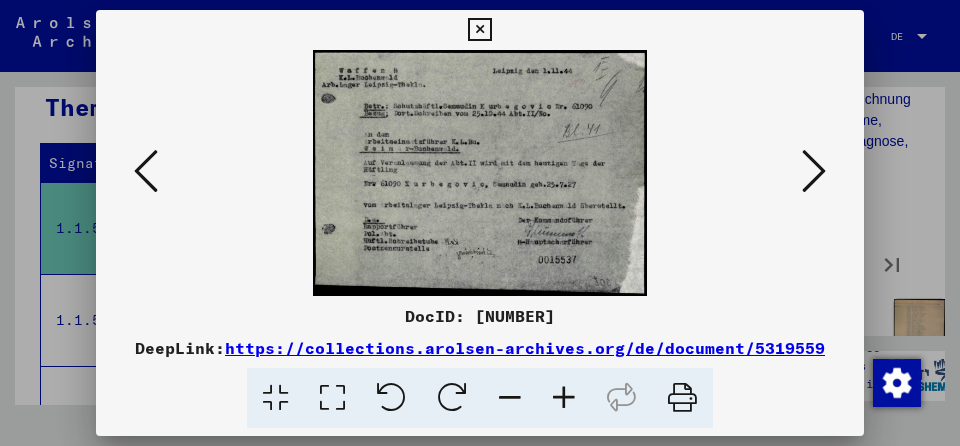 click at bounding box center (814, 171) 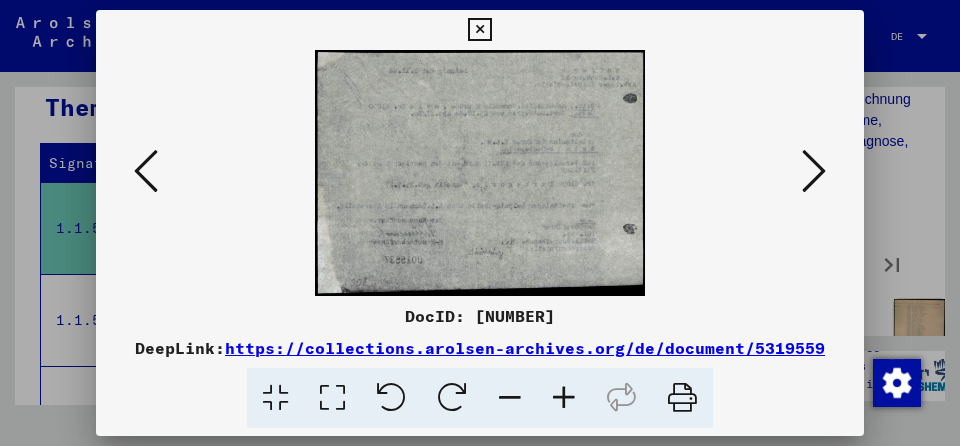 click at bounding box center (814, 171) 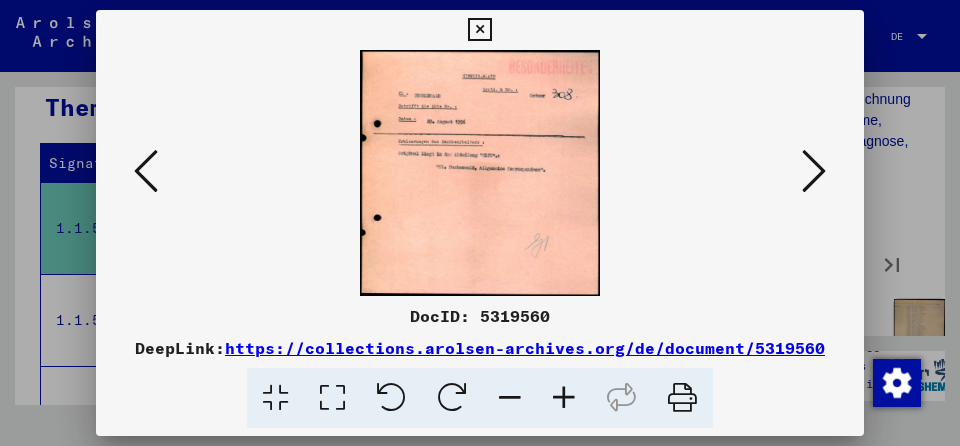 click at bounding box center (814, 171) 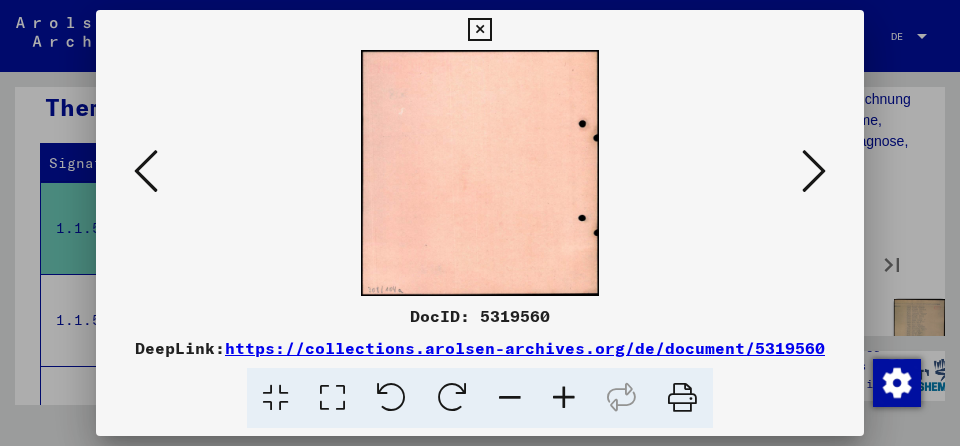 click at bounding box center [814, 171] 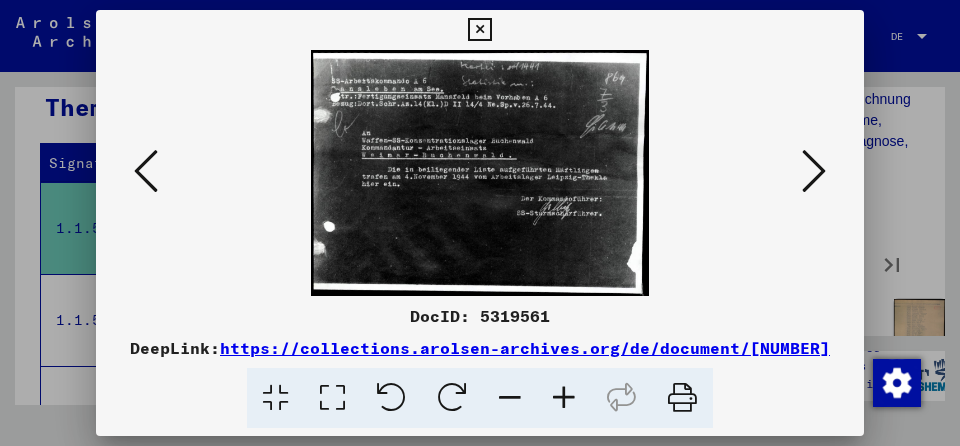 click at bounding box center (814, 171) 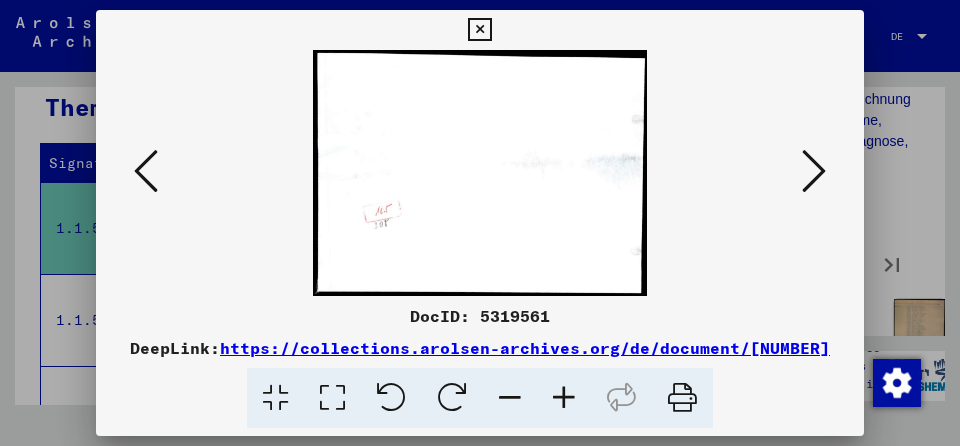 click at bounding box center (814, 171) 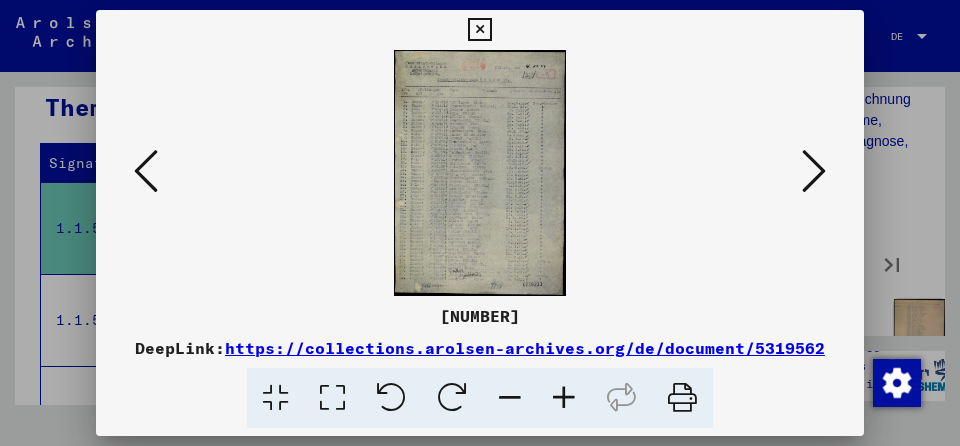 click at bounding box center [814, 171] 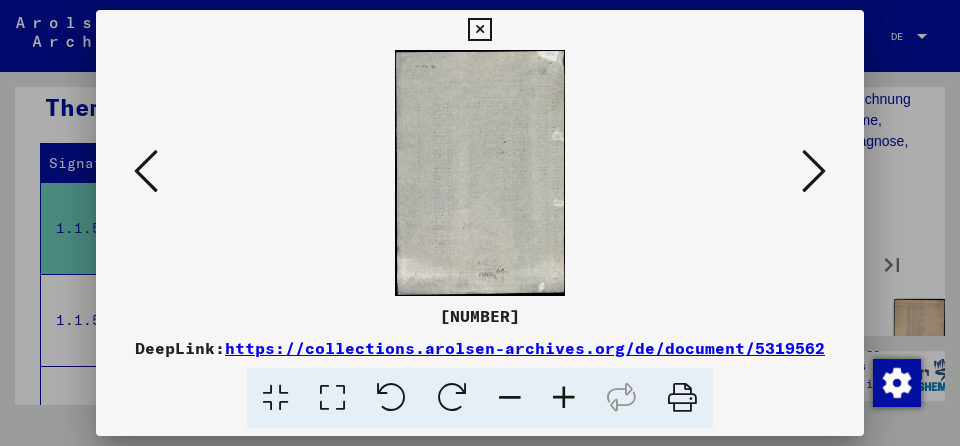 click at bounding box center (814, 171) 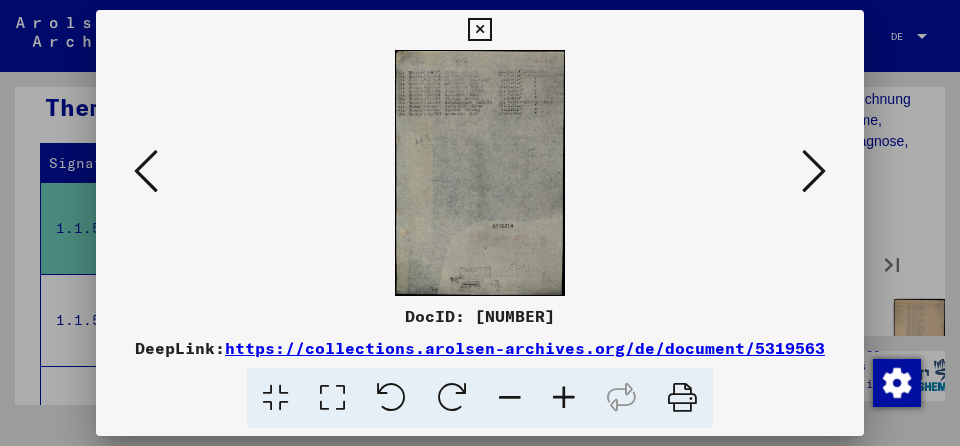 click at bounding box center (814, 171) 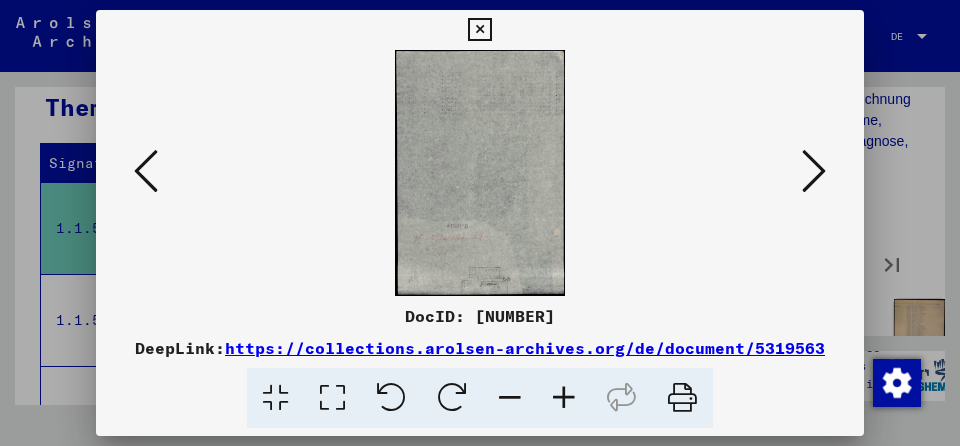 click at bounding box center (814, 171) 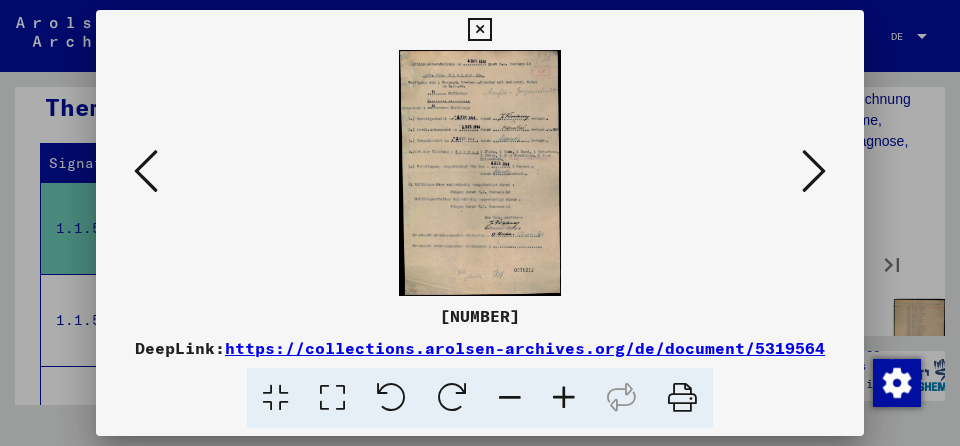 click at bounding box center (480, 173) 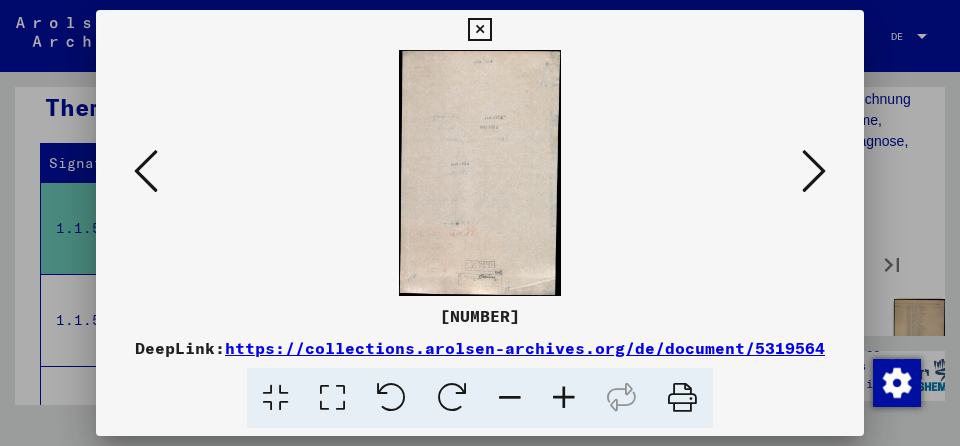 click at bounding box center (814, 171) 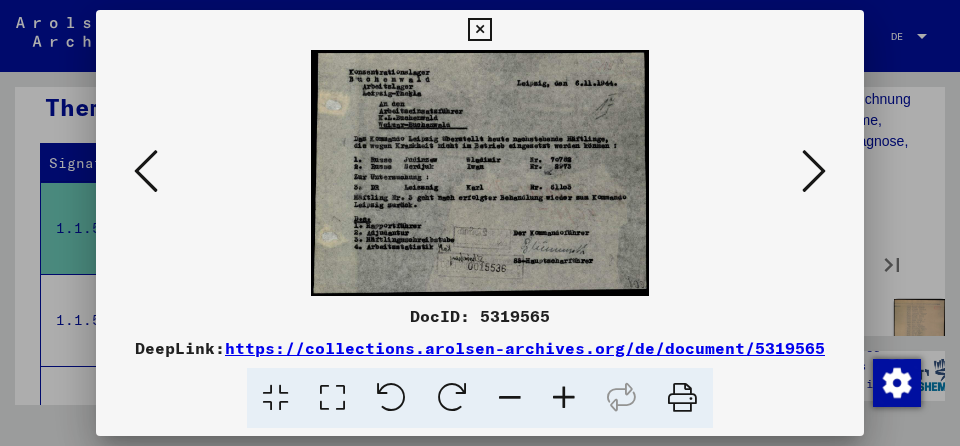click at bounding box center (814, 171) 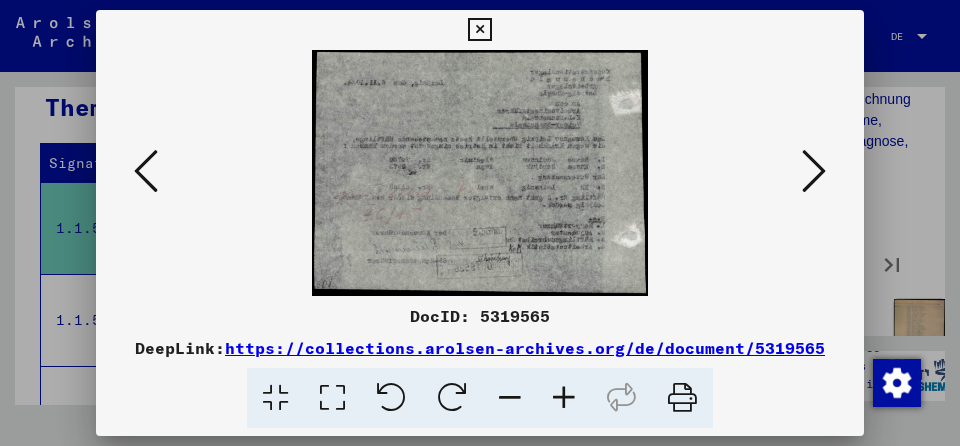 click at bounding box center (814, 171) 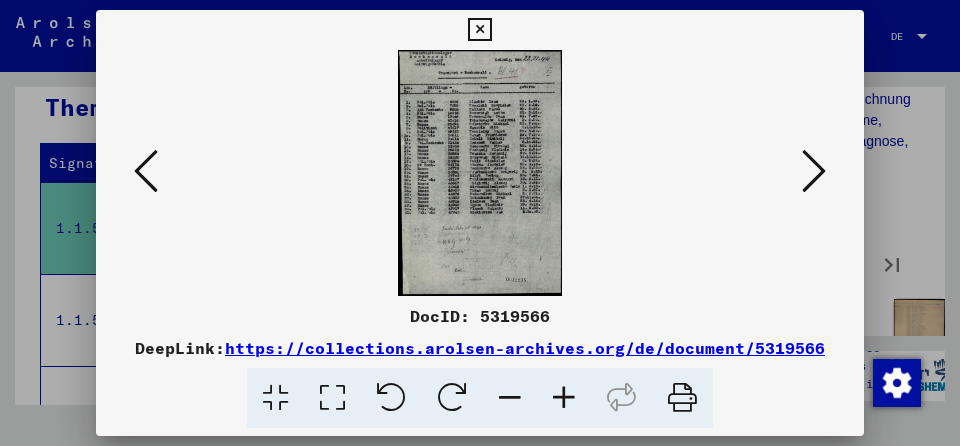 click at bounding box center [814, 171] 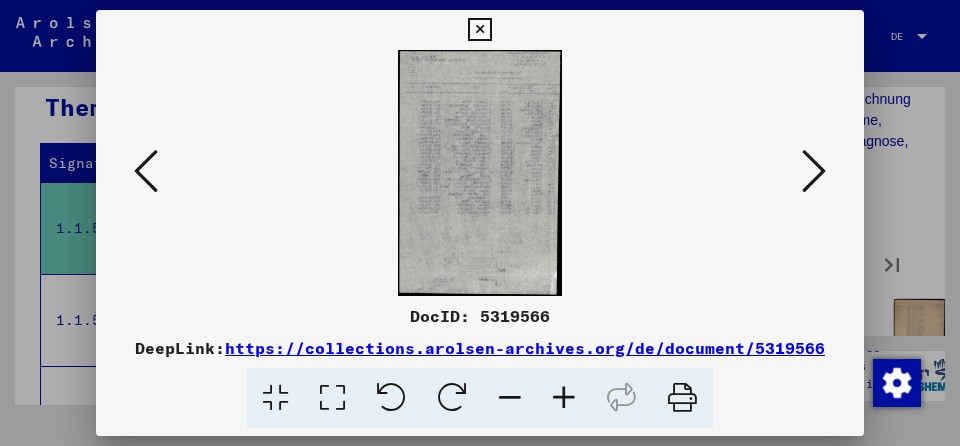 click at bounding box center [814, 171] 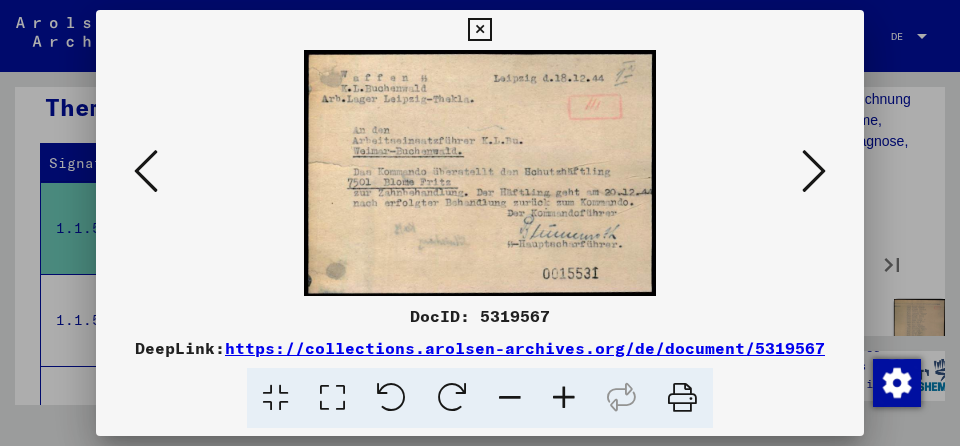 click at bounding box center (814, 171) 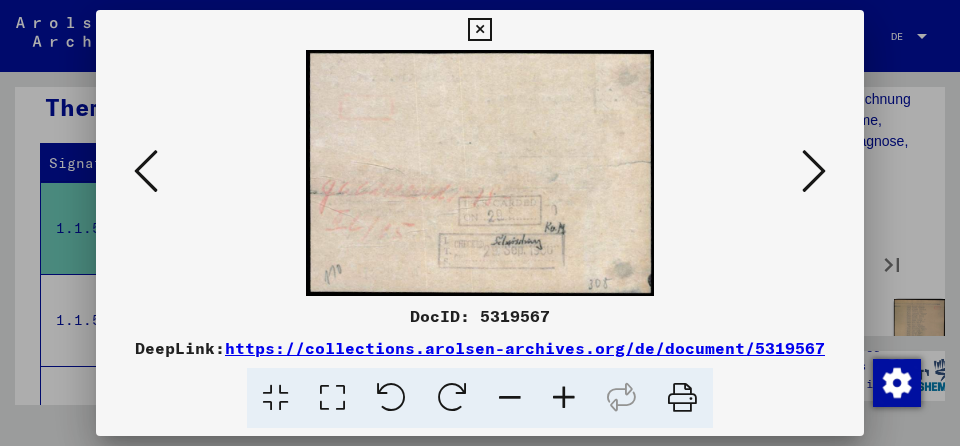 click at bounding box center [814, 171] 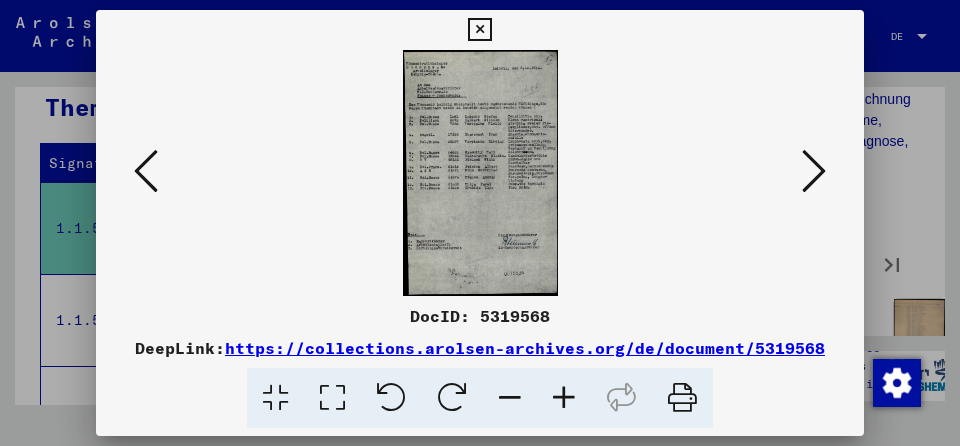 click at bounding box center (814, 171) 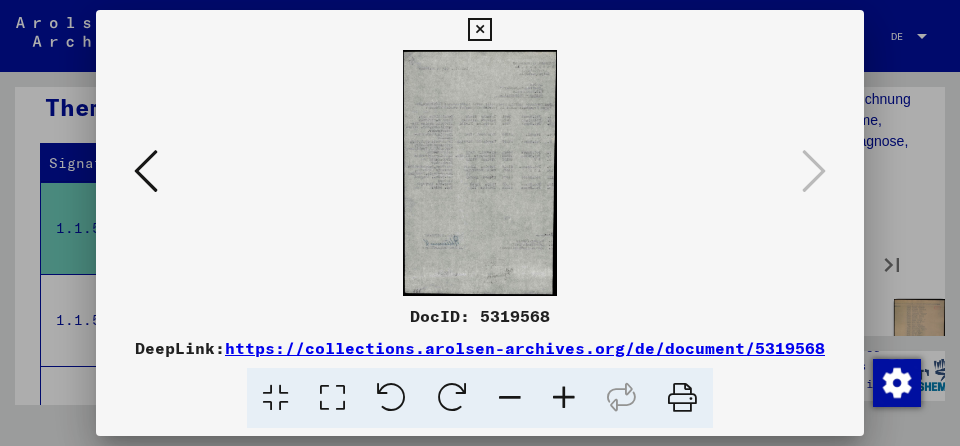 click at bounding box center (479, 30) 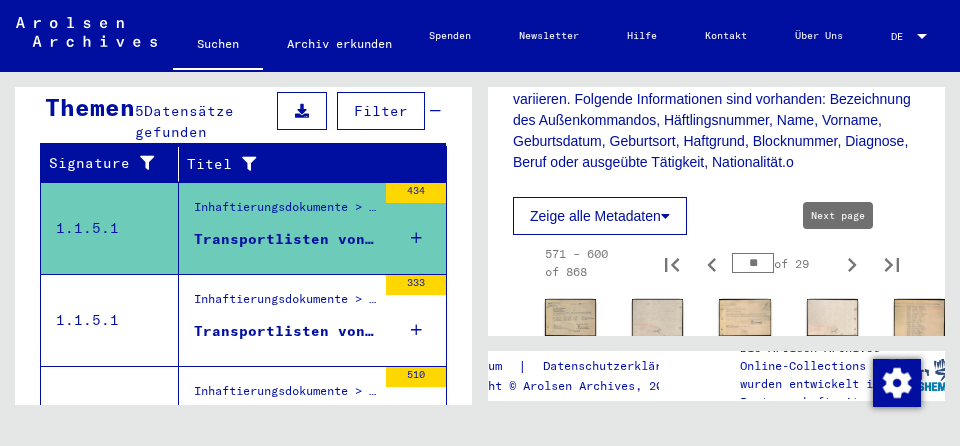 click 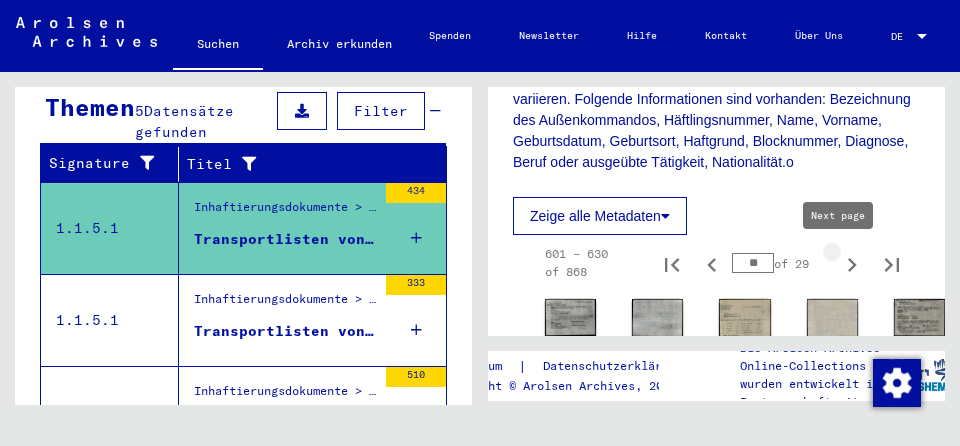 type on "**" 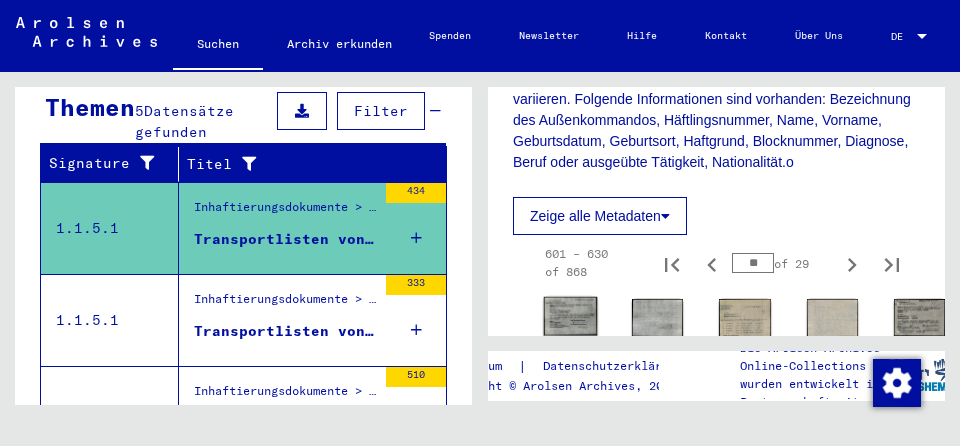 click 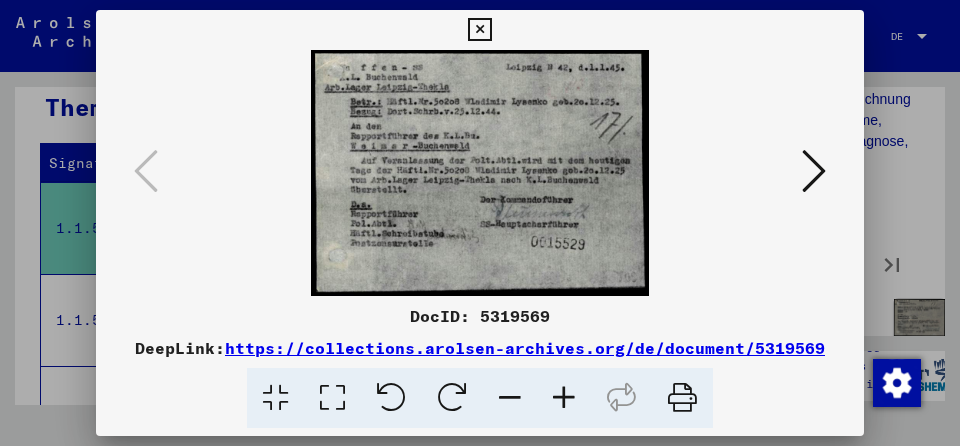 scroll, scrollTop: 749, scrollLeft: 0, axis: vertical 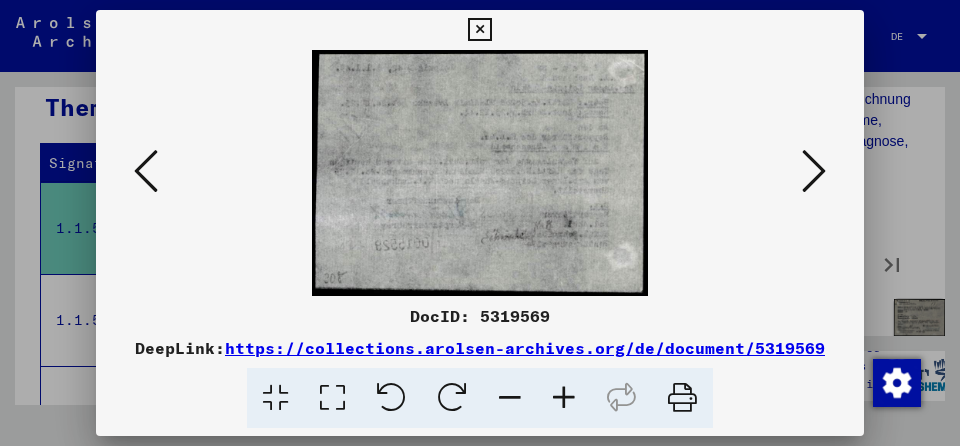click at bounding box center [814, 171] 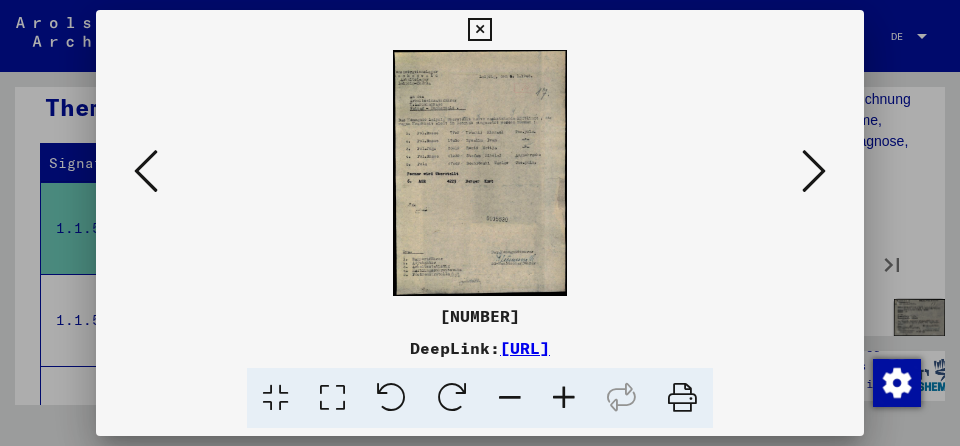 click at bounding box center (814, 171) 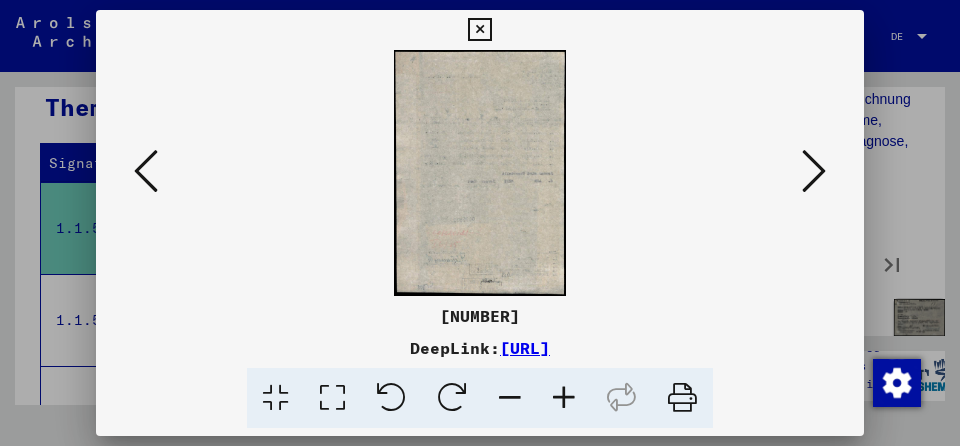 click at bounding box center (814, 171) 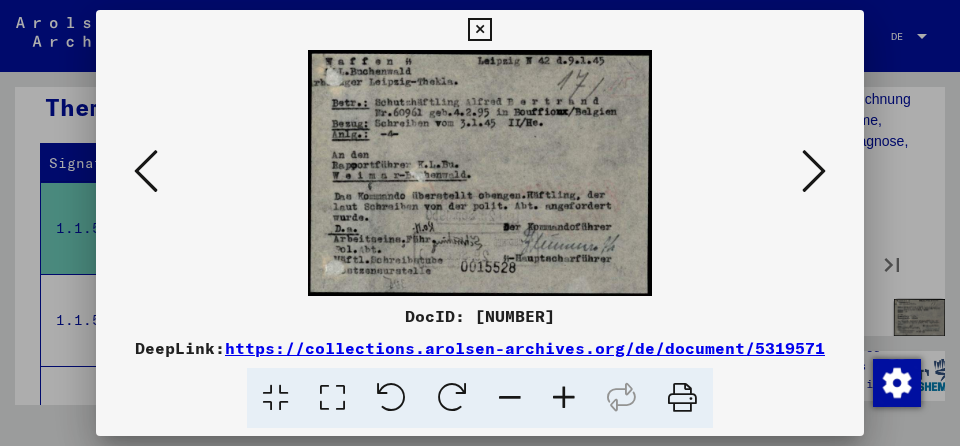 click at bounding box center (814, 171) 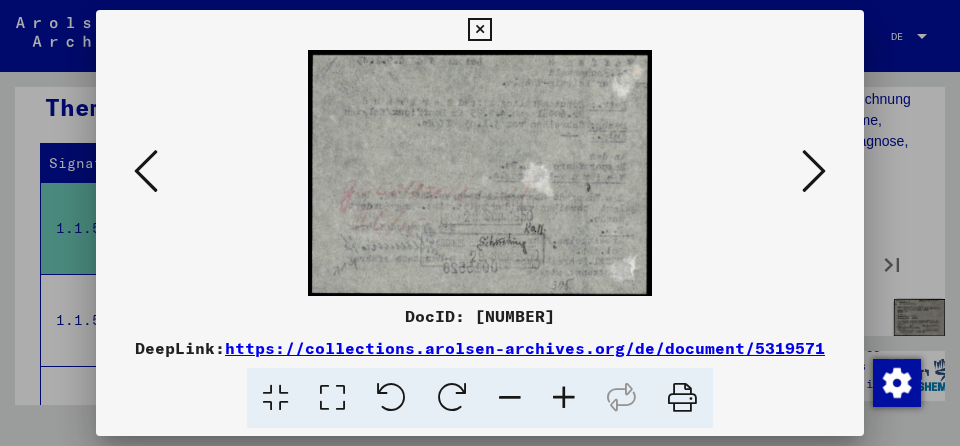 click at bounding box center [814, 171] 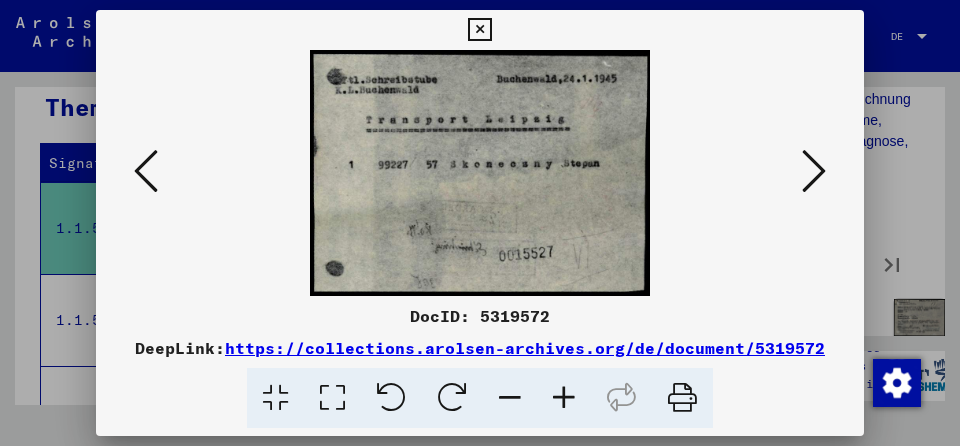 click at bounding box center (814, 171) 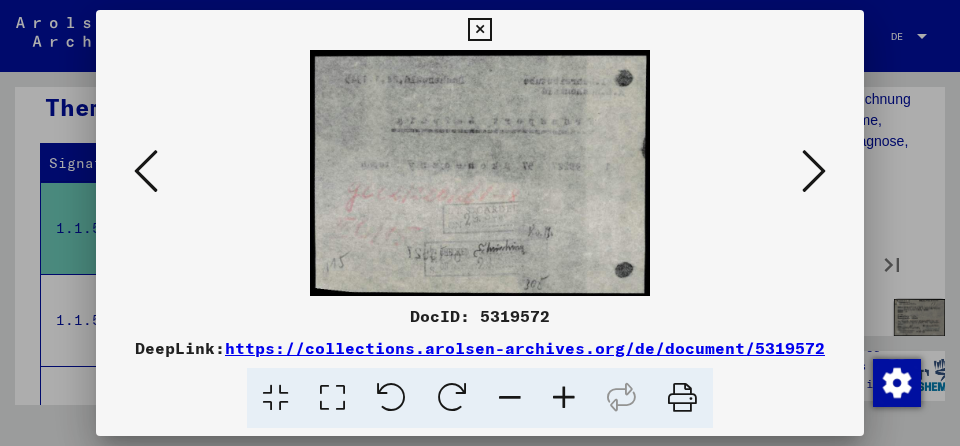 click at bounding box center (814, 171) 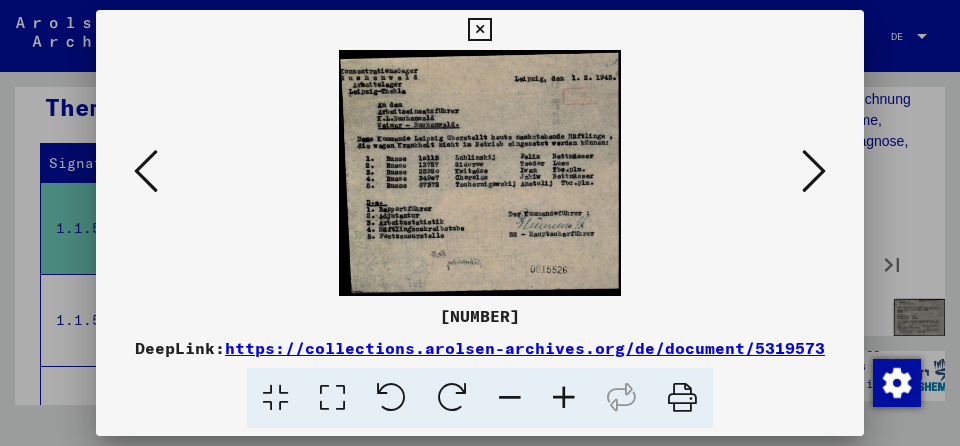 click at bounding box center [814, 171] 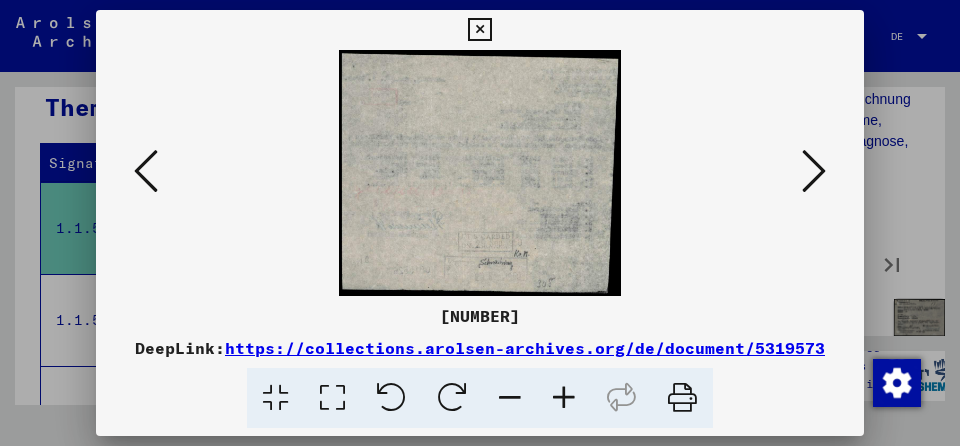 click at bounding box center [814, 171] 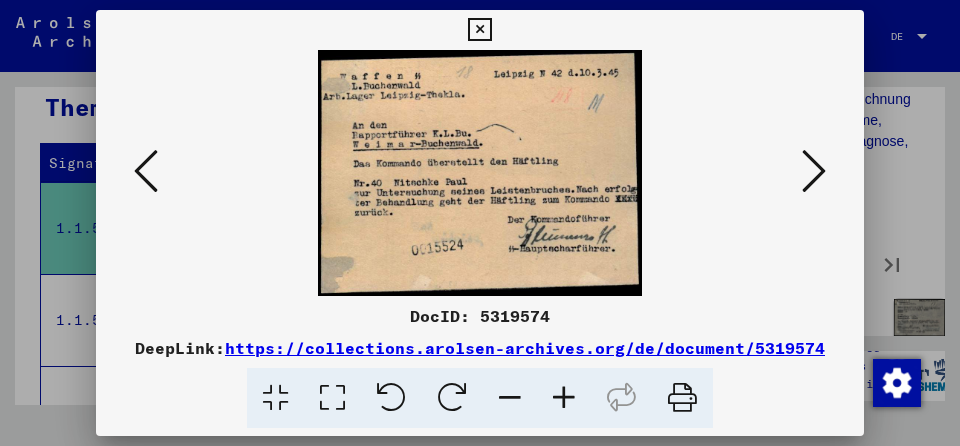 click at bounding box center [814, 171] 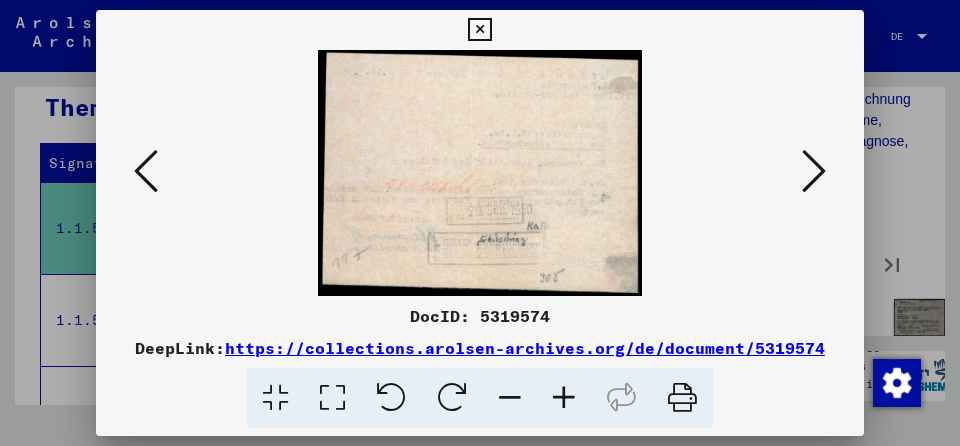 click at bounding box center [814, 171] 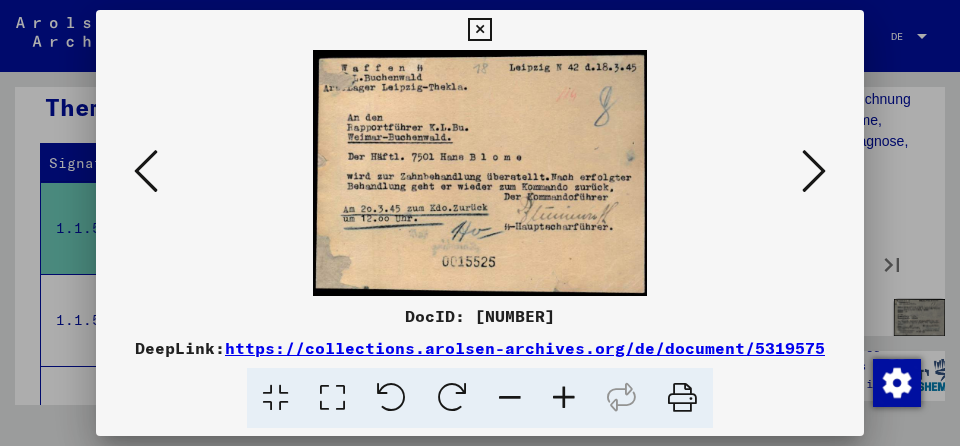 click at bounding box center [814, 171] 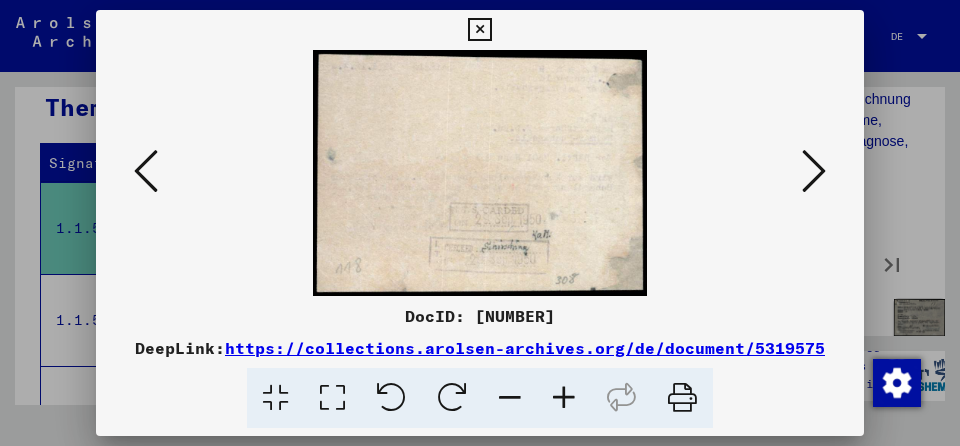 click at bounding box center (814, 171) 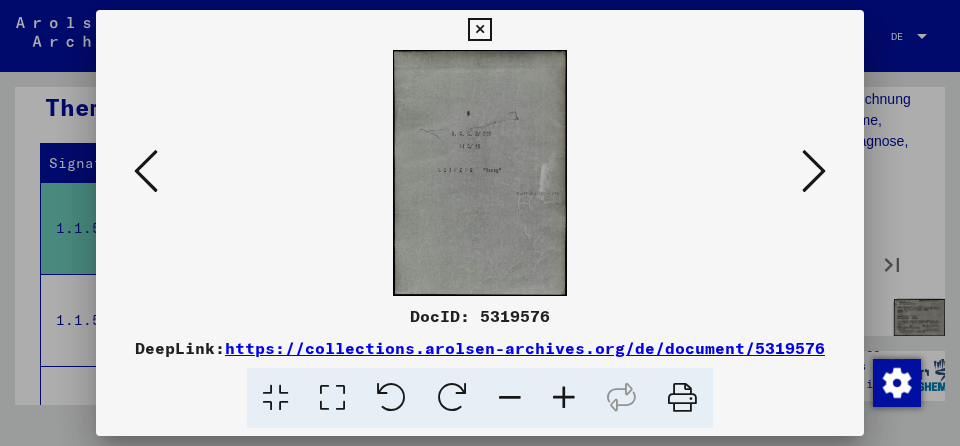 click at bounding box center [814, 171] 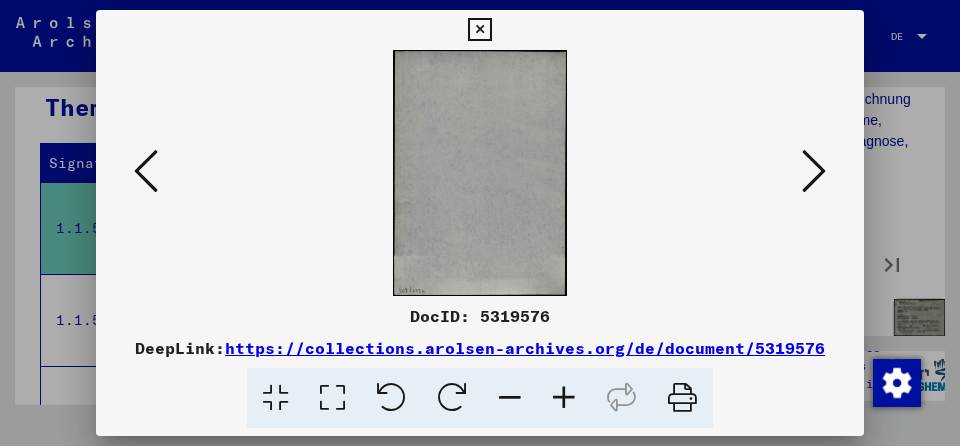 click at bounding box center [814, 171] 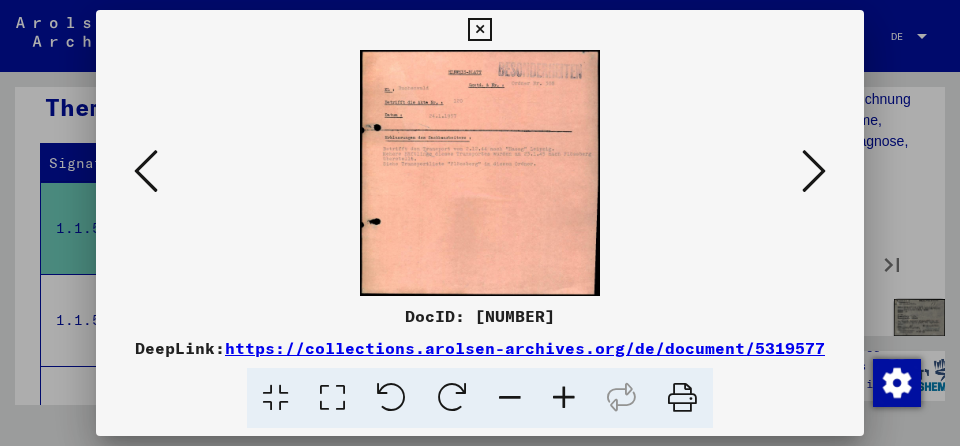 click at bounding box center [814, 171] 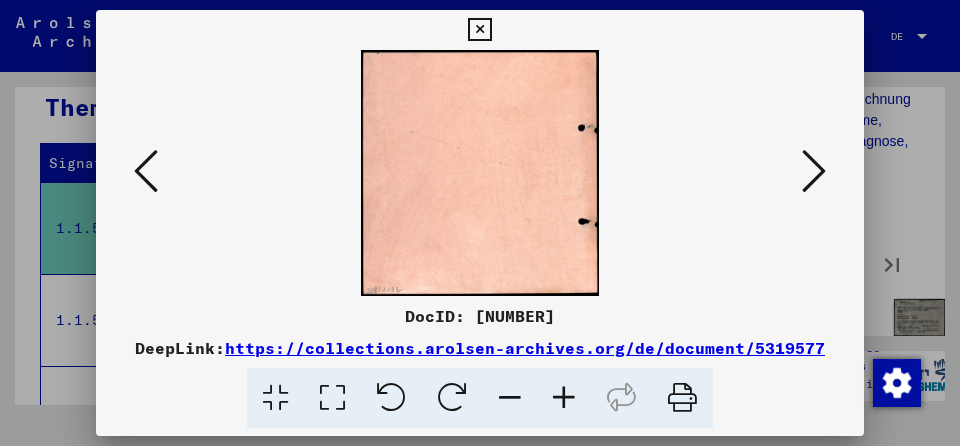 click at bounding box center [814, 171] 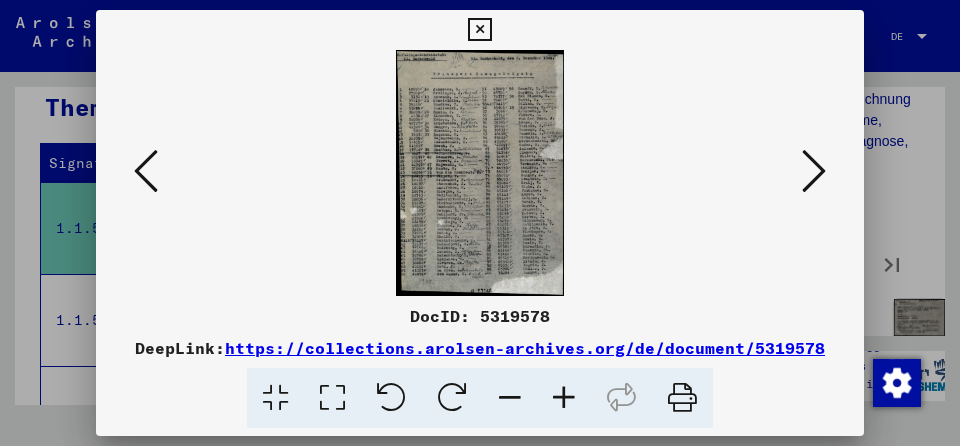 click at bounding box center [814, 171] 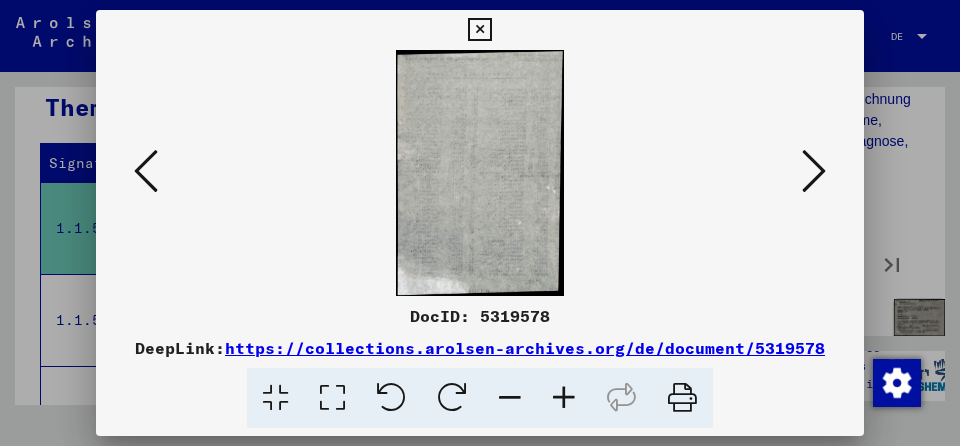click at bounding box center [814, 171] 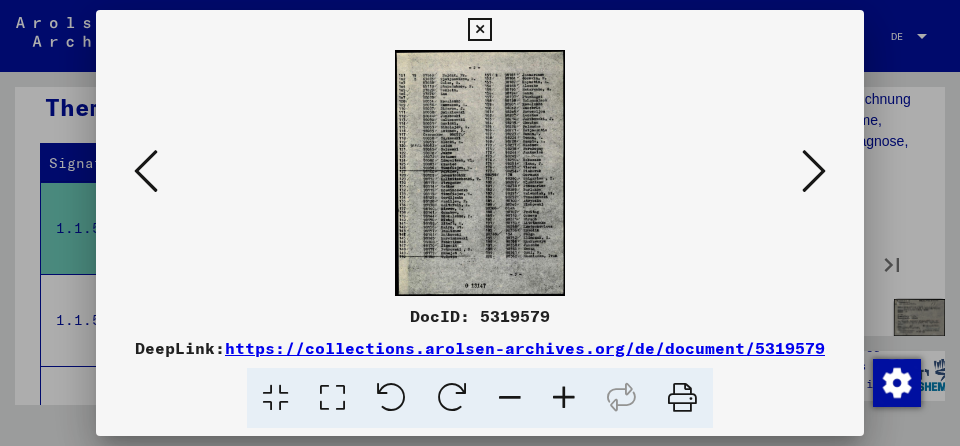 click at bounding box center (814, 171) 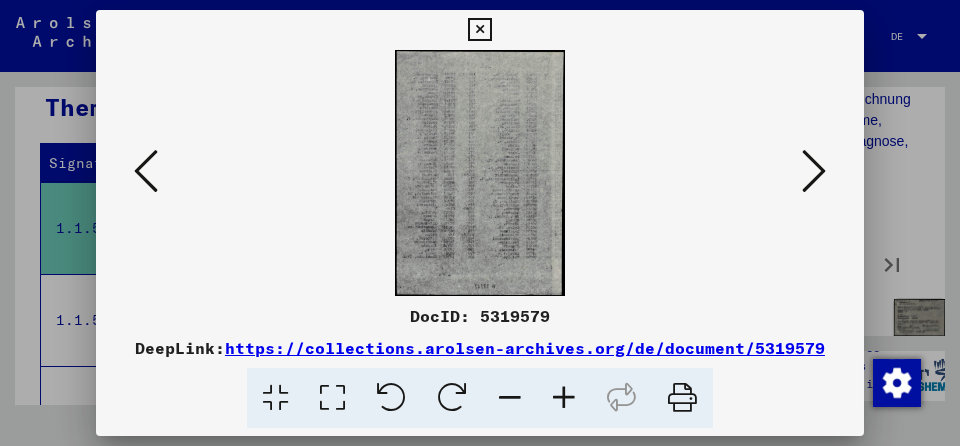 click at bounding box center (814, 171) 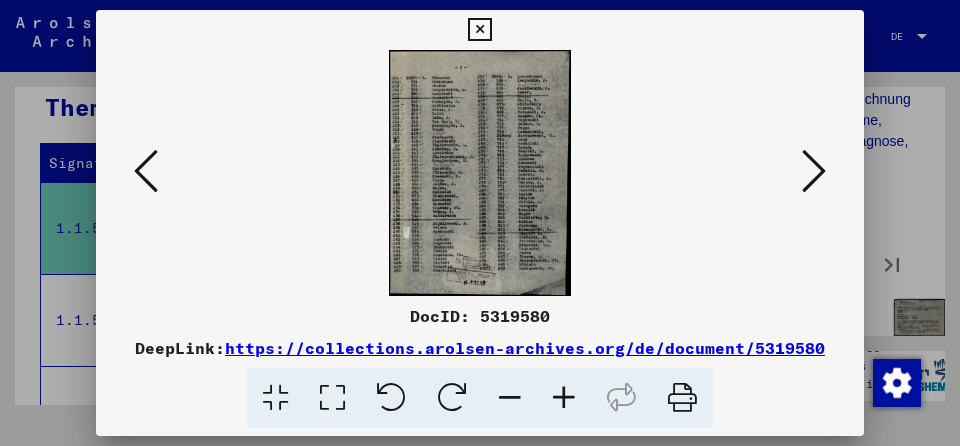 click at bounding box center (814, 171) 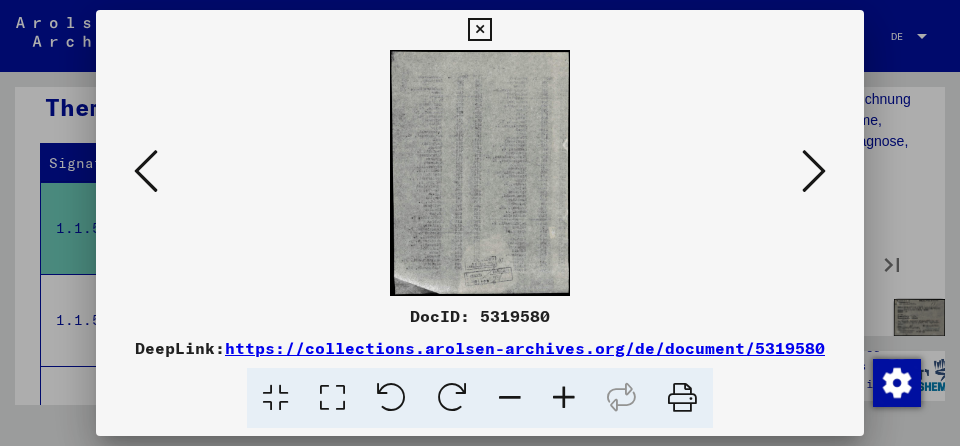 click at bounding box center [814, 171] 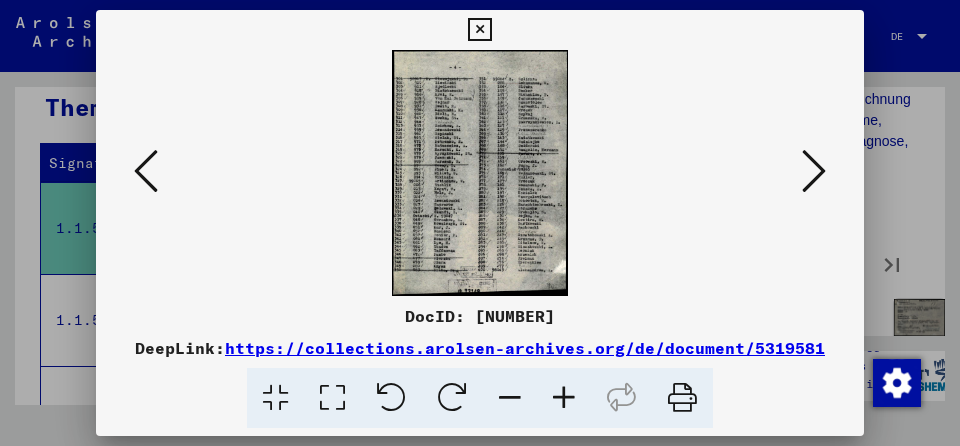 click at bounding box center [814, 171] 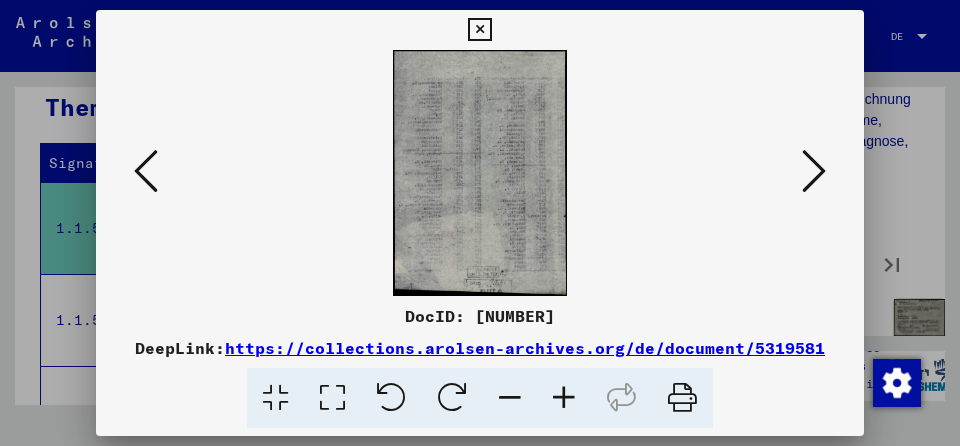 click at bounding box center (814, 171) 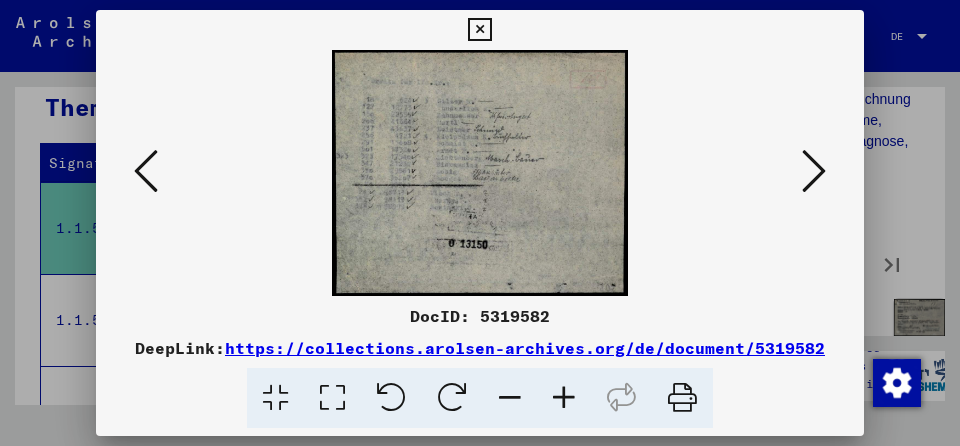 click at bounding box center (814, 171) 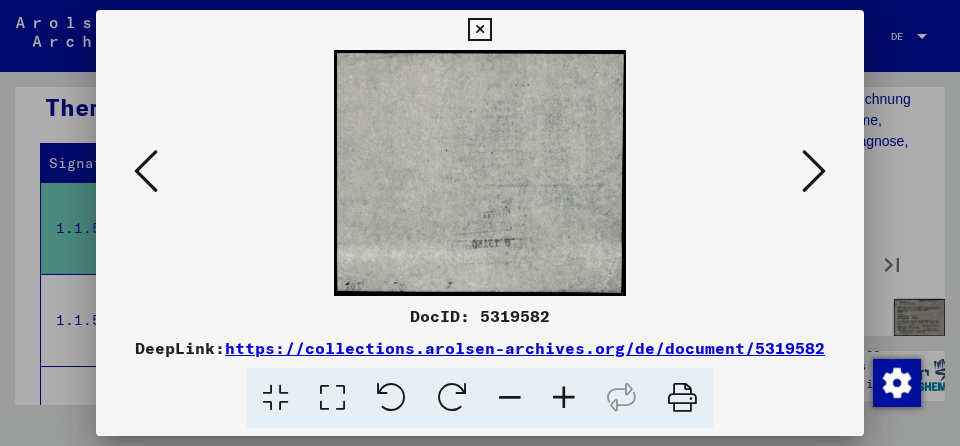 click at bounding box center (814, 171) 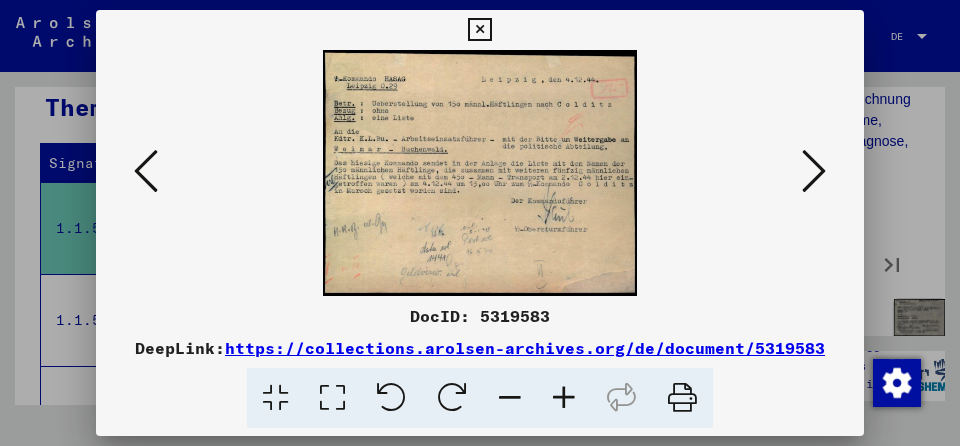 click at bounding box center (814, 171) 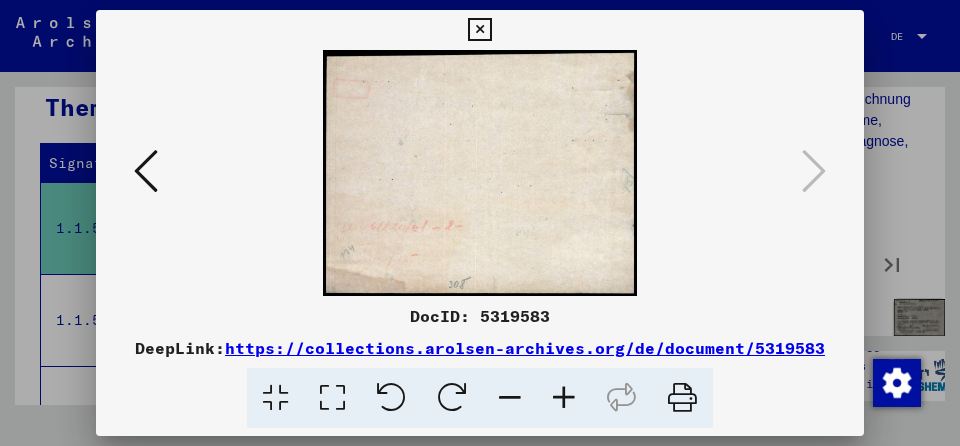 click at bounding box center (479, 30) 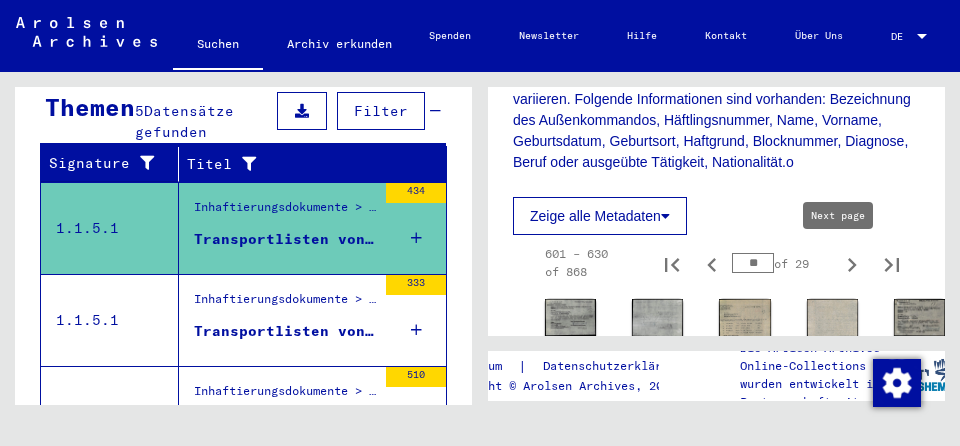 click 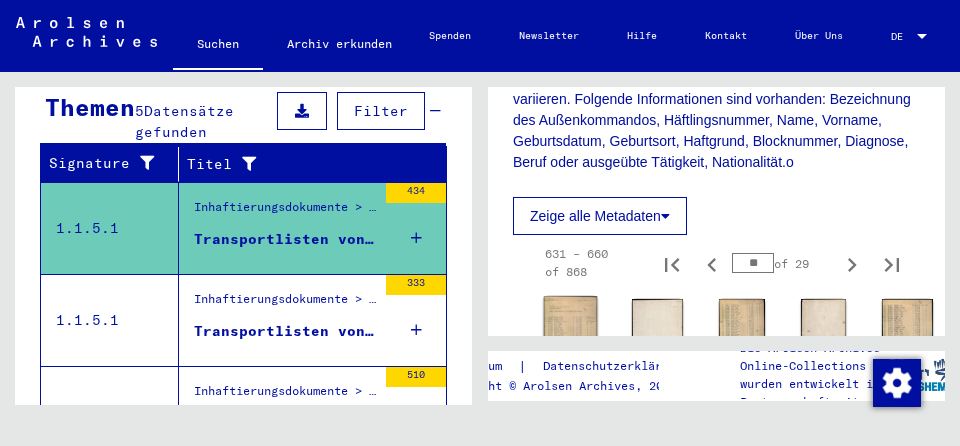 click 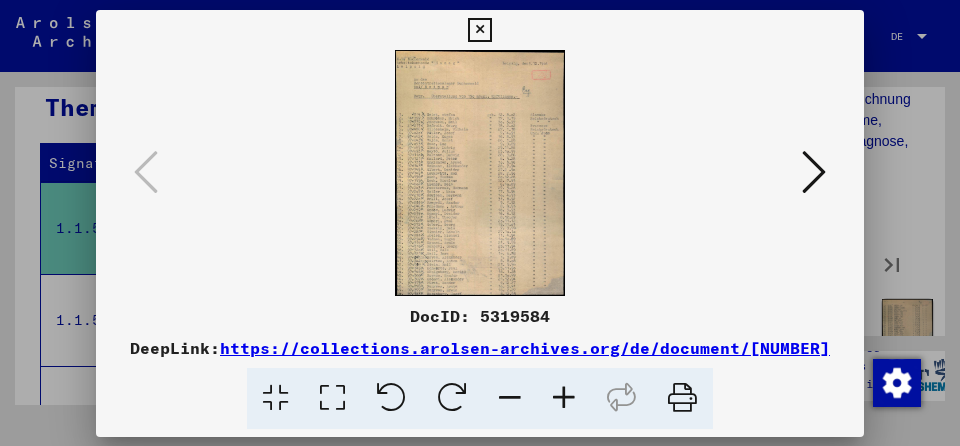 scroll, scrollTop: 749, scrollLeft: 0, axis: vertical 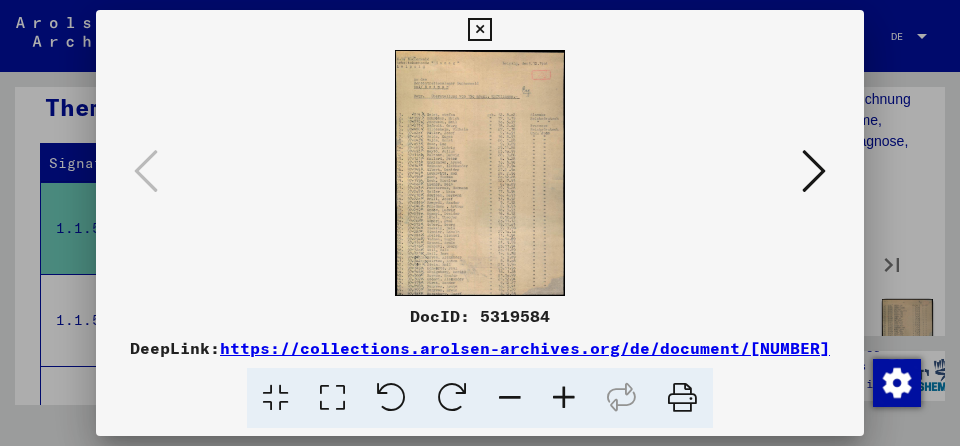 click at bounding box center [814, 171] 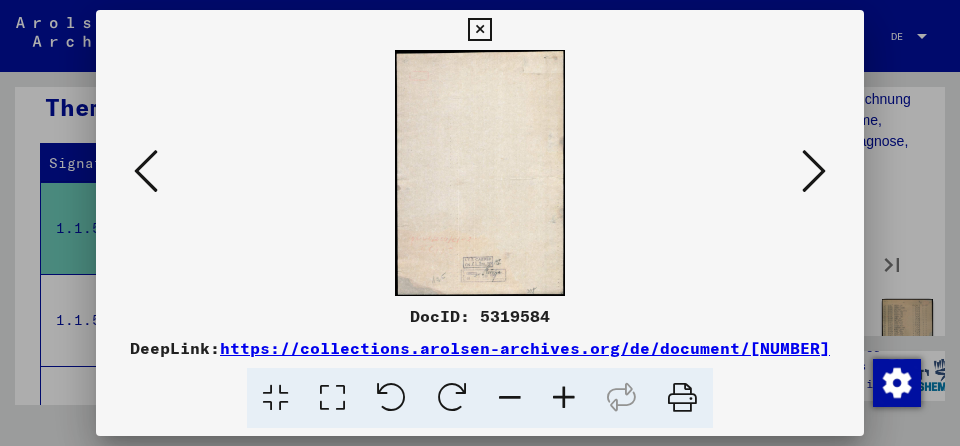 click at bounding box center (814, 171) 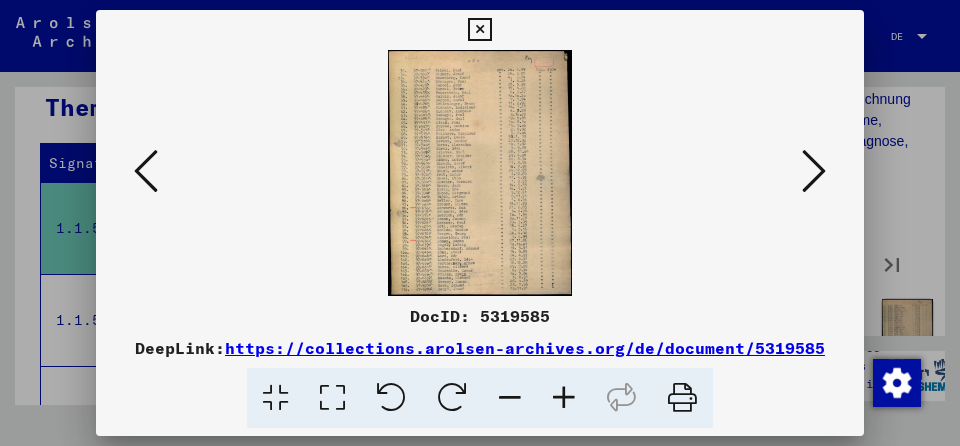 click at bounding box center (814, 171) 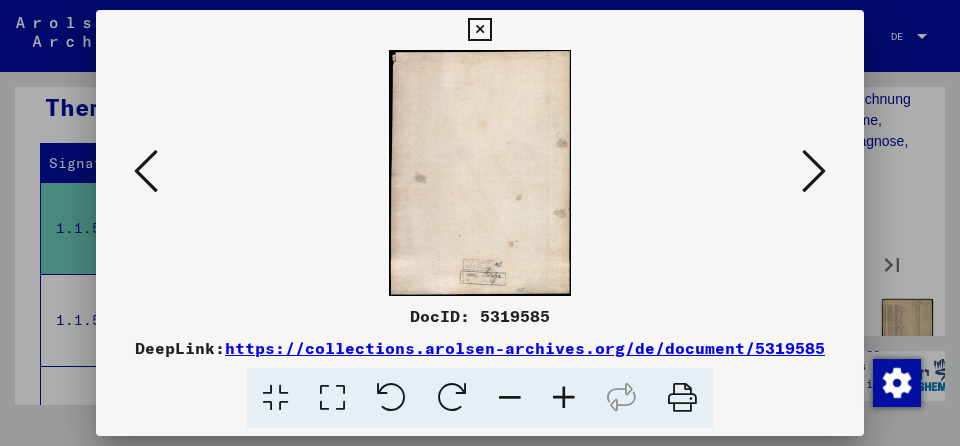 click at bounding box center [814, 171] 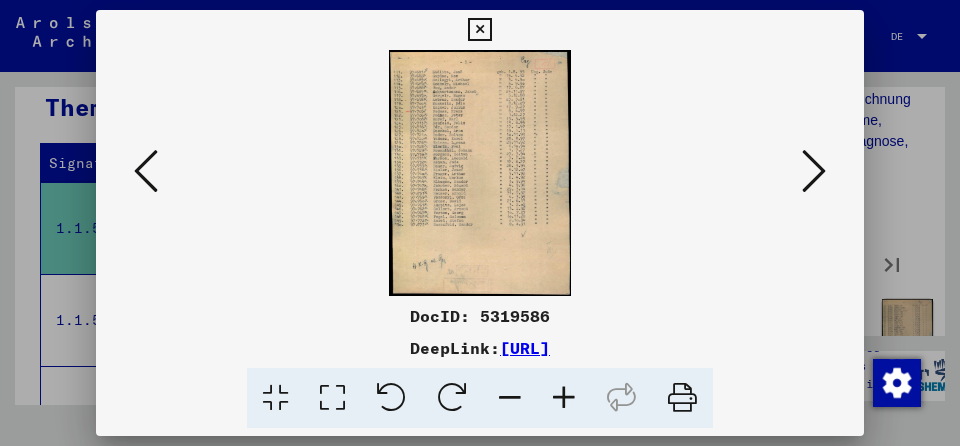click at bounding box center (814, 171) 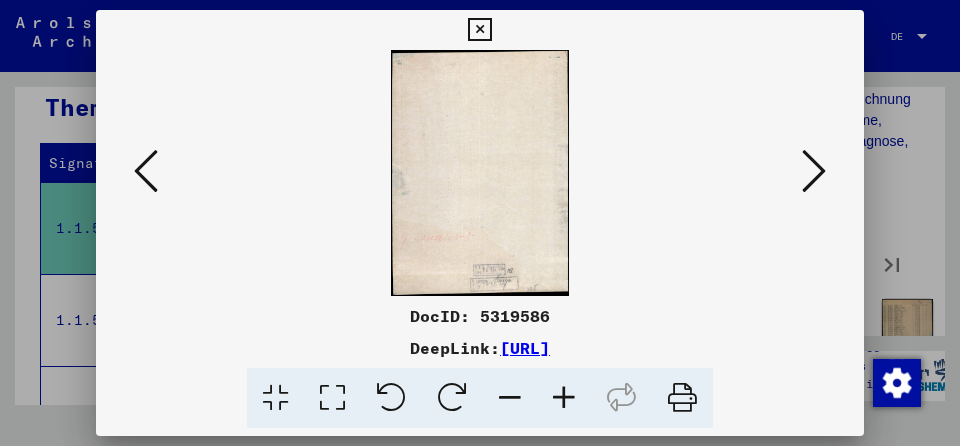 click at bounding box center [814, 171] 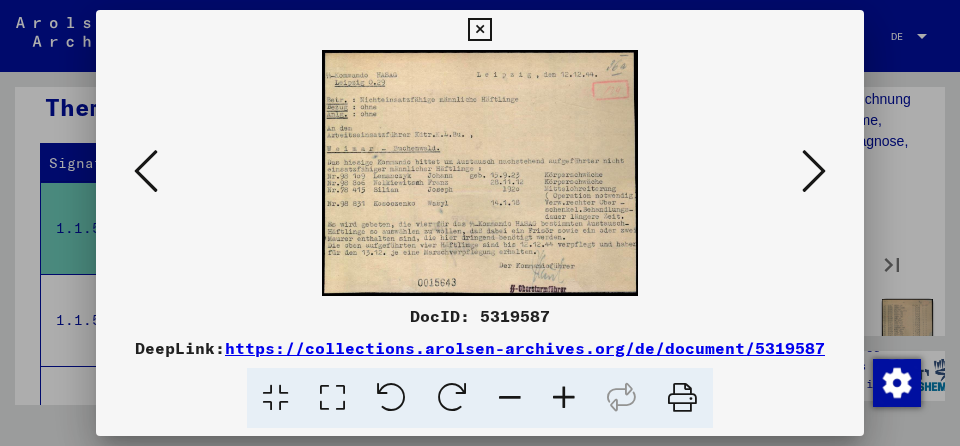 click at bounding box center (814, 171) 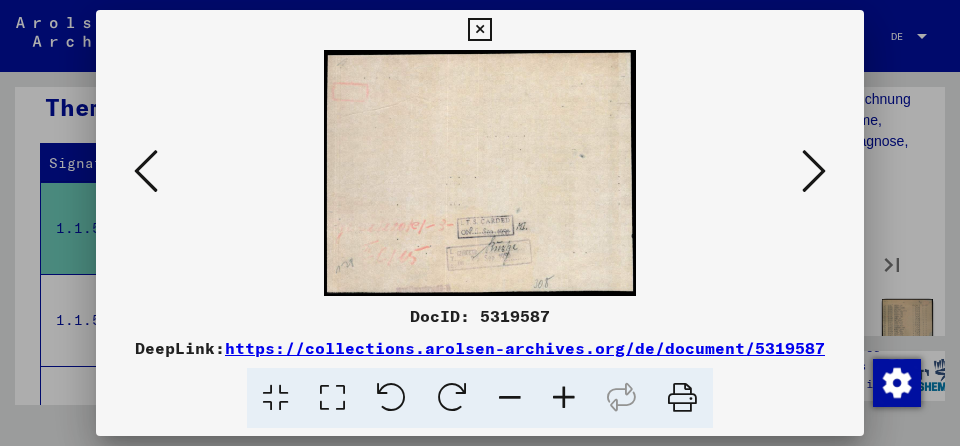 click at bounding box center [814, 171] 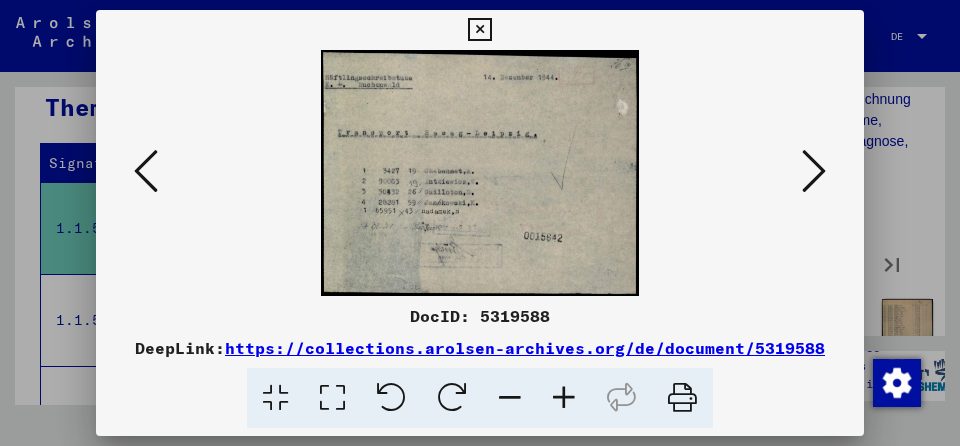 click at bounding box center (814, 171) 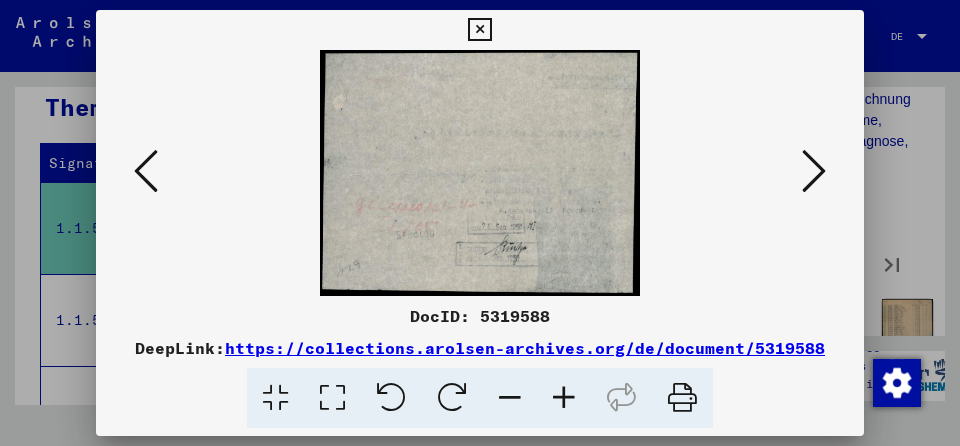 click at bounding box center (814, 171) 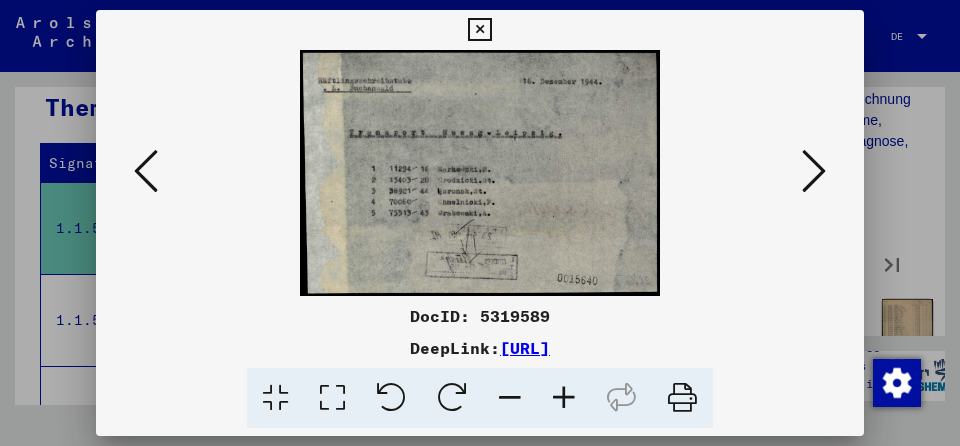 click at bounding box center (814, 171) 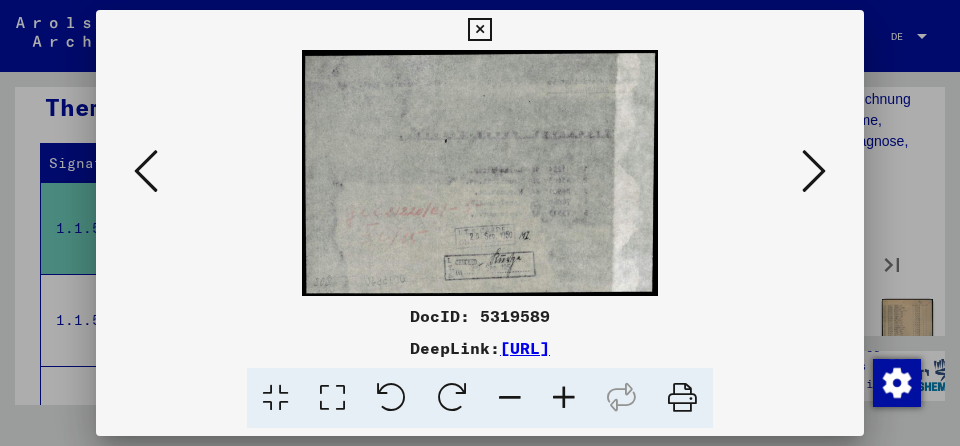 click at bounding box center (814, 171) 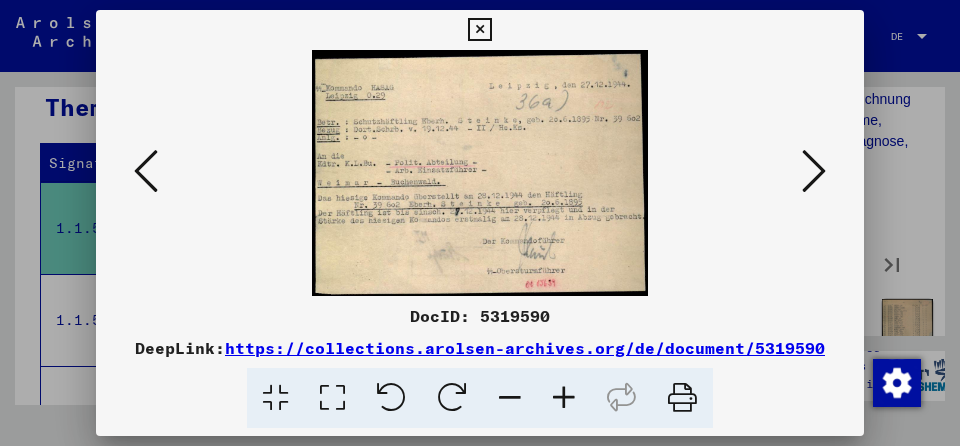 click at bounding box center (814, 171) 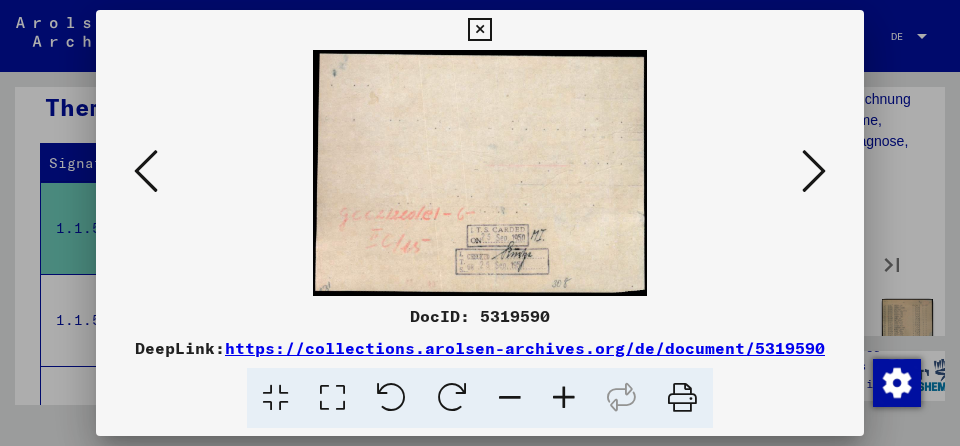click at bounding box center [814, 171] 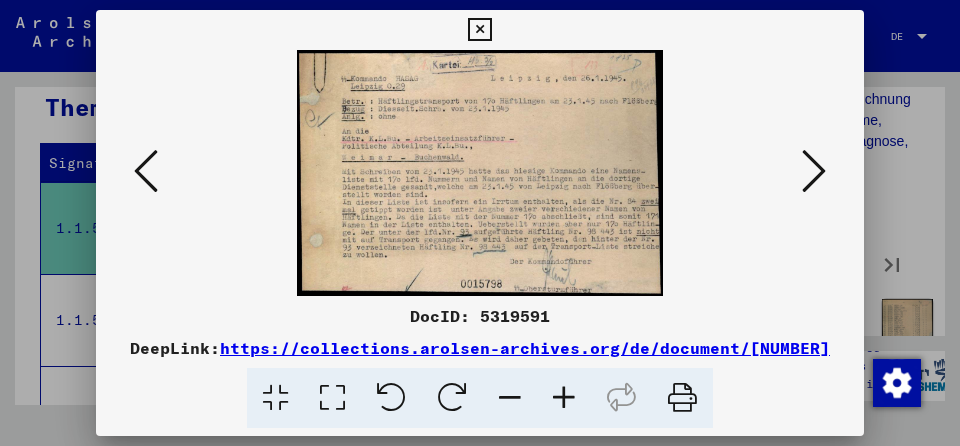 click at bounding box center (814, 171) 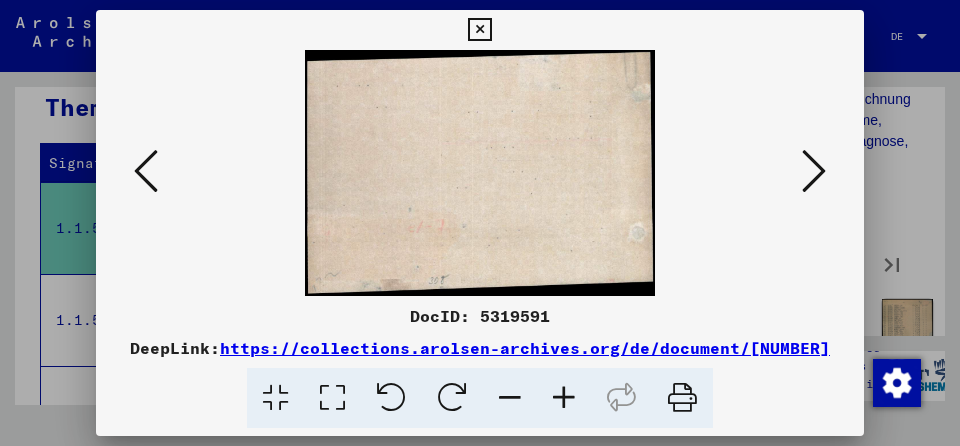 click at bounding box center [814, 171] 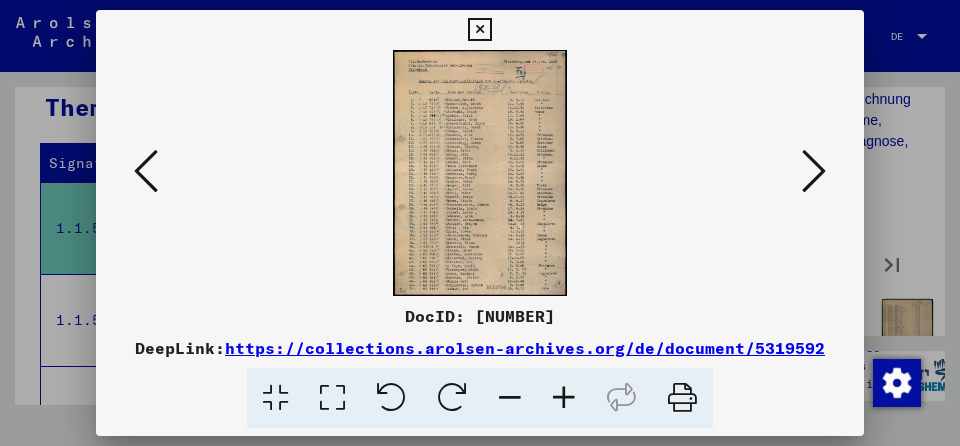 click at bounding box center (814, 171) 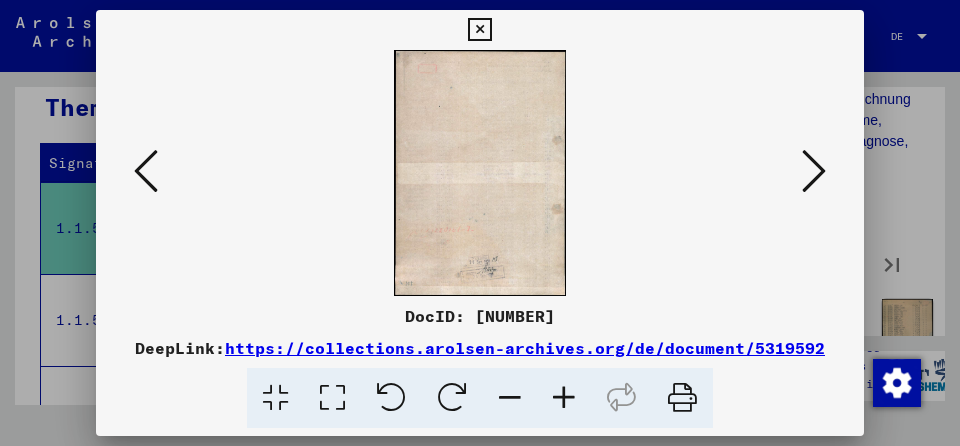click at bounding box center [814, 171] 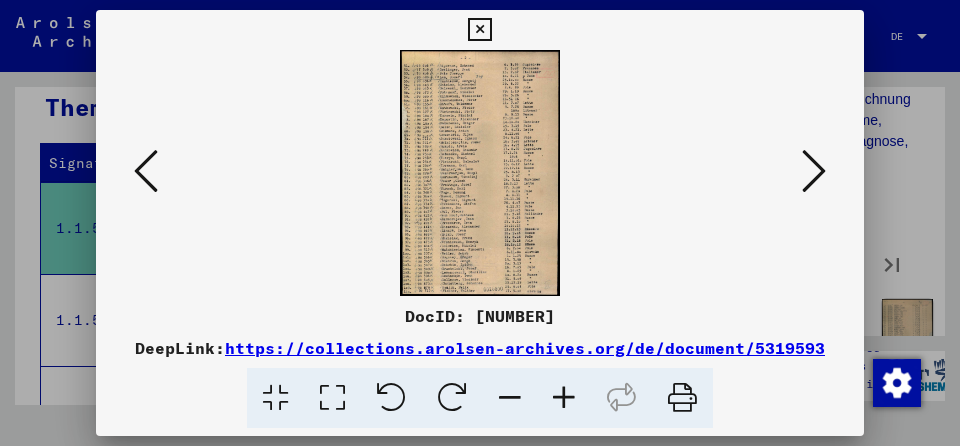 click at bounding box center [814, 171] 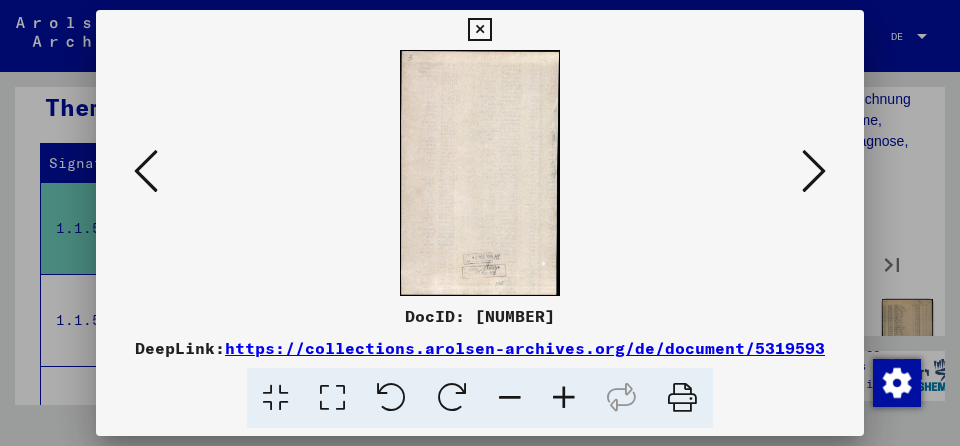 click at bounding box center [814, 171] 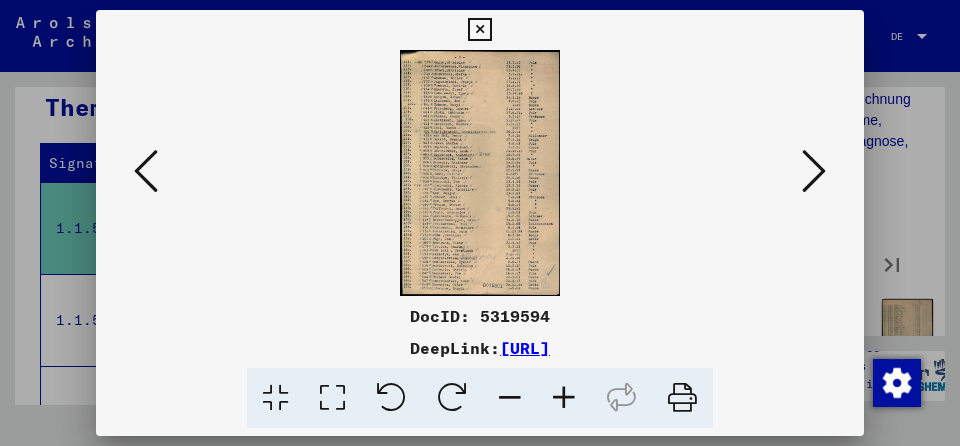 click at bounding box center [814, 171] 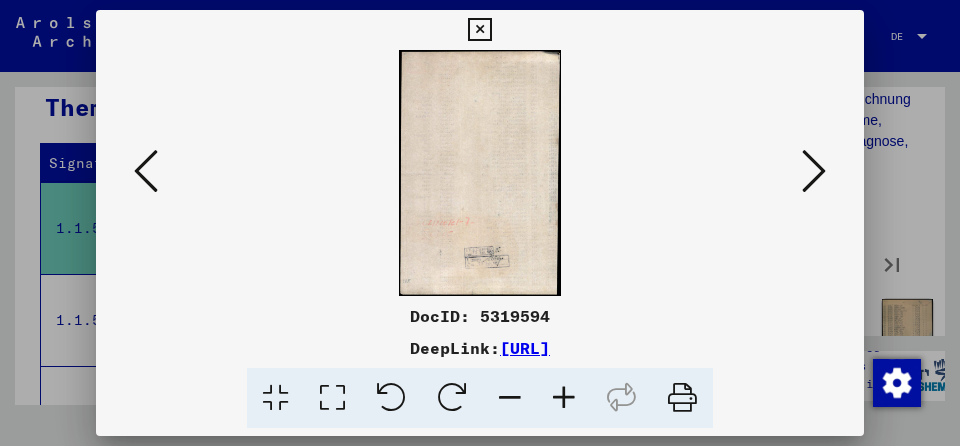 click at bounding box center [814, 171] 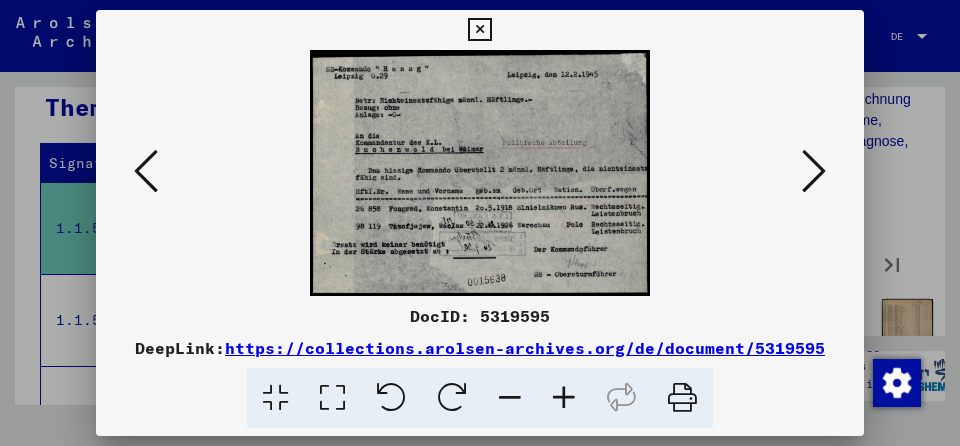 click at bounding box center [814, 171] 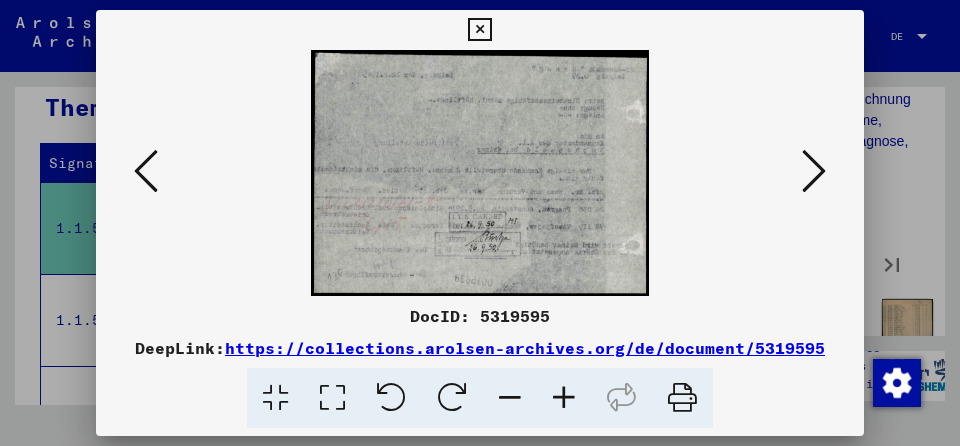 click at bounding box center (814, 171) 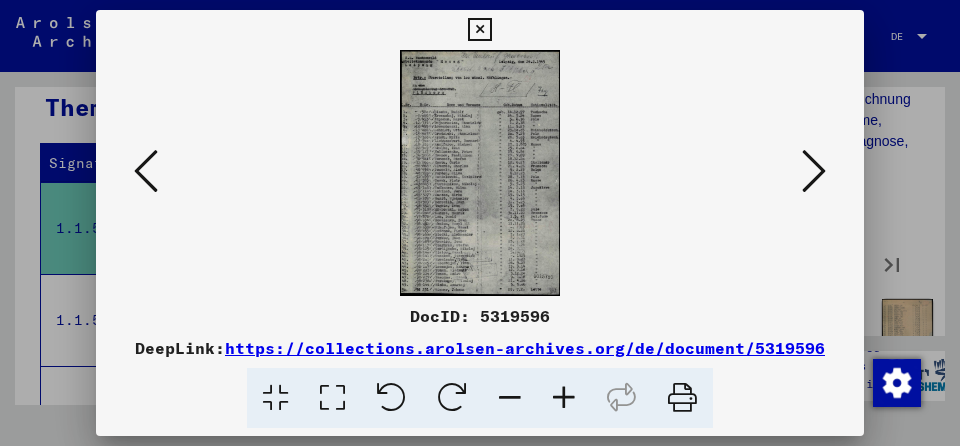 click at bounding box center [814, 171] 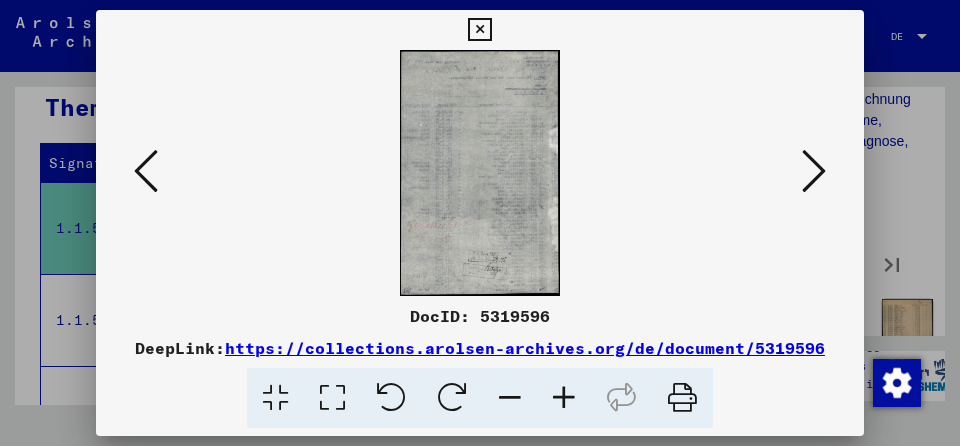 click at bounding box center [814, 171] 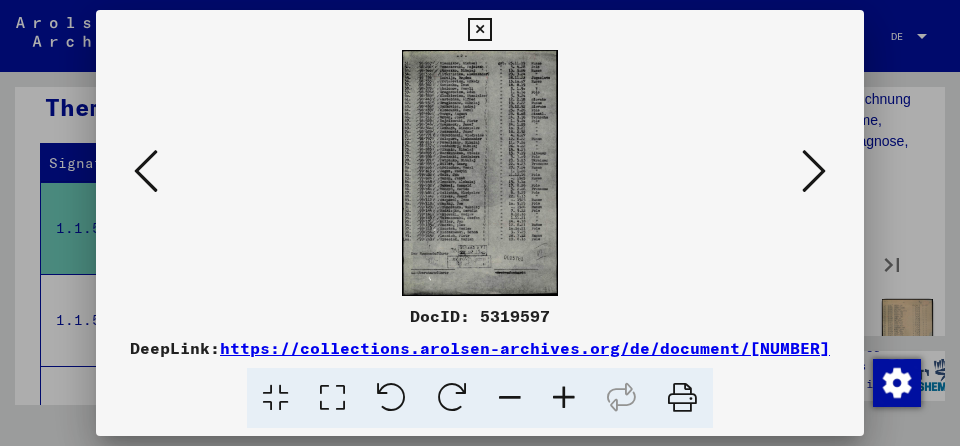 click at bounding box center (814, 171) 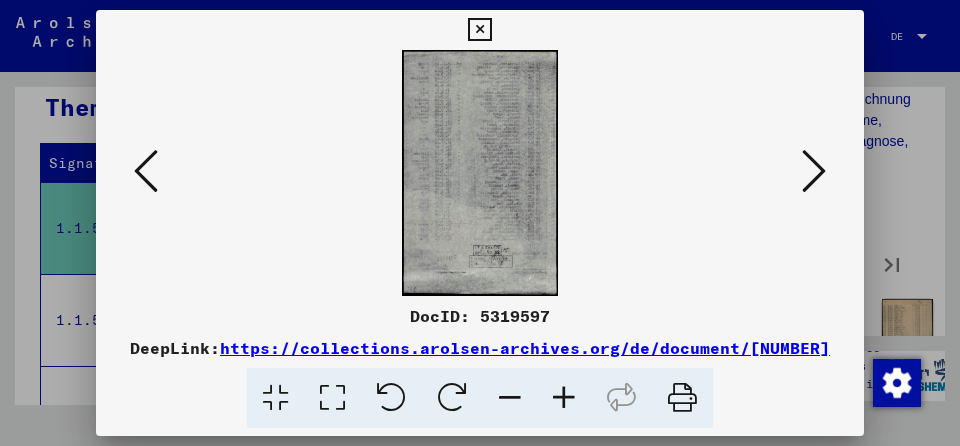 click at bounding box center (814, 171) 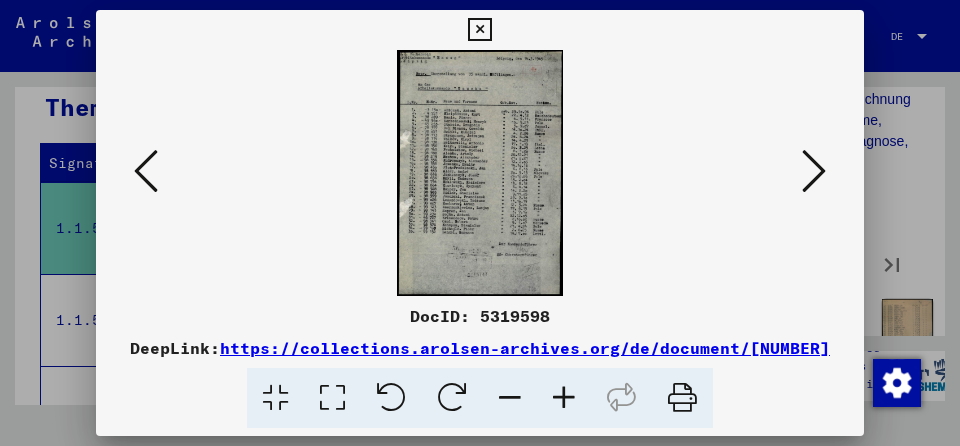 click at bounding box center [814, 171] 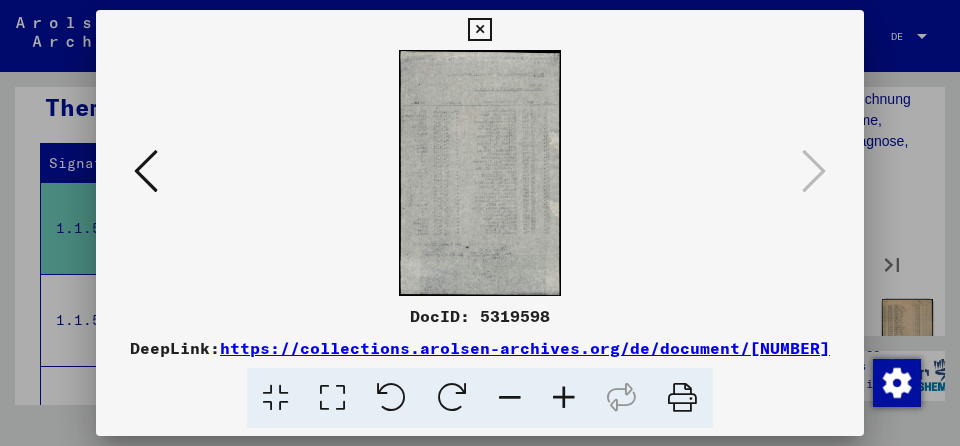 click at bounding box center (479, 30) 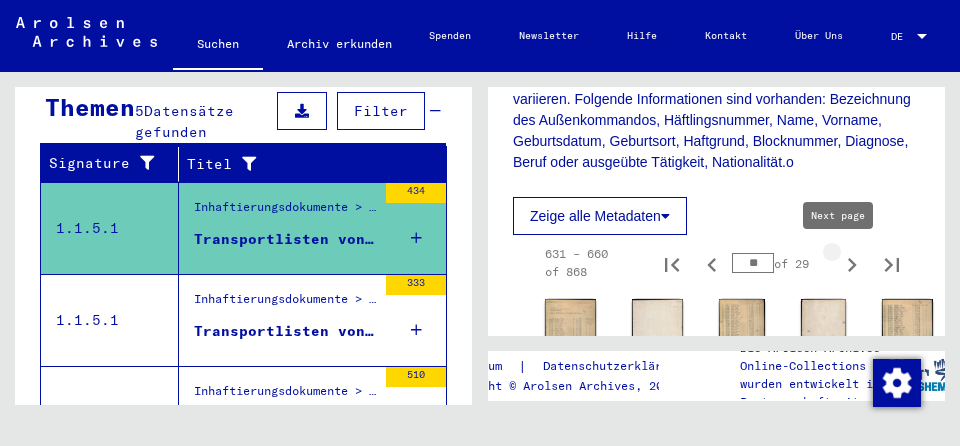 click 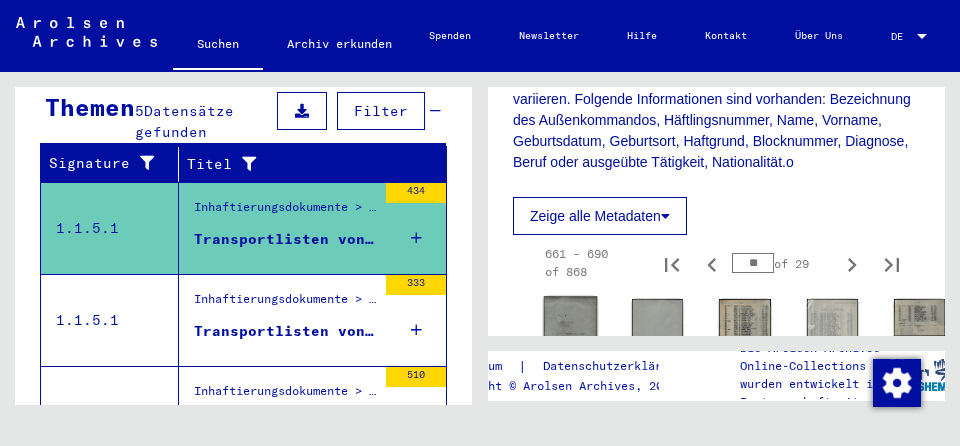 click 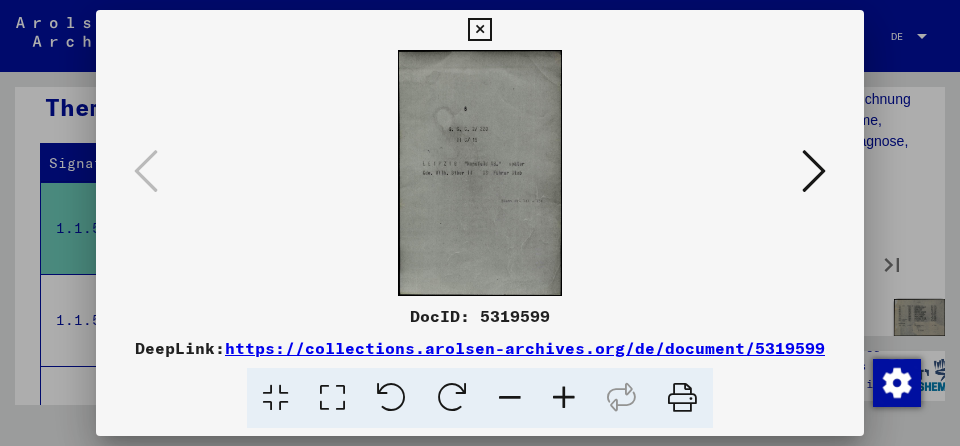 scroll, scrollTop: 749, scrollLeft: 0, axis: vertical 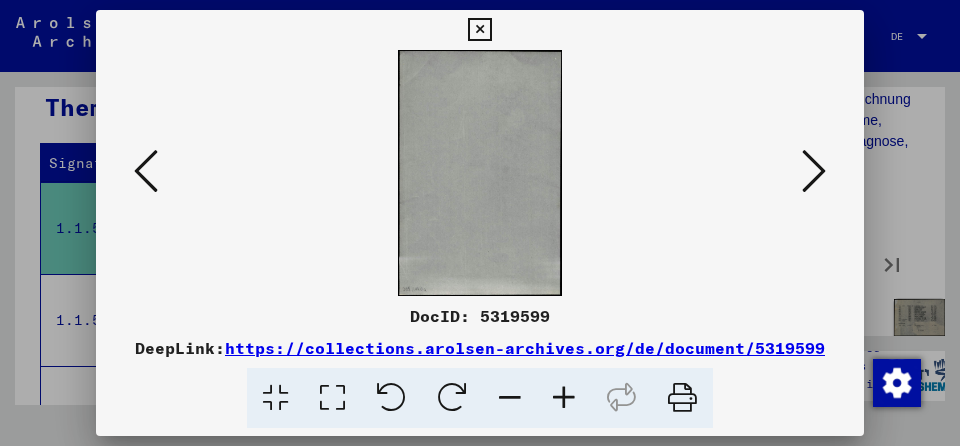 click at bounding box center [814, 171] 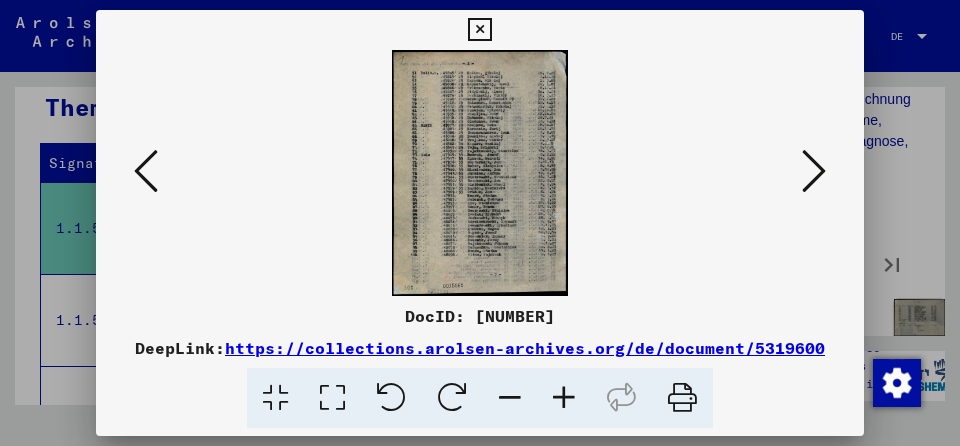 click at bounding box center (814, 171) 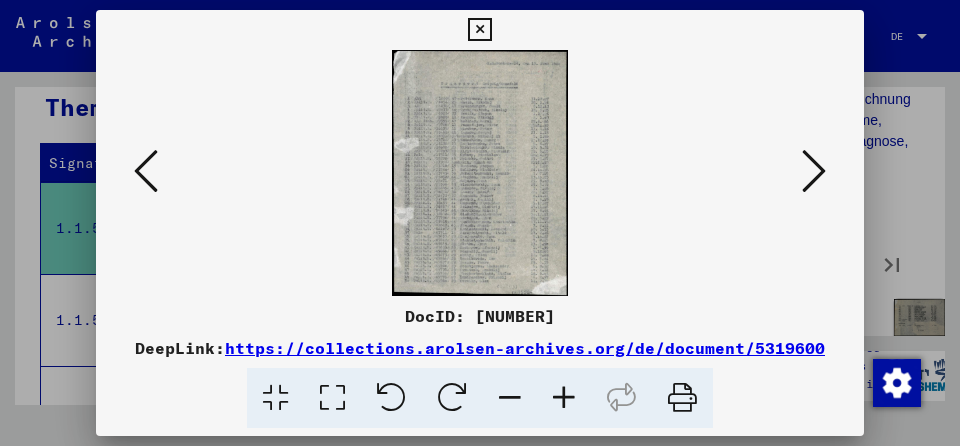 click at bounding box center (814, 171) 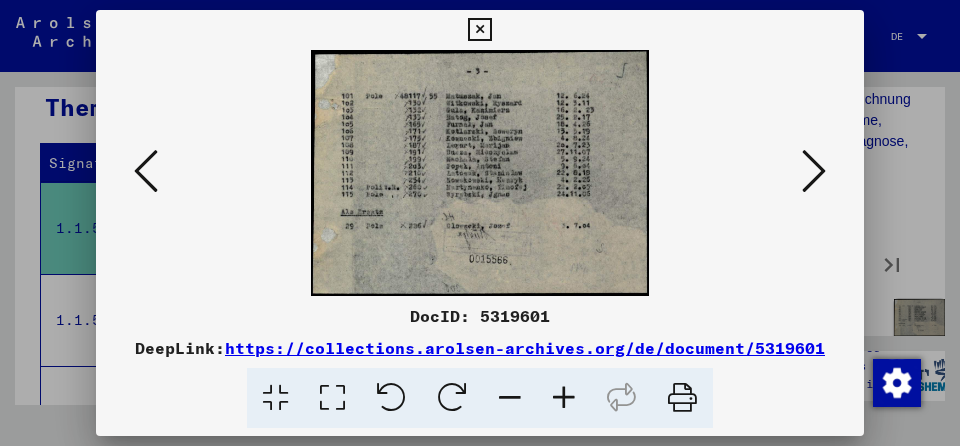 click at bounding box center [146, 171] 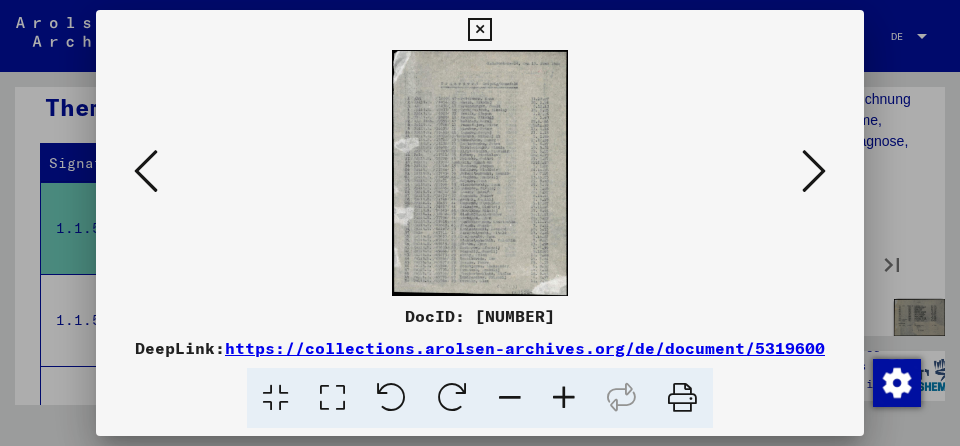 click at bounding box center [814, 171] 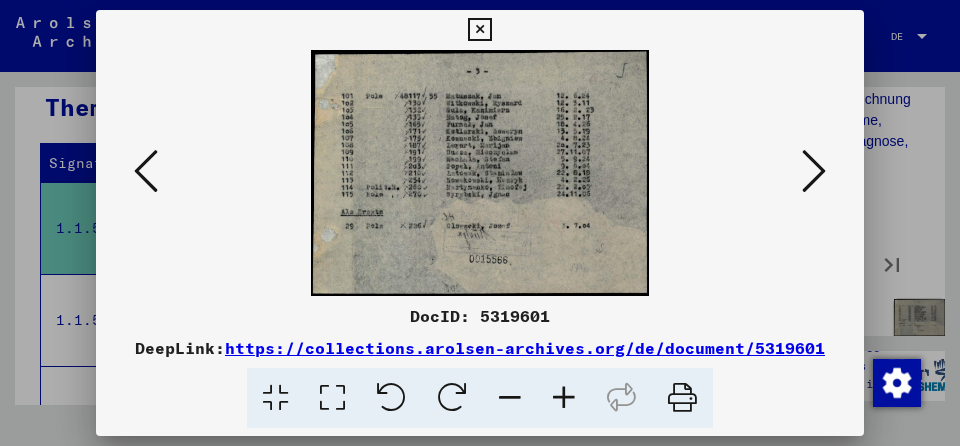 click at bounding box center [814, 171] 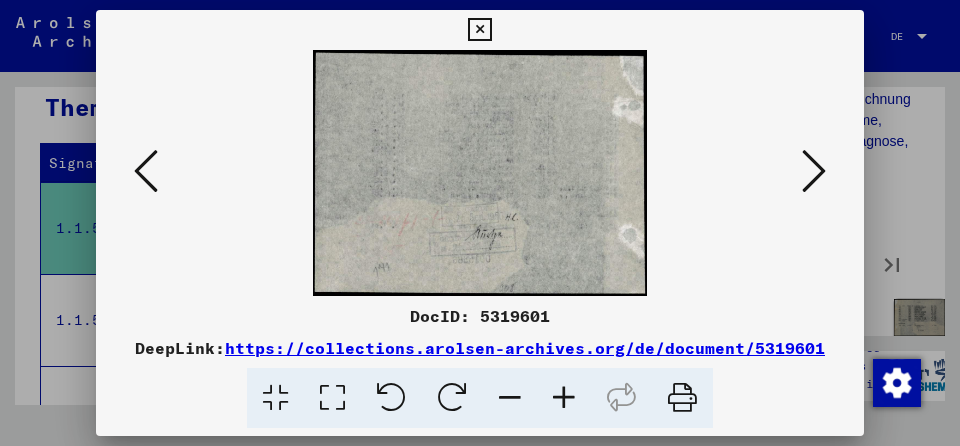 click at bounding box center (814, 171) 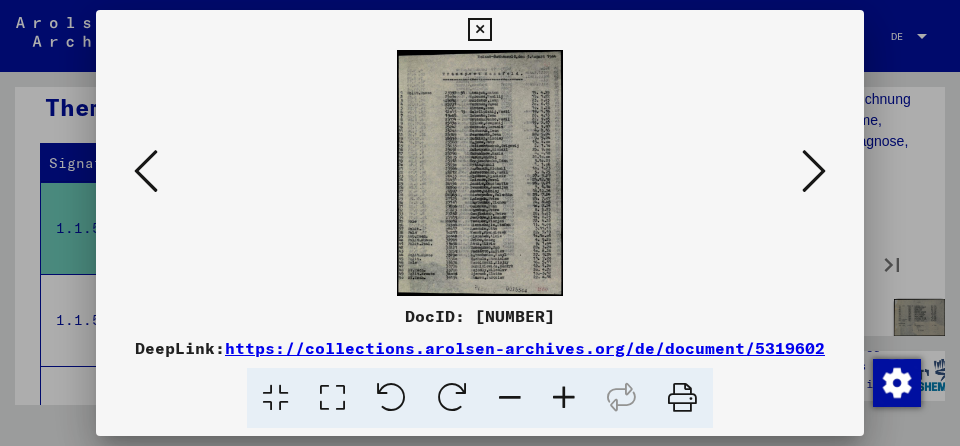 click at bounding box center (814, 171) 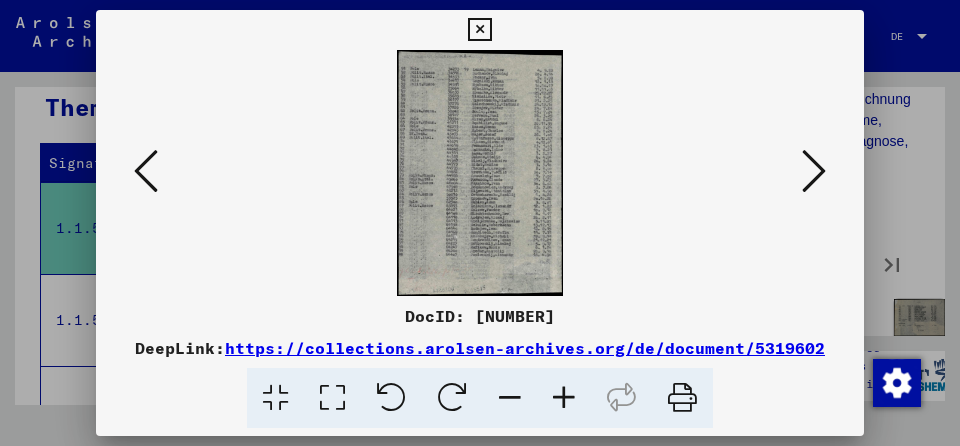 click at bounding box center (814, 171) 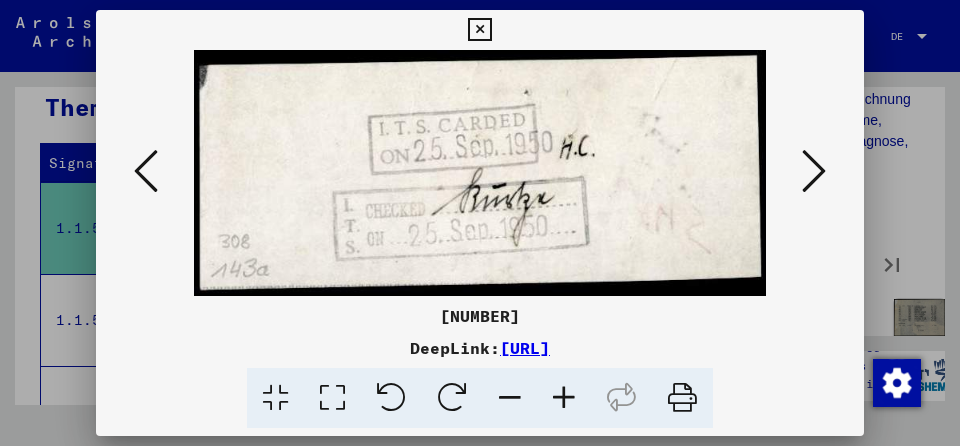 click at bounding box center [814, 171] 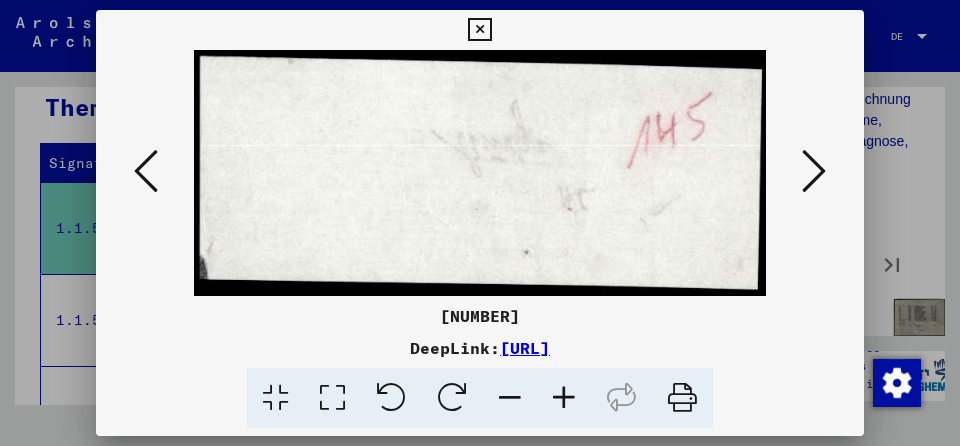 click at bounding box center (814, 171) 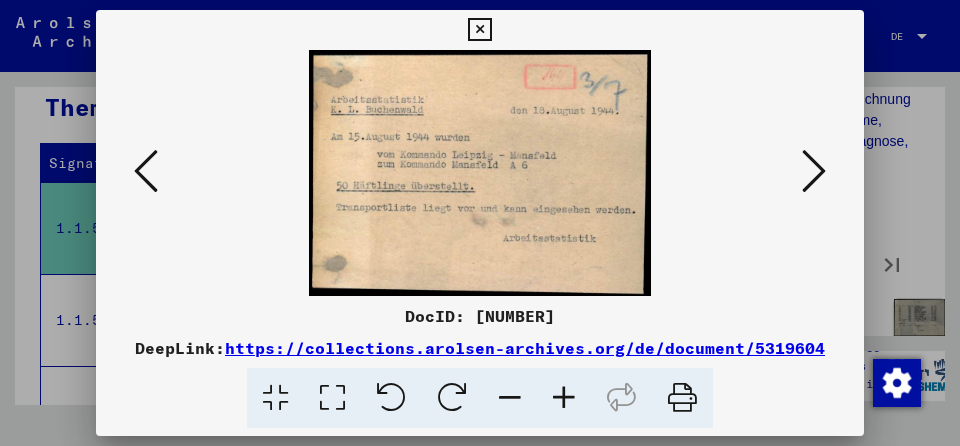 click at bounding box center [814, 171] 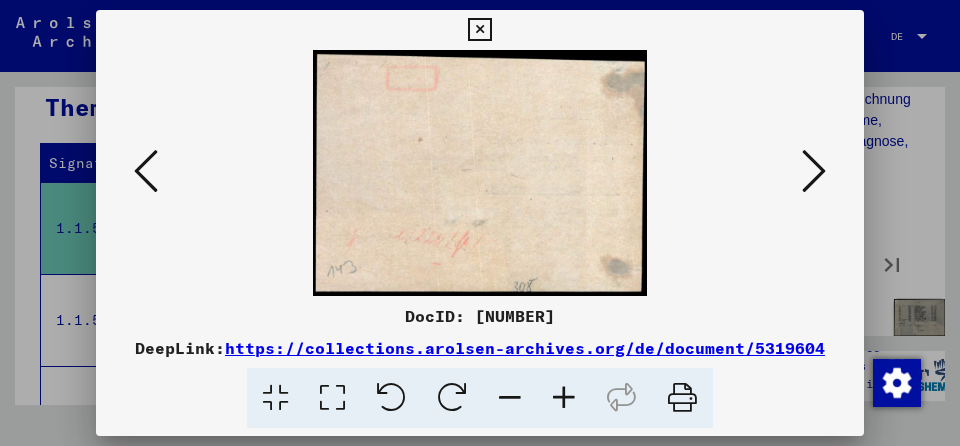 click at bounding box center [814, 171] 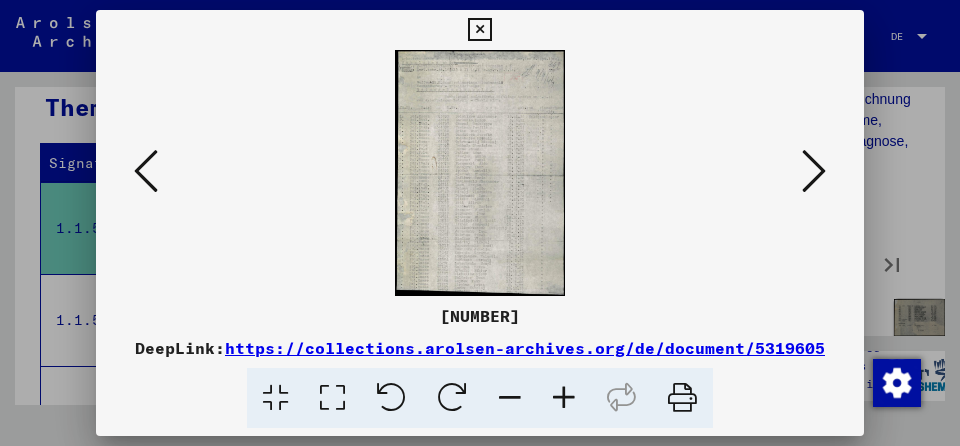 click at bounding box center (480, 173) 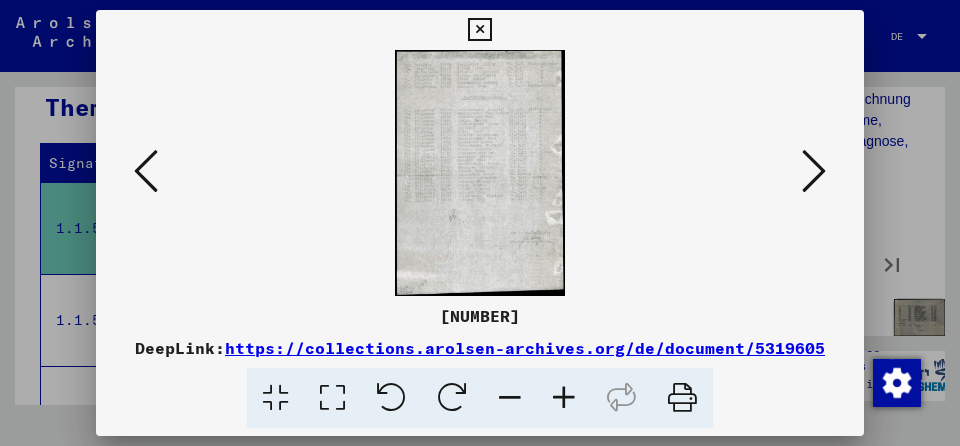 click at bounding box center [814, 171] 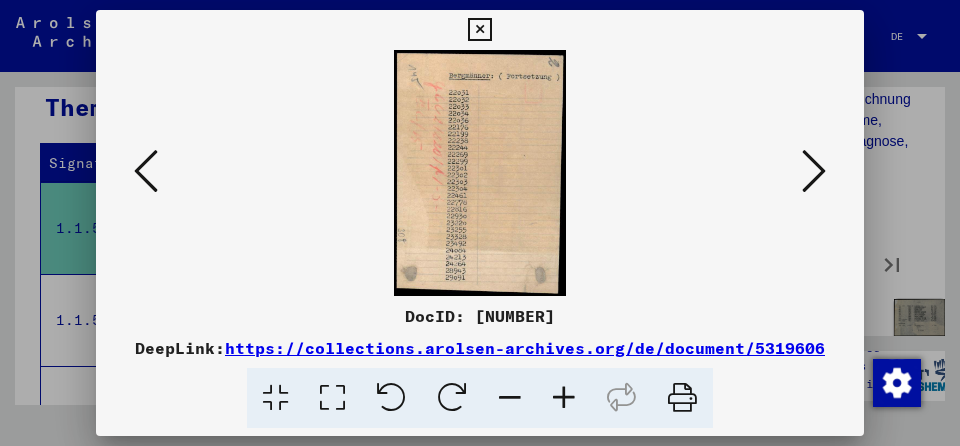 click at bounding box center (814, 171) 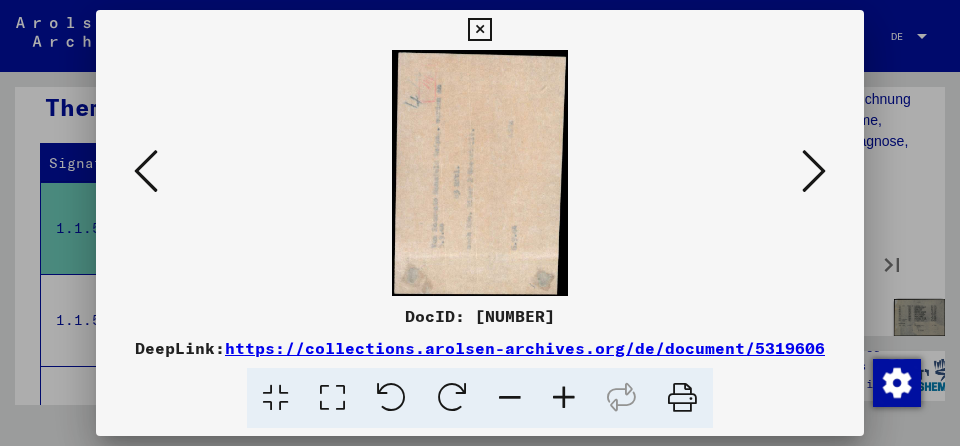 click at bounding box center [814, 171] 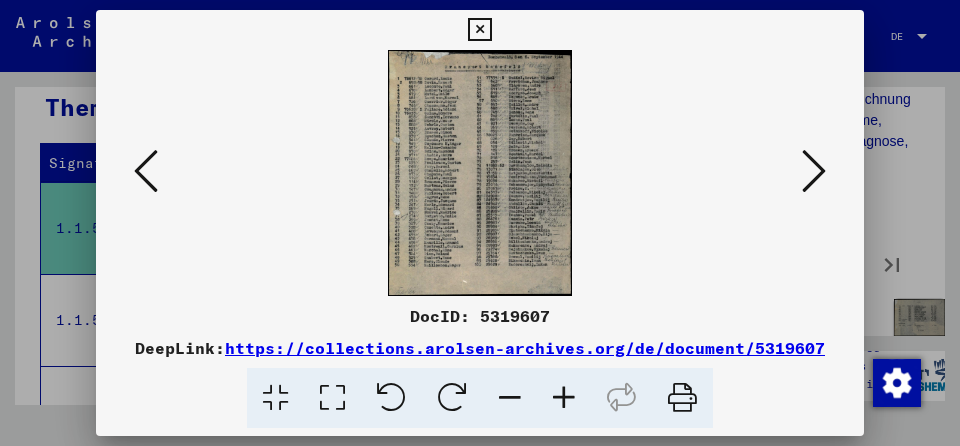click at bounding box center (564, 398) 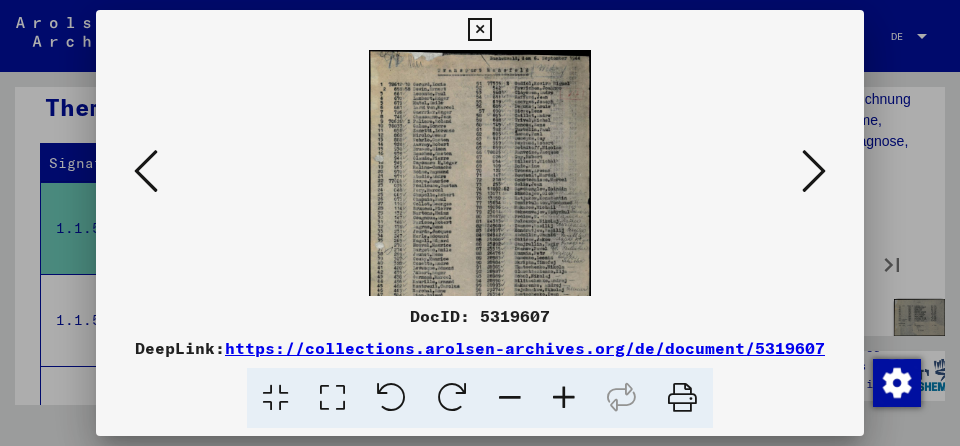 click at bounding box center (564, 398) 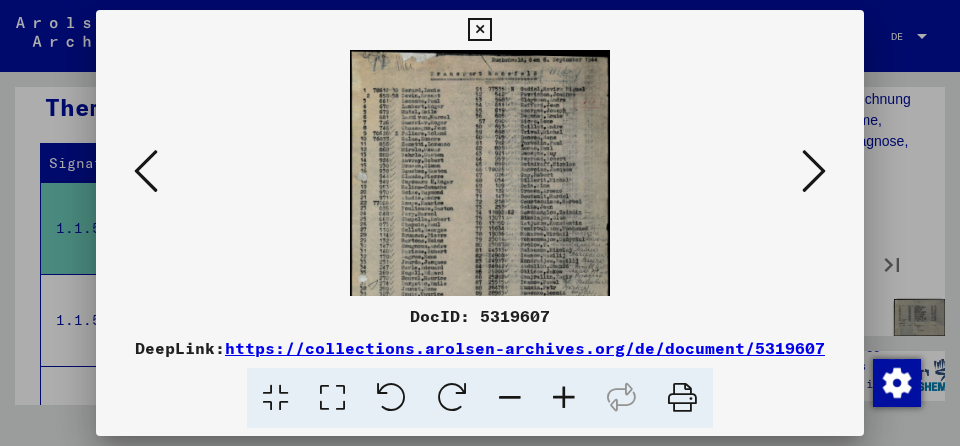 click at bounding box center [814, 171] 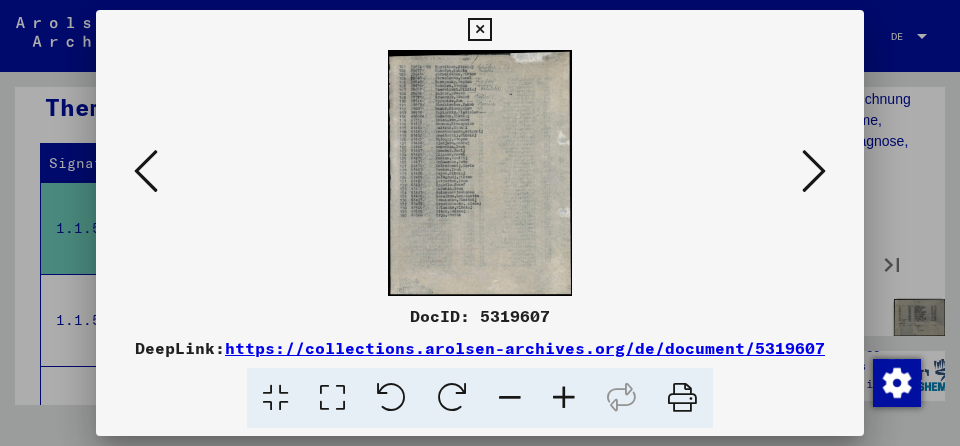 click at bounding box center [814, 171] 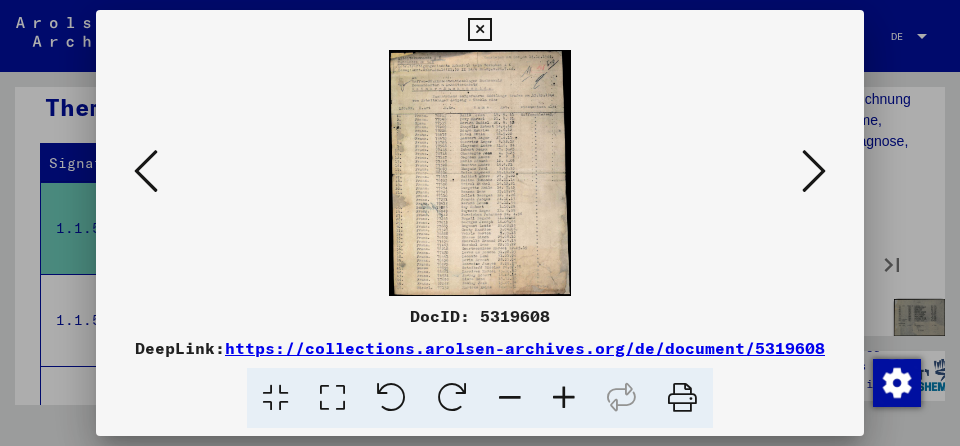 click at bounding box center (814, 171) 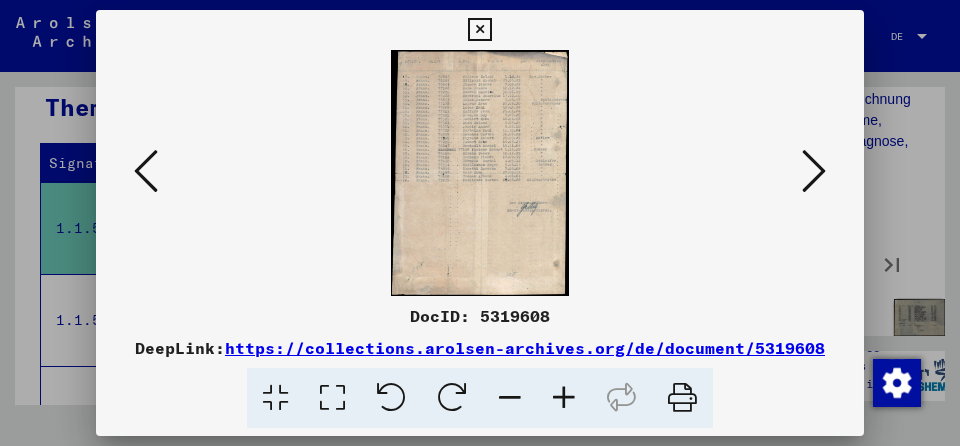 click at bounding box center (814, 171) 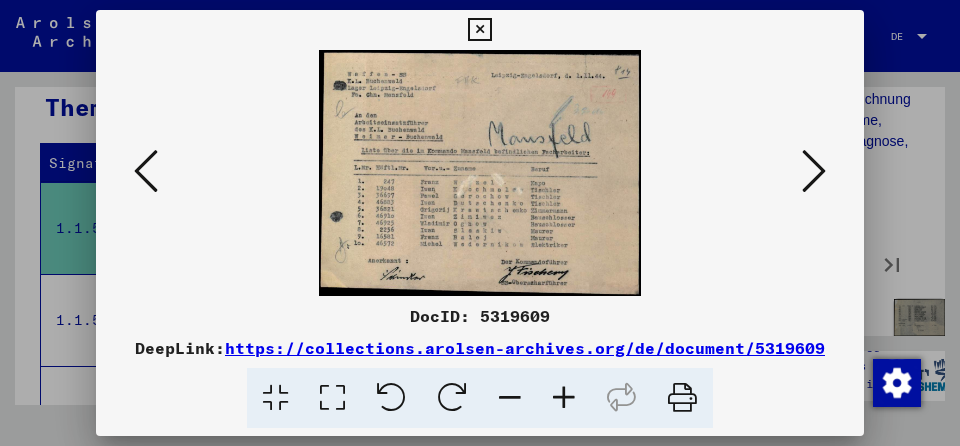click at bounding box center [814, 171] 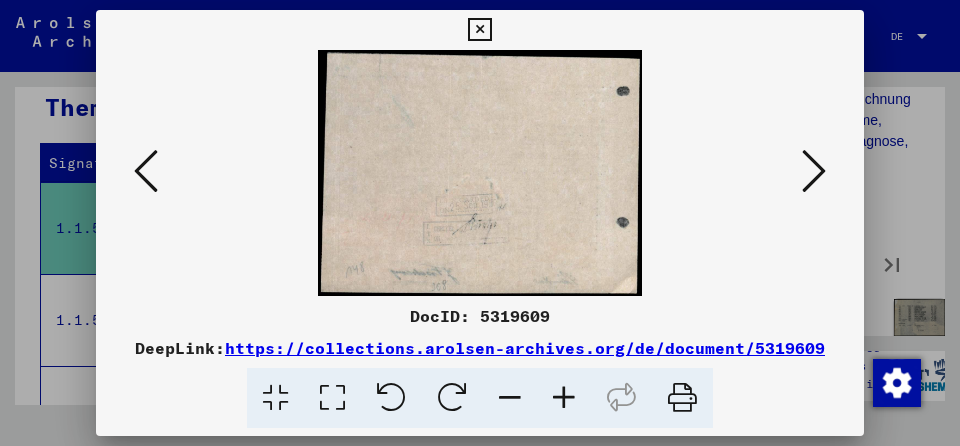 click at bounding box center (814, 171) 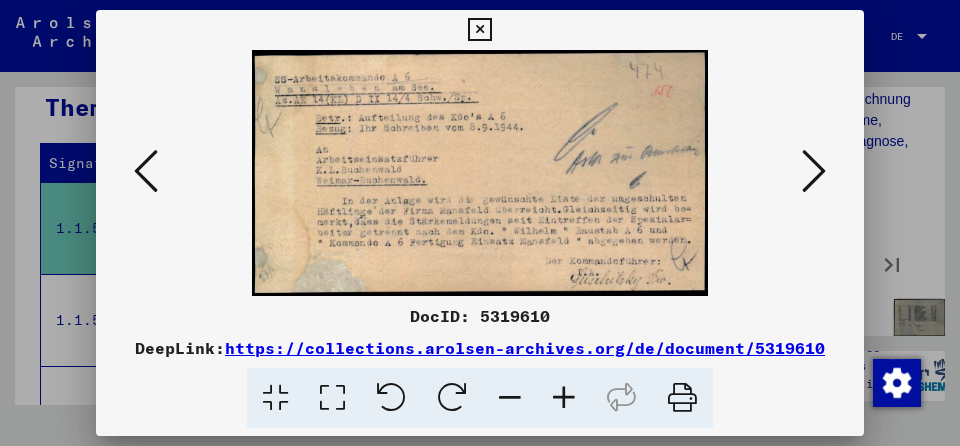 click at bounding box center [814, 171] 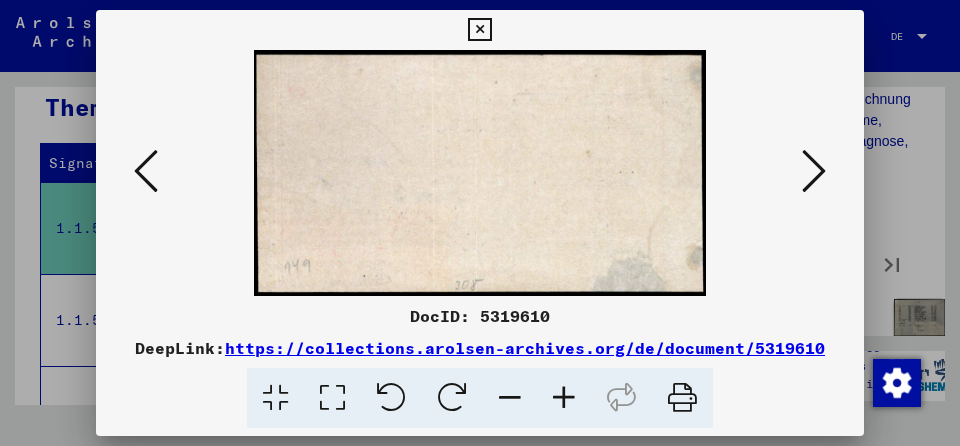click at bounding box center [814, 171] 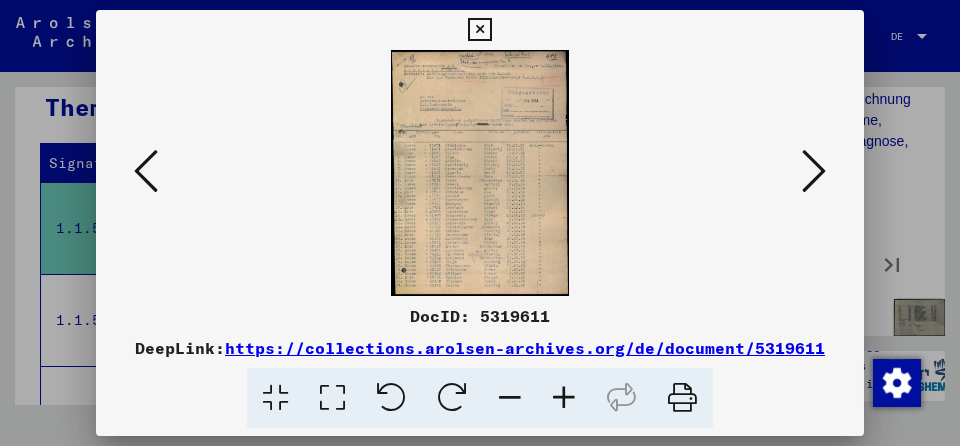click at bounding box center [564, 398] 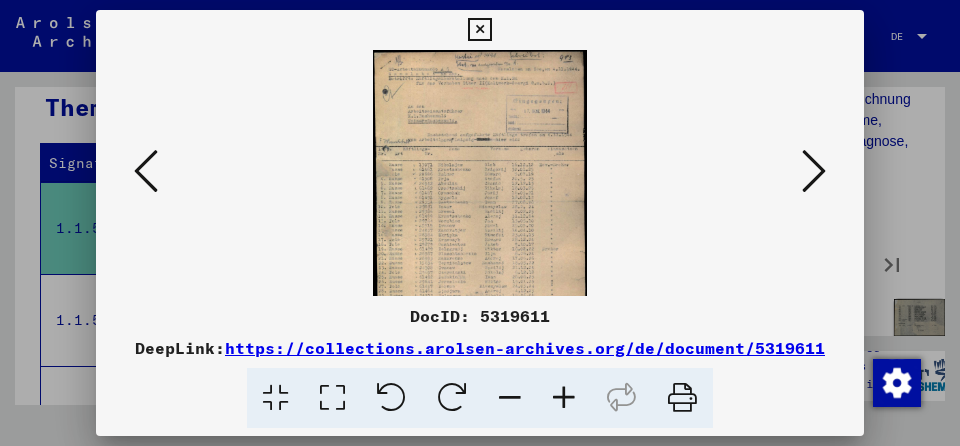 click at bounding box center [564, 398] 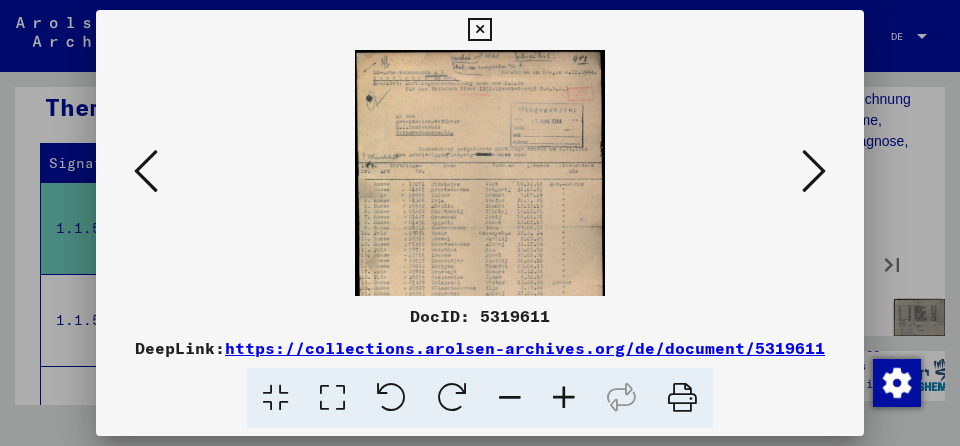 click at bounding box center (814, 171) 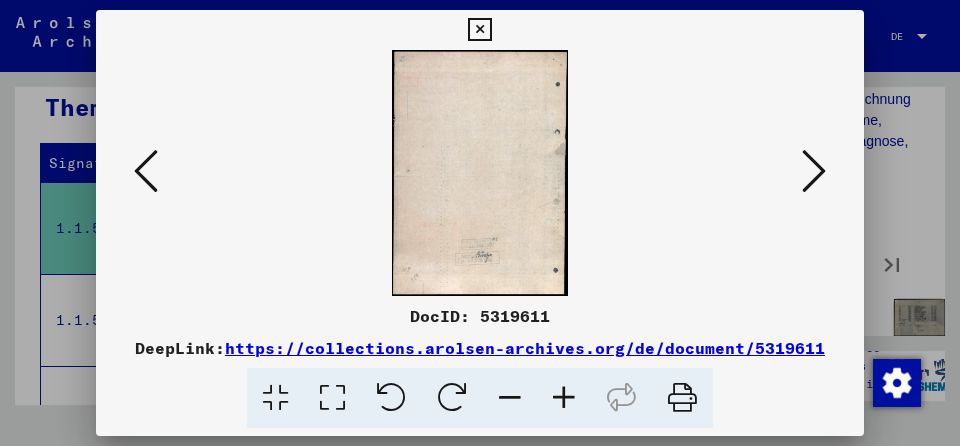 click at bounding box center (814, 171) 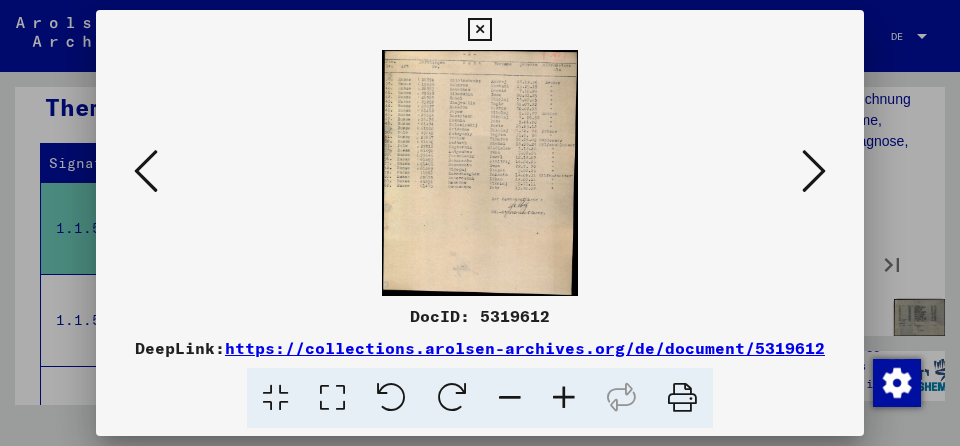 click at bounding box center (814, 171) 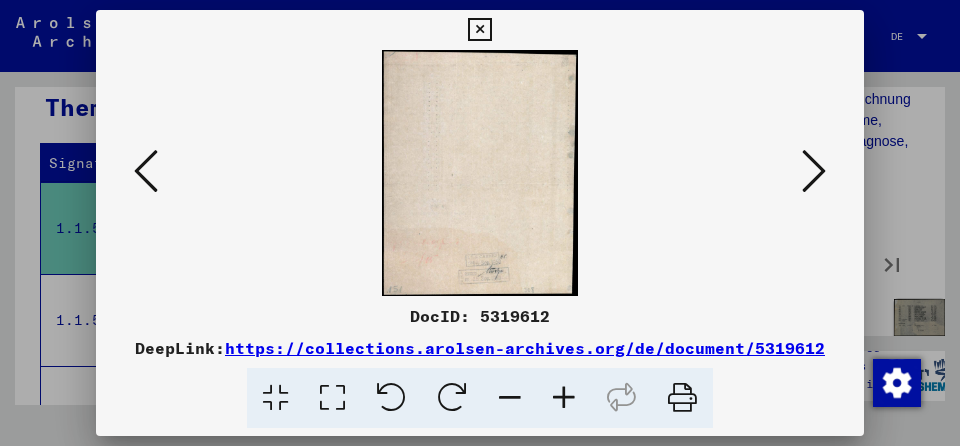 click at bounding box center (814, 171) 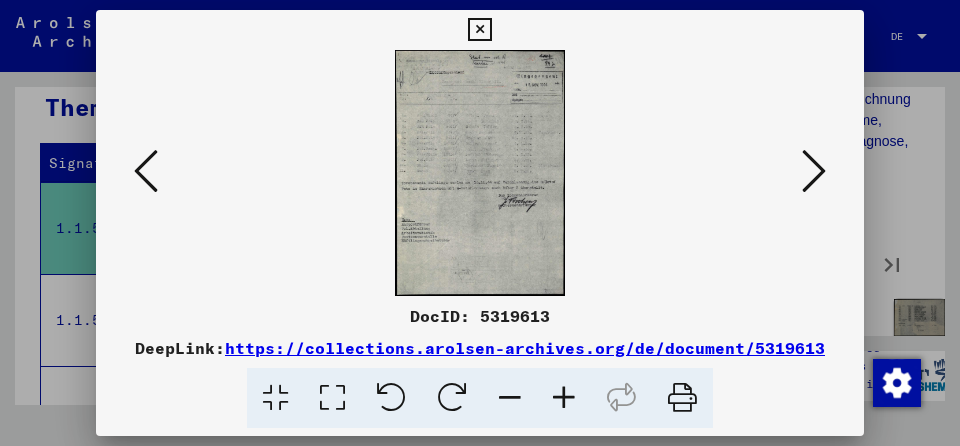 click at bounding box center [564, 398] 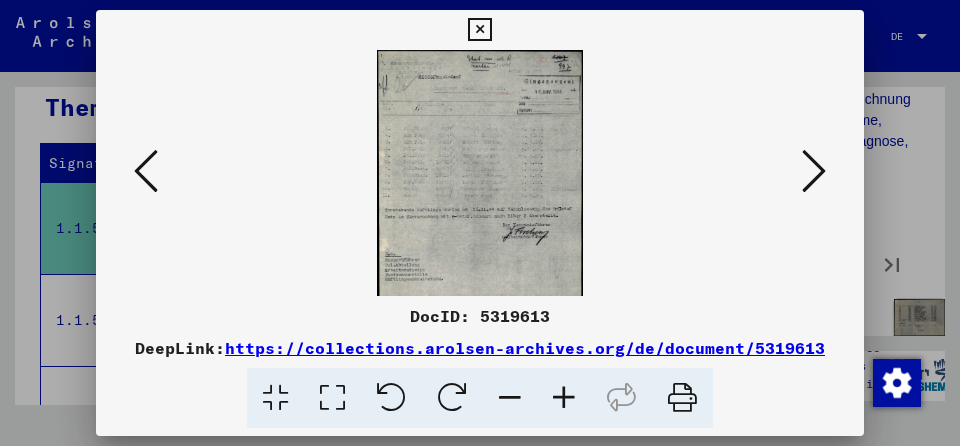 click at bounding box center [564, 398] 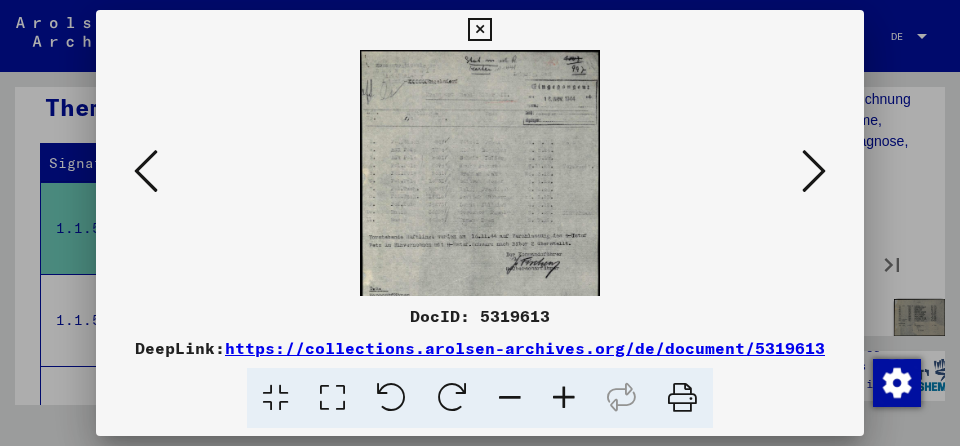 click at bounding box center (814, 171) 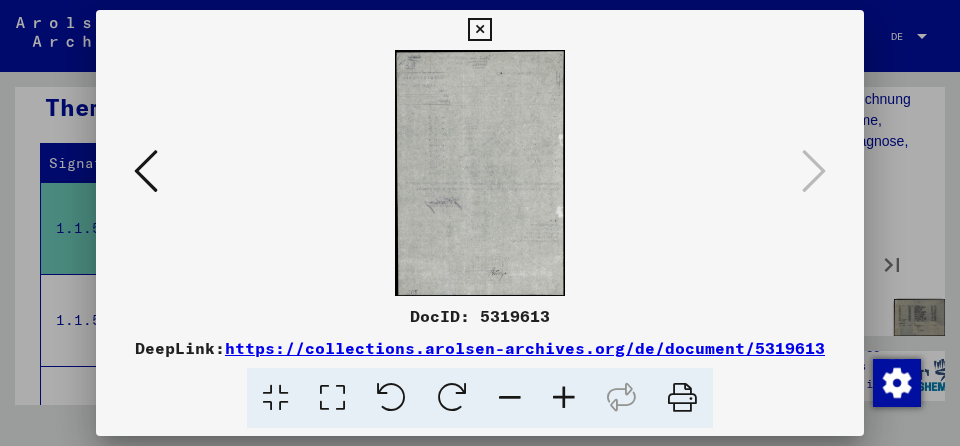 click at bounding box center [479, 30] 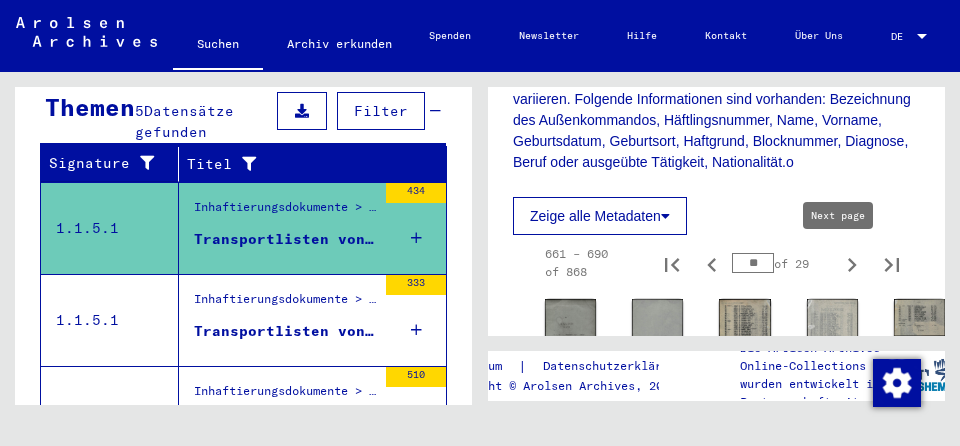click 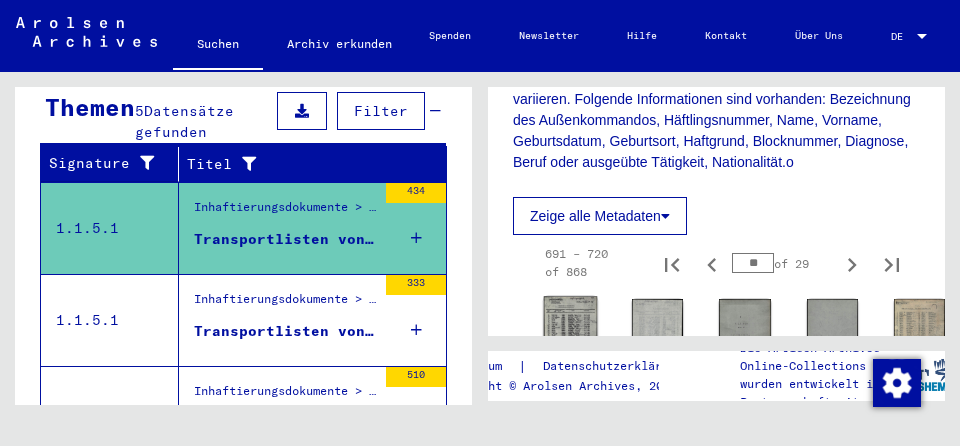 click 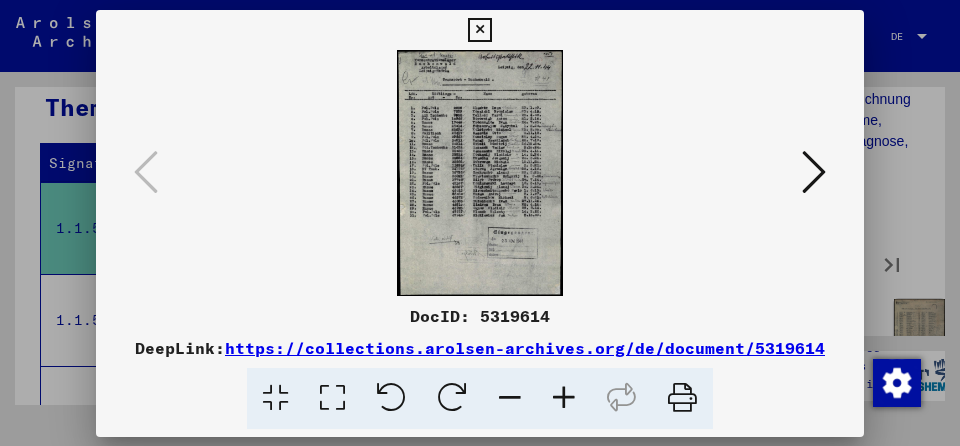 scroll, scrollTop: 749, scrollLeft: 0, axis: vertical 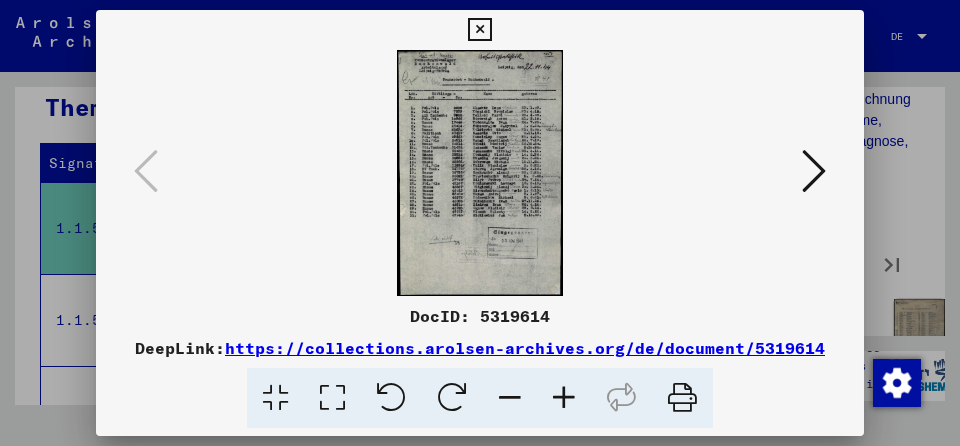 click at bounding box center (814, 171) 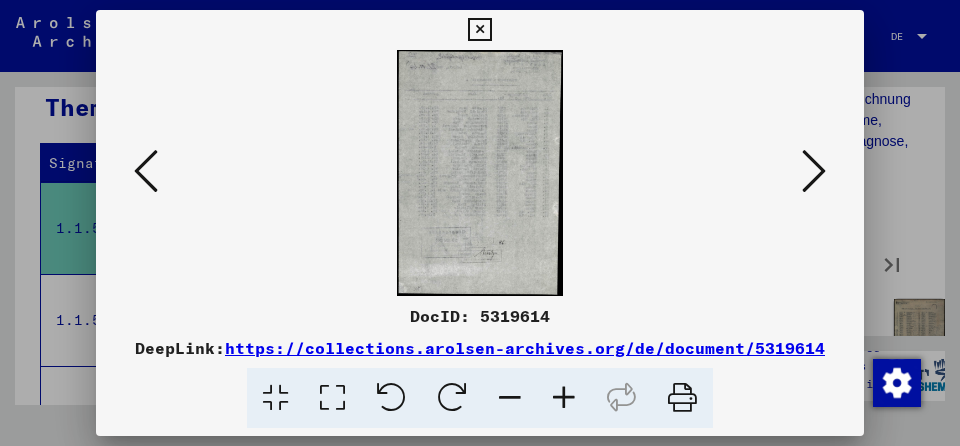 click at bounding box center [814, 171] 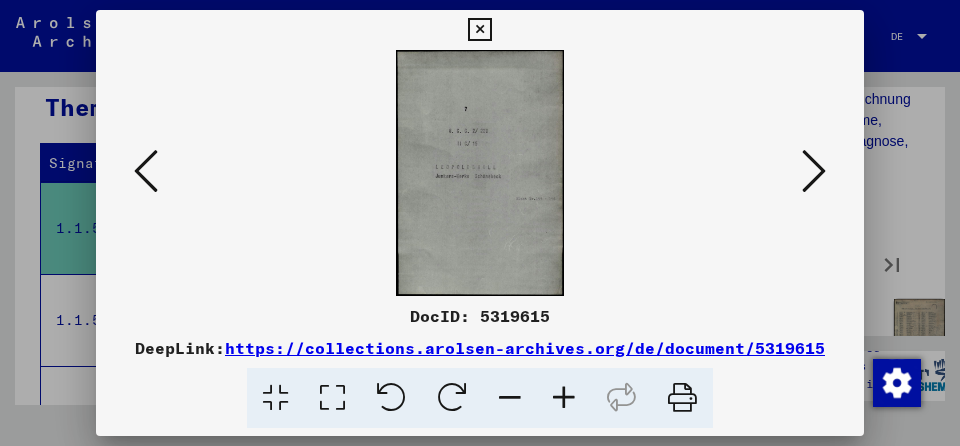 click at bounding box center (814, 171) 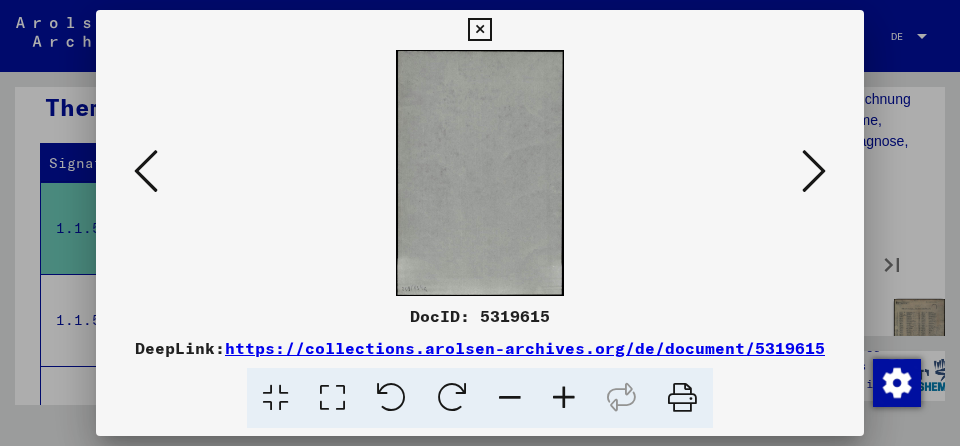 click at bounding box center (814, 171) 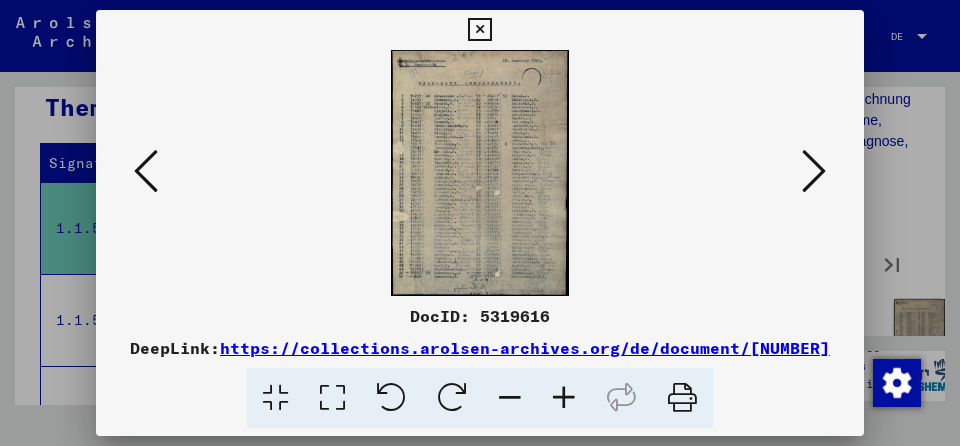 click at bounding box center [479, 30] 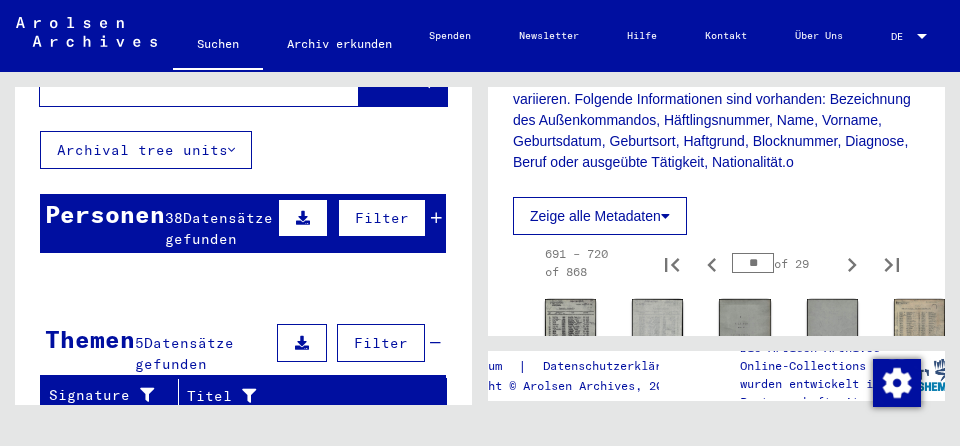 scroll, scrollTop: 0, scrollLeft: 0, axis: both 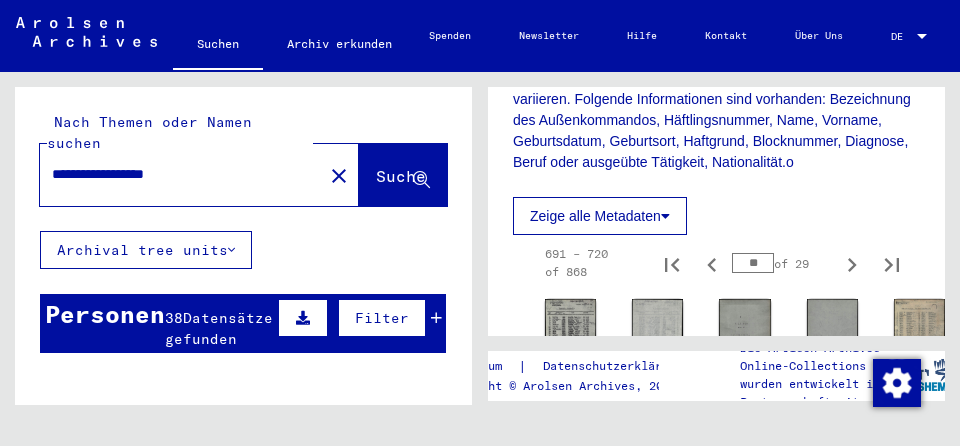 drag, startPoint x: 217, startPoint y: 151, endPoint x: 52, endPoint y: 149, distance: 165.01212 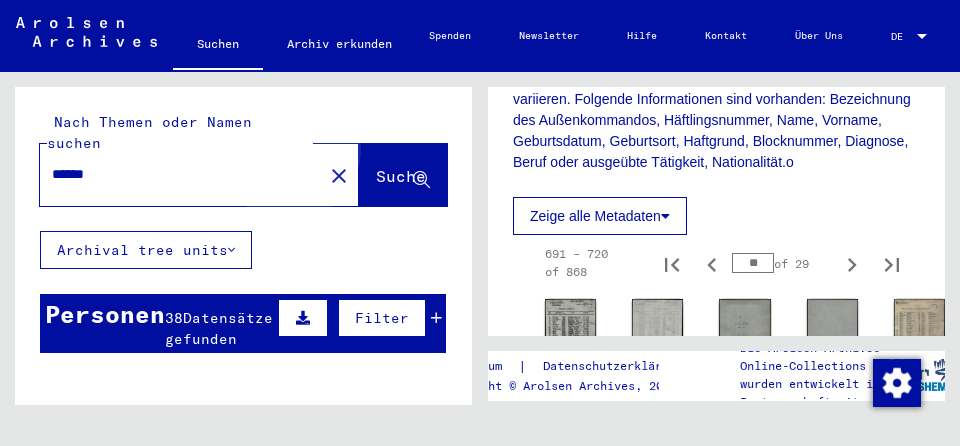 click on "Suche" 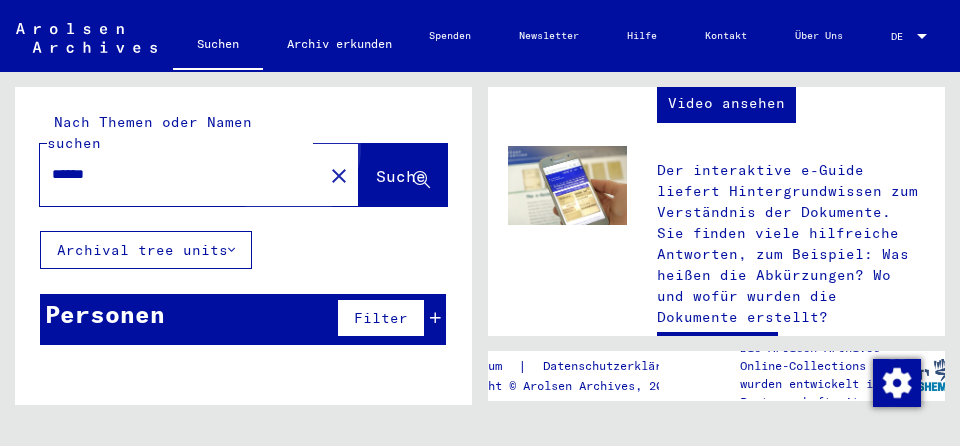 scroll, scrollTop: 0, scrollLeft: 0, axis: both 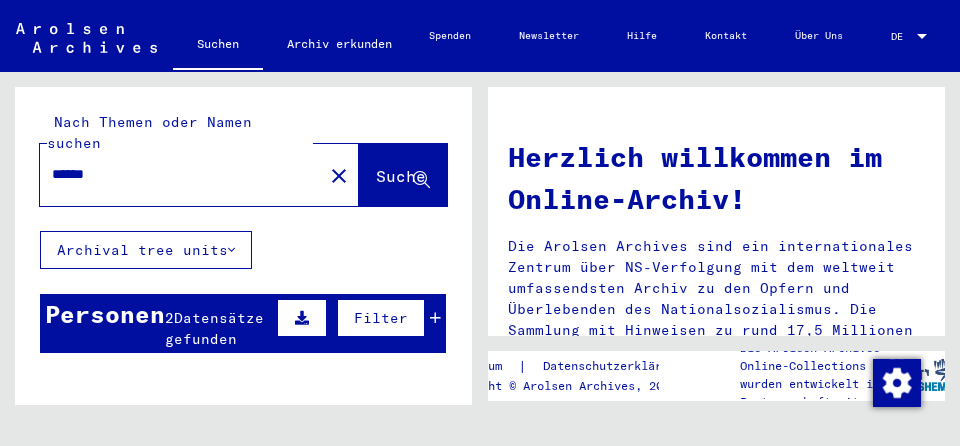 drag, startPoint x: 62, startPoint y: 156, endPoint x: 51, endPoint y: 158, distance: 11.18034 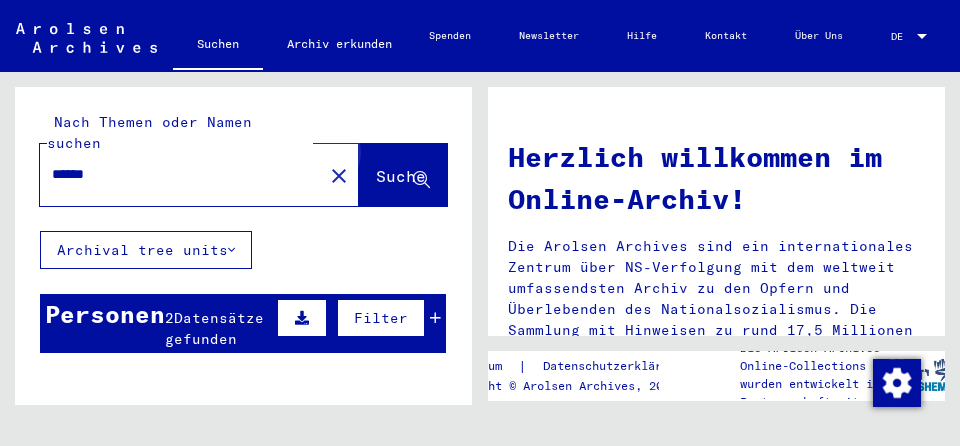 click on "Suche" 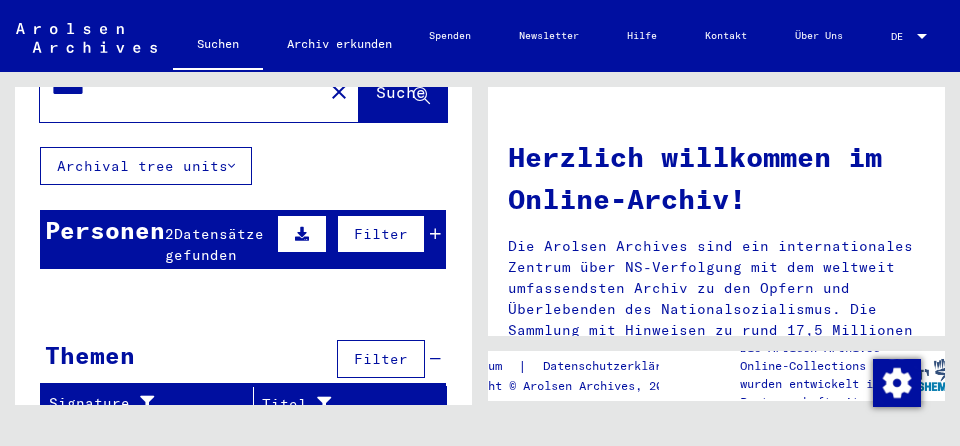 scroll, scrollTop: 42, scrollLeft: 0, axis: vertical 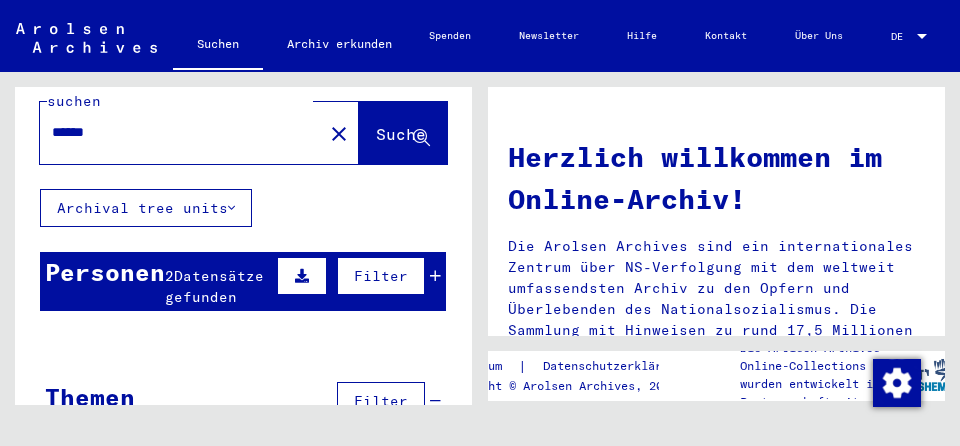 click on "******" at bounding box center (175, 132) 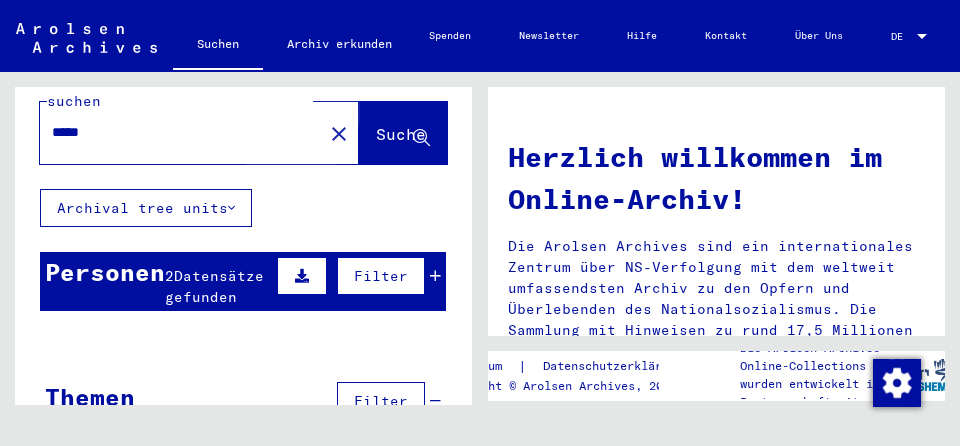 click on "Suche" 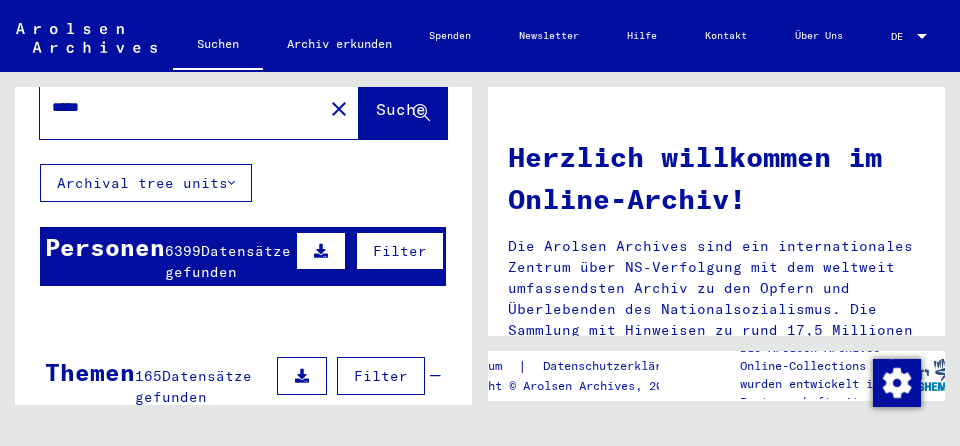 scroll, scrollTop: 77, scrollLeft: 0, axis: vertical 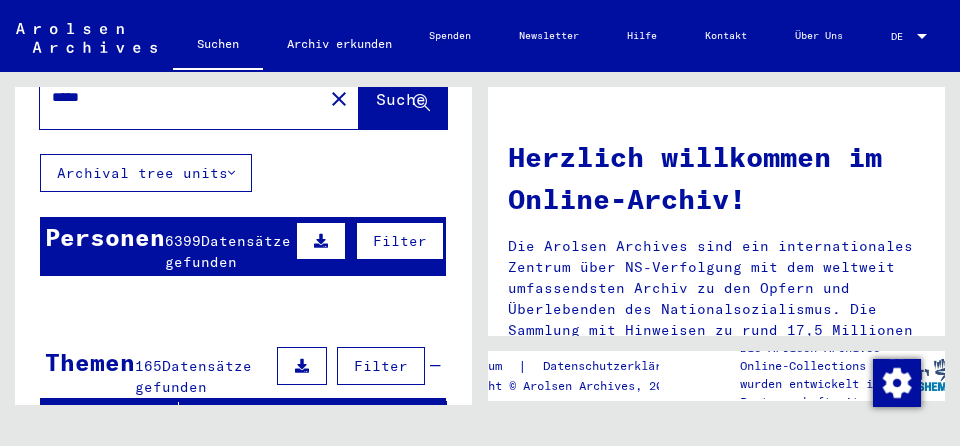 click at bounding box center (321, 241) 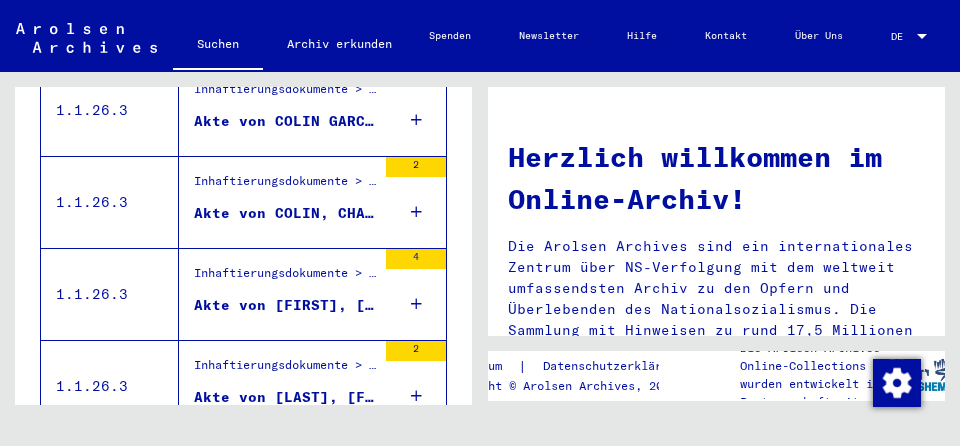 scroll, scrollTop: 613, scrollLeft: 0, axis: vertical 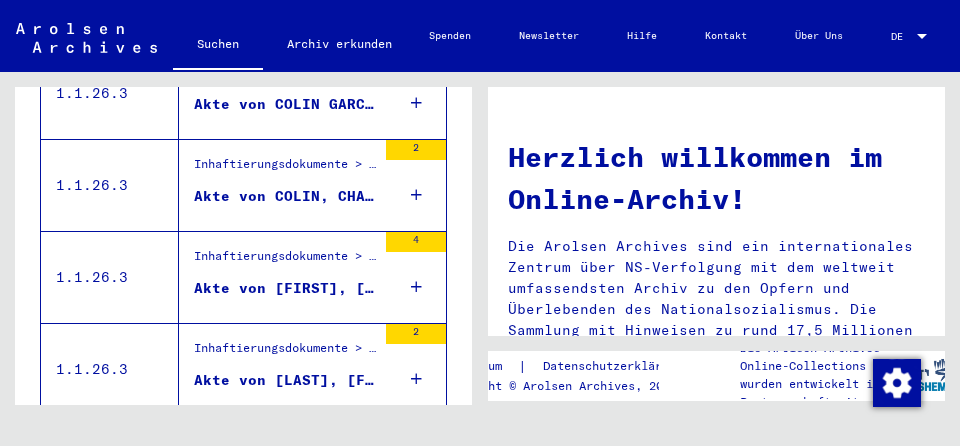 click on "Akte von [FIRST], [LAST], geboren am [DATE]" at bounding box center (285, 288) 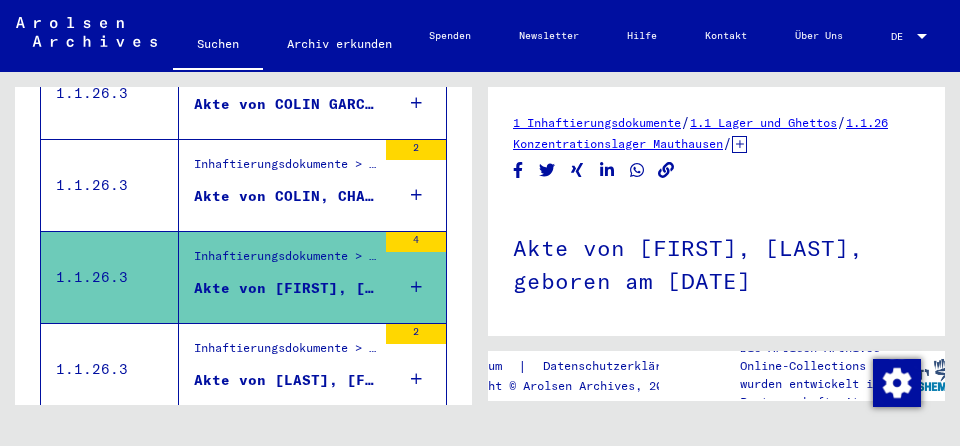 scroll, scrollTop: 617, scrollLeft: 0, axis: vertical 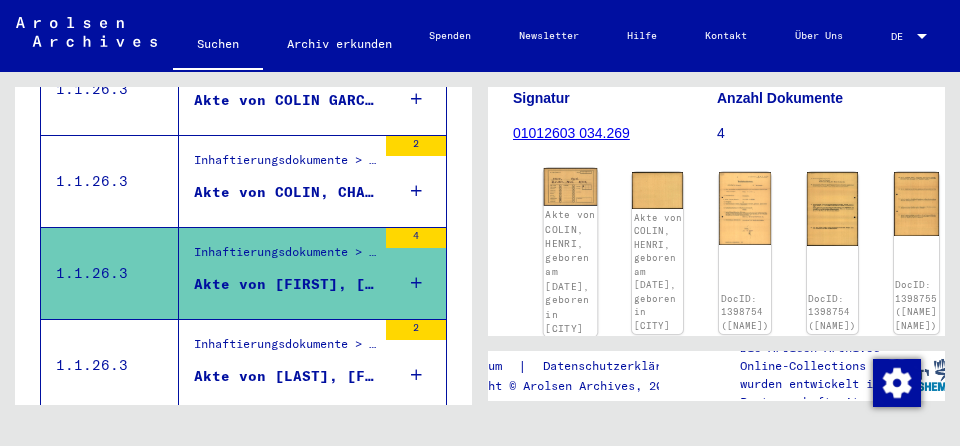 click 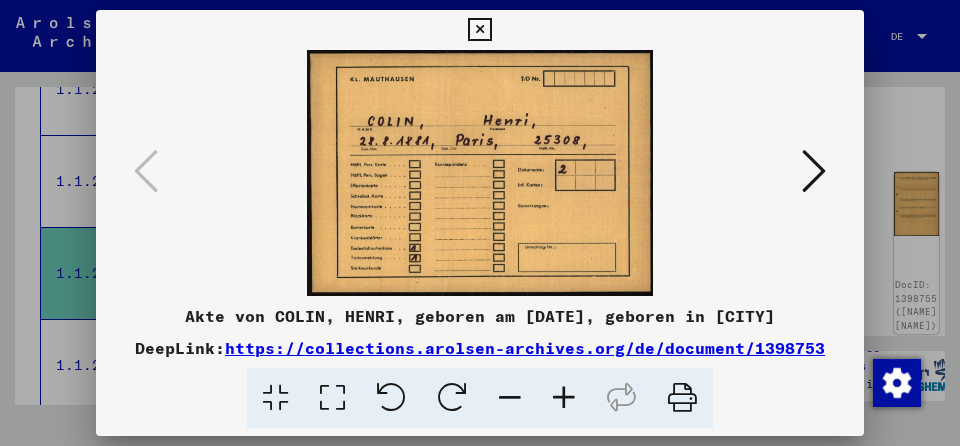 click at bounding box center (814, 171) 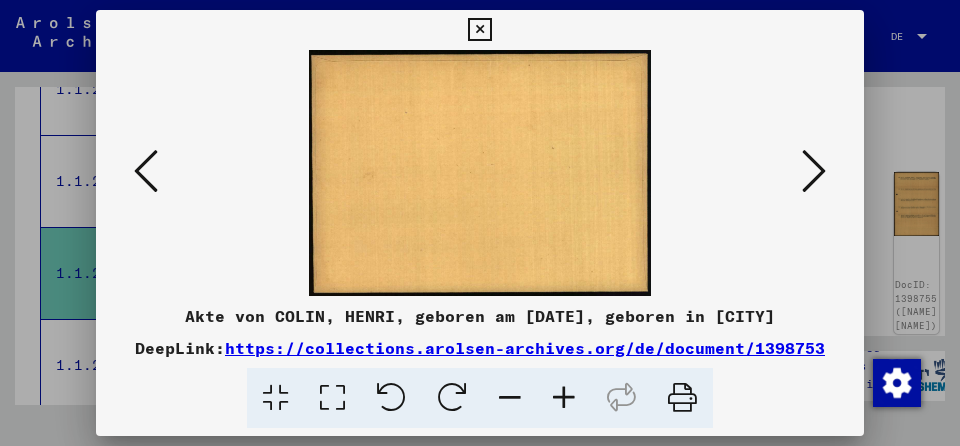 click at bounding box center [814, 171] 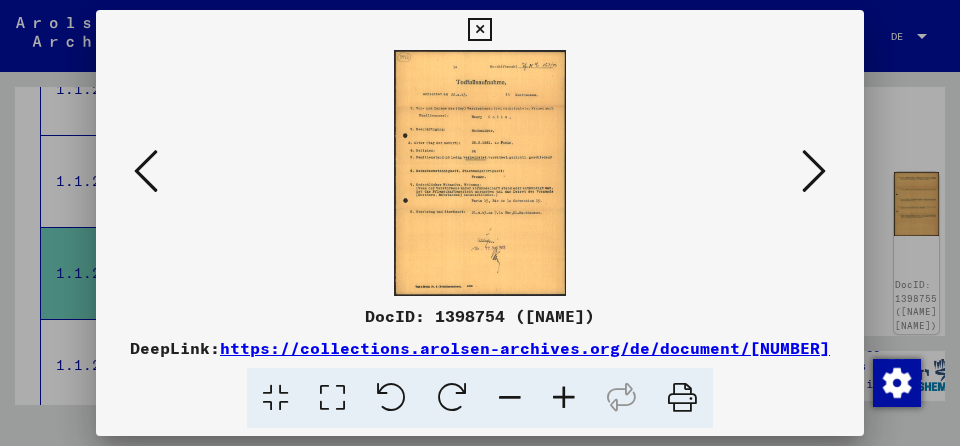 click at bounding box center [814, 171] 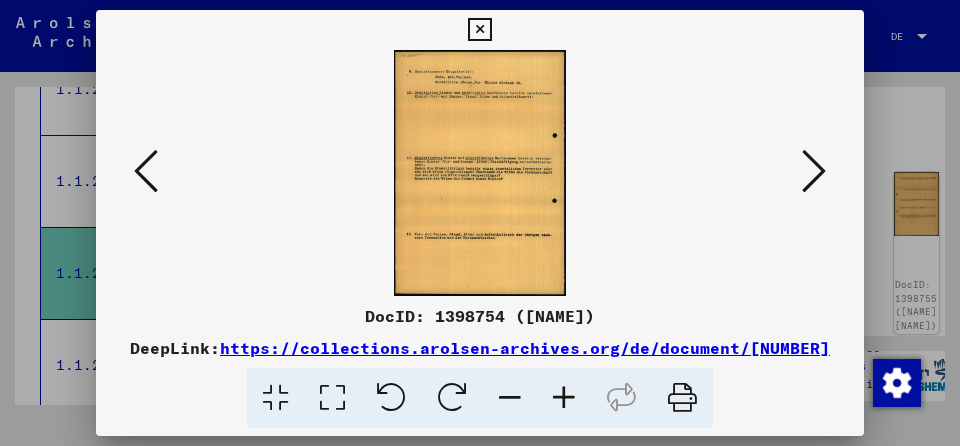 click at bounding box center (814, 171) 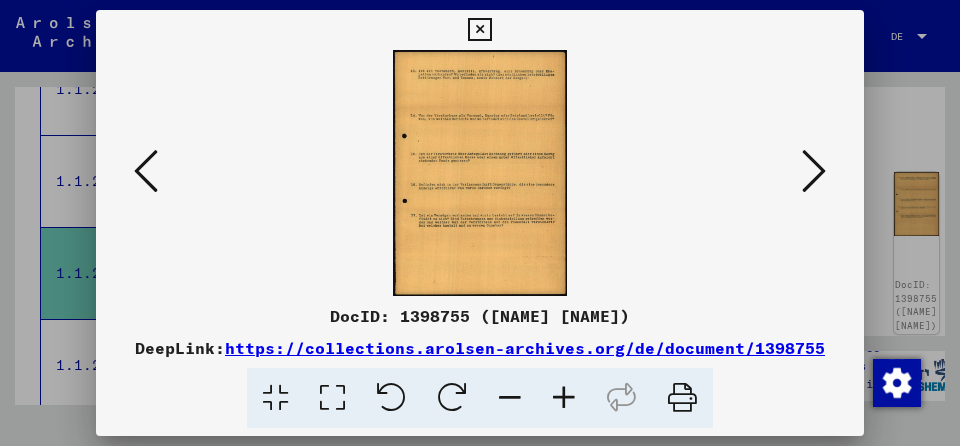 click at bounding box center (814, 171) 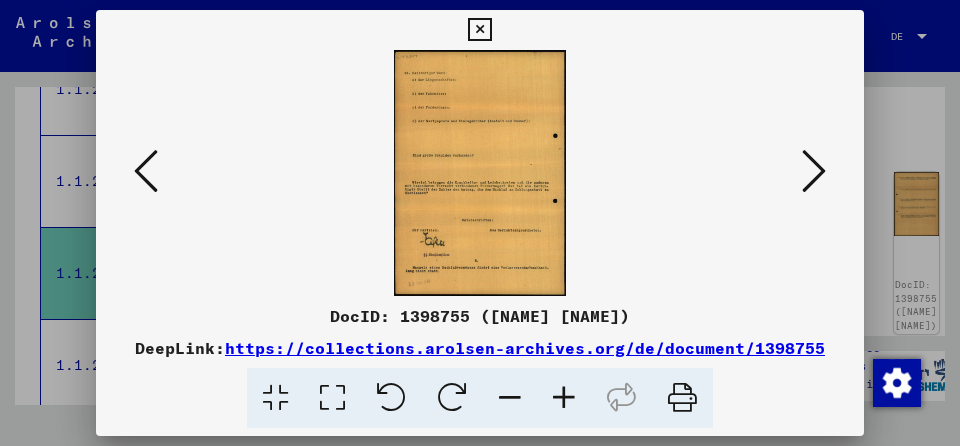 click at bounding box center (814, 171) 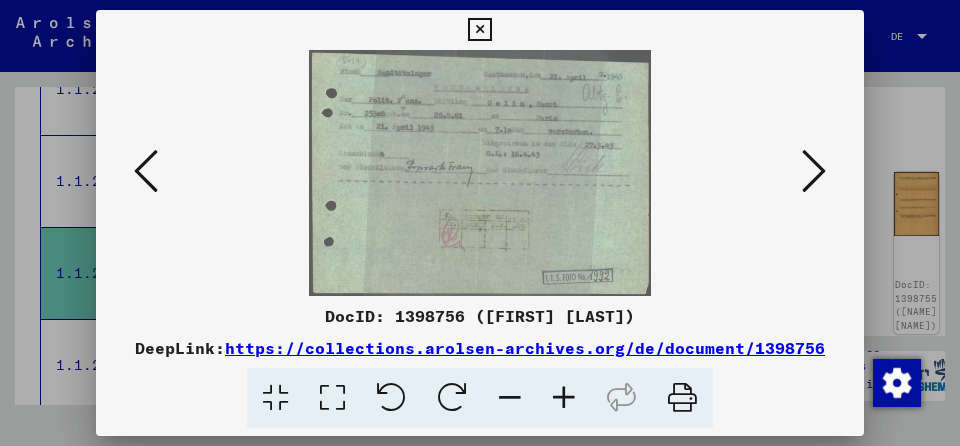 click at bounding box center (814, 171) 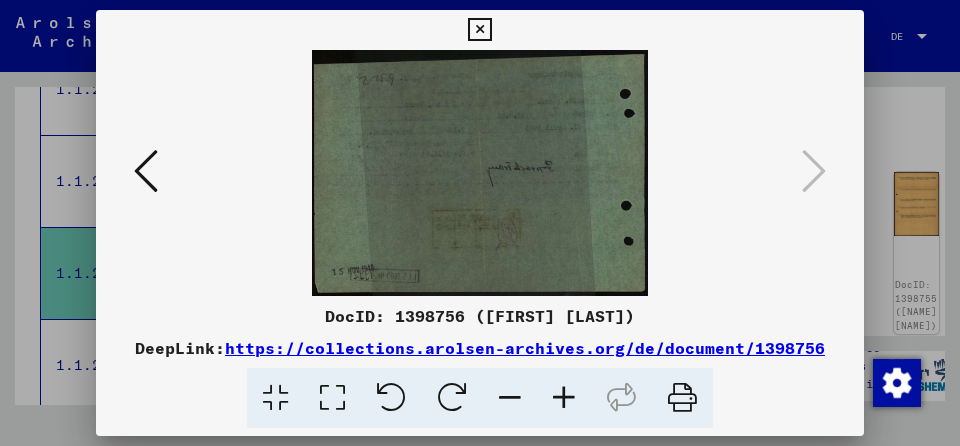 click at bounding box center (479, 30) 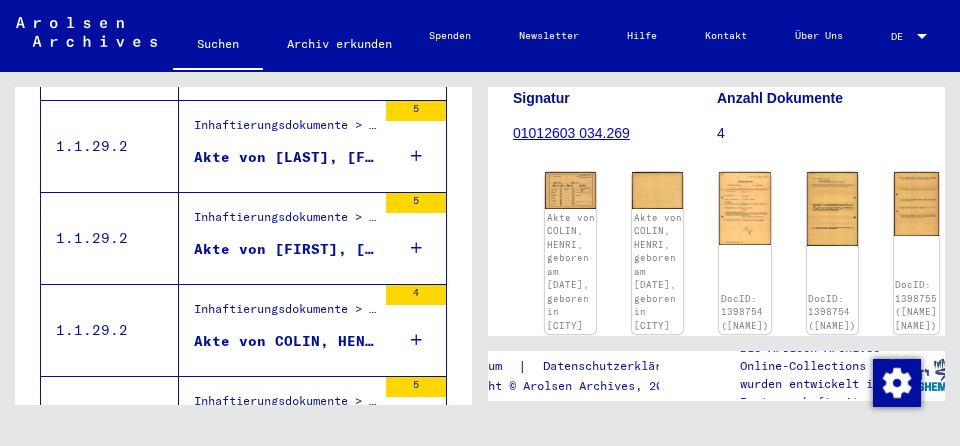 scroll, scrollTop: 2268, scrollLeft: 0, axis: vertical 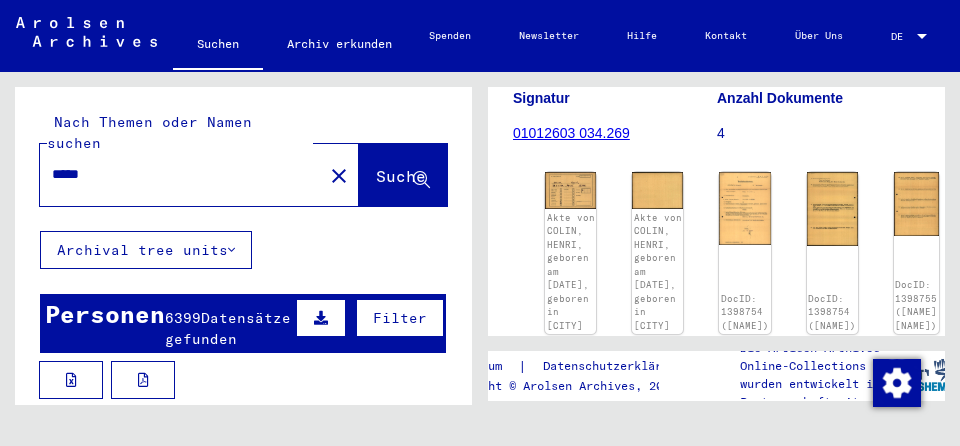drag, startPoint x: 101, startPoint y: 156, endPoint x: 37, endPoint y: 157, distance: 64.00781 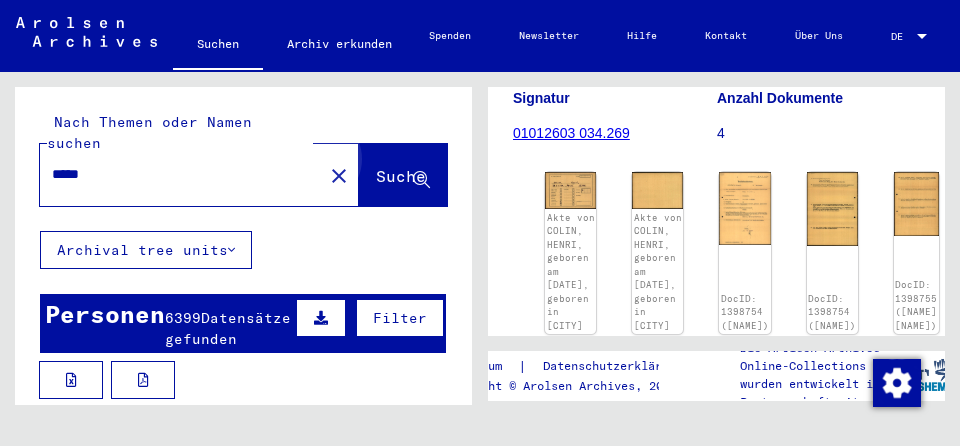 click on "Suche" 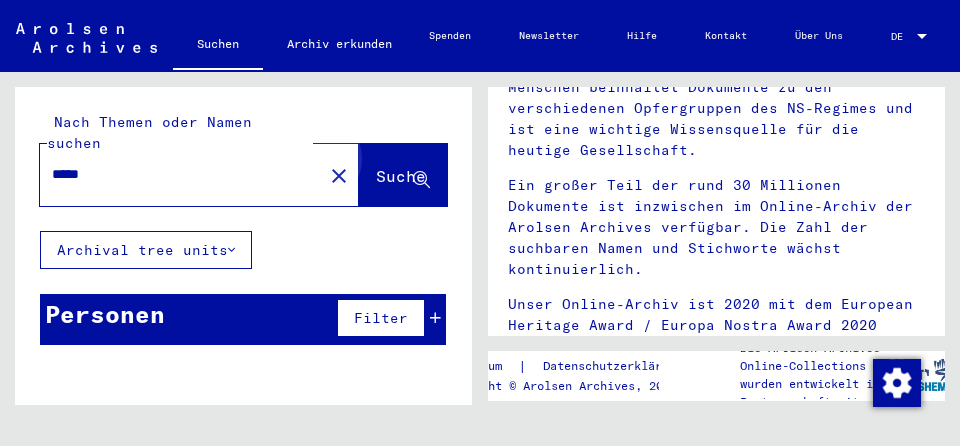 scroll, scrollTop: 0, scrollLeft: 0, axis: both 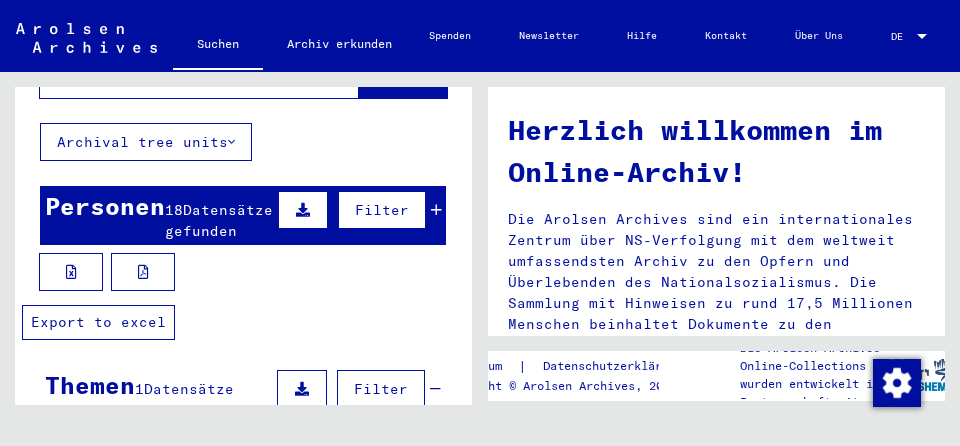 click at bounding box center (71, 272) 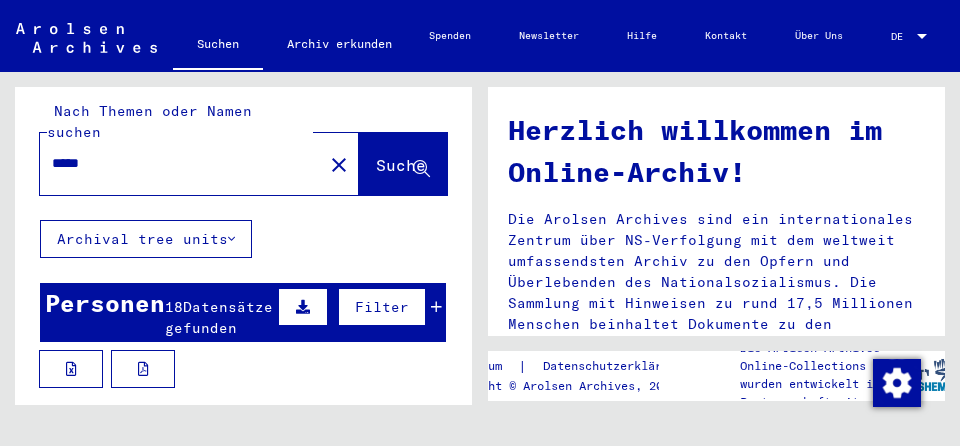scroll, scrollTop: 0, scrollLeft: 0, axis: both 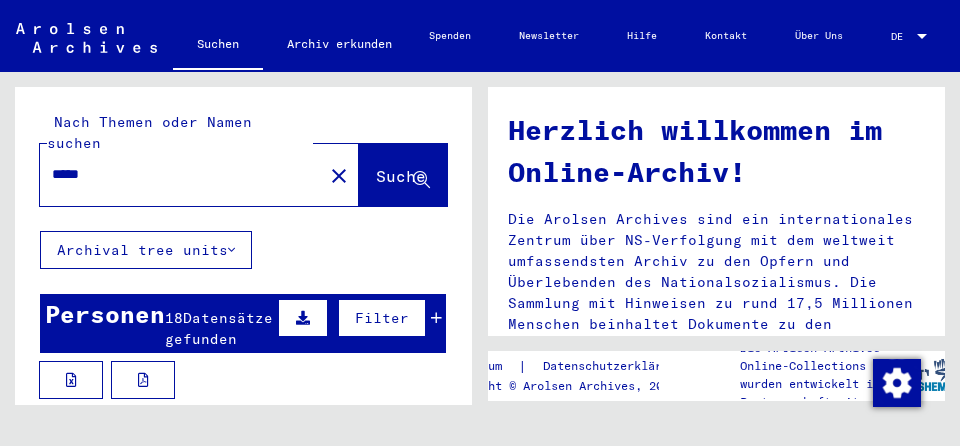 drag, startPoint x: 107, startPoint y: 150, endPoint x: 61, endPoint y: 156, distance: 46.389652 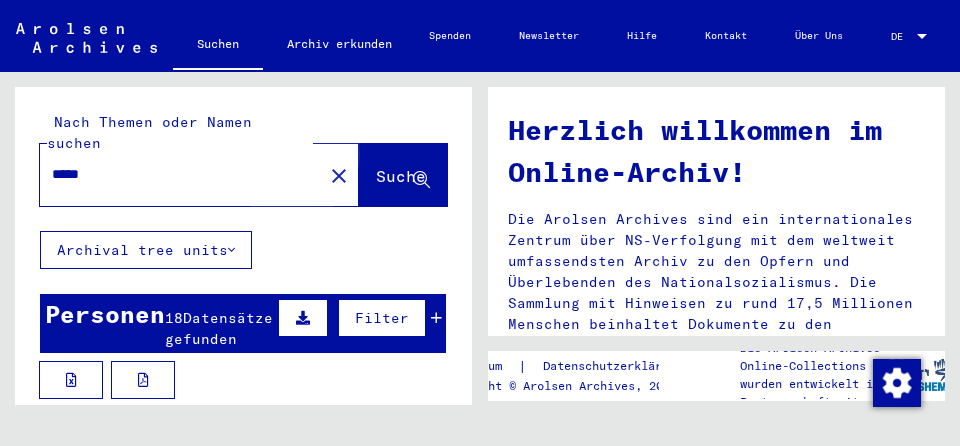 click on "Suche" 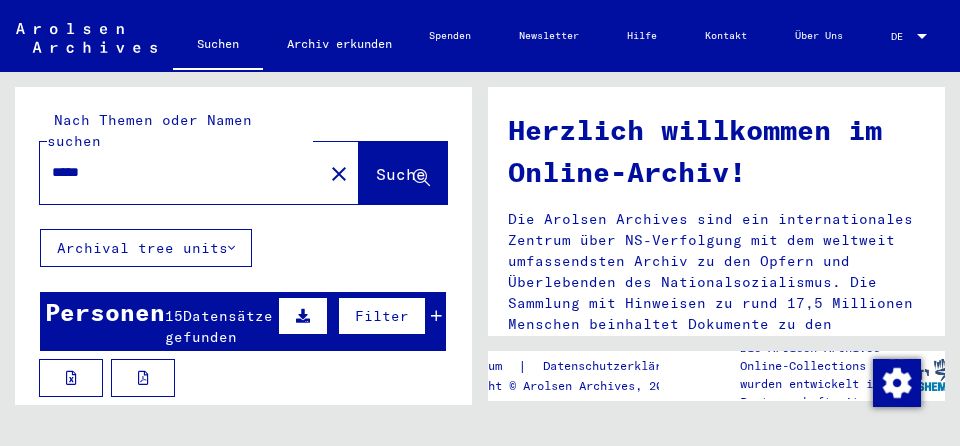 scroll, scrollTop: 0, scrollLeft: 0, axis: both 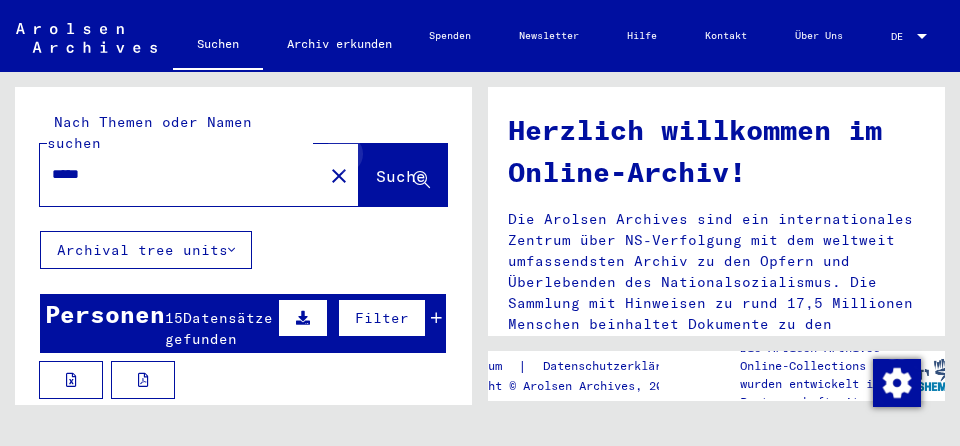 click 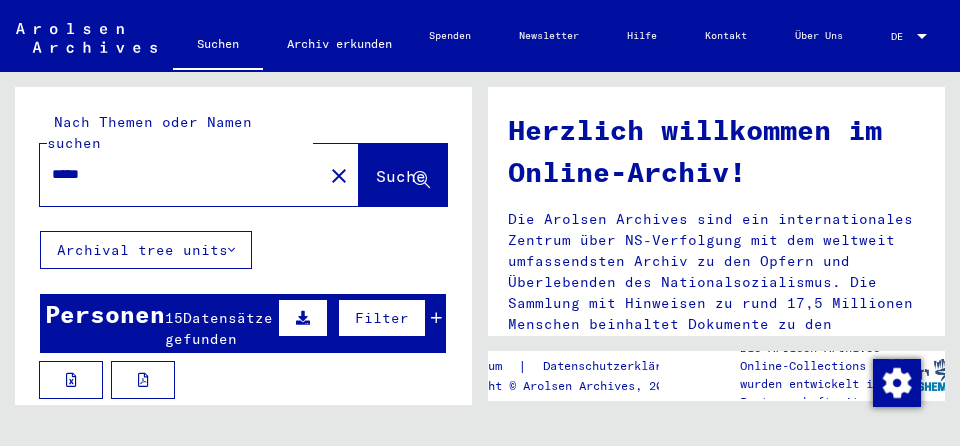 click on "Filter" at bounding box center (382, 318) 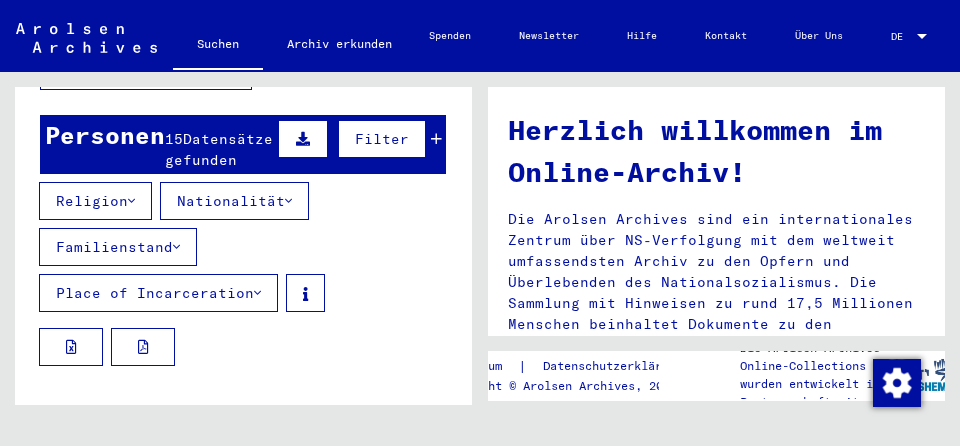 scroll, scrollTop: 195, scrollLeft: 0, axis: vertical 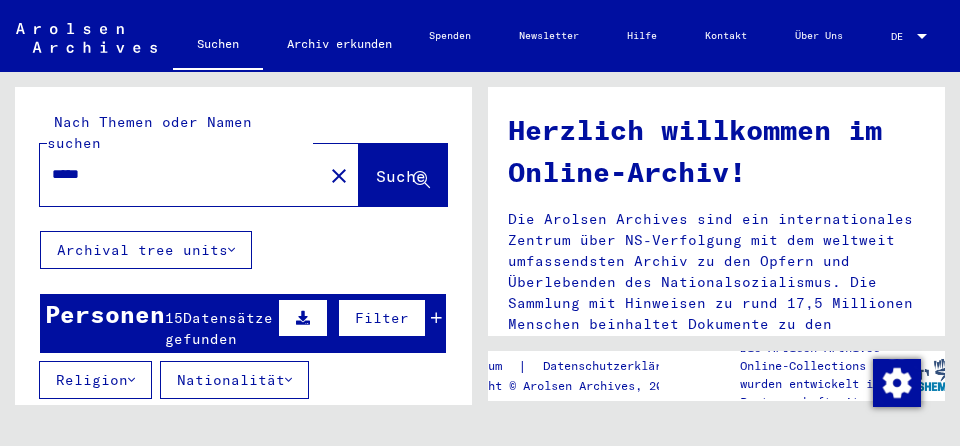 click 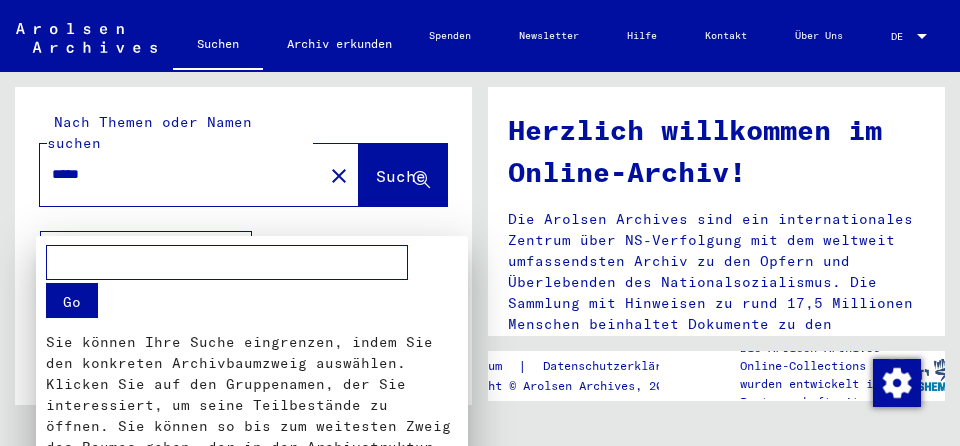 scroll, scrollTop: 538, scrollLeft: 0, axis: vertical 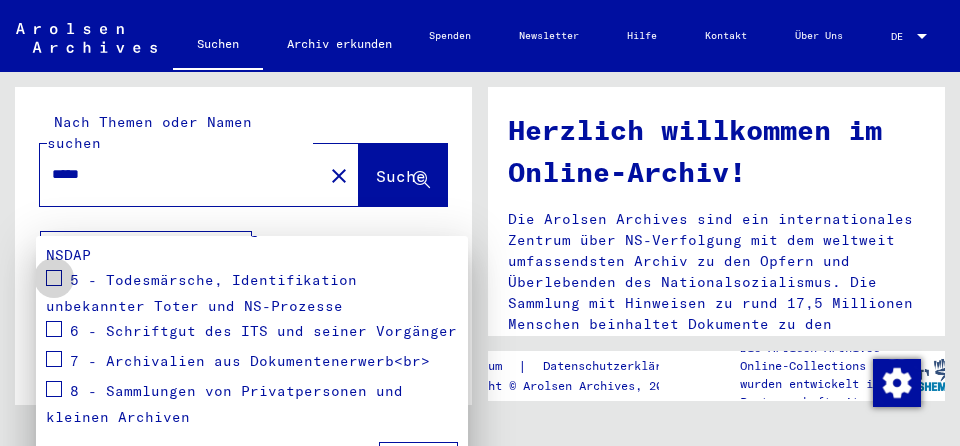click at bounding box center (54, 278) 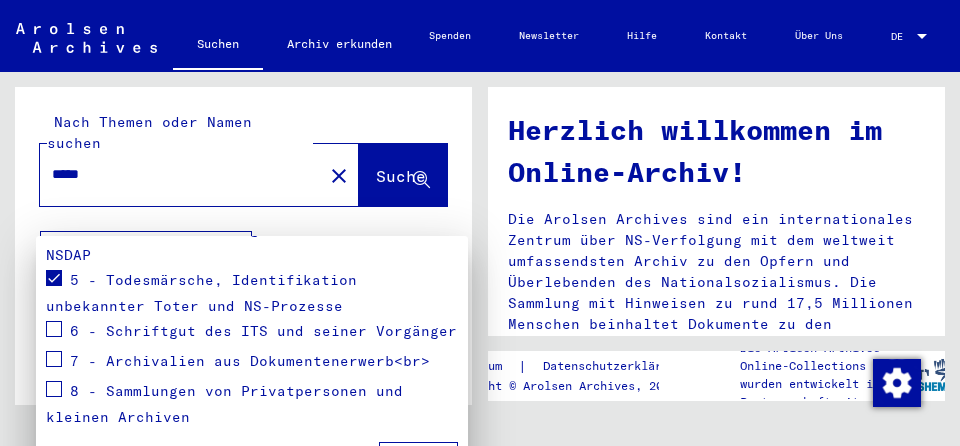 drag, startPoint x: 937, startPoint y: 117, endPoint x: 926, endPoint y: 154, distance: 38.600517 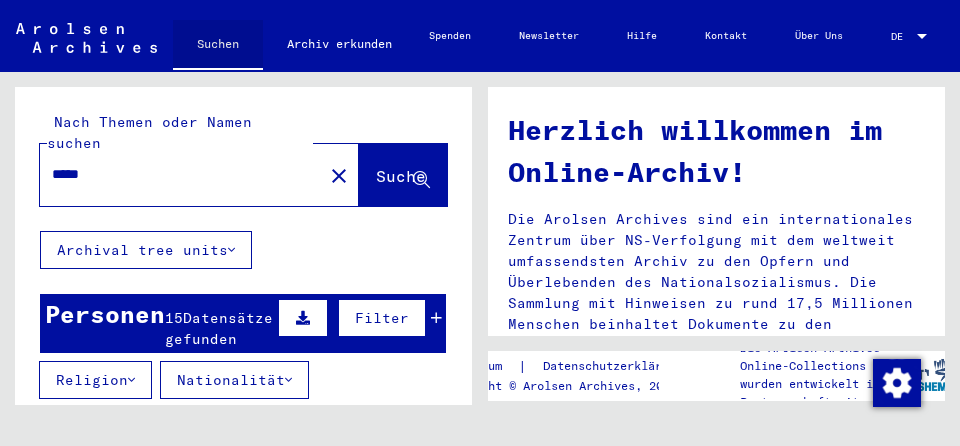 click on "Suchen" 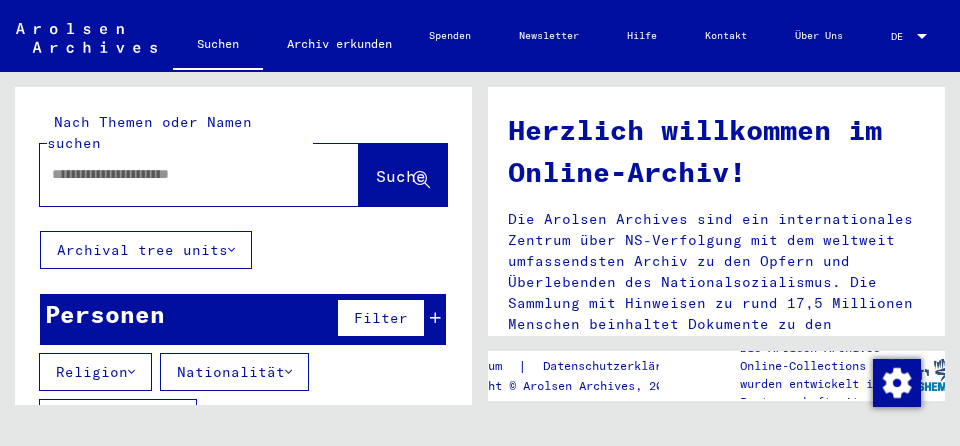 click at bounding box center [175, 174] 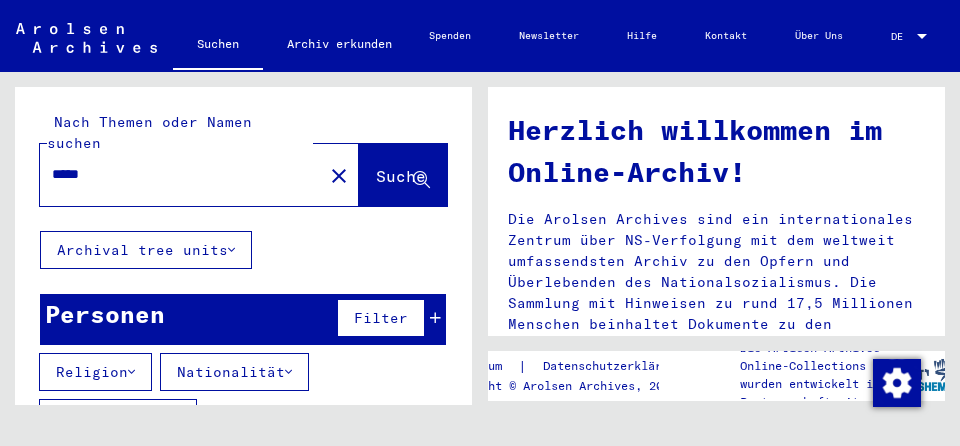 type on "*****" 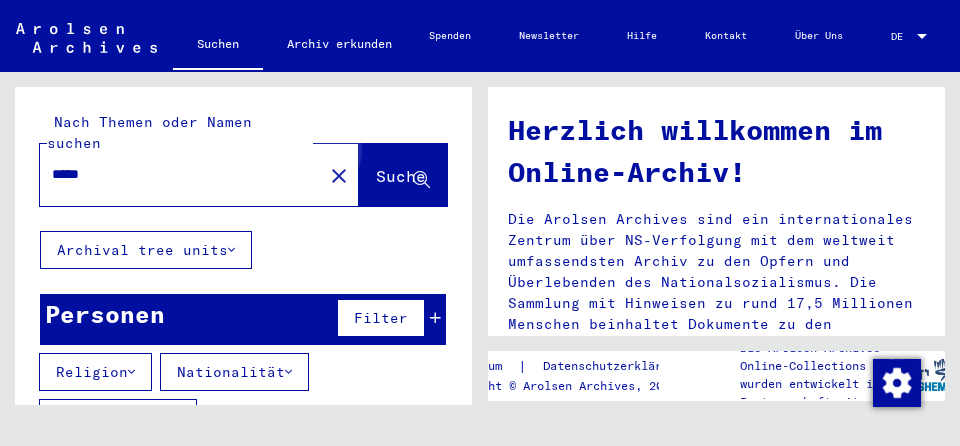 click on "Suche" 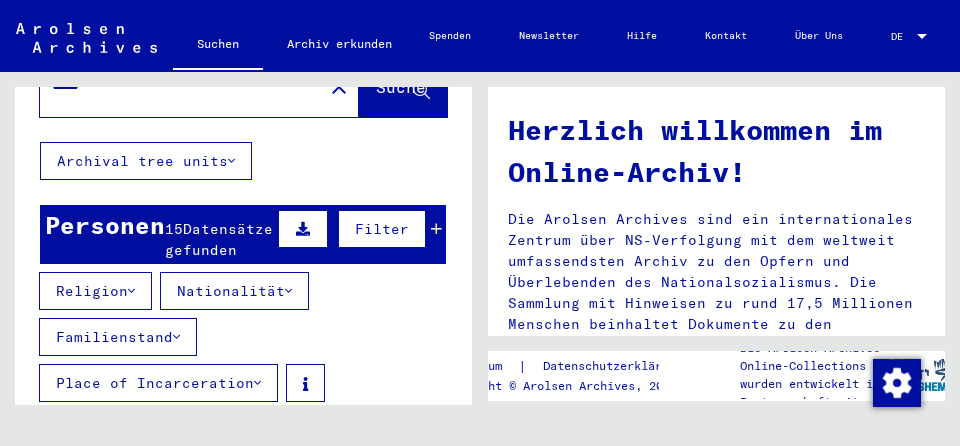 scroll, scrollTop: 0, scrollLeft: 0, axis: both 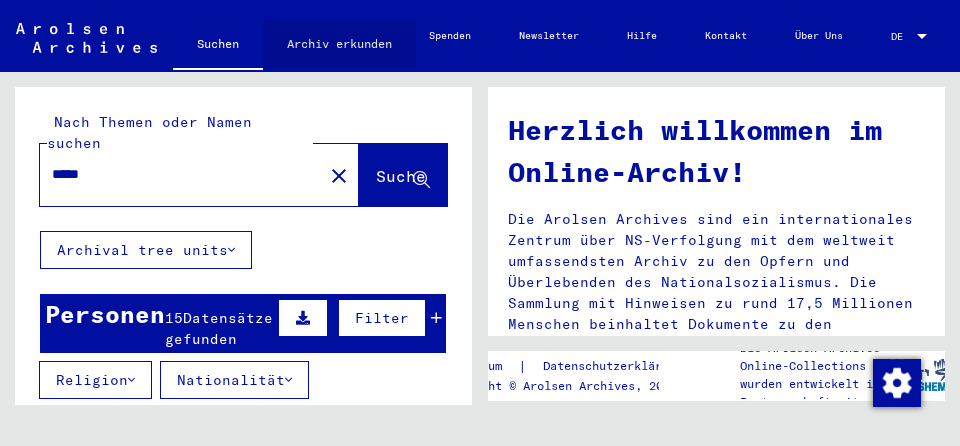 click on "Archiv erkunden" 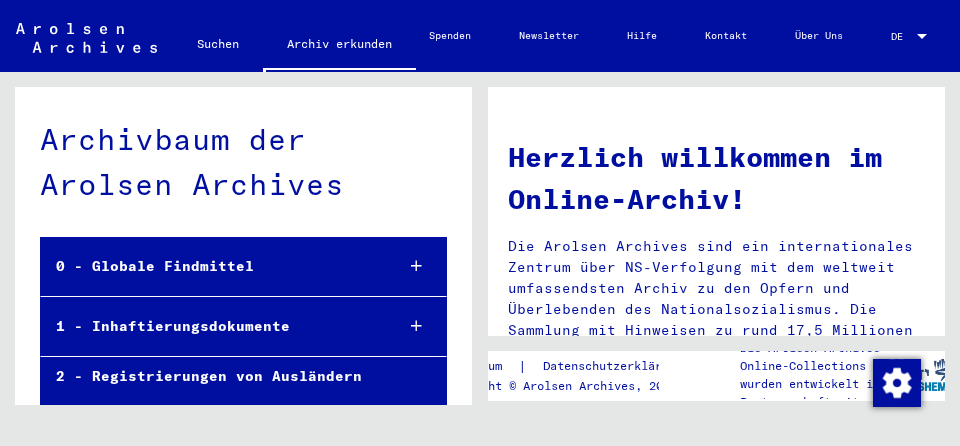 click on "1 - Inhaftierungsdokumente" at bounding box center [209, 326] 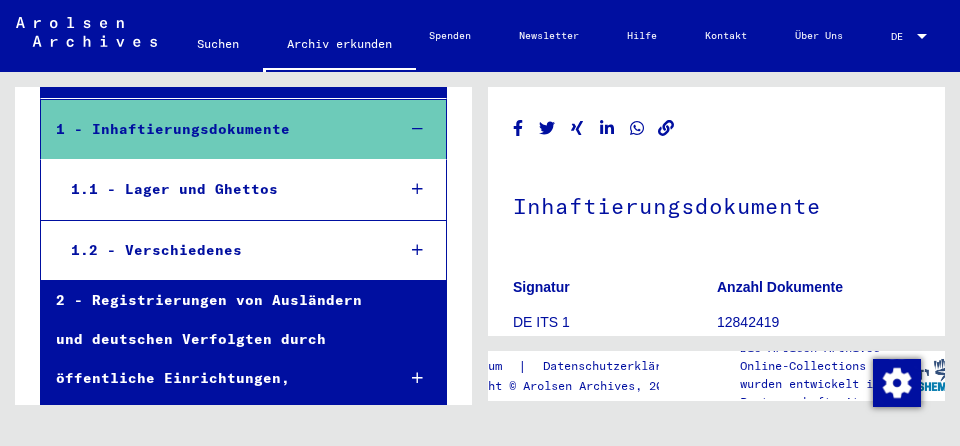 scroll, scrollTop: 215, scrollLeft: 0, axis: vertical 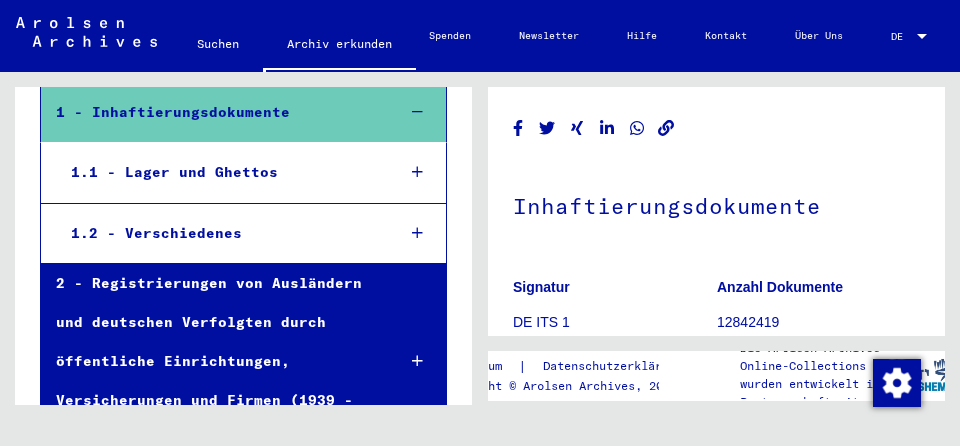 click on "1.1 - Lager und Ghettos" at bounding box center [218, 172] 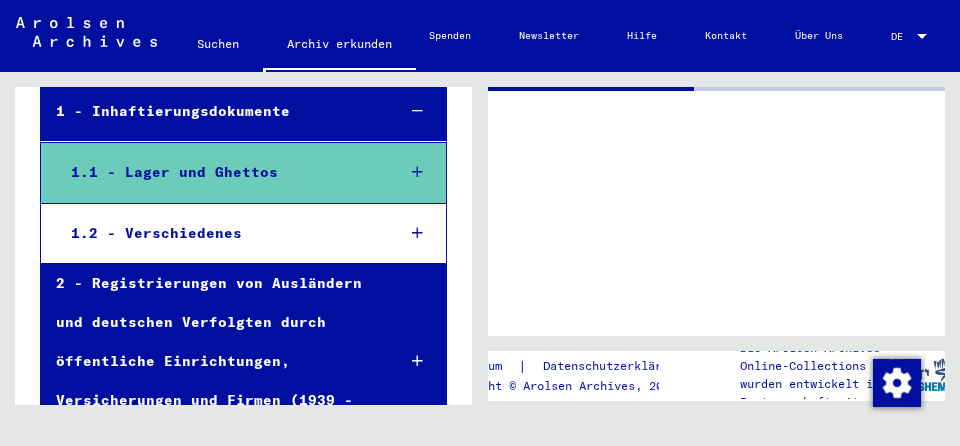 scroll, scrollTop: 215, scrollLeft: 0, axis: vertical 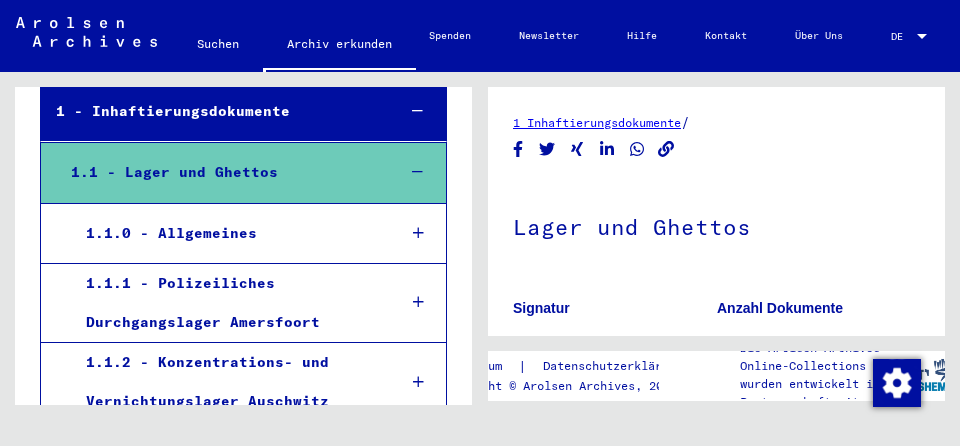 click on "1.1.0 - Allgemeines" at bounding box center (225, 233) 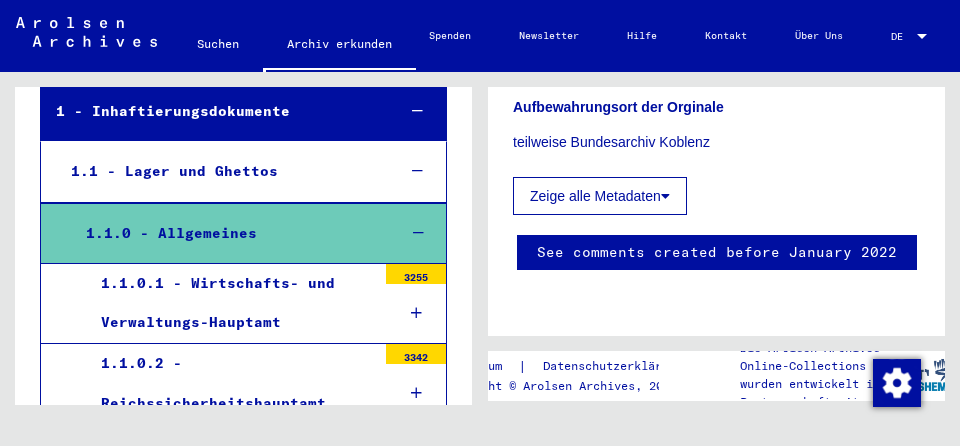scroll, scrollTop: 795, scrollLeft: 0, axis: vertical 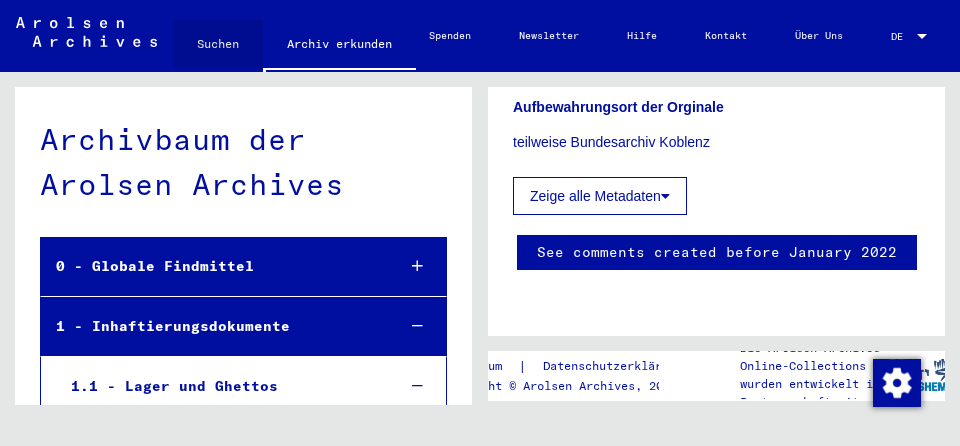 click on "Suchen" 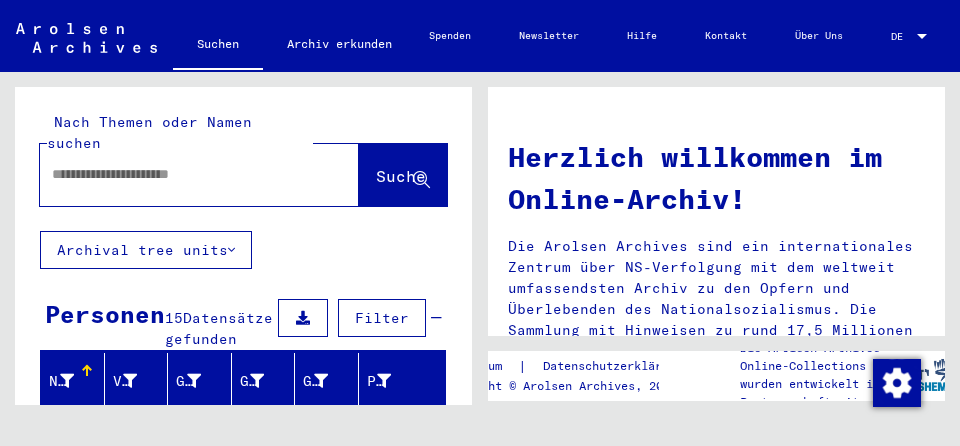 click at bounding box center [175, 174] 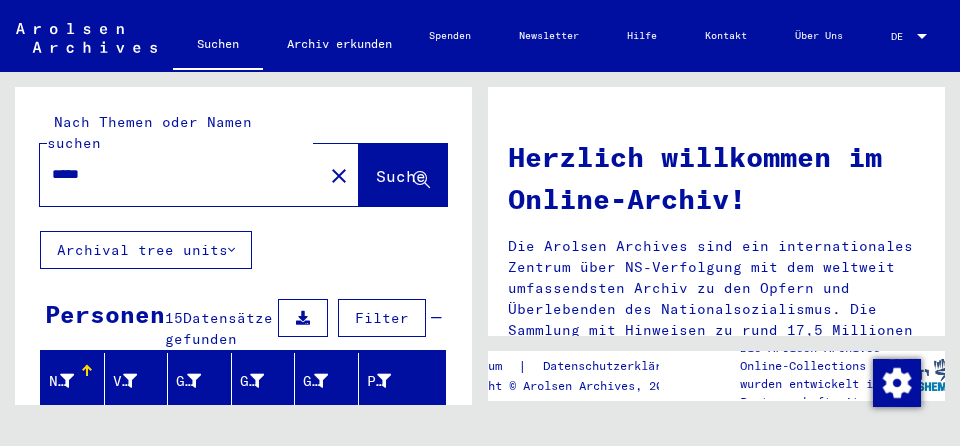 click on "Suche" 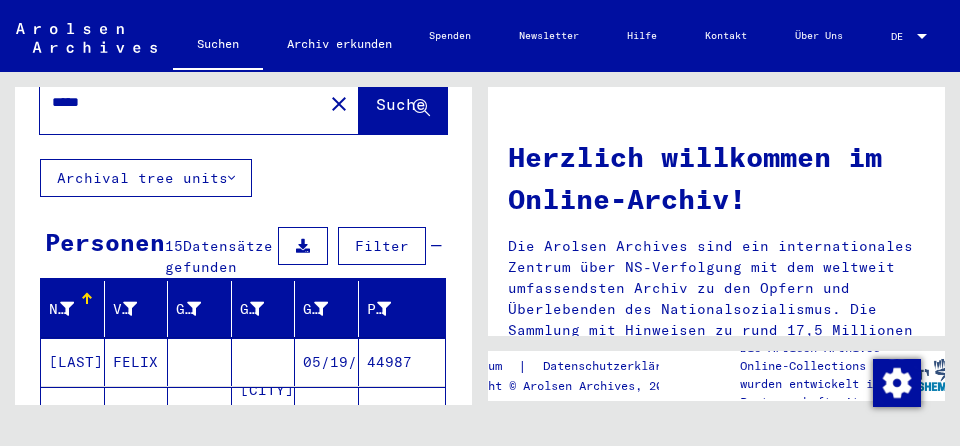 scroll, scrollTop: 105, scrollLeft: 0, axis: vertical 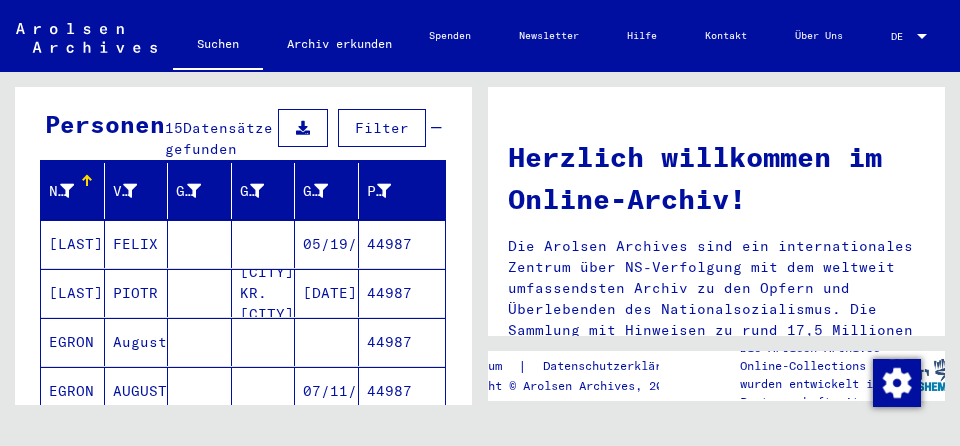 click on "EGRON" at bounding box center [73, 391] 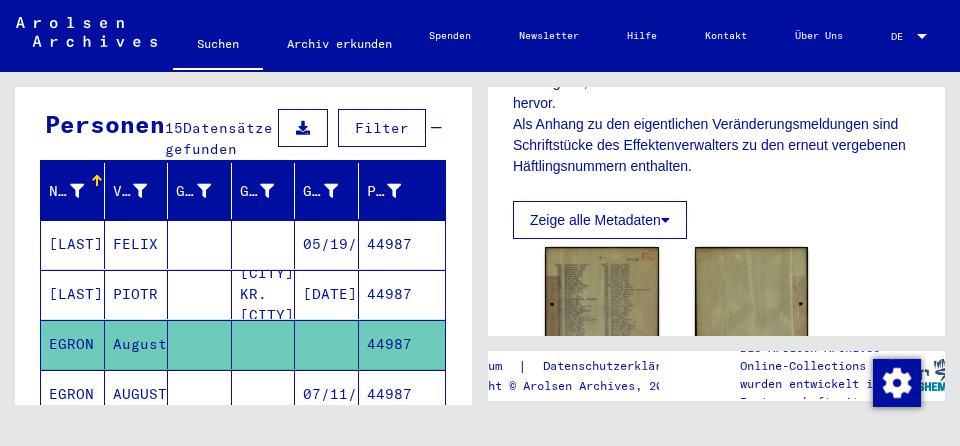 scroll, scrollTop: 592, scrollLeft: 0, axis: vertical 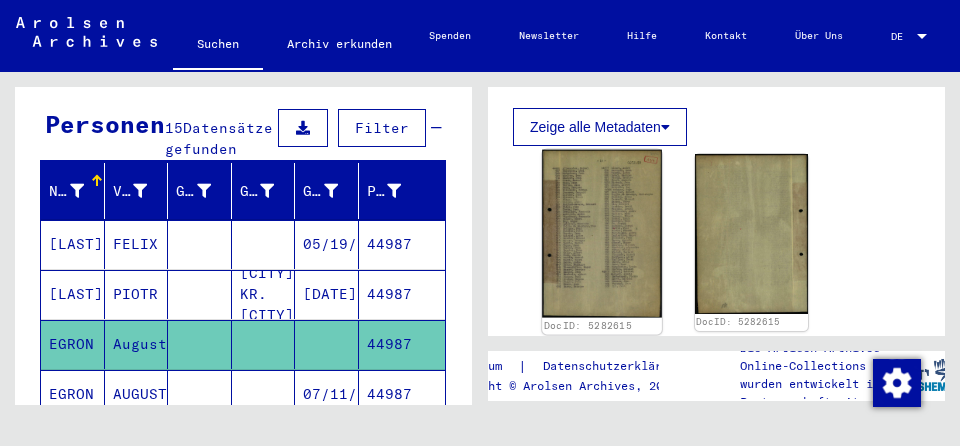 click 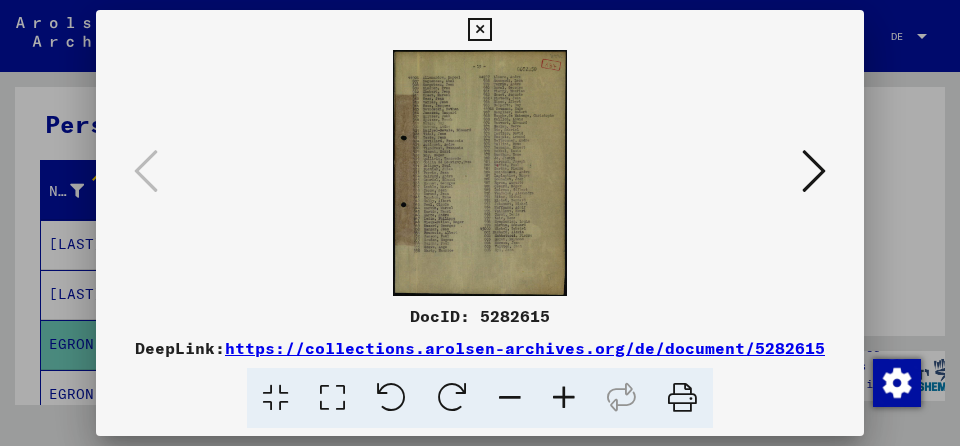click at bounding box center (479, 30) 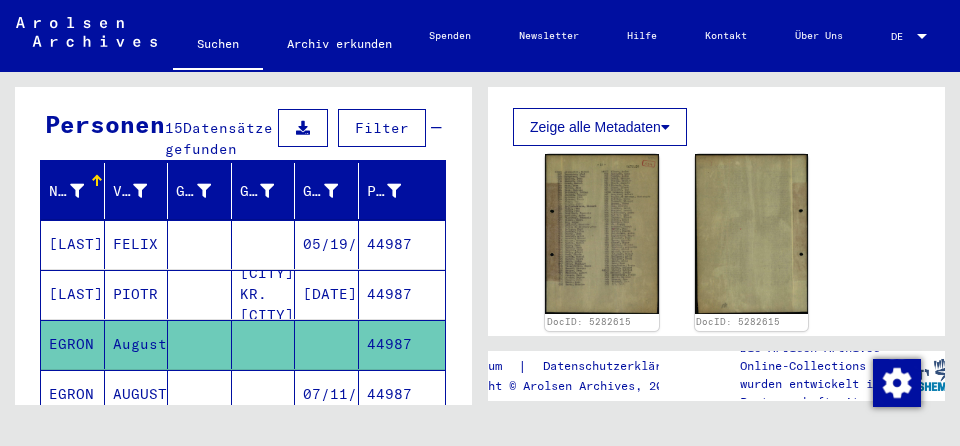 click on "AUGUSTE" at bounding box center (137, 444) 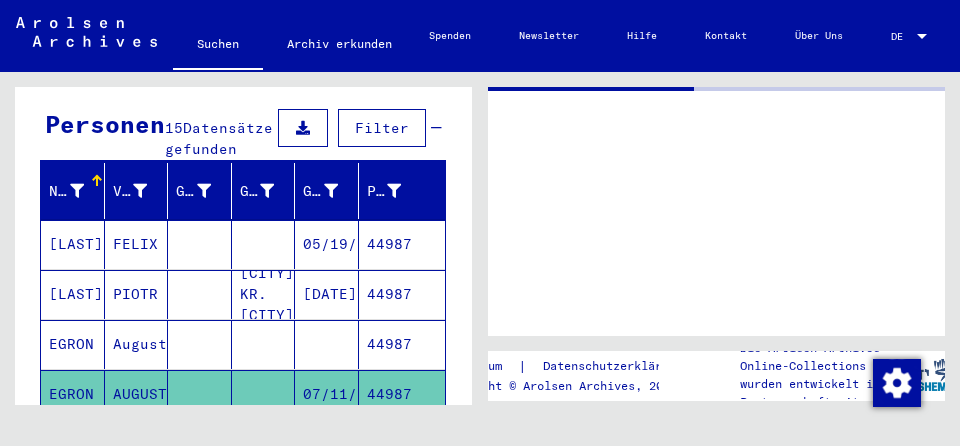 scroll, scrollTop: 0, scrollLeft: 0, axis: both 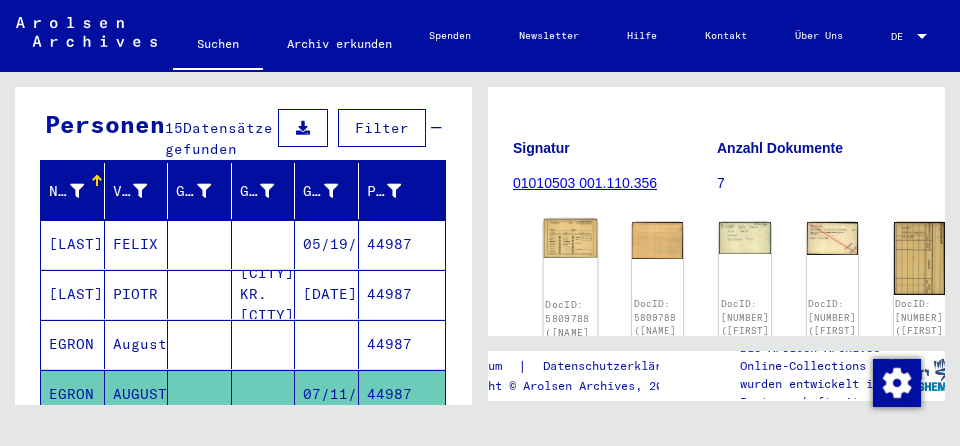 click 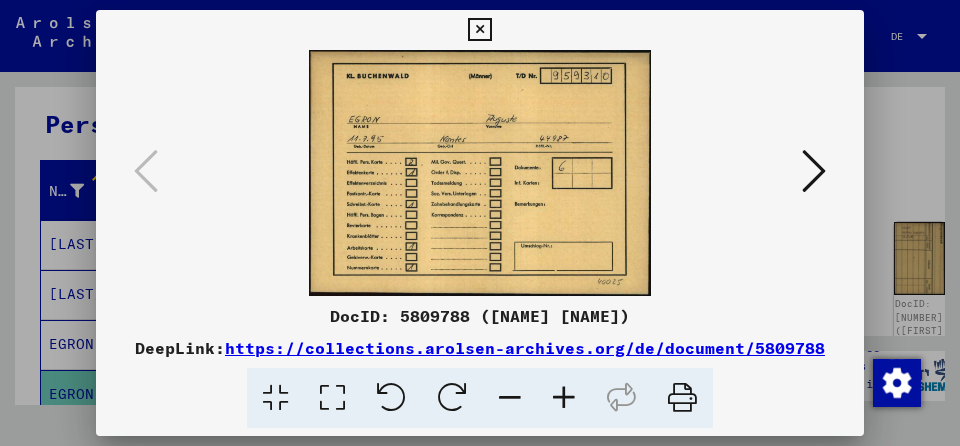 click at bounding box center (814, 171) 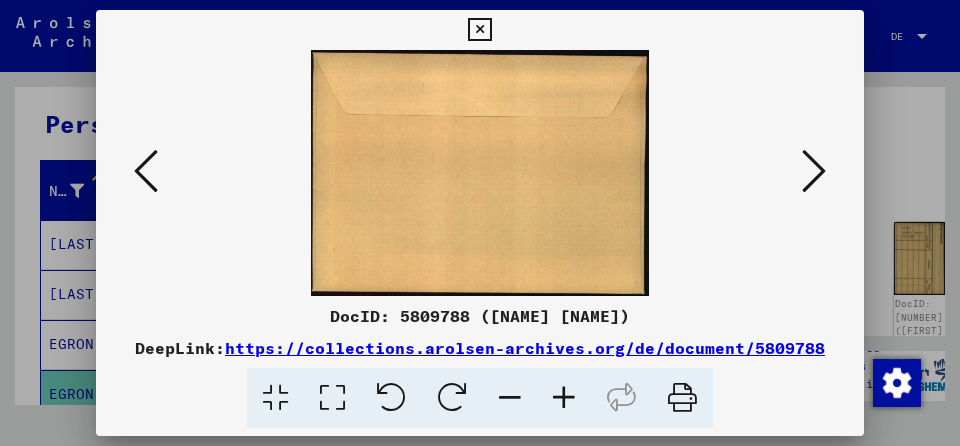 click at bounding box center [814, 171] 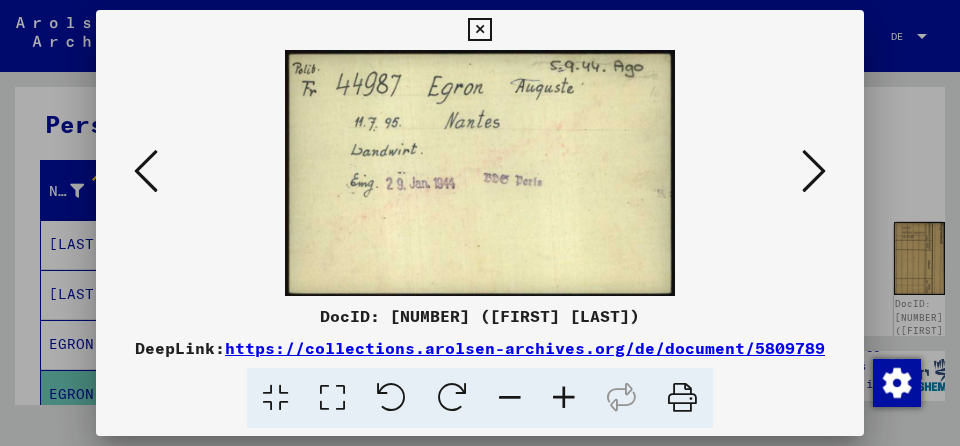 click at bounding box center (814, 171) 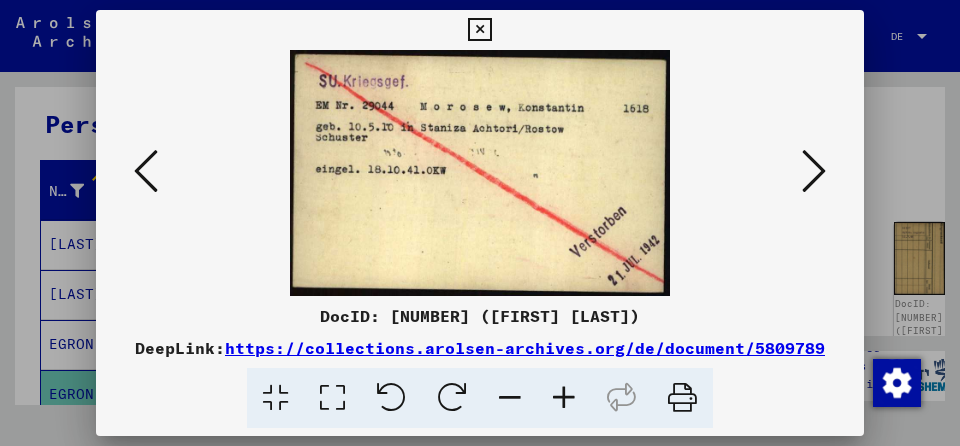 click at bounding box center [814, 171] 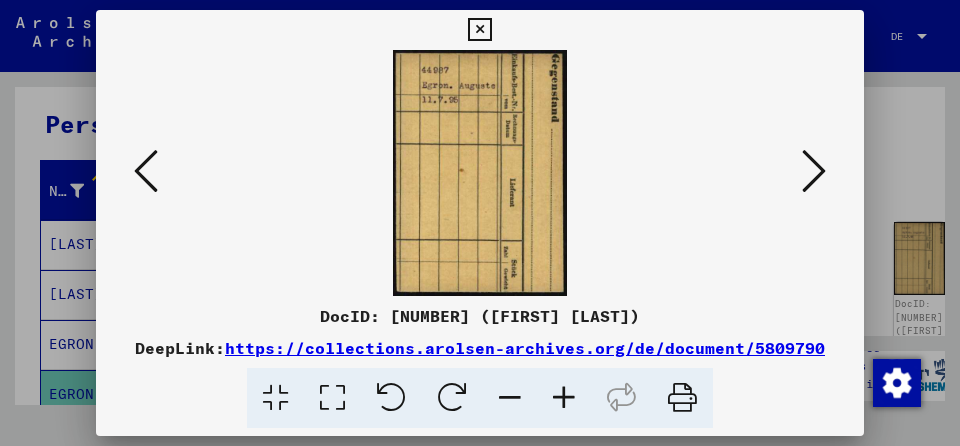 click at bounding box center (814, 171) 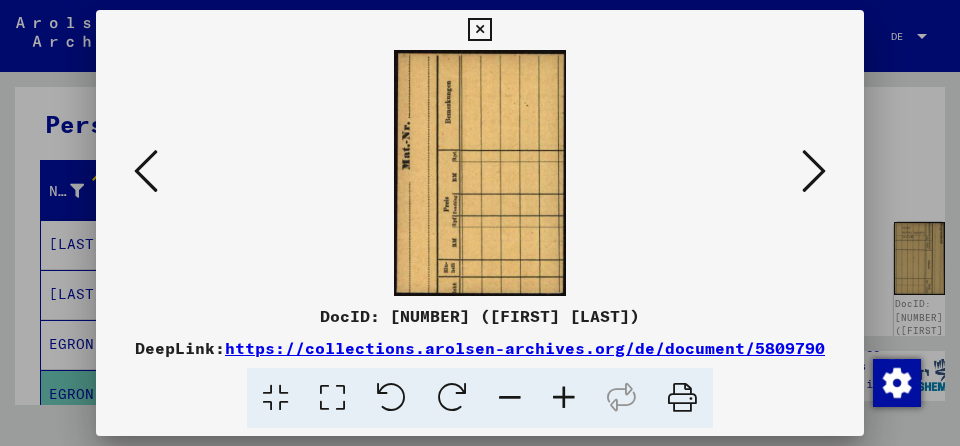 click at bounding box center (814, 171) 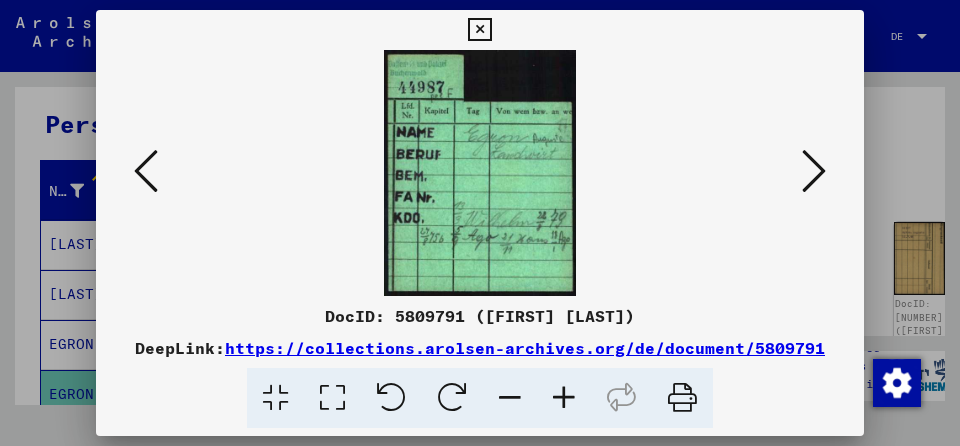 click at bounding box center (814, 171) 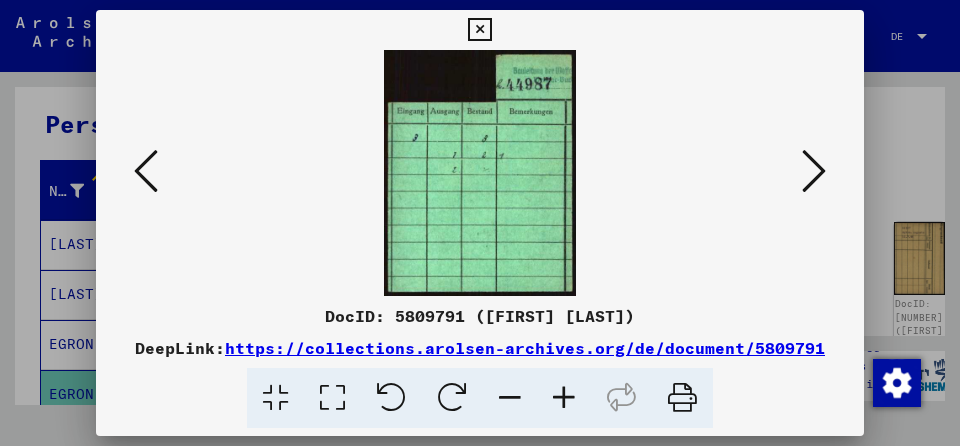 click at bounding box center (814, 171) 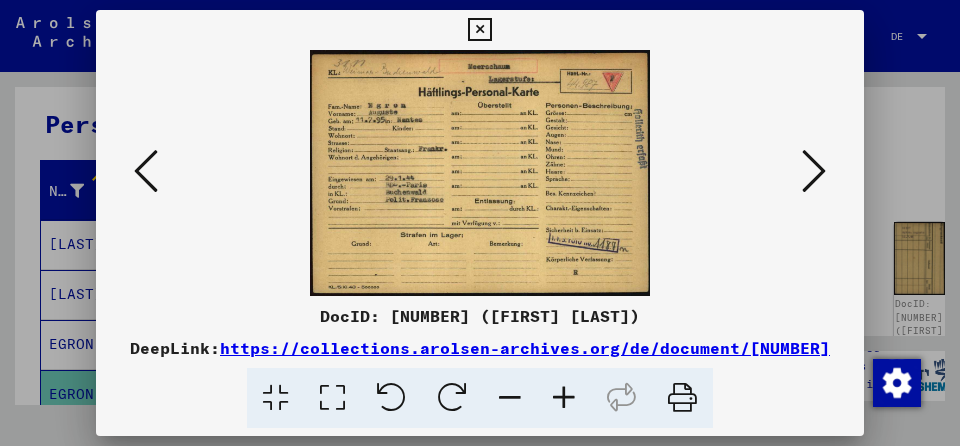 click at bounding box center (814, 171) 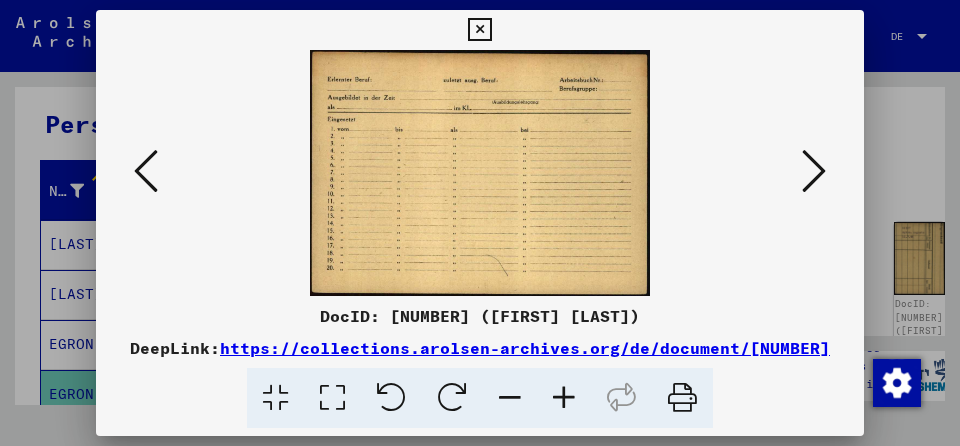 click at bounding box center [814, 171] 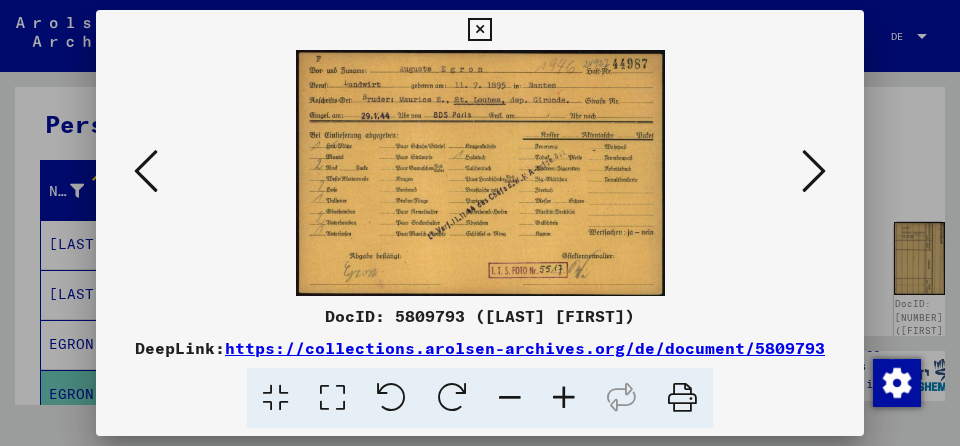 click at bounding box center [814, 171] 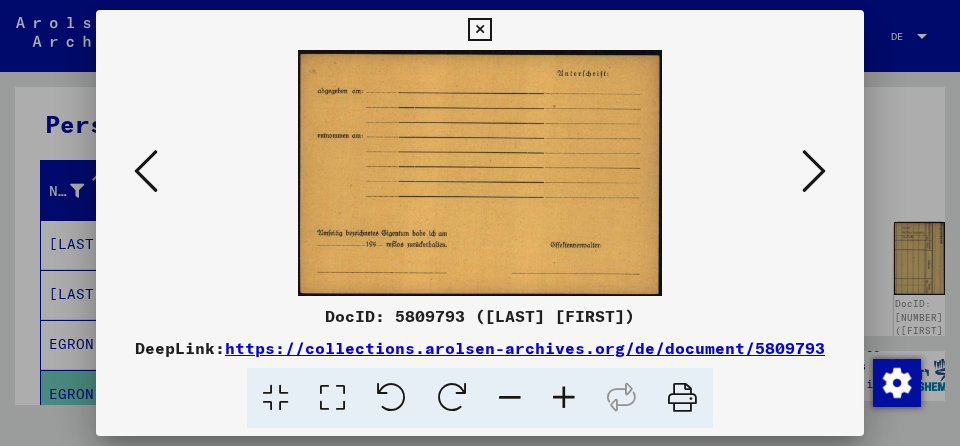 click at bounding box center [814, 171] 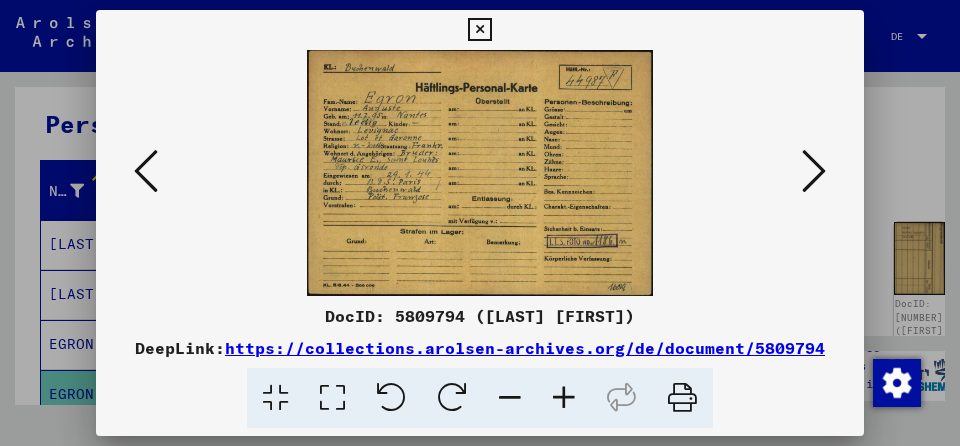 click at bounding box center (814, 171) 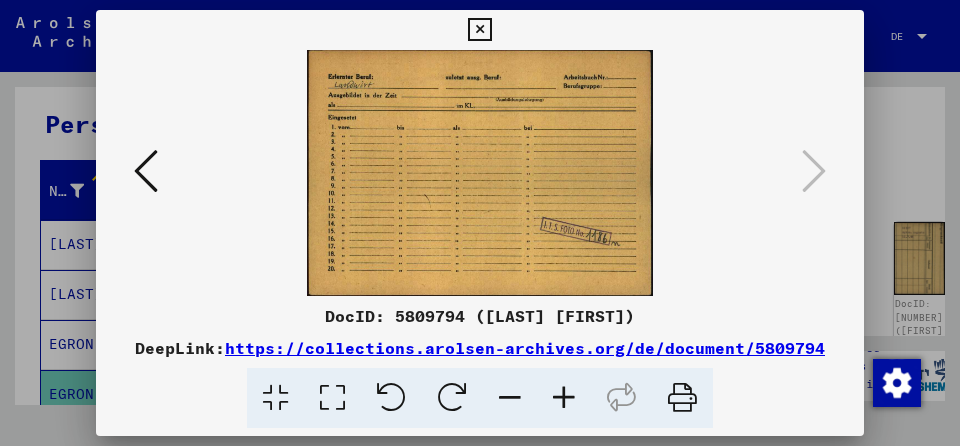click at bounding box center [479, 30] 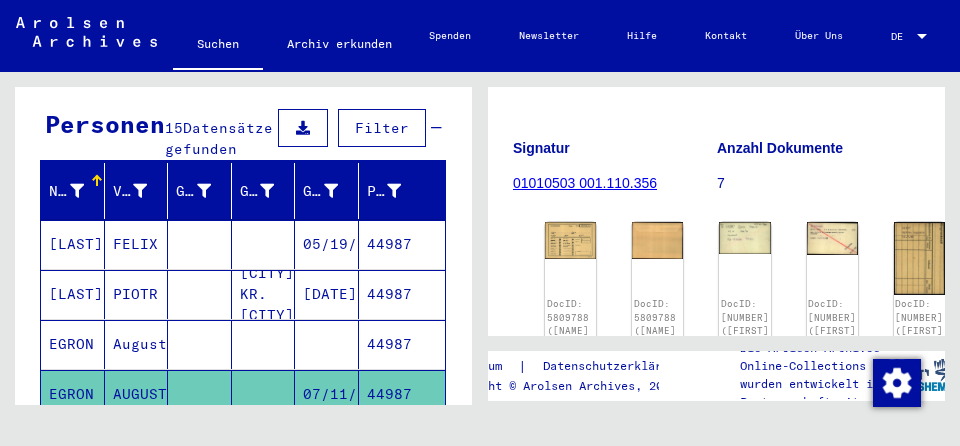 scroll, scrollTop: 174, scrollLeft: 0, axis: vertical 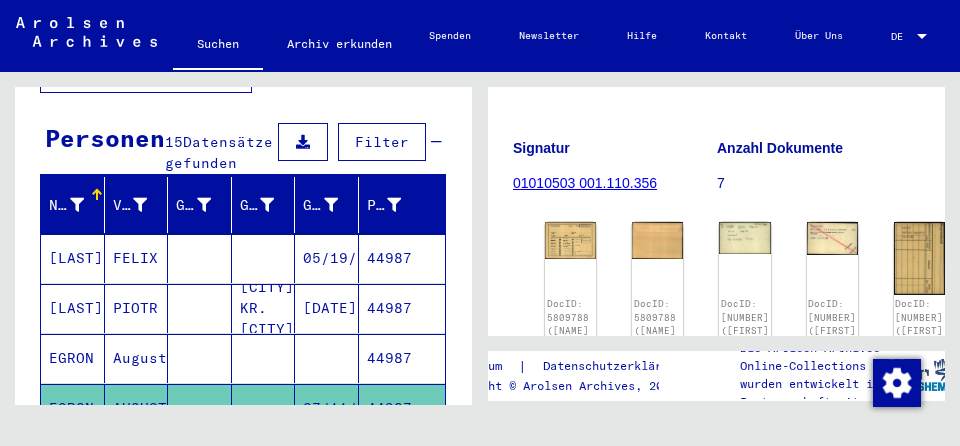 drag, startPoint x: 459, startPoint y: 151, endPoint x: 481, endPoint y: 84, distance: 70.5195 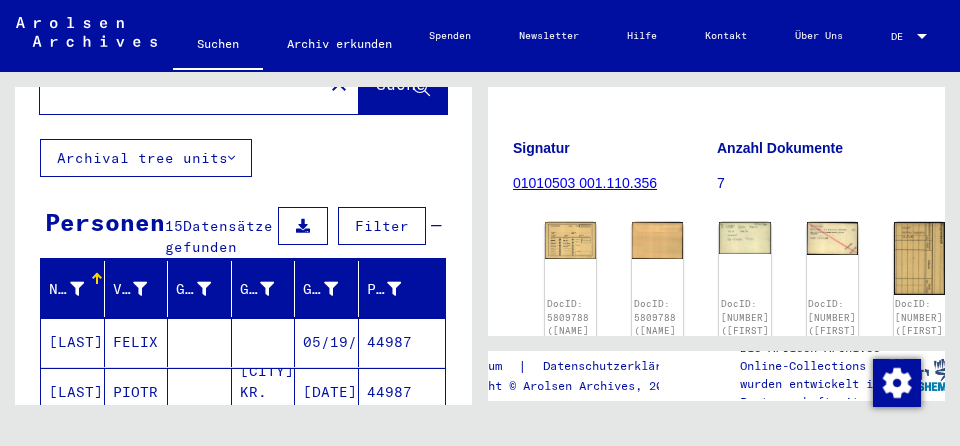 scroll, scrollTop: 0, scrollLeft: 0, axis: both 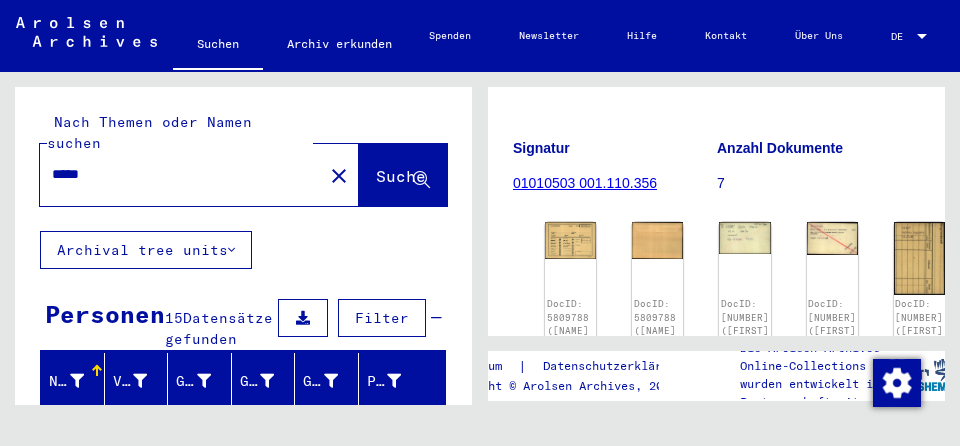 drag, startPoint x: 108, startPoint y: 155, endPoint x: 46, endPoint y: 155, distance: 62 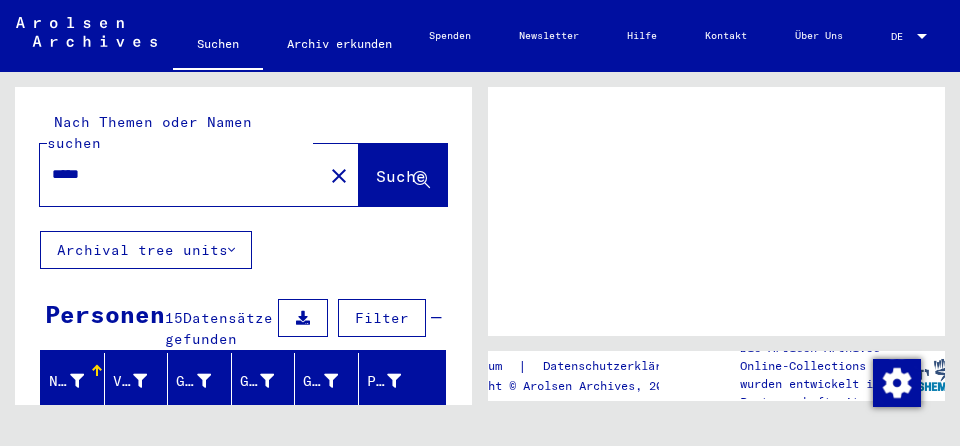 scroll, scrollTop: 0, scrollLeft: 0, axis: both 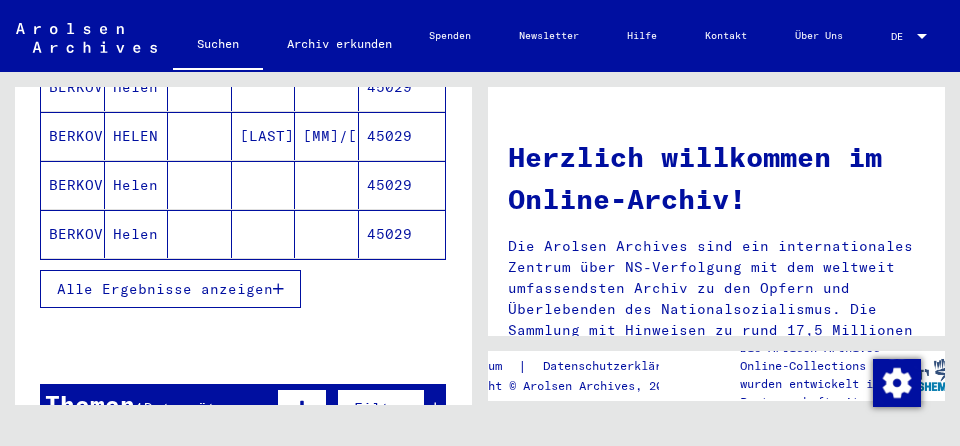click on "Alle Ergebnisse anzeigen" at bounding box center (165, 289) 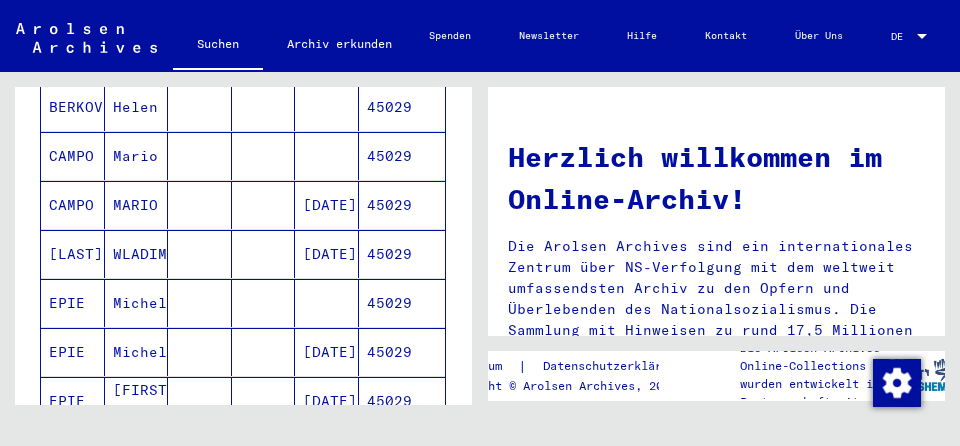 scroll, scrollTop: 581, scrollLeft: 0, axis: vertical 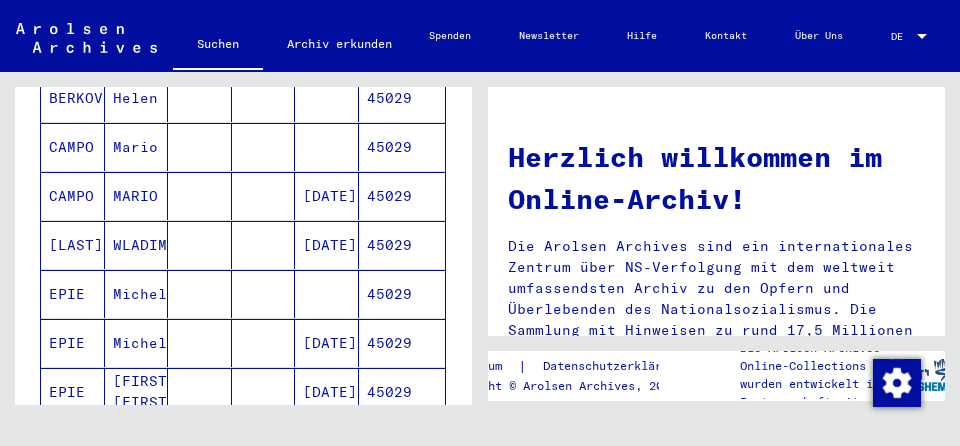 click on "EPIE" at bounding box center (73, 343) 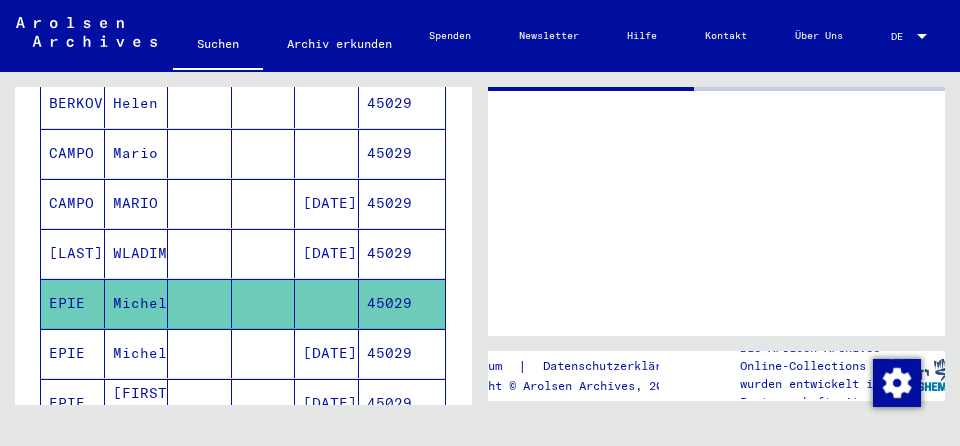 scroll, scrollTop: 586, scrollLeft: 0, axis: vertical 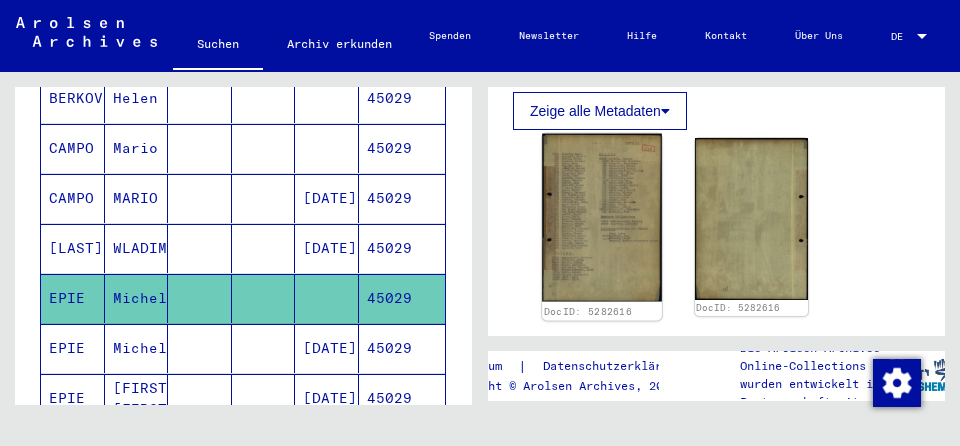click 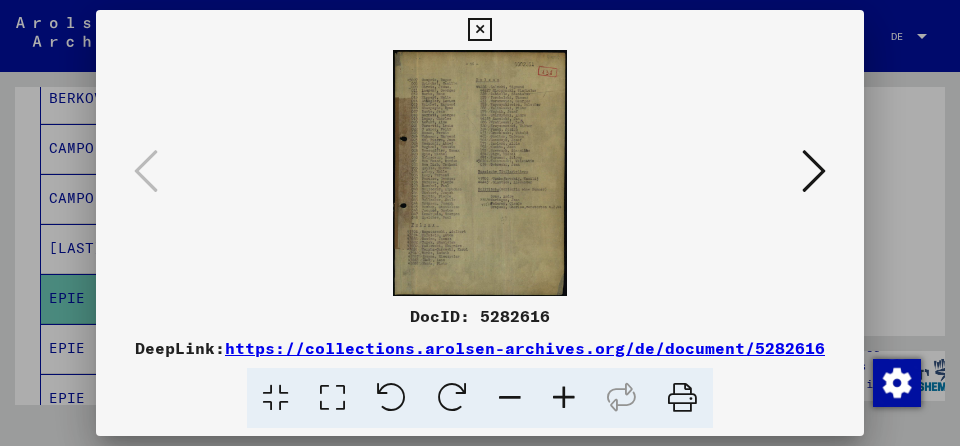 click at bounding box center [814, 171] 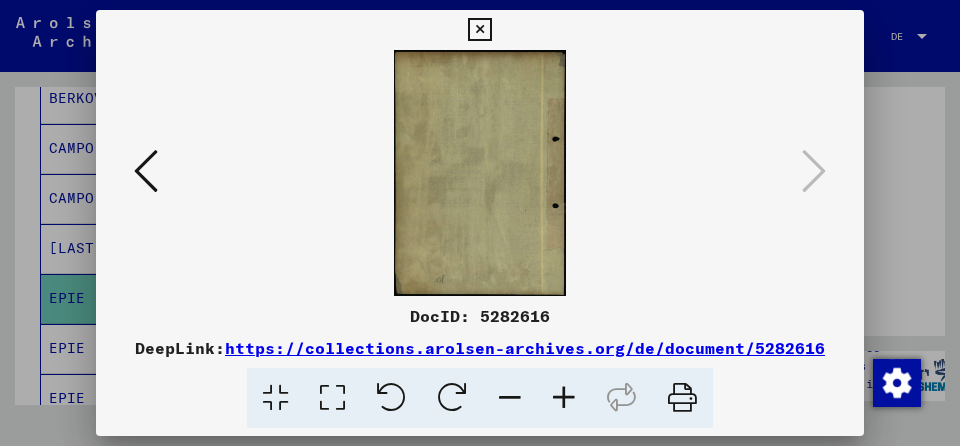 click at bounding box center [479, 30] 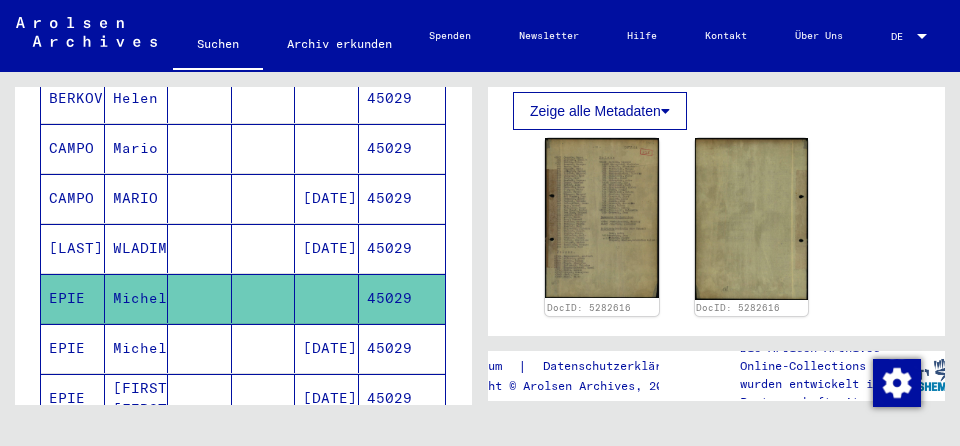 click 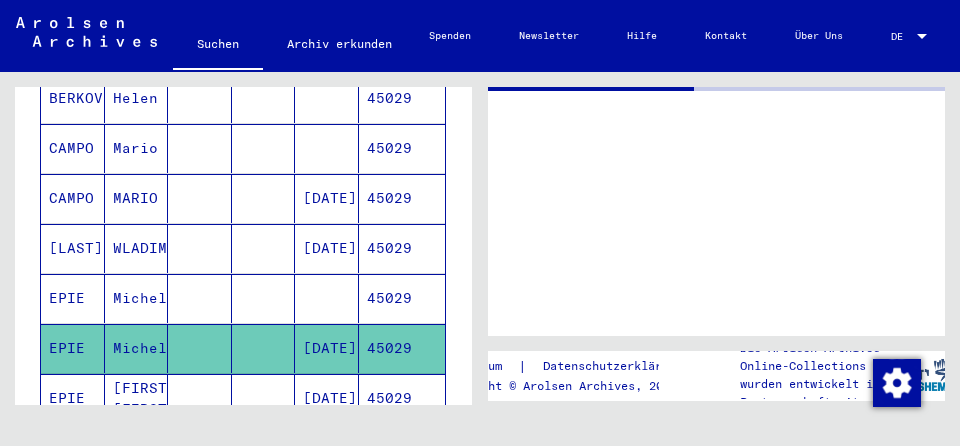 scroll, scrollTop: 0, scrollLeft: 0, axis: both 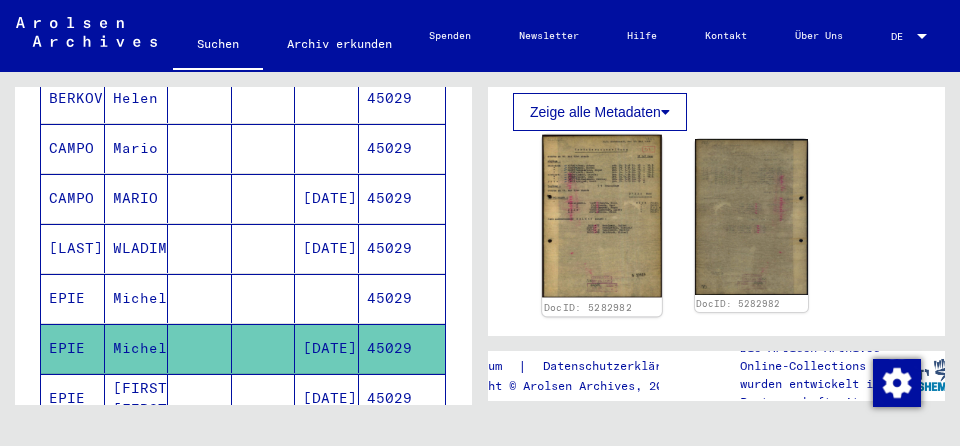 click 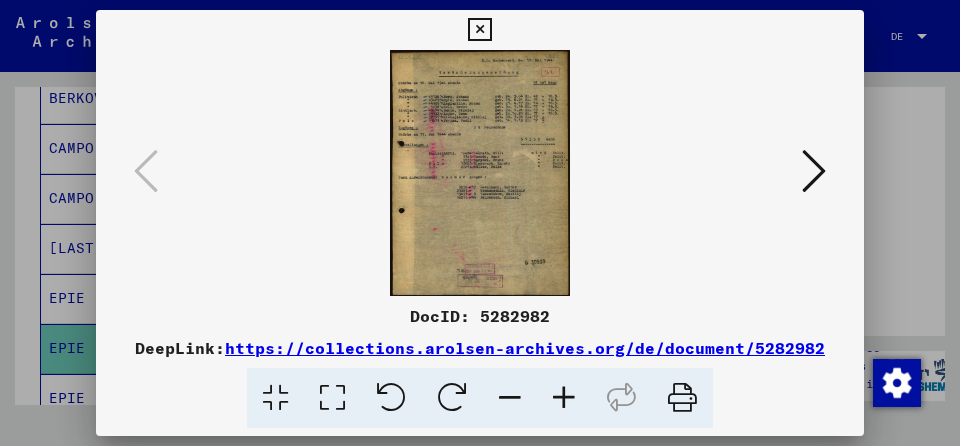click at bounding box center [814, 171] 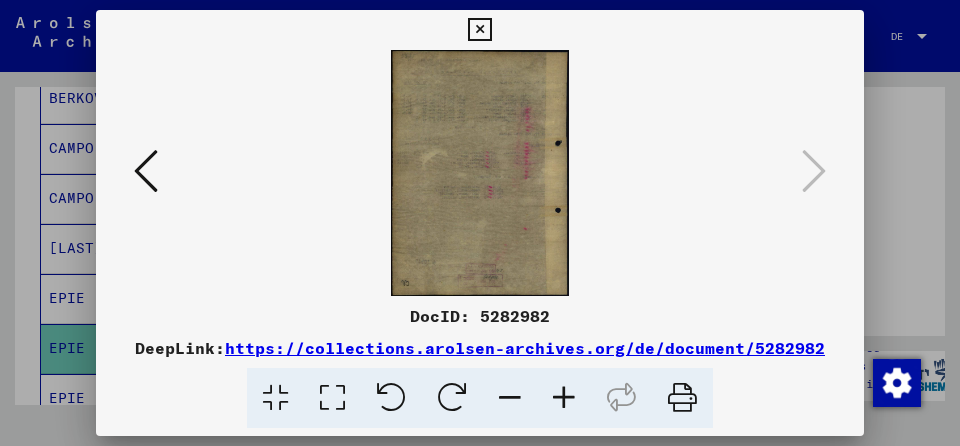 click at bounding box center [479, 30] 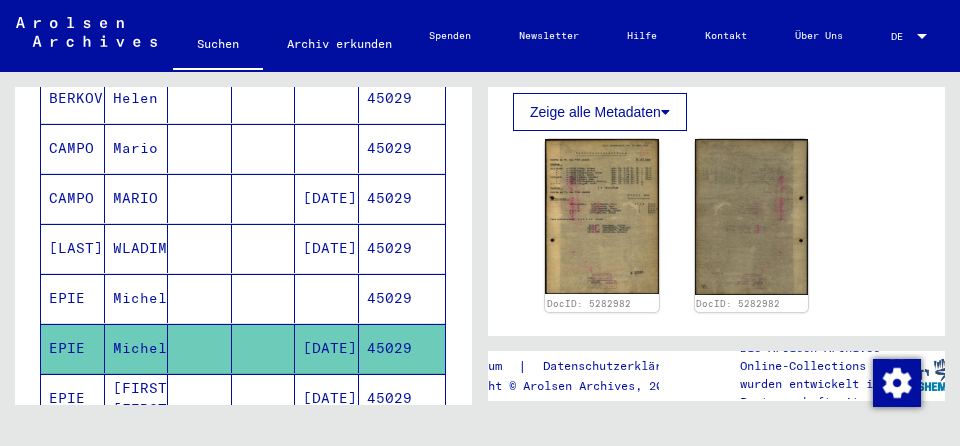 click on "[FIRST] [FIRST]" at bounding box center [137, 448] 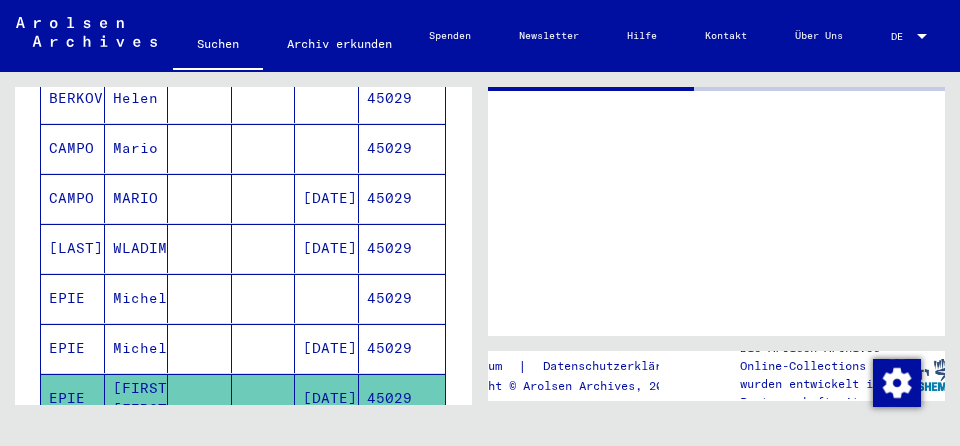scroll, scrollTop: 0, scrollLeft: 0, axis: both 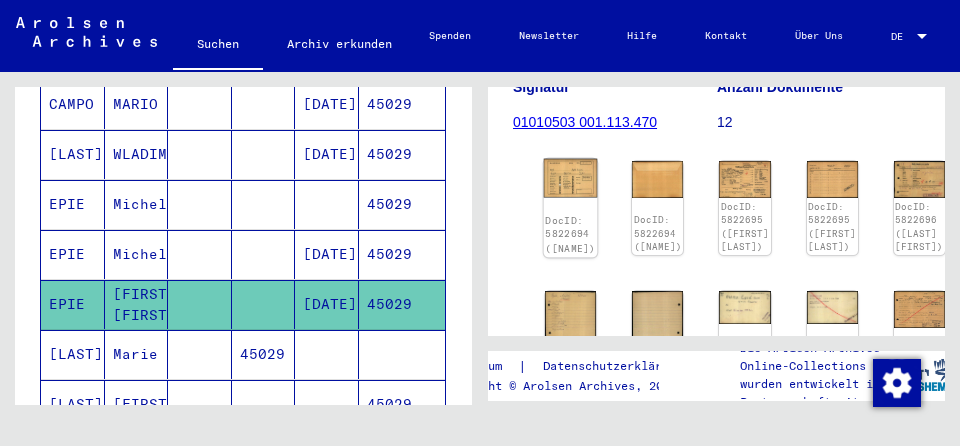 click 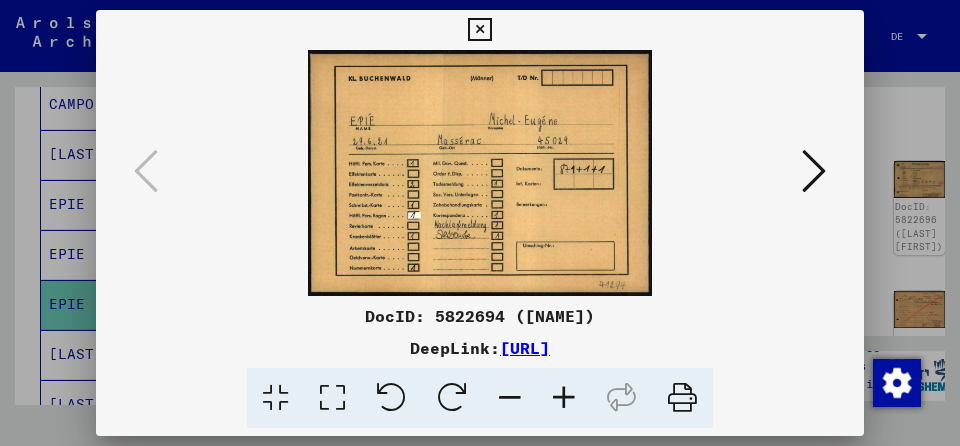 click at bounding box center (814, 171) 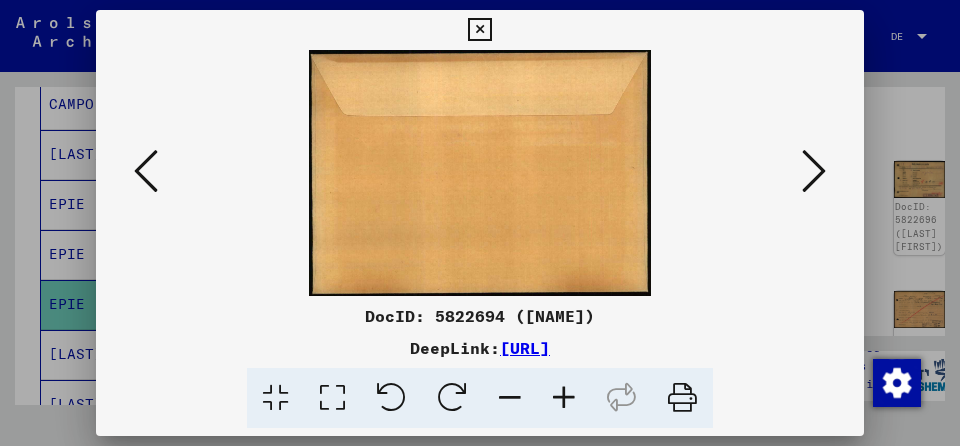 click at bounding box center (814, 171) 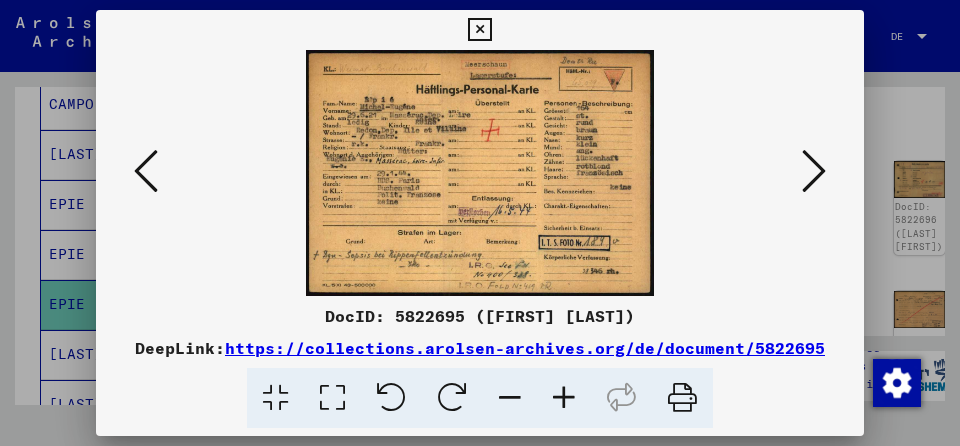 click at bounding box center [814, 171] 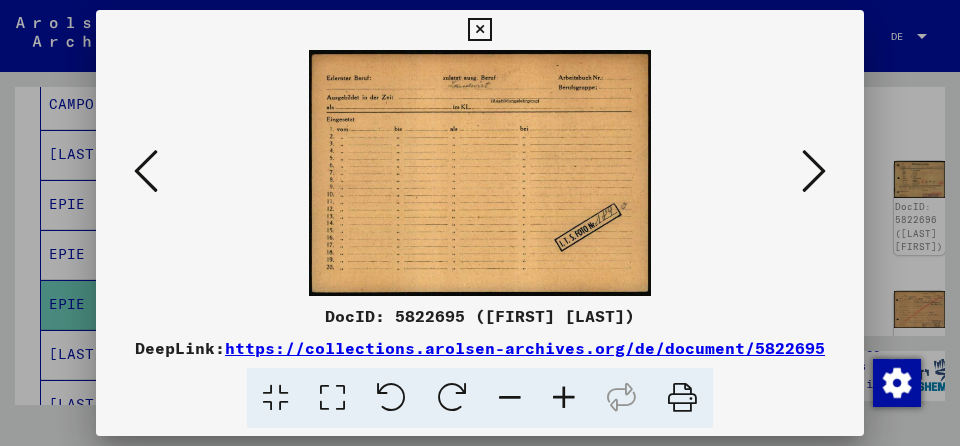 click at bounding box center (814, 171) 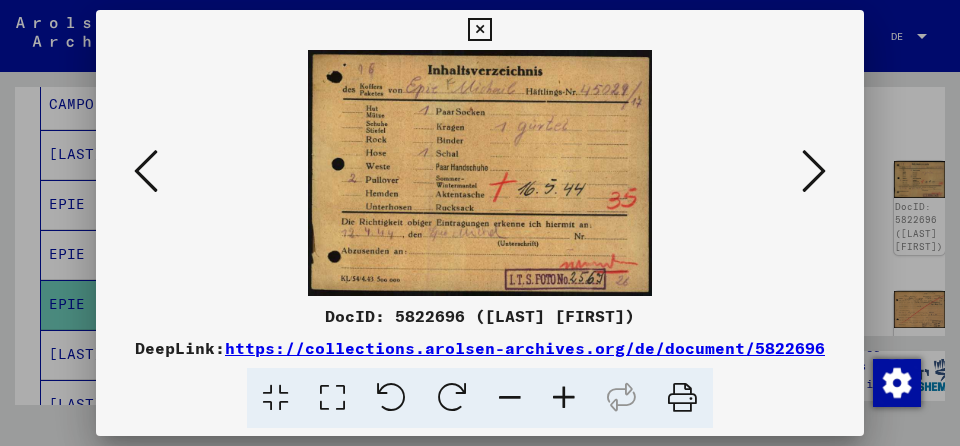 click at bounding box center [814, 171] 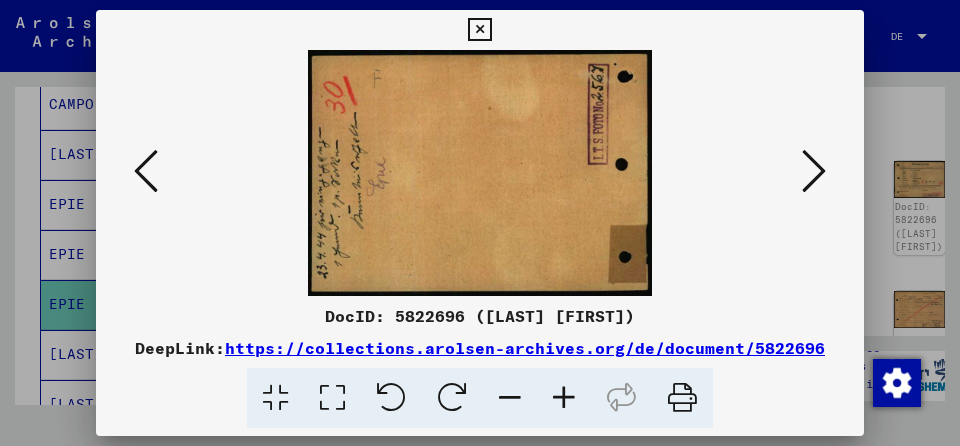 click at bounding box center (814, 171) 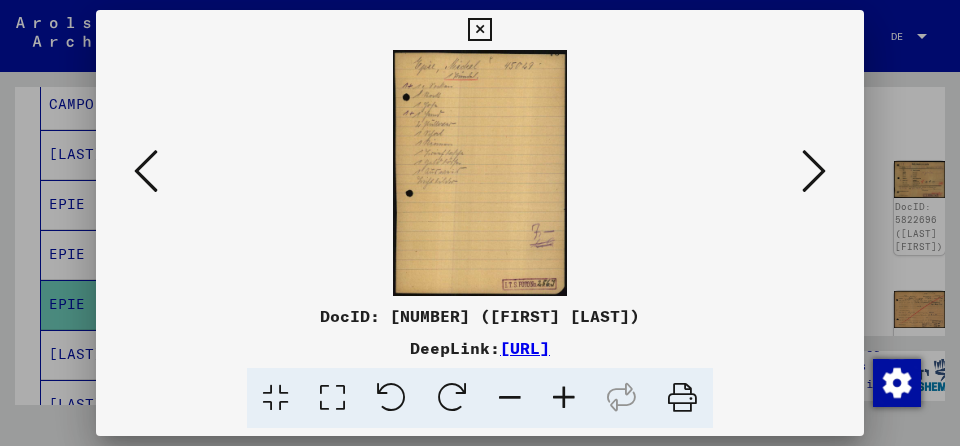 click at bounding box center [814, 171] 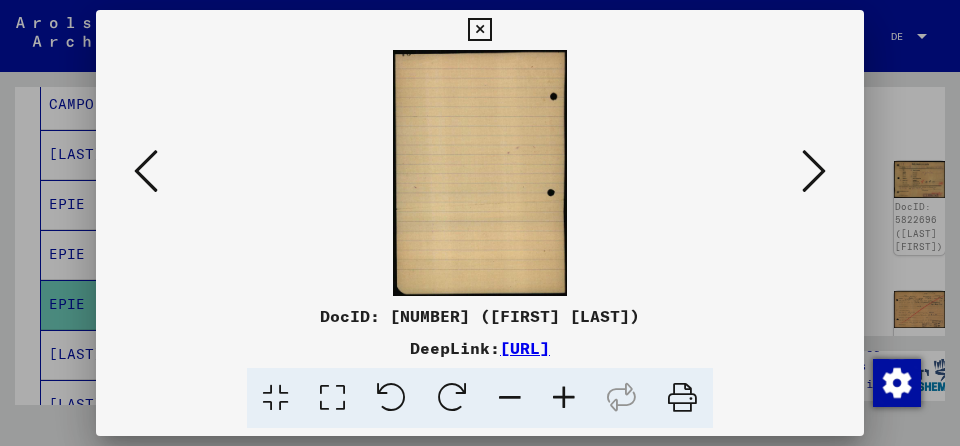click at bounding box center (814, 171) 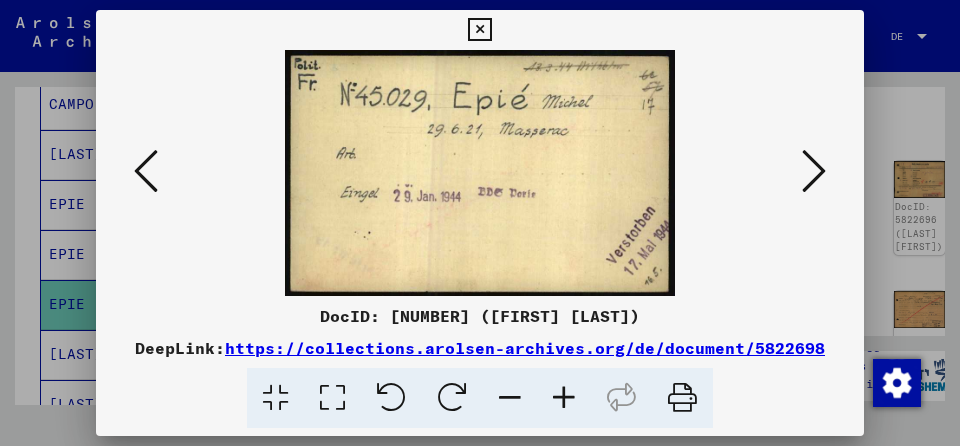 click at bounding box center (814, 171) 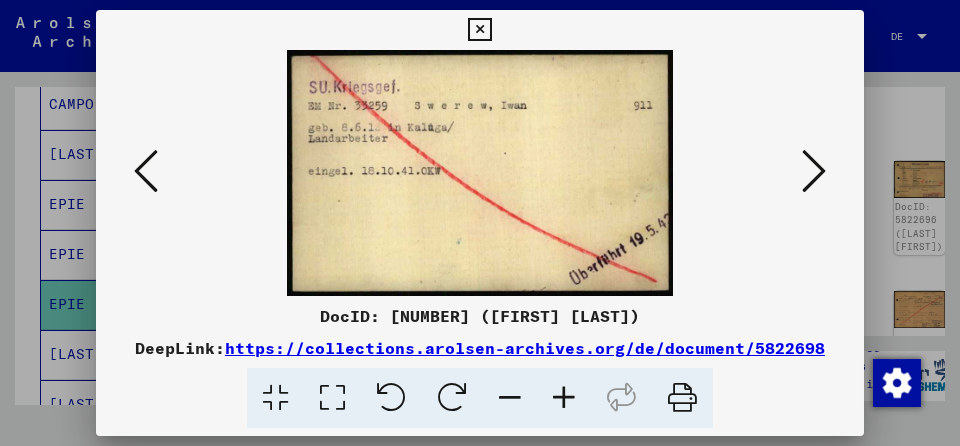 click at bounding box center (814, 171) 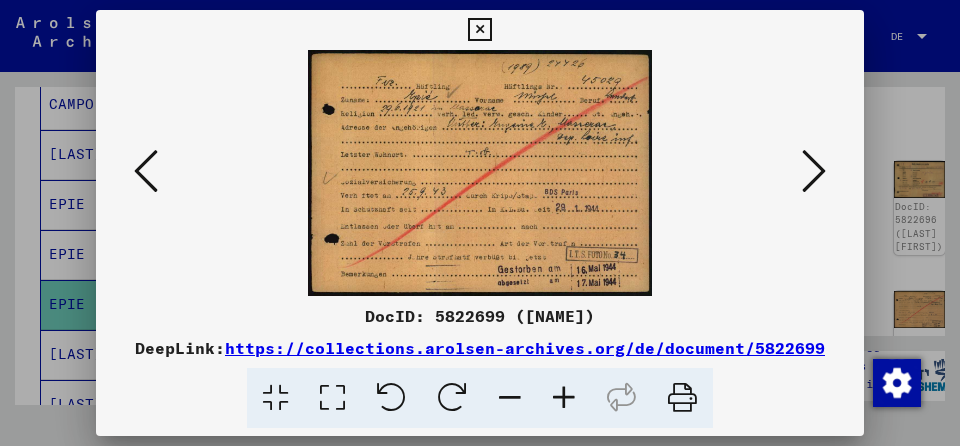 click at bounding box center [814, 171] 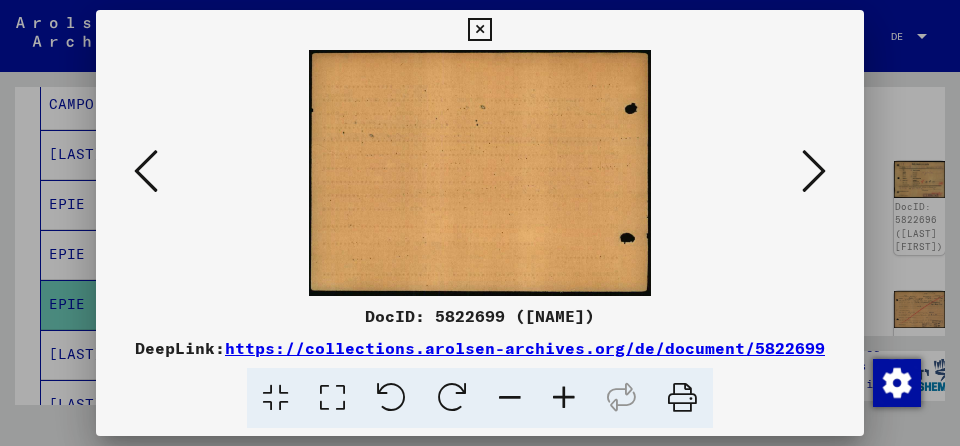 click at bounding box center (814, 171) 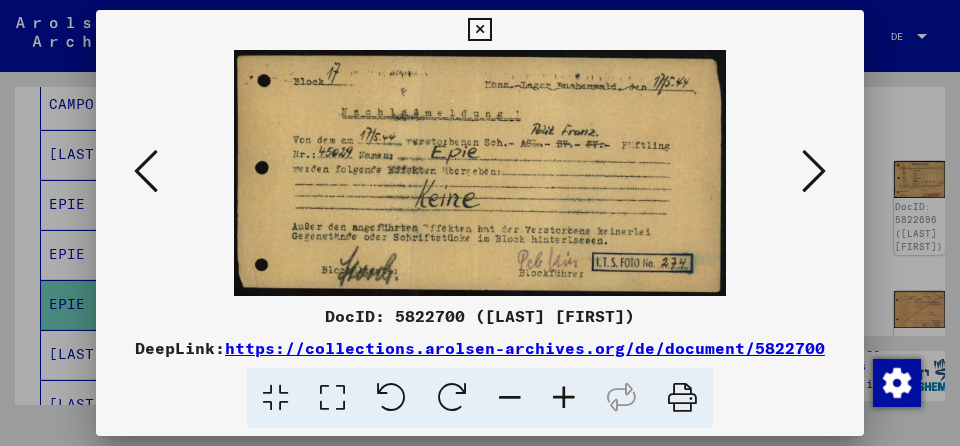 click at bounding box center [814, 171] 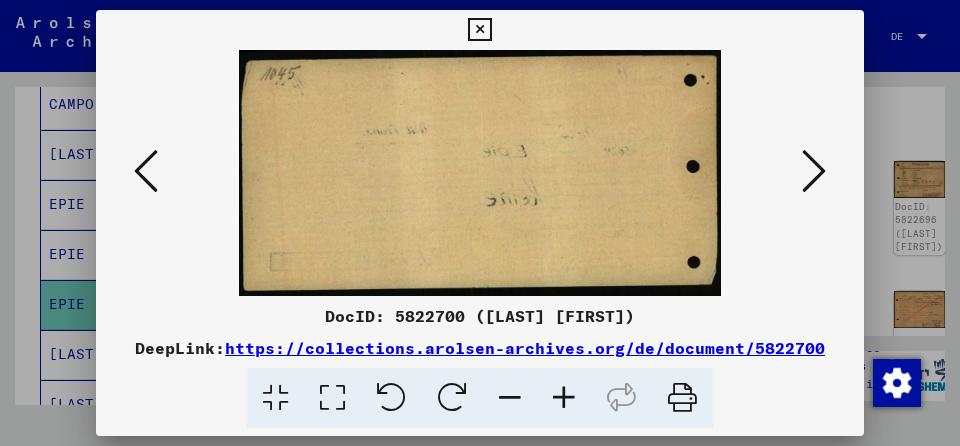 click at bounding box center [814, 171] 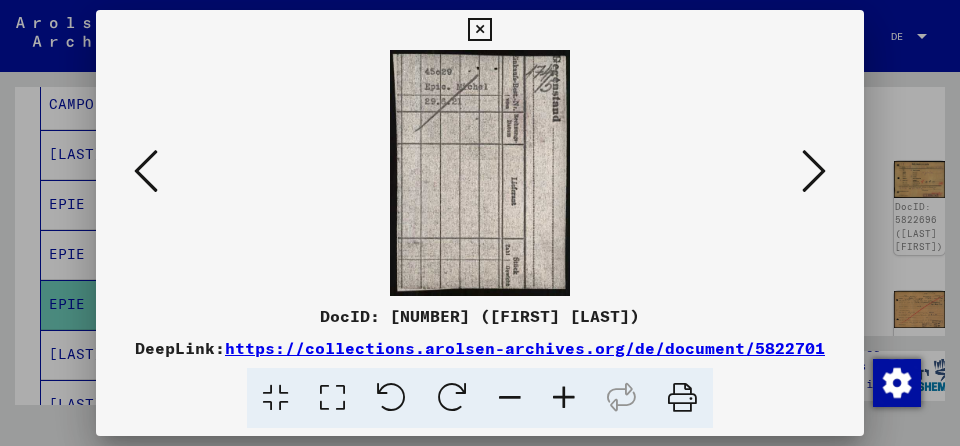 click at bounding box center [814, 171] 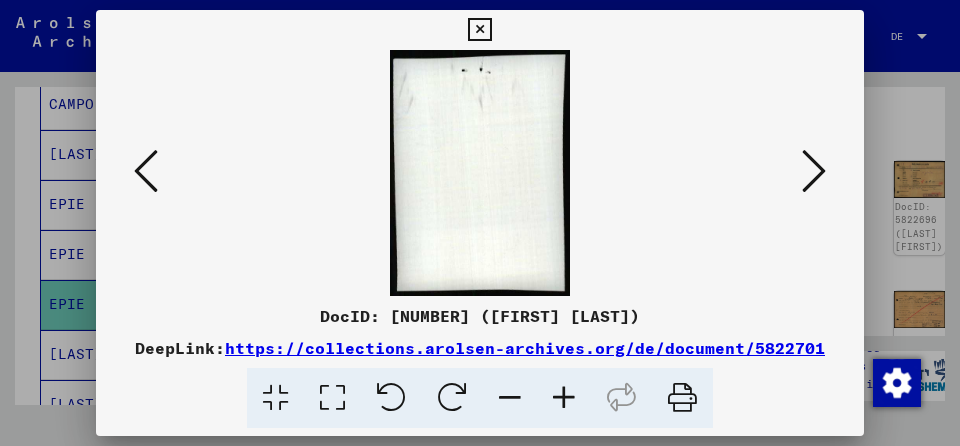click at bounding box center (814, 171) 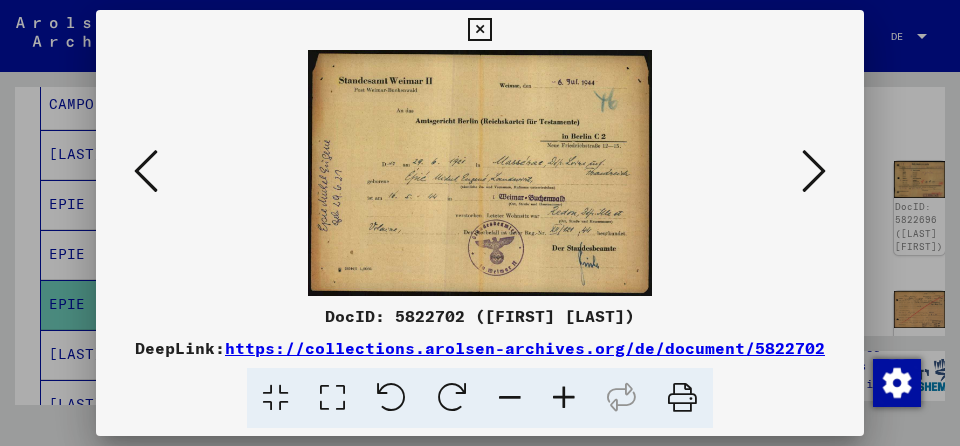 click at bounding box center [814, 171] 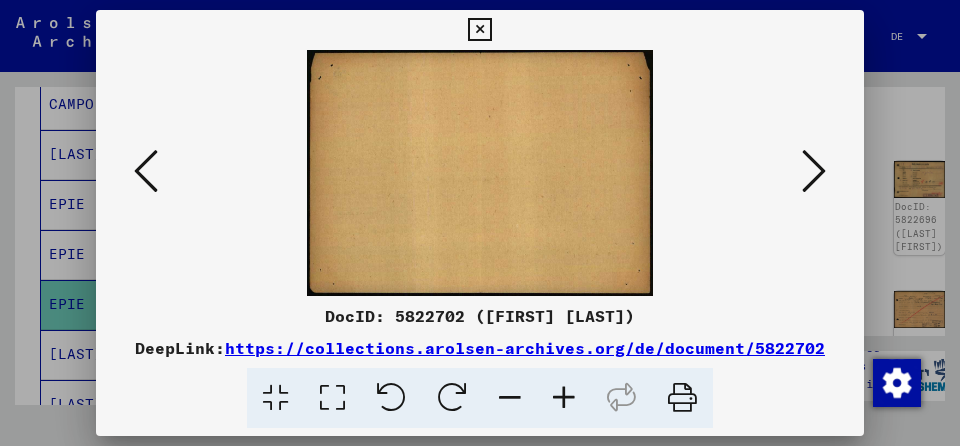 click at bounding box center [814, 171] 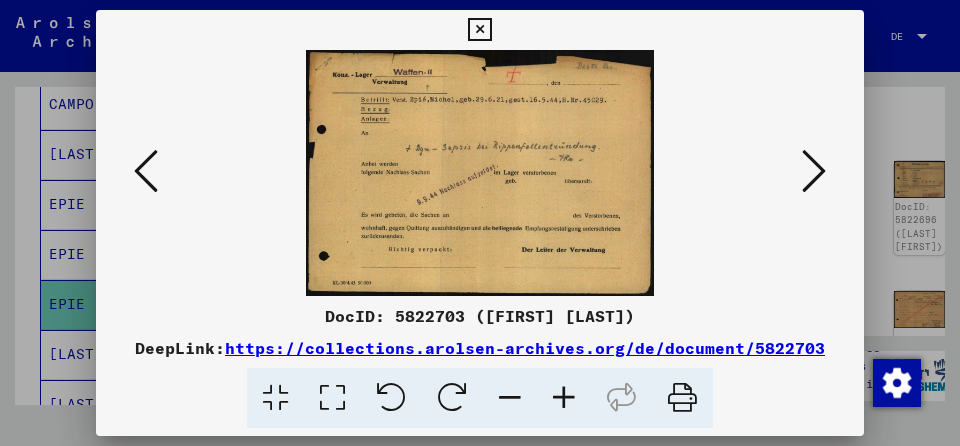 click at bounding box center [814, 171] 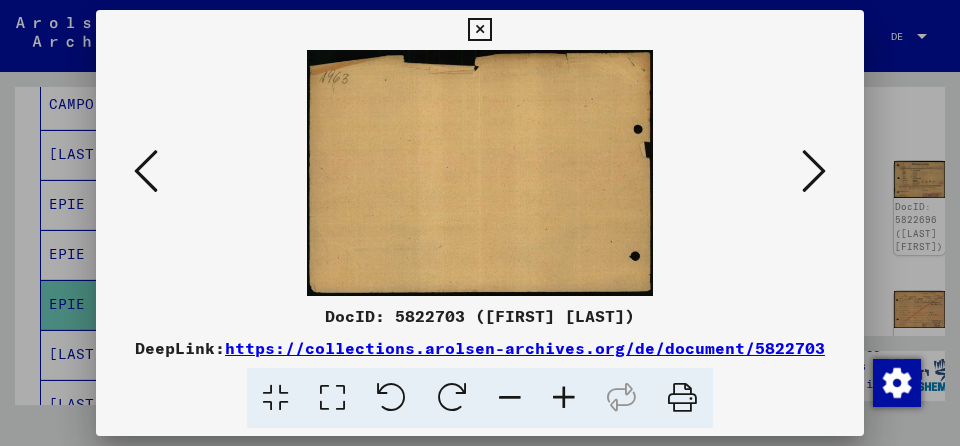 click at bounding box center (814, 171) 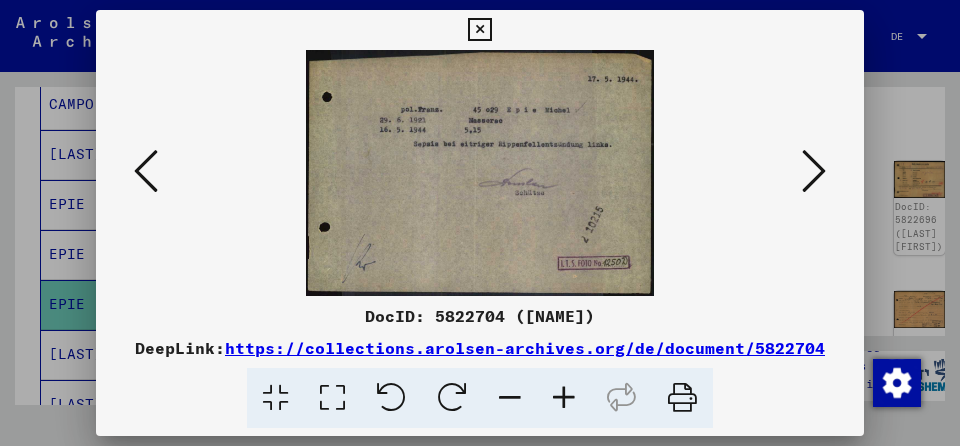 click at bounding box center [814, 171] 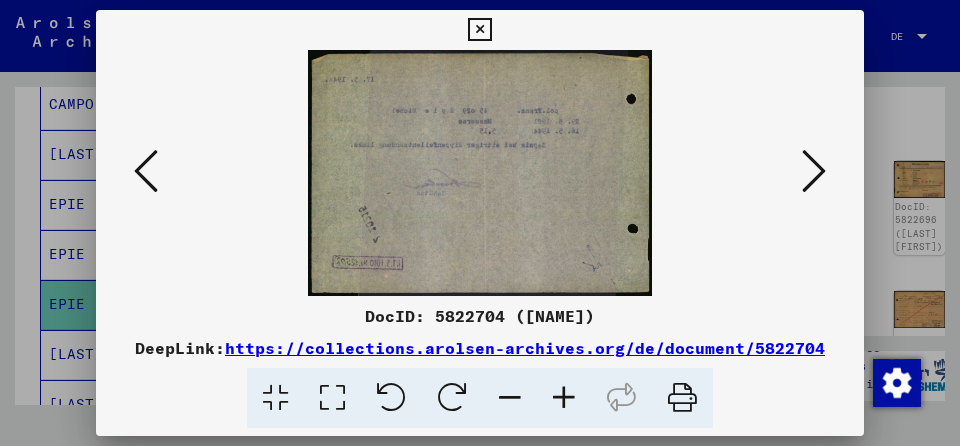 click at bounding box center (814, 171) 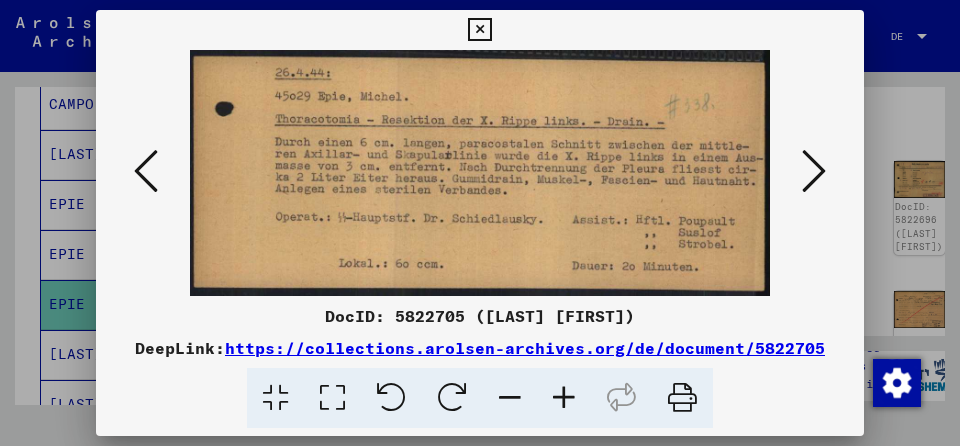 click at bounding box center [814, 171] 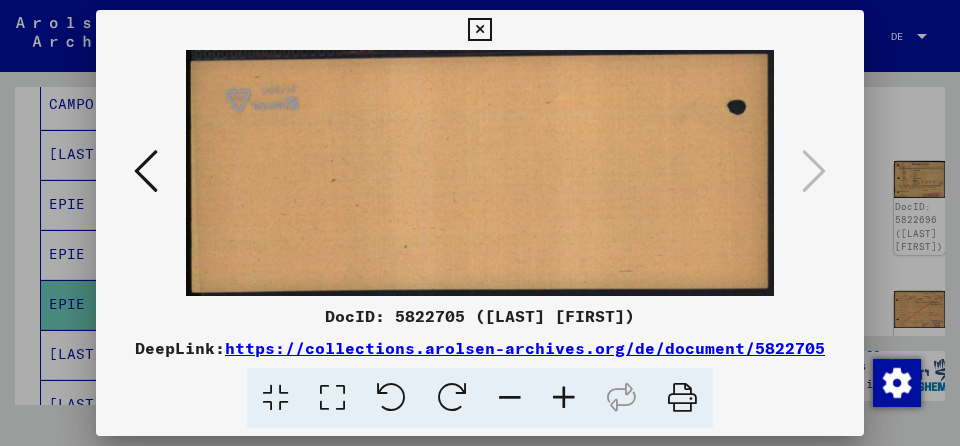 click at bounding box center (146, 171) 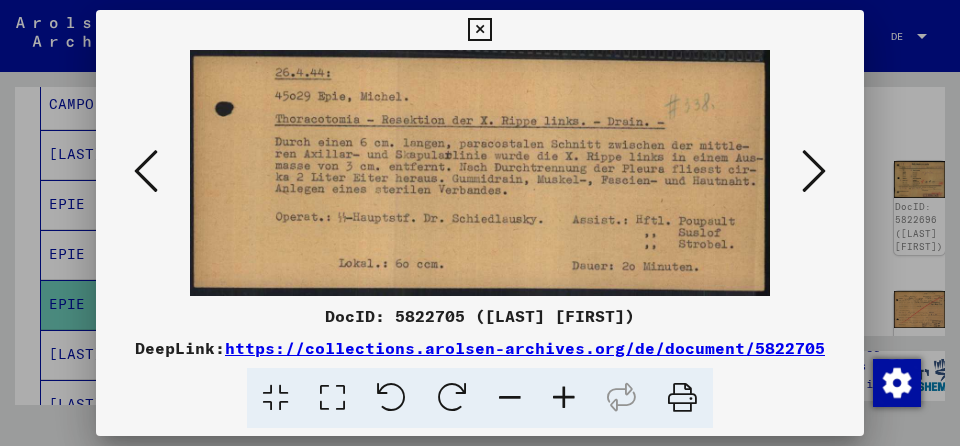 click at bounding box center [146, 171] 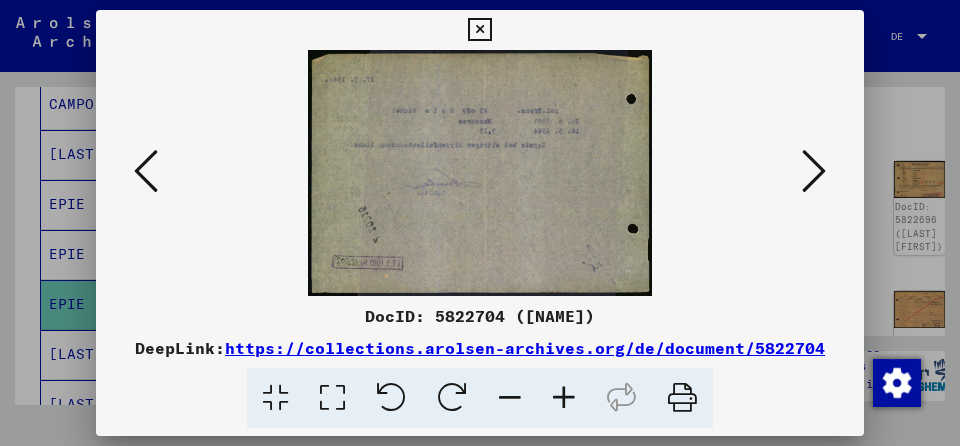click at bounding box center (146, 171) 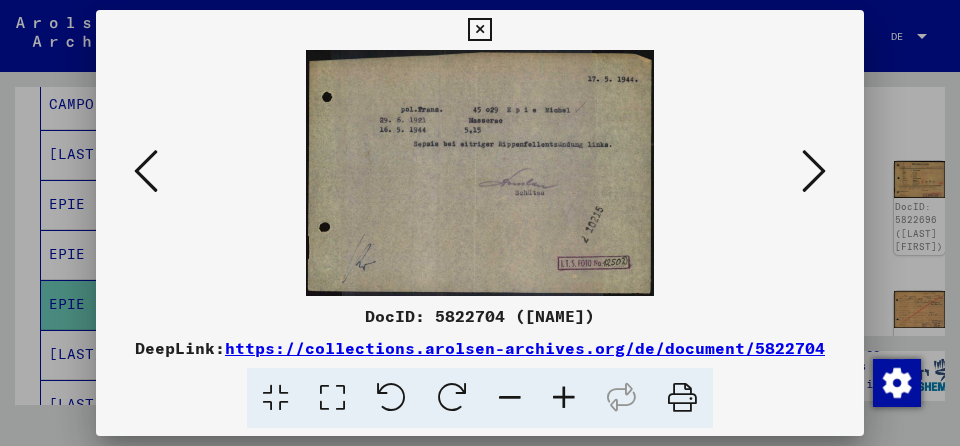 click at bounding box center (146, 171) 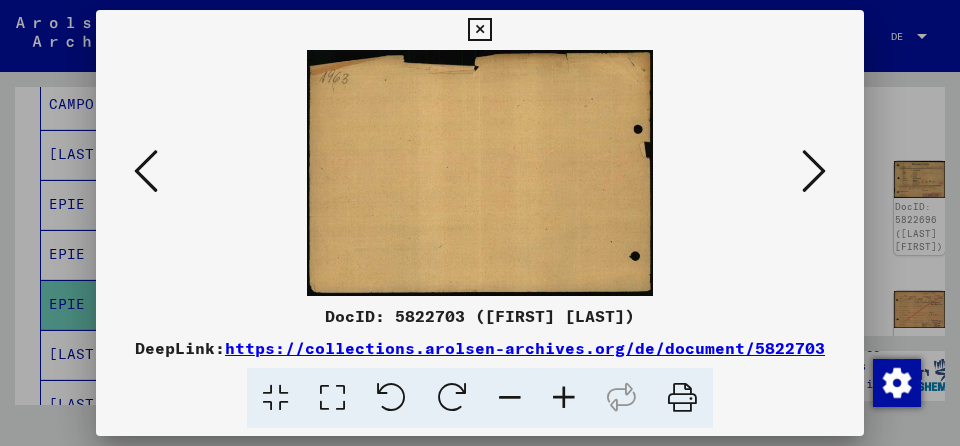 click at bounding box center (146, 171) 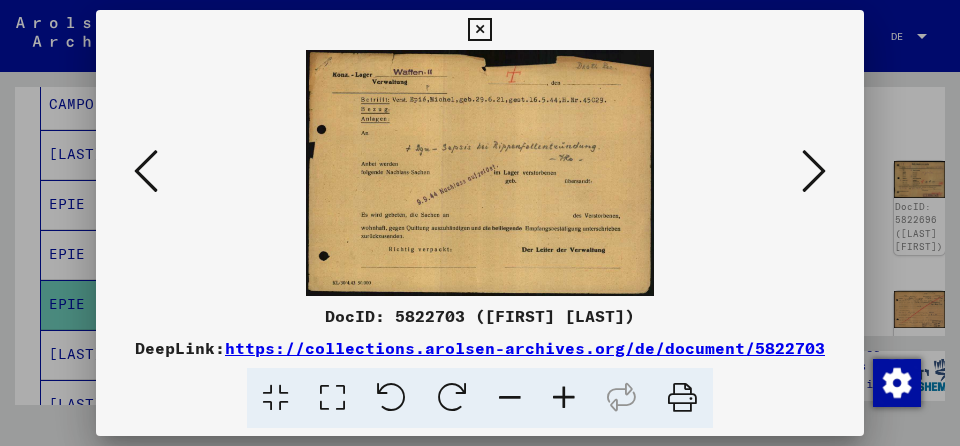 click at bounding box center [146, 171] 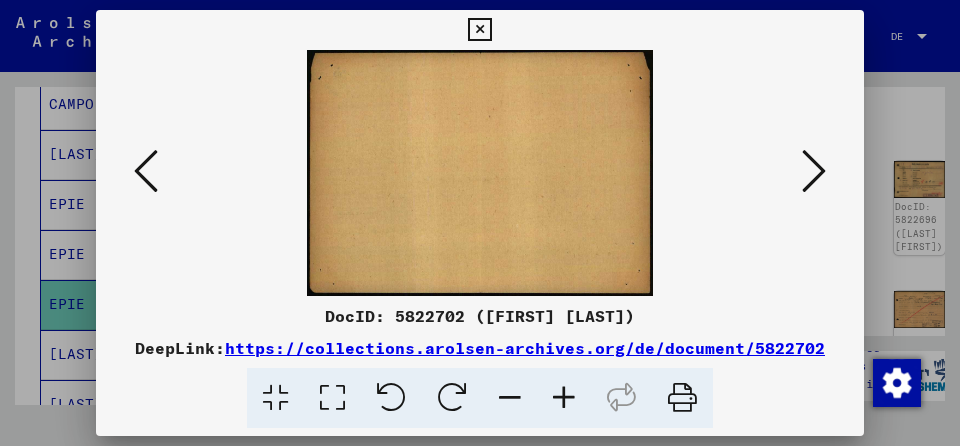 click at bounding box center [146, 171] 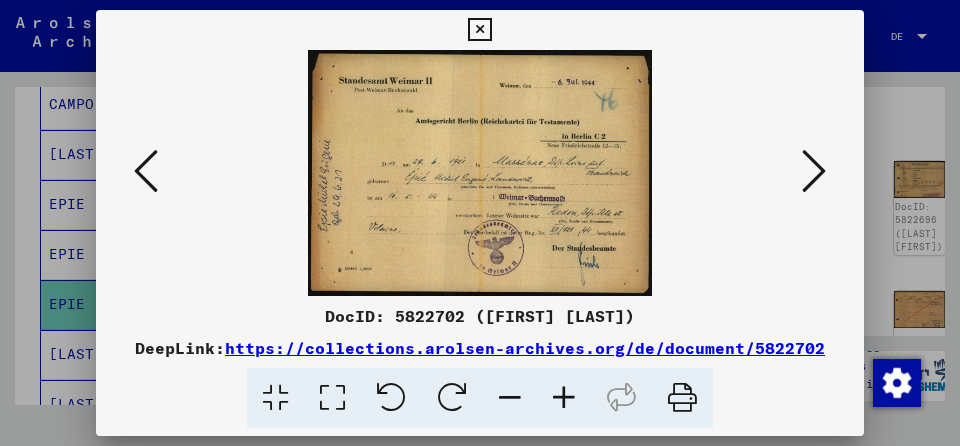 click at bounding box center (146, 171) 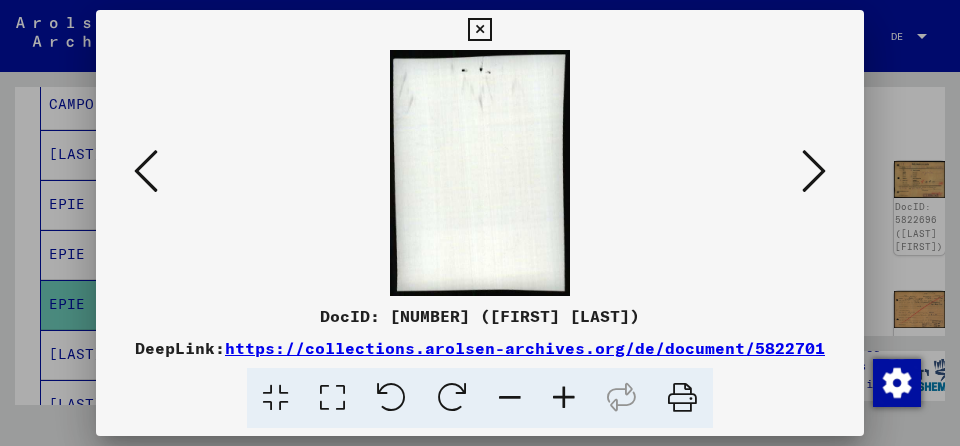 click at bounding box center (146, 171) 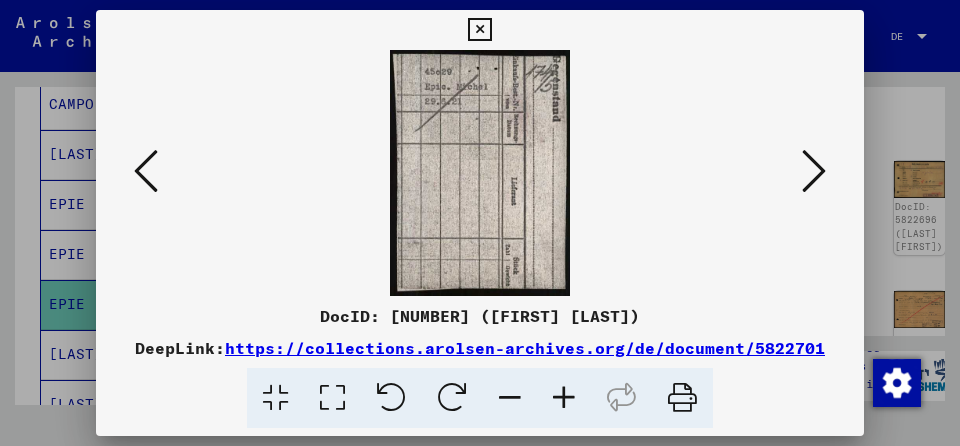 click at bounding box center (146, 171) 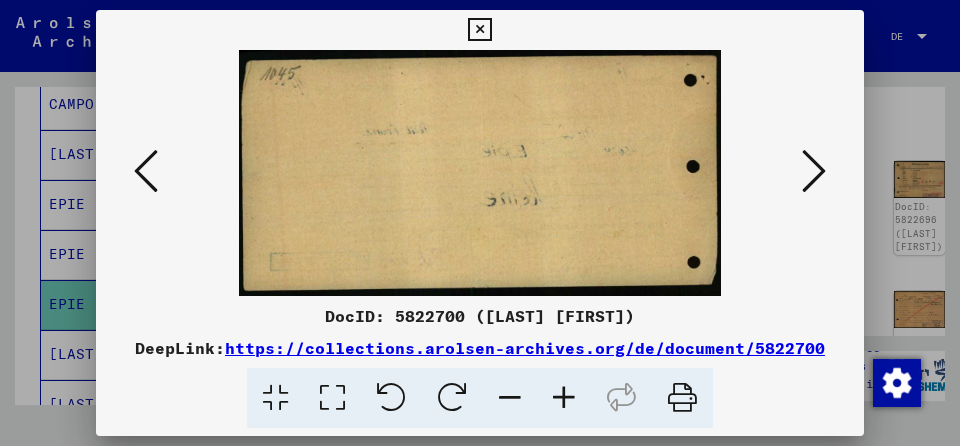 click at bounding box center (146, 171) 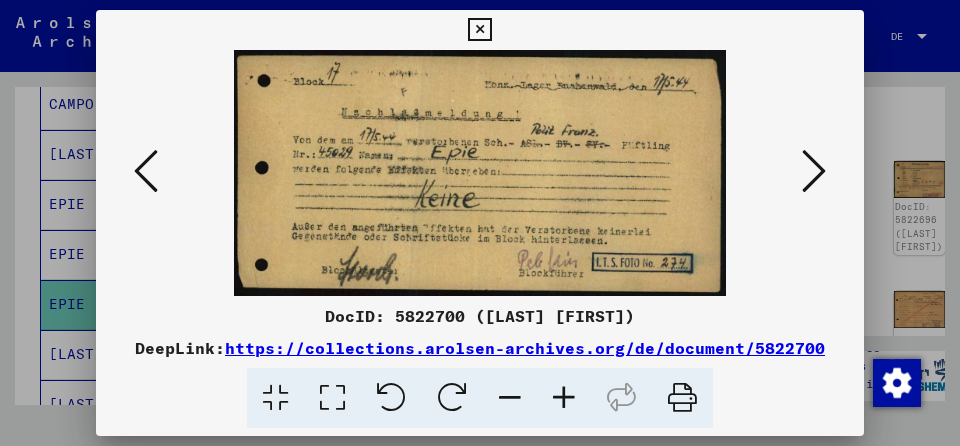 click at bounding box center (146, 171) 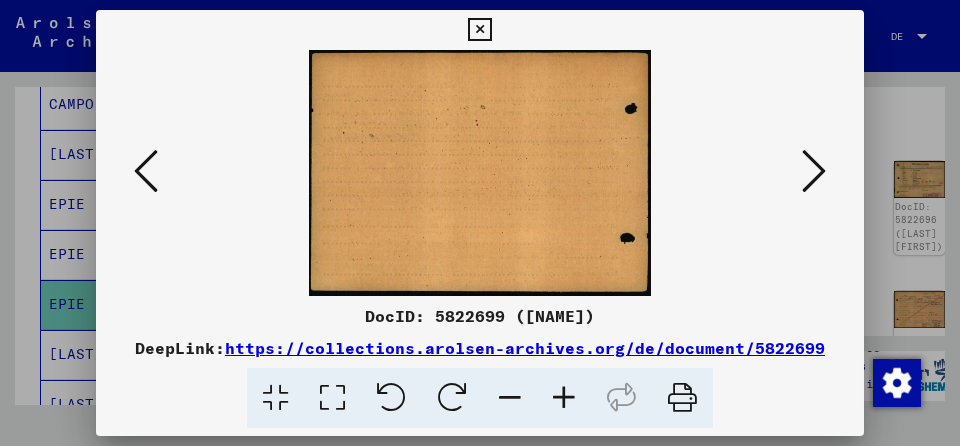 click at bounding box center (146, 171) 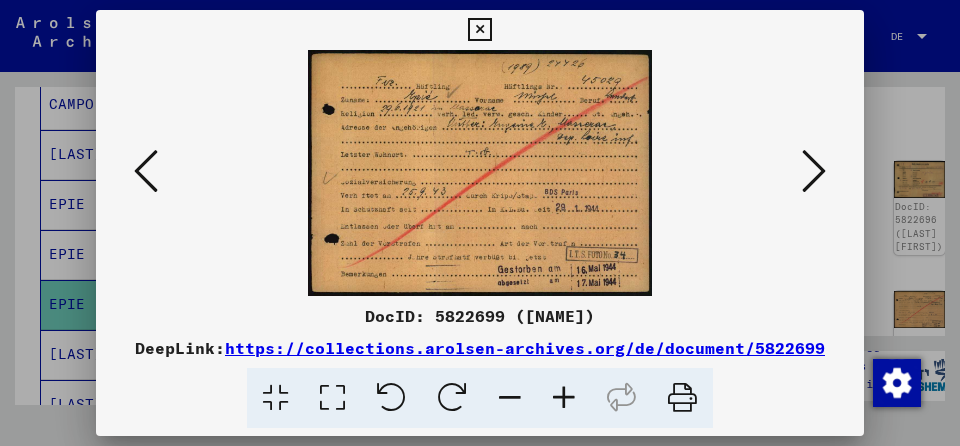 click at bounding box center [146, 171] 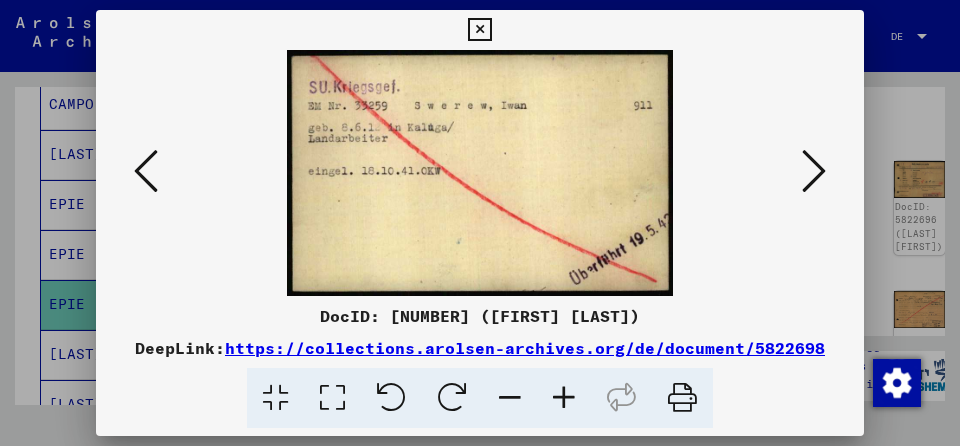 click at bounding box center [146, 171] 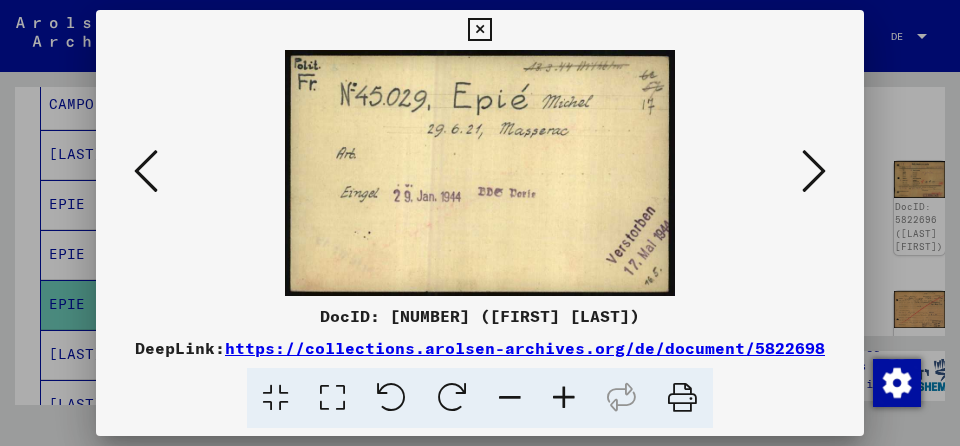 click at bounding box center [146, 171] 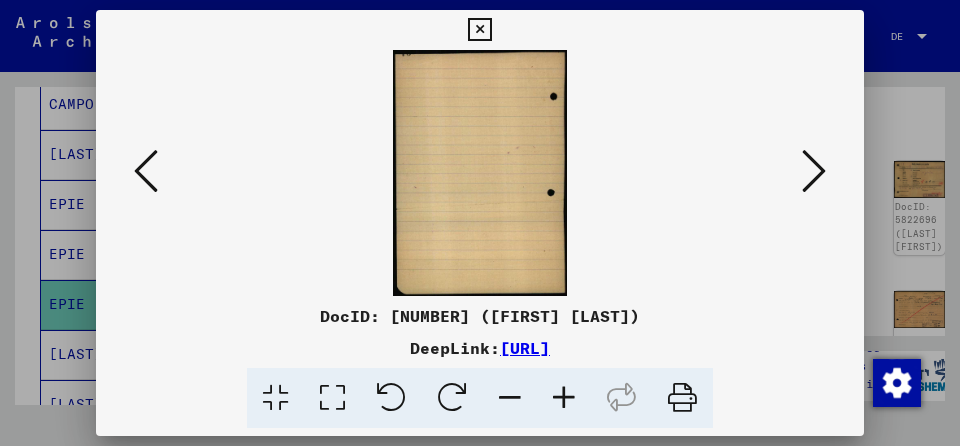 click at bounding box center [146, 171] 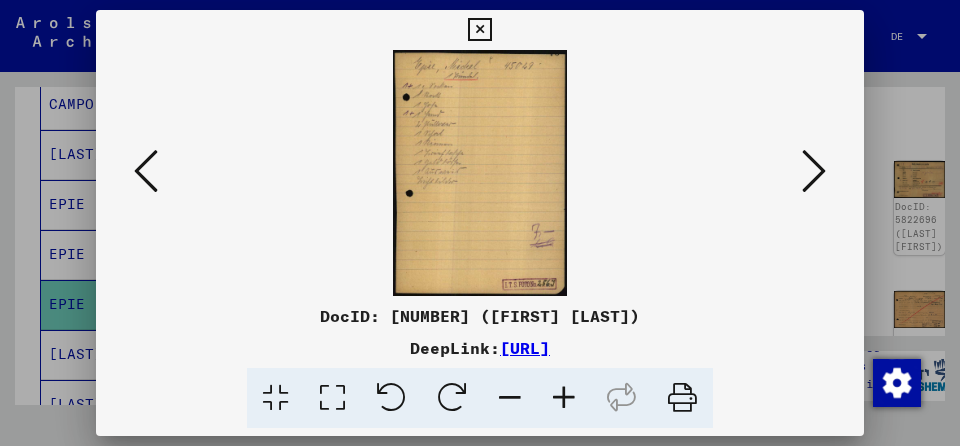 click at bounding box center [146, 171] 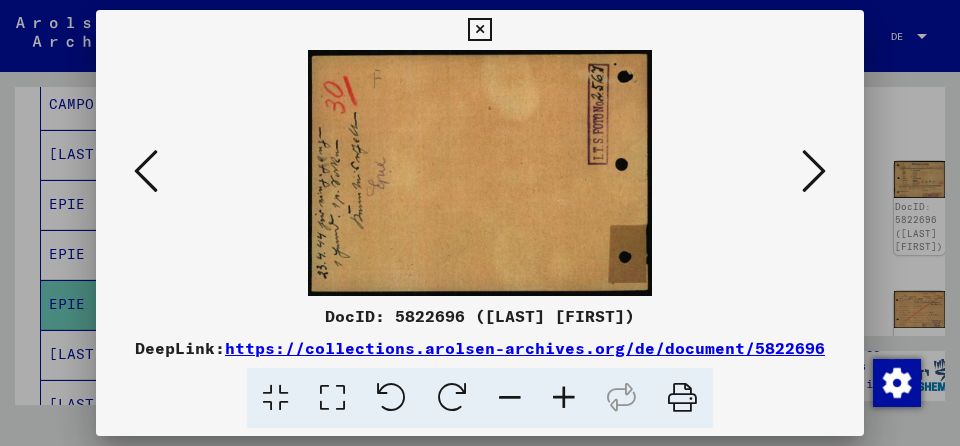 click at bounding box center [146, 171] 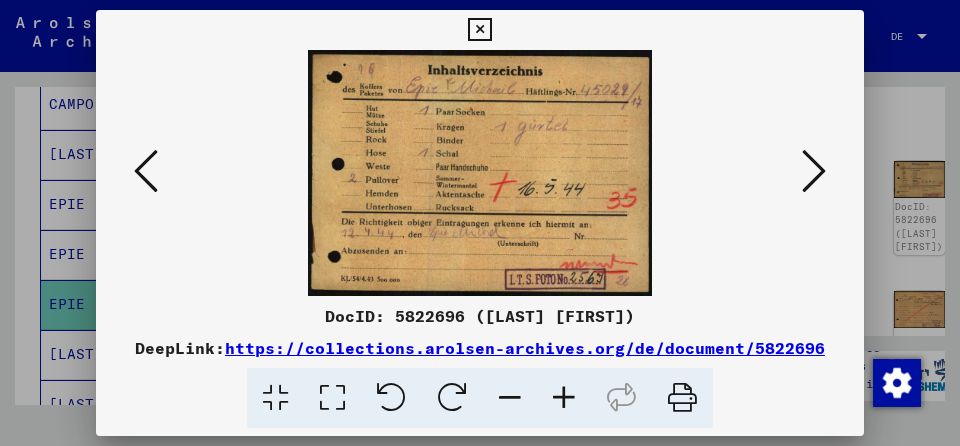 click at bounding box center [146, 171] 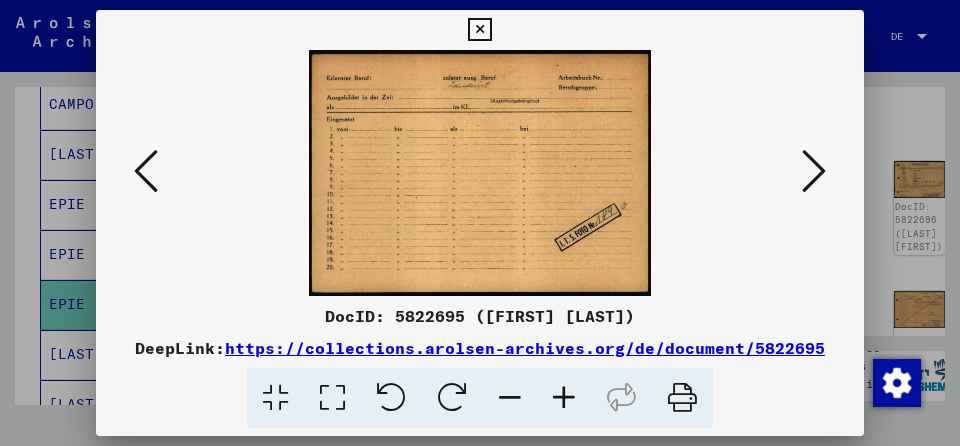 click at bounding box center (146, 171) 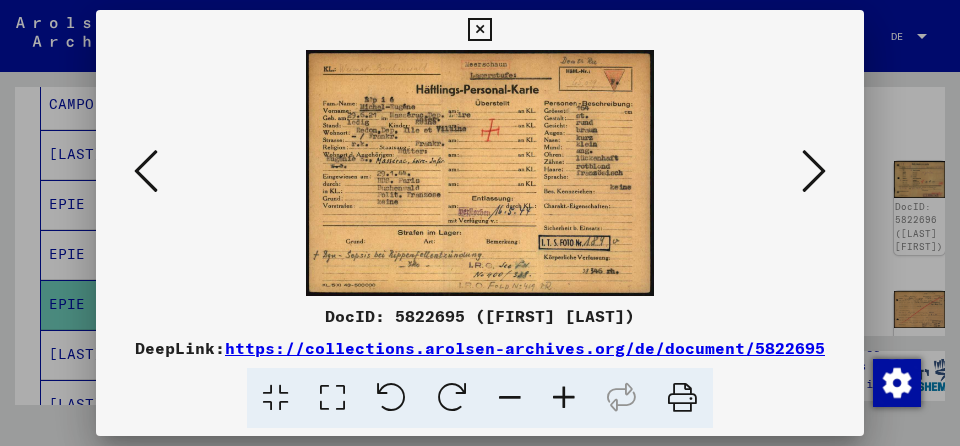 click at bounding box center (479, 30) 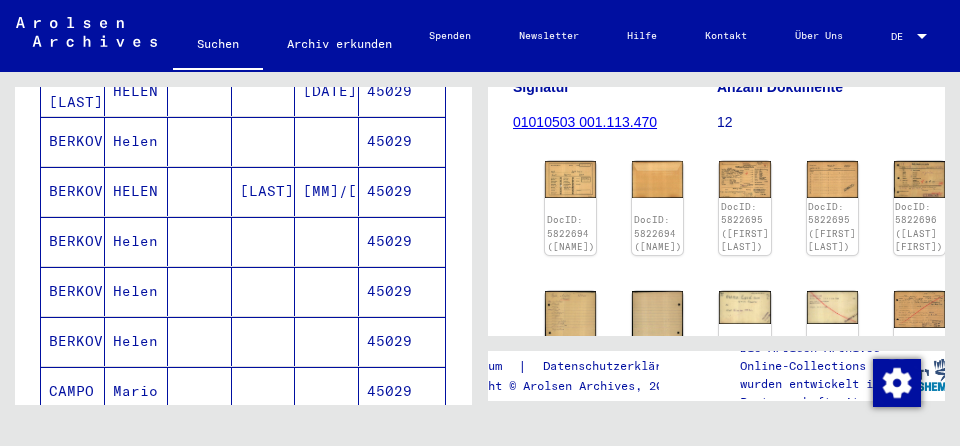 scroll, scrollTop: 0, scrollLeft: 0, axis: both 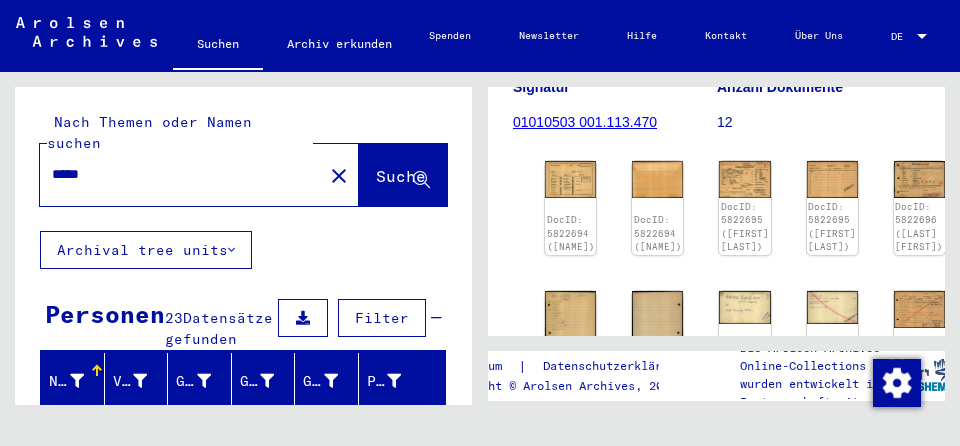 drag, startPoint x: 106, startPoint y: 153, endPoint x: 45, endPoint y: 156, distance: 61.073727 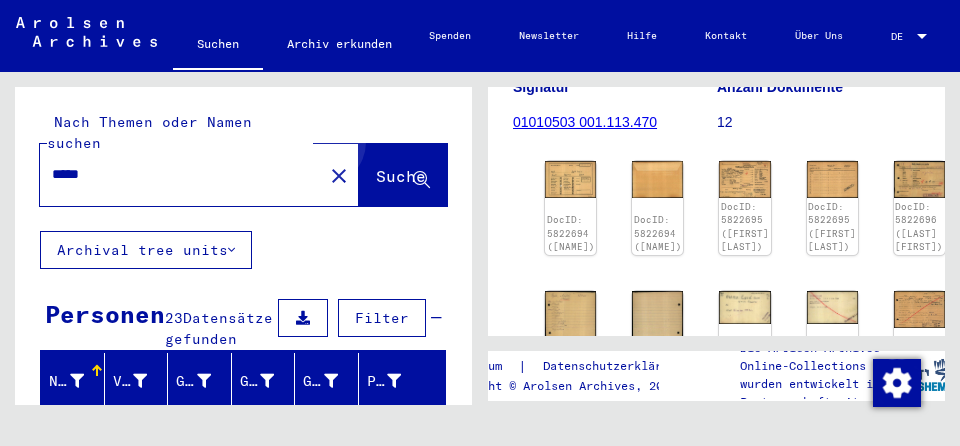 click on "Suche" 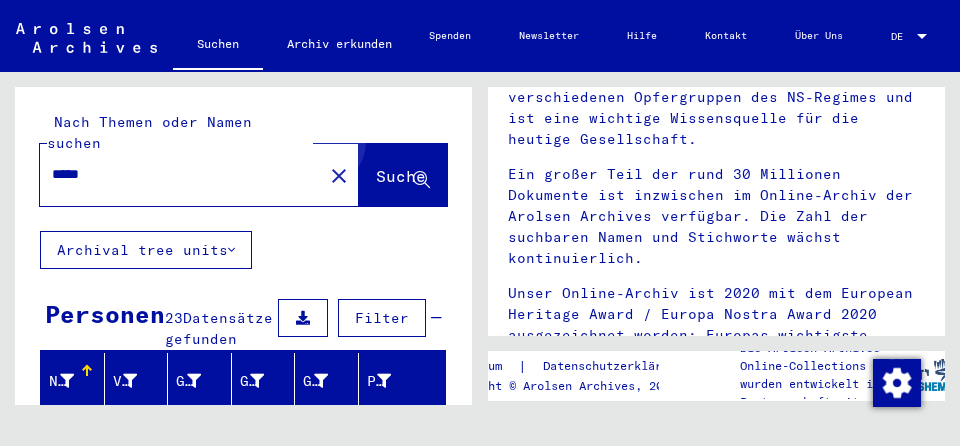 scroll, scrollTop: 0, scrollLeft: 0, axis: both 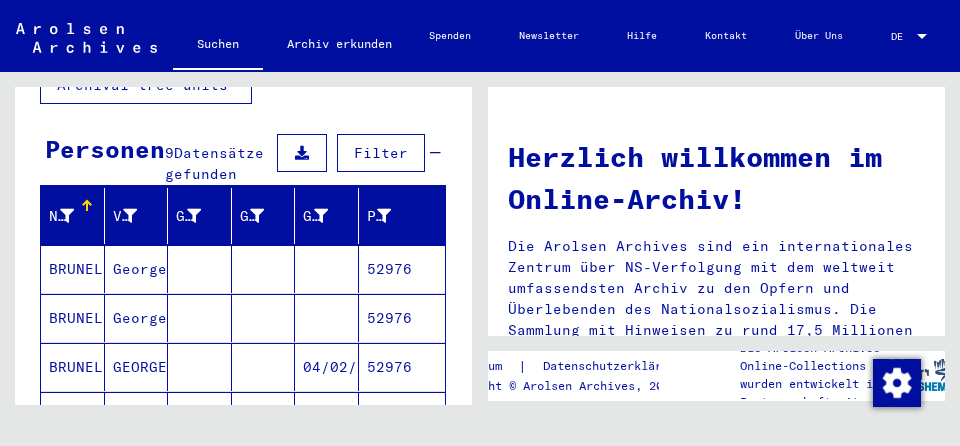 click on "BRUNEL" at bounding box center (73, 318) 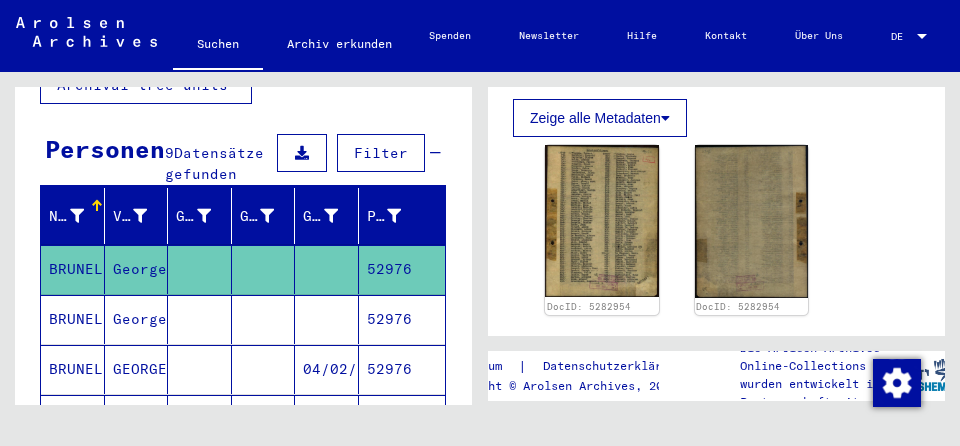 scroll, scrollTop: 606, scrollLeft: 0, axis: vertical 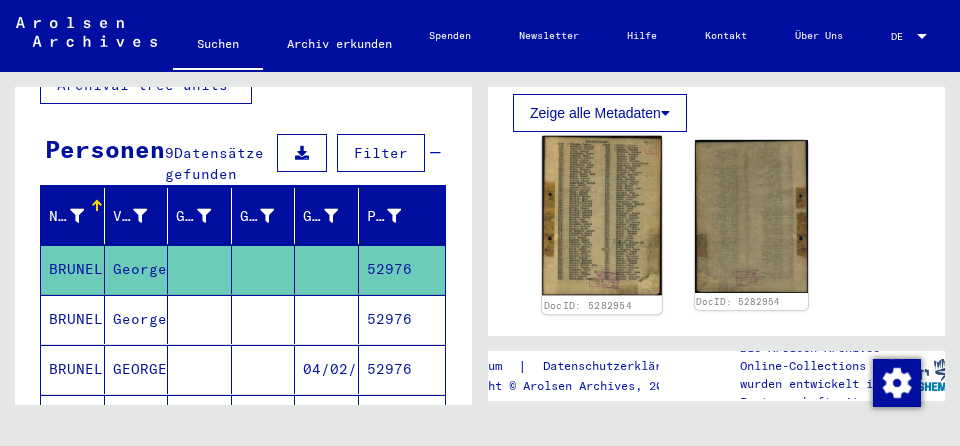 click 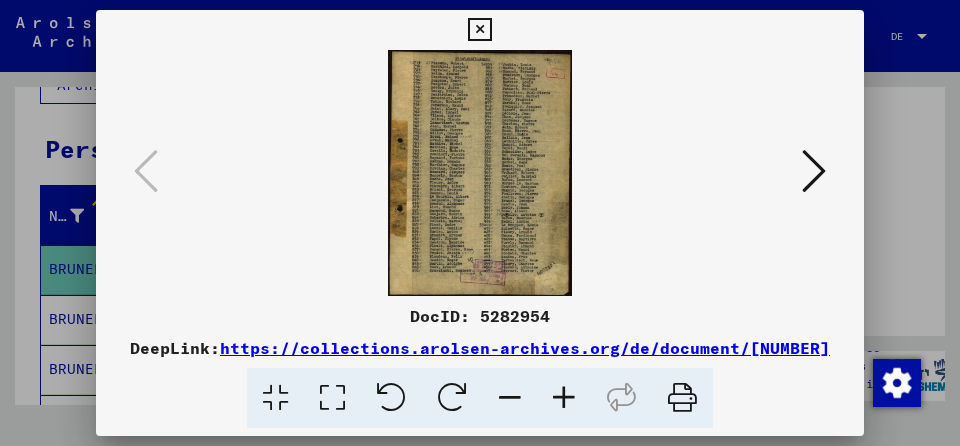 click at bounding box center [479, 30] 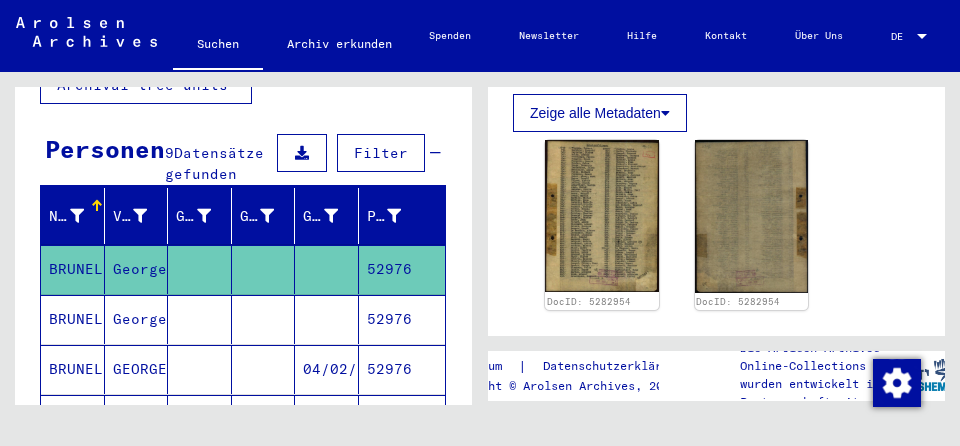 click on "Georges" at bounding box center (137, 369) 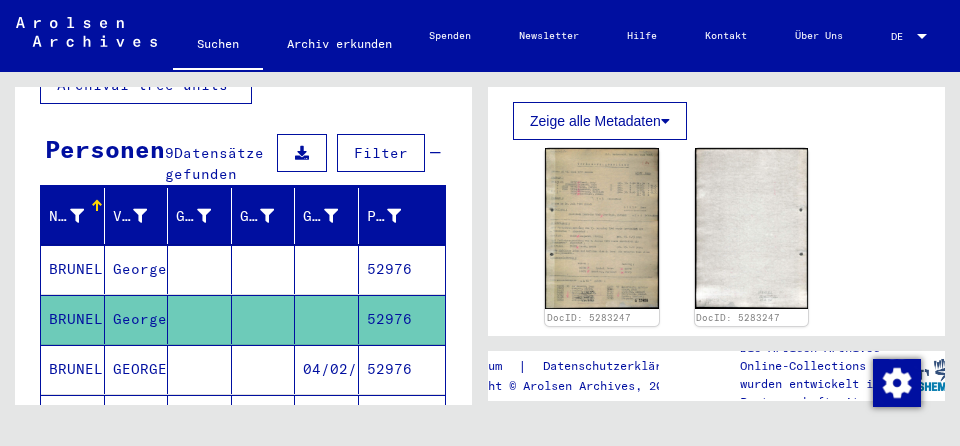 scroll, scrollTop: 649, scrollLeft: 0, axis: vertical 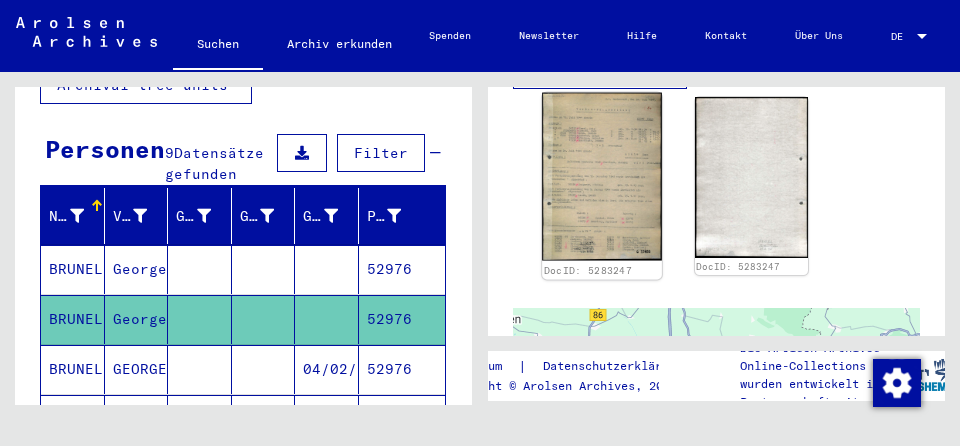 click 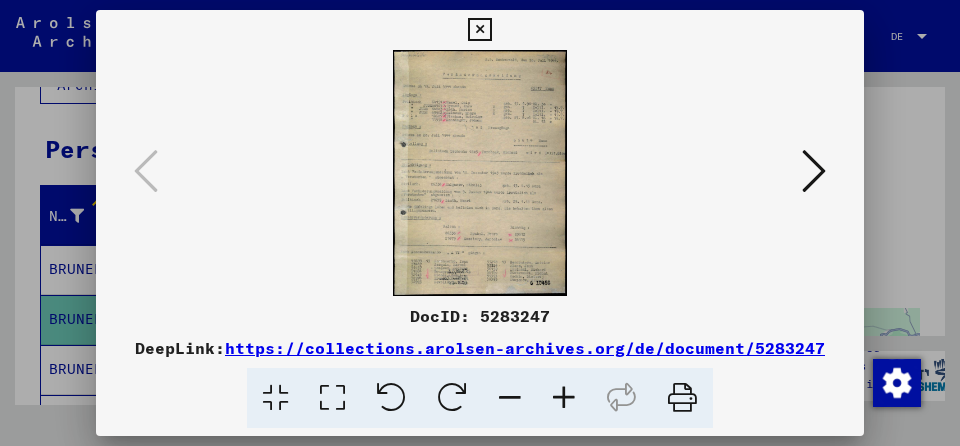 click at bounding box center [479, 30] 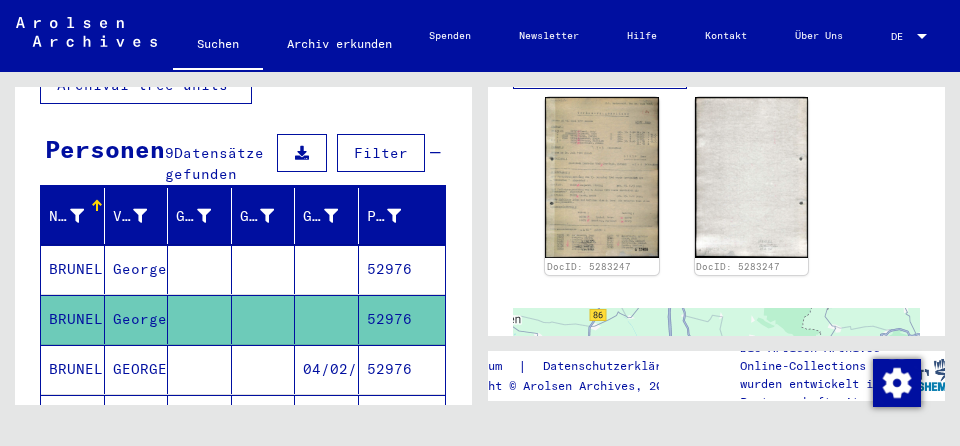 click on "GEORGES" at bounding box center (137, 419) 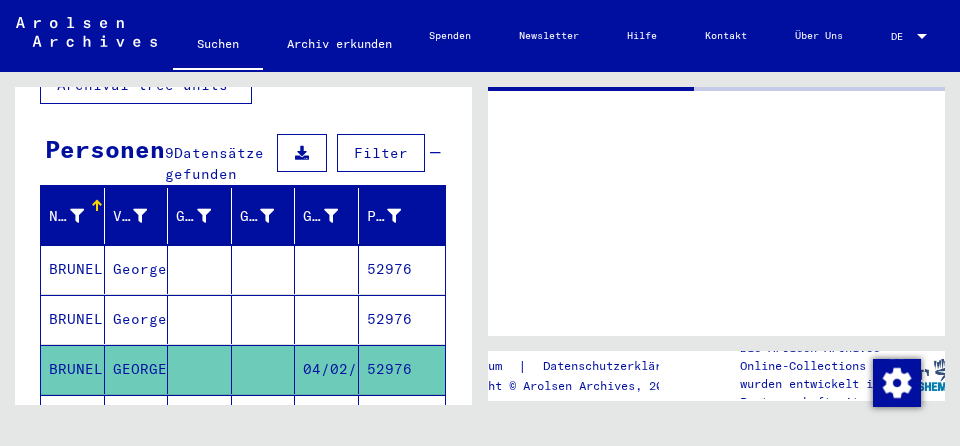 scroll, scrollTop: 0, scrollLeft: 0, axis: both 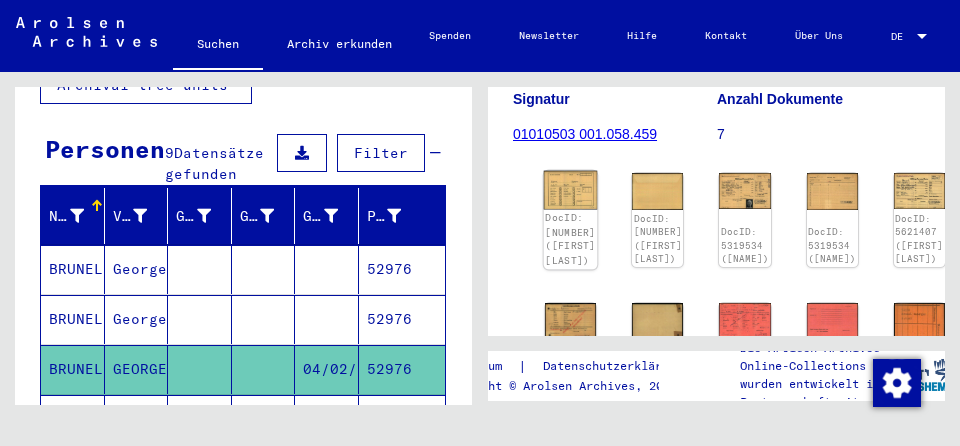 click 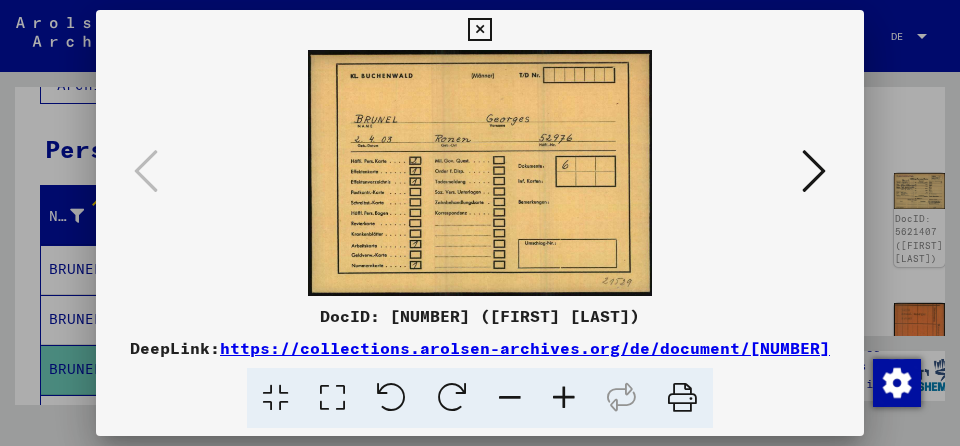 click at bounding box center [814, 171] 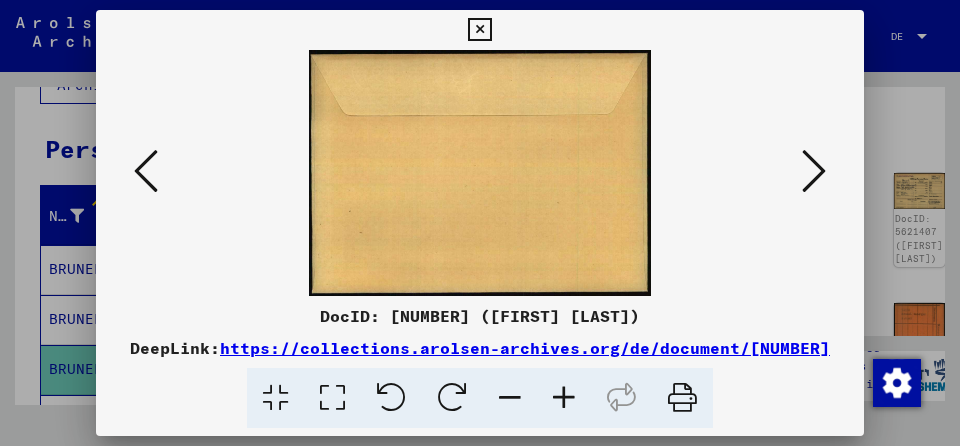 click at bounding box center (814, 171) 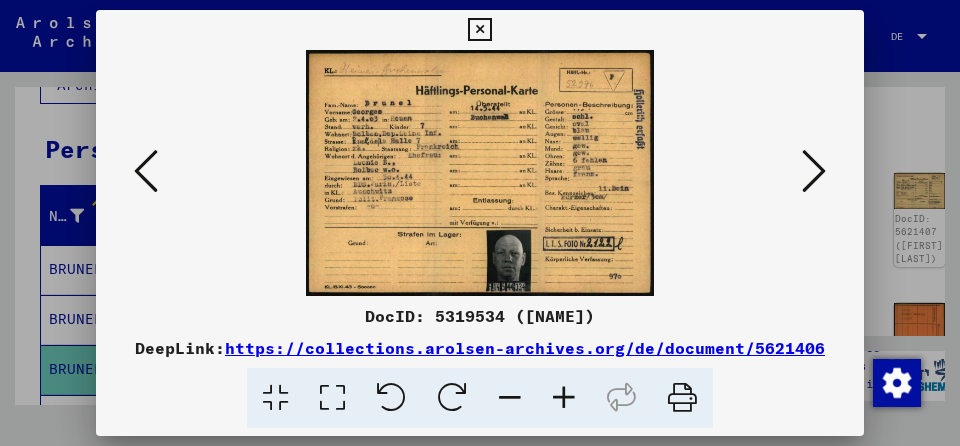 click at bounding box center [814, 171] 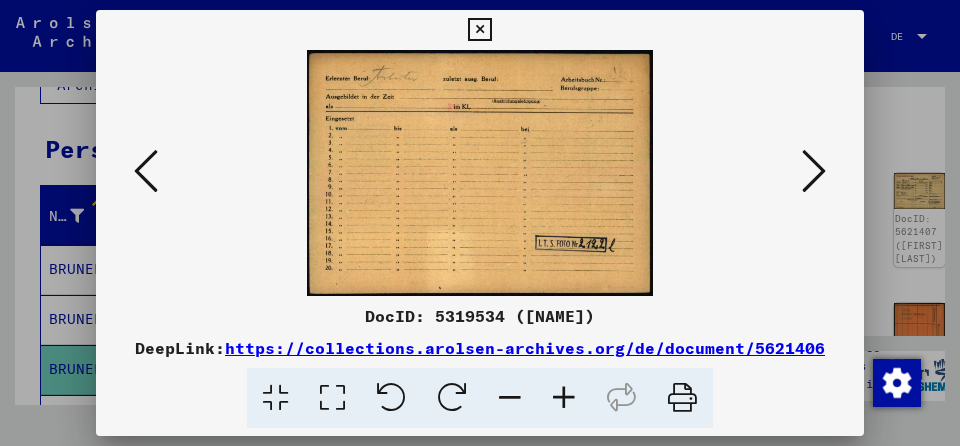 click at bounding box center (814, 171) 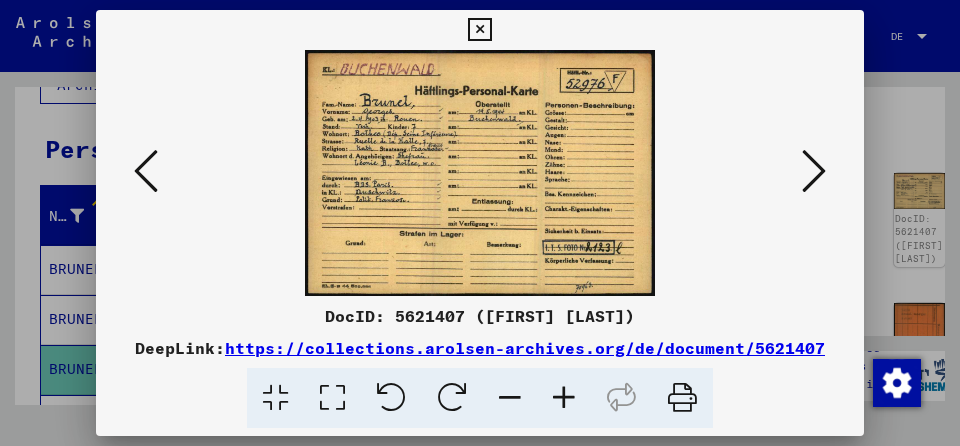 click at bounding box center (814, 171) 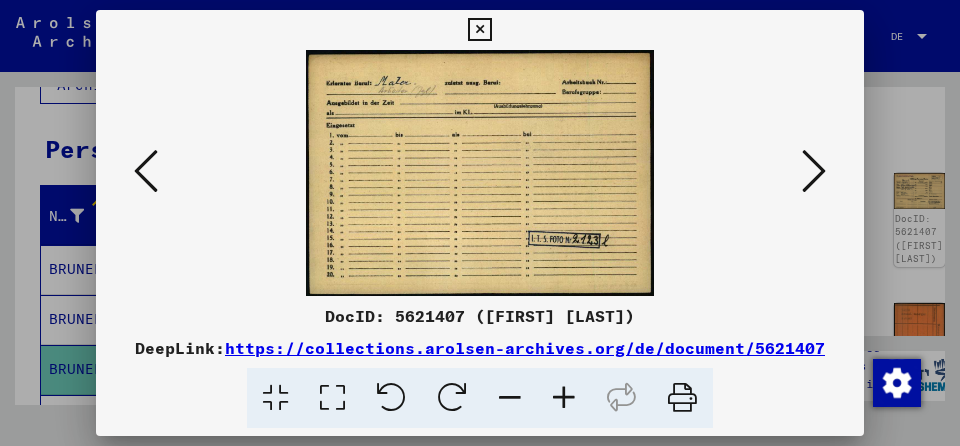 click at bounding box center [814, 171] 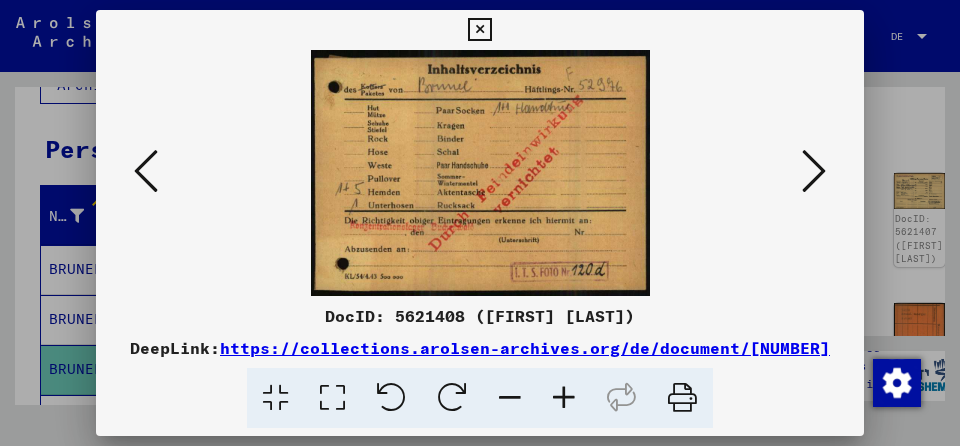 click at bounding box center (814, 171) 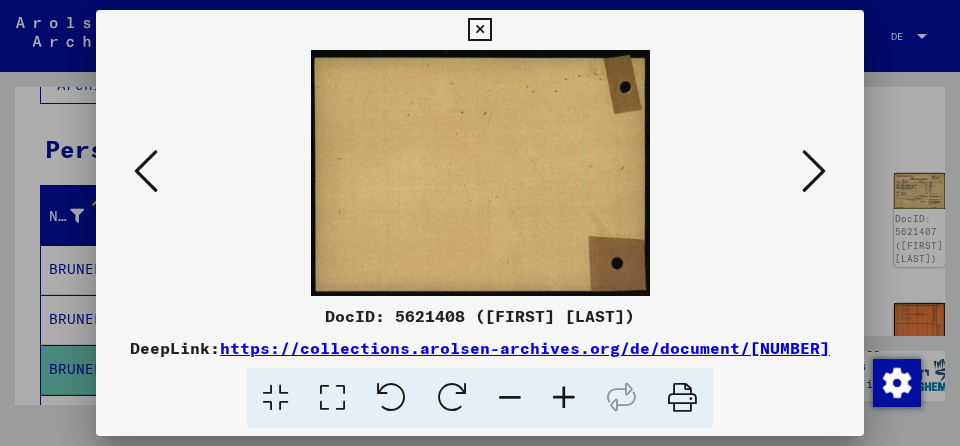 click at bounding box center [814, 171] 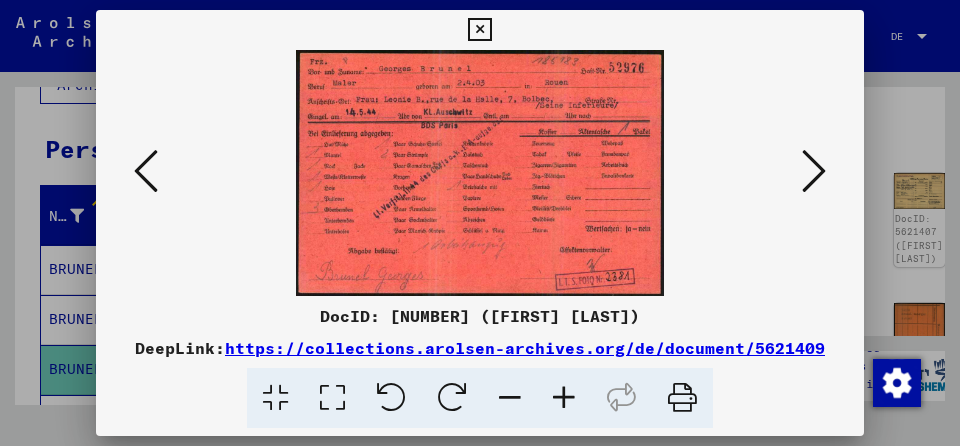 click at bounding box center (814, 171) 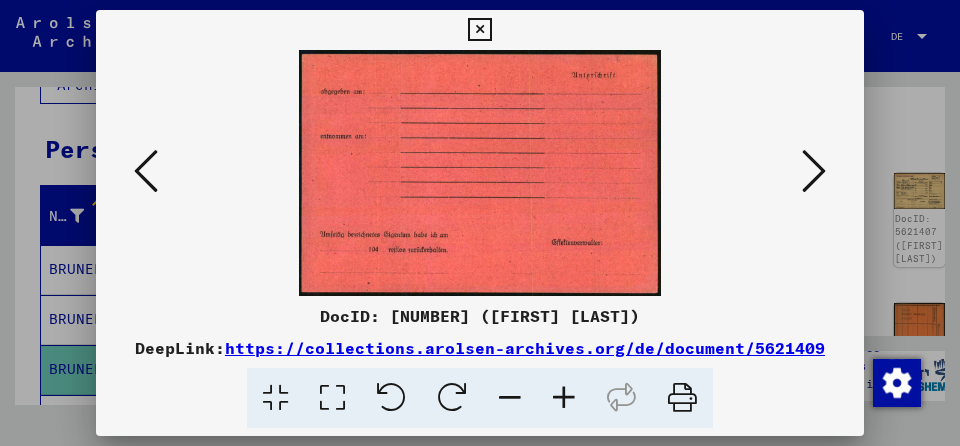 click at bounding box center [814, 171] 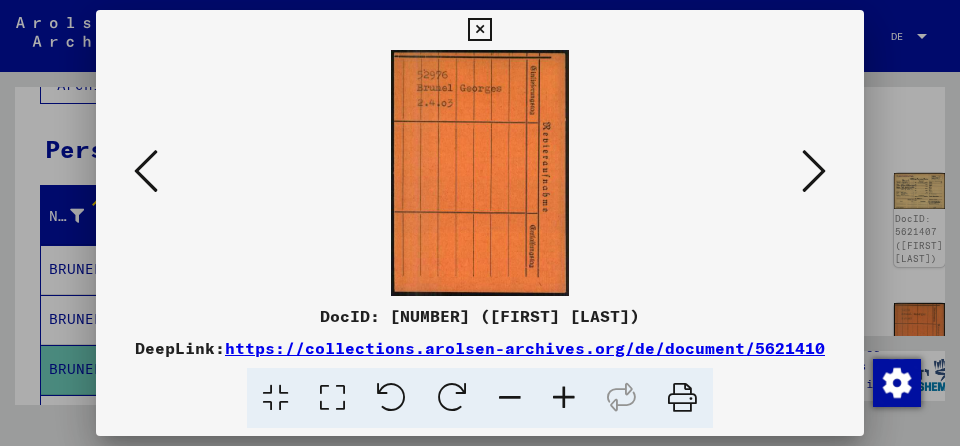 click at bounding box center (814, 171) 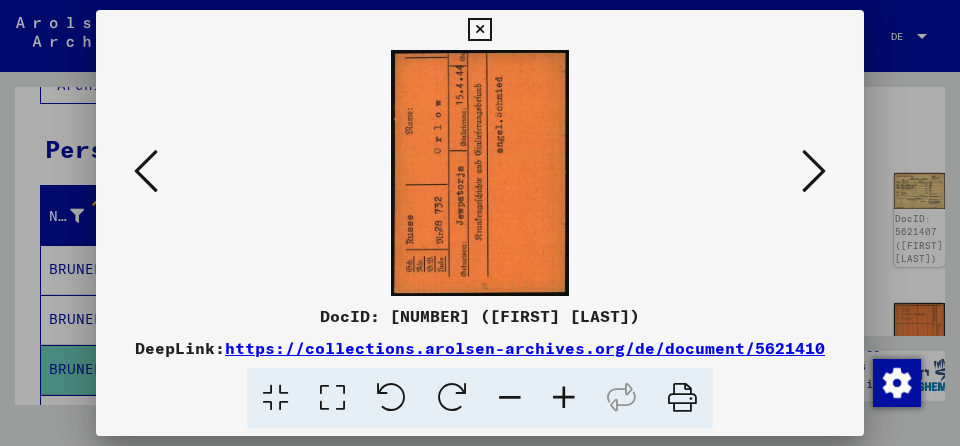 click at bounding box center [814, 171] 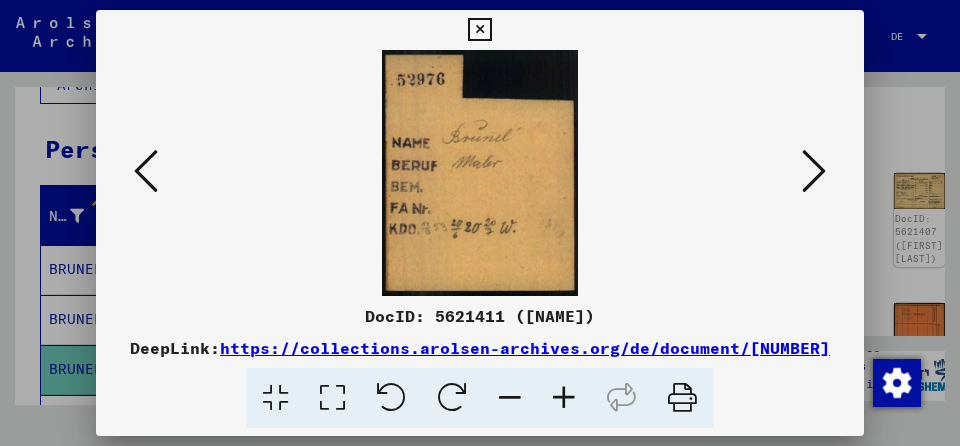 click at bounding box center [814, 171] 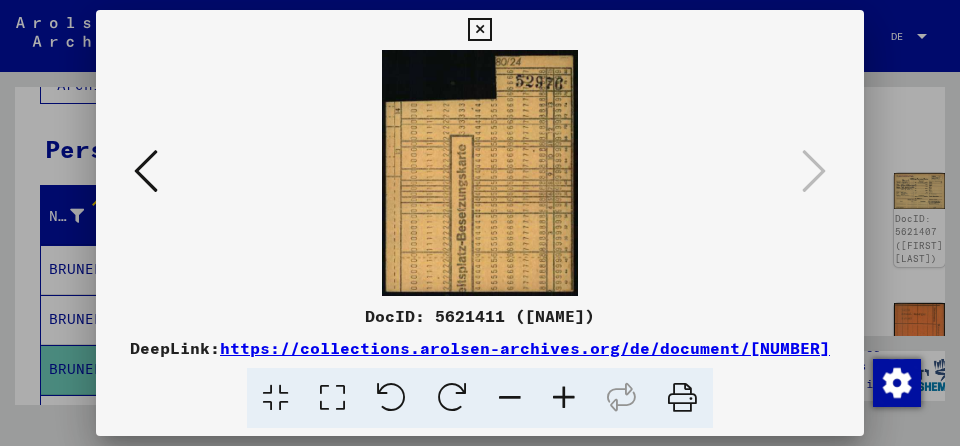 click at bounding box center (146, 172) 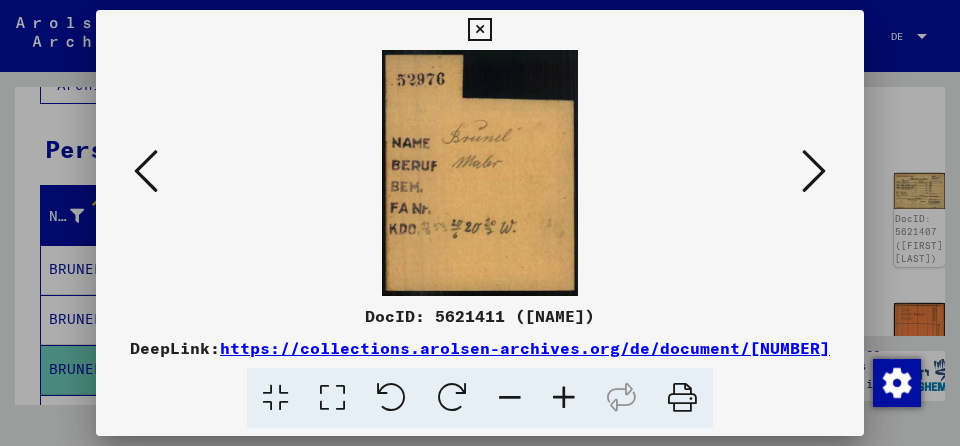 click at bounding box center [146, 171] 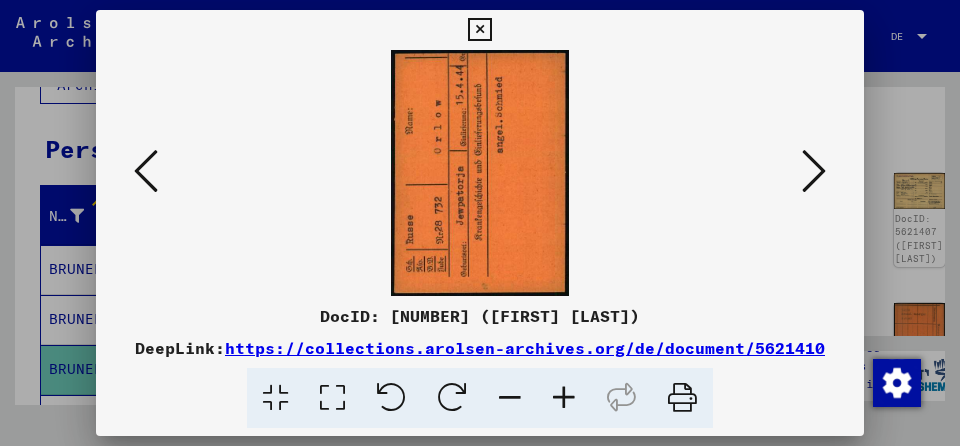 click at bounding box center [146, 171] 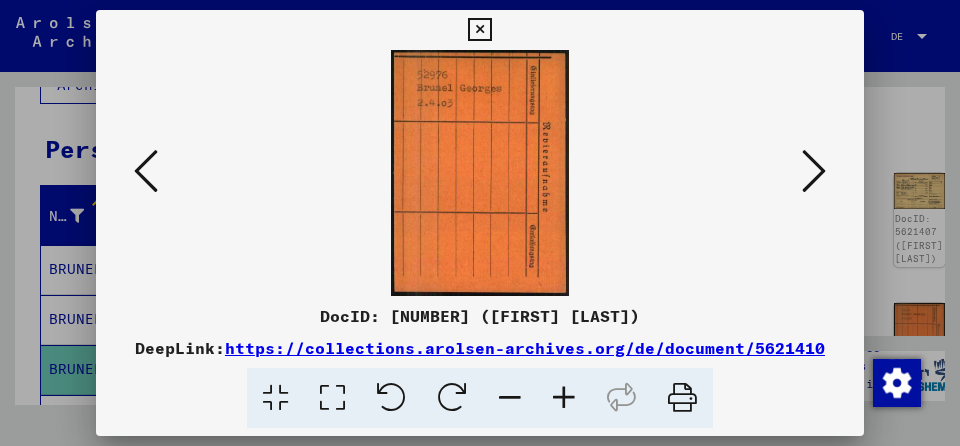 click at bounding box center (146, 171) 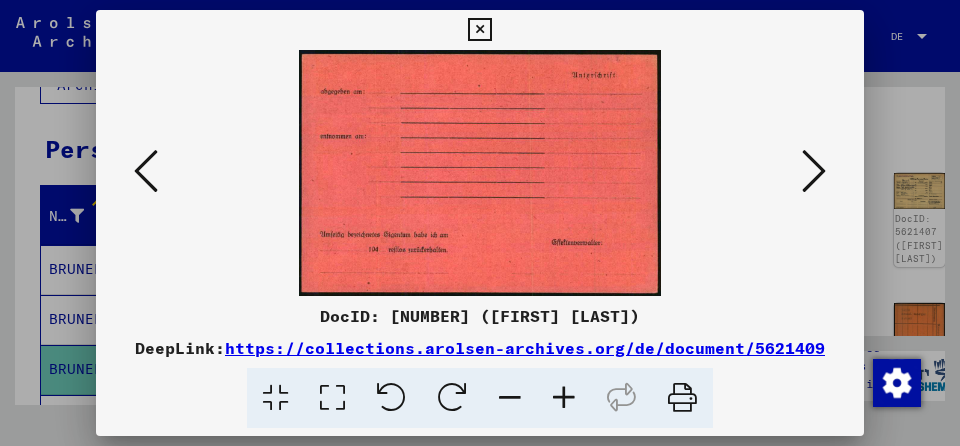 click at bounding box center [146, 171] 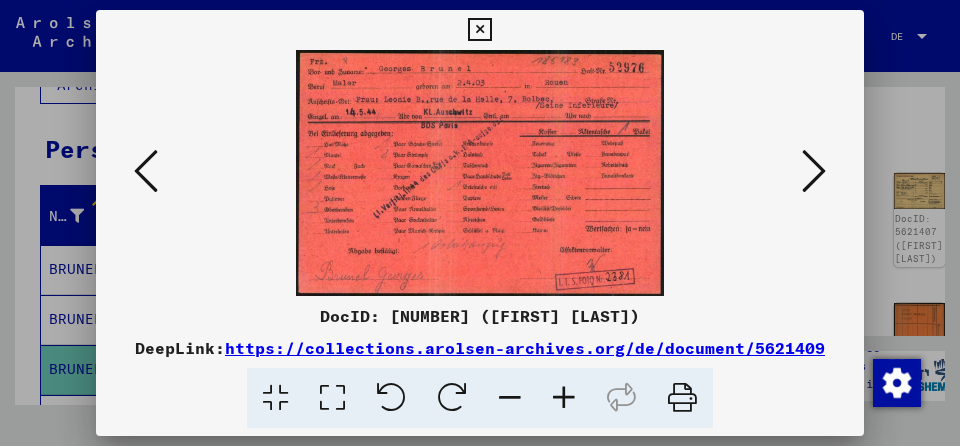 click at bounding box center (146, 171) 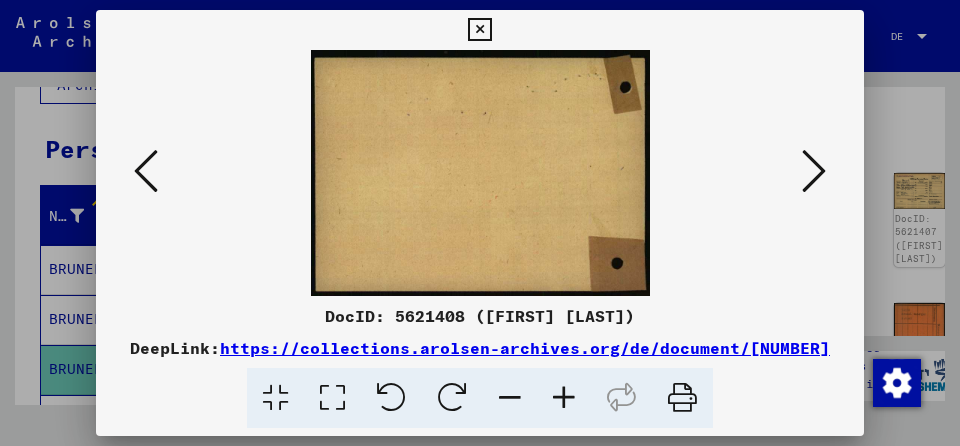 click at bounding box center [146, 171] 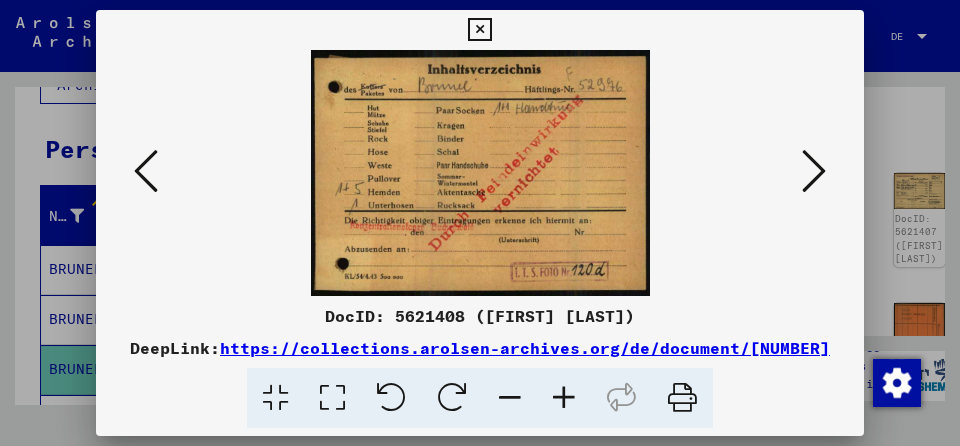 click at bounding box center [146, 171] 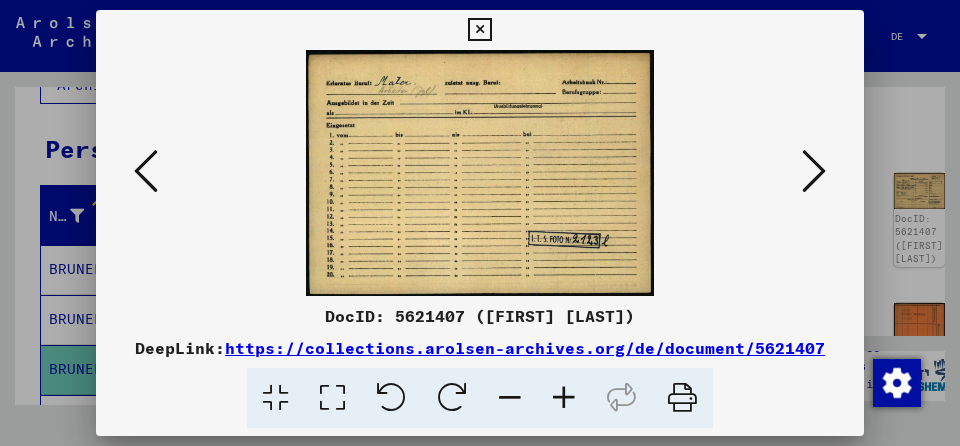 click at bounding box center [146, 171] 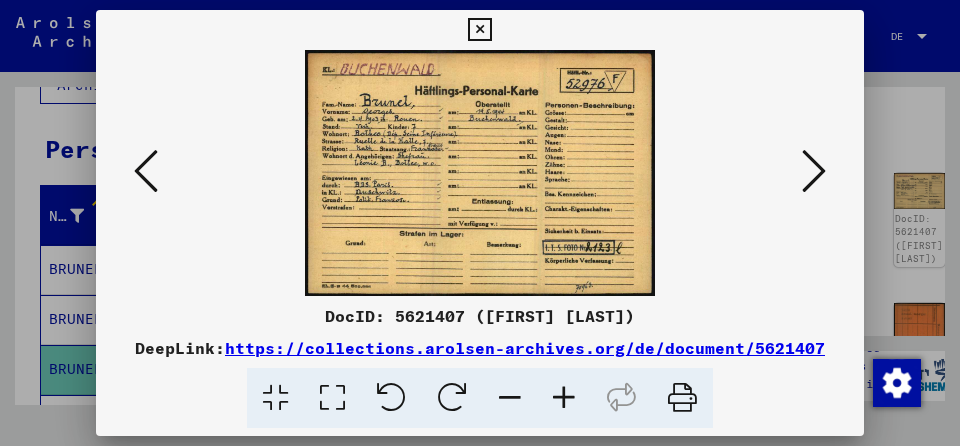 click at bounding box center (146, 171) 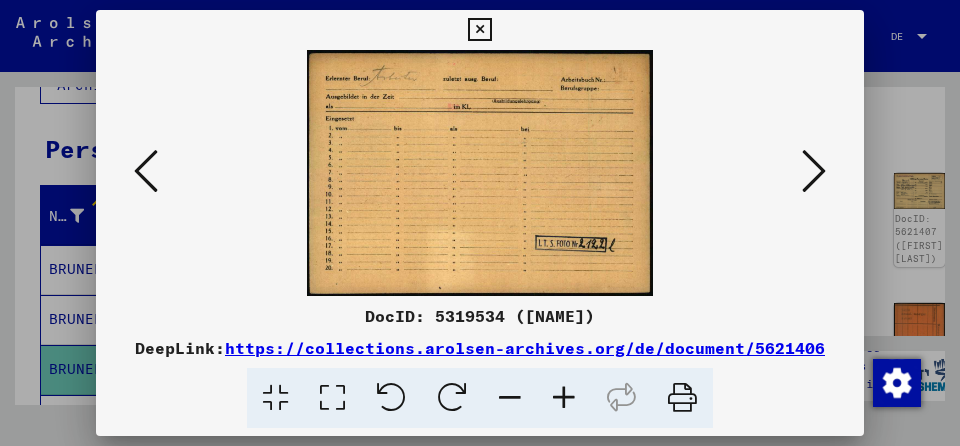 click at bounding box center (146, 171) 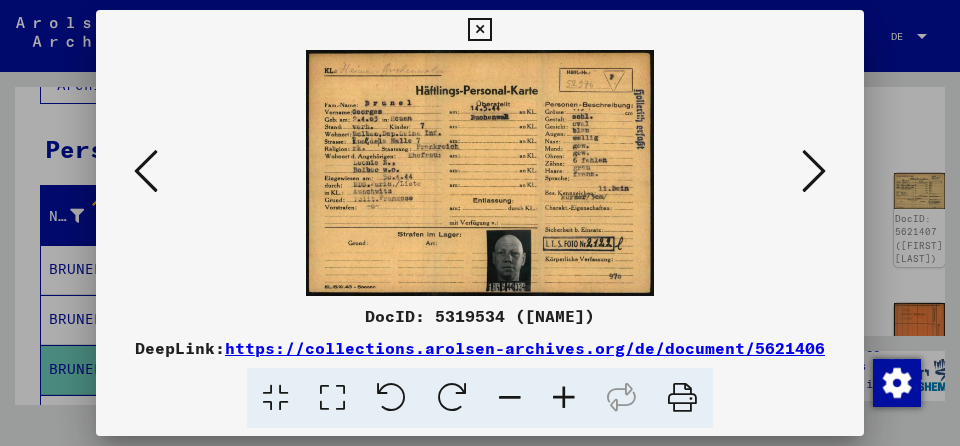click at bounding box center (814, 171) 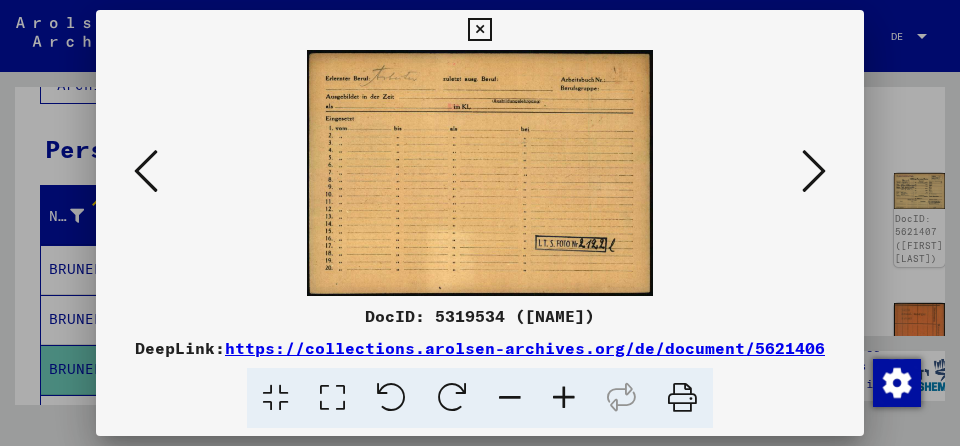 click at bounding box center [814, 171] 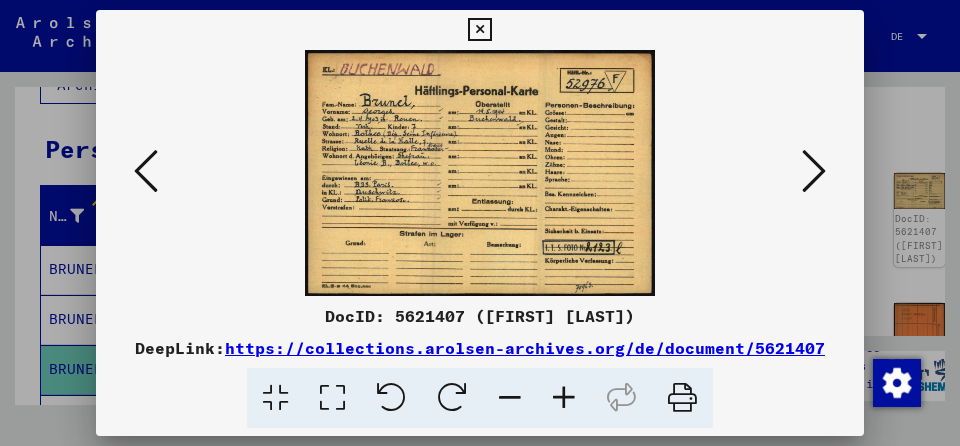 click at bounding box center [814, 171] 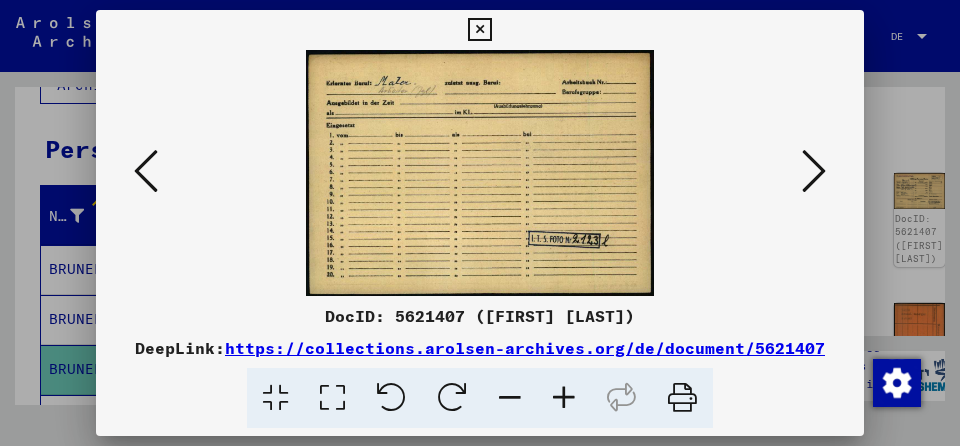 click at bounding box center [814, 171] 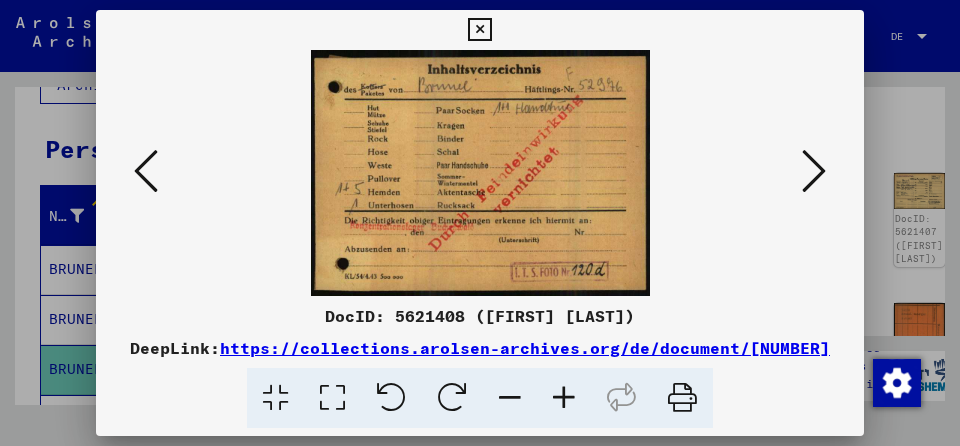 click at bounding box center [814, 171] 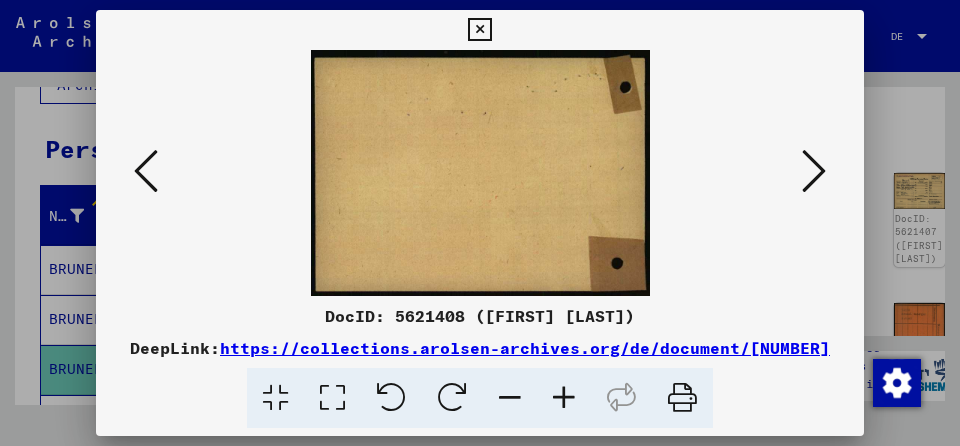click at bounding box center [814, 171] 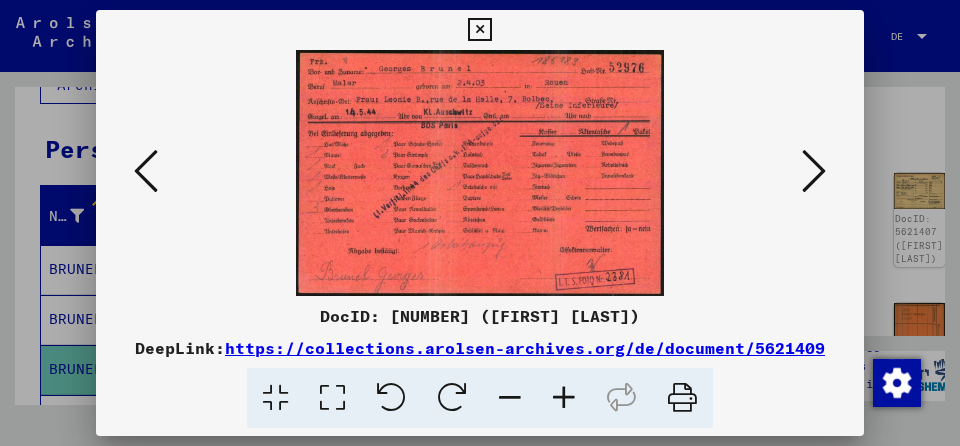 click at bounding box center (479, 30) 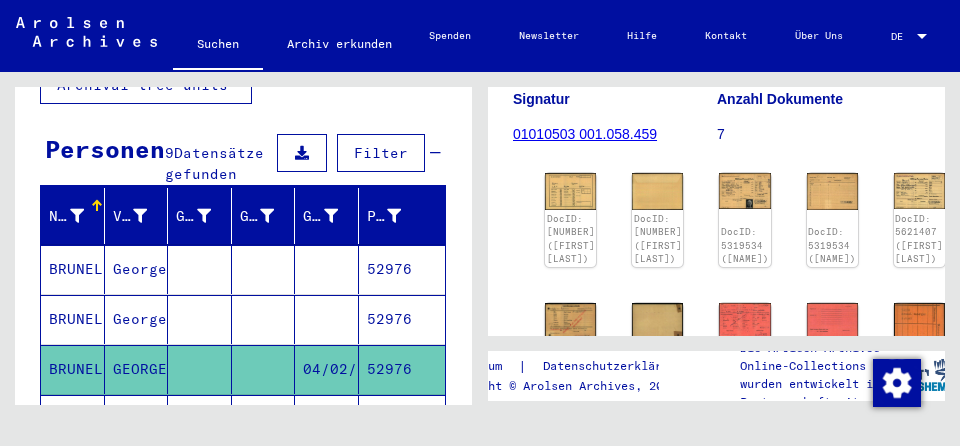 scroll, scrollTop: 0, scrollLeft: 0, axis: both 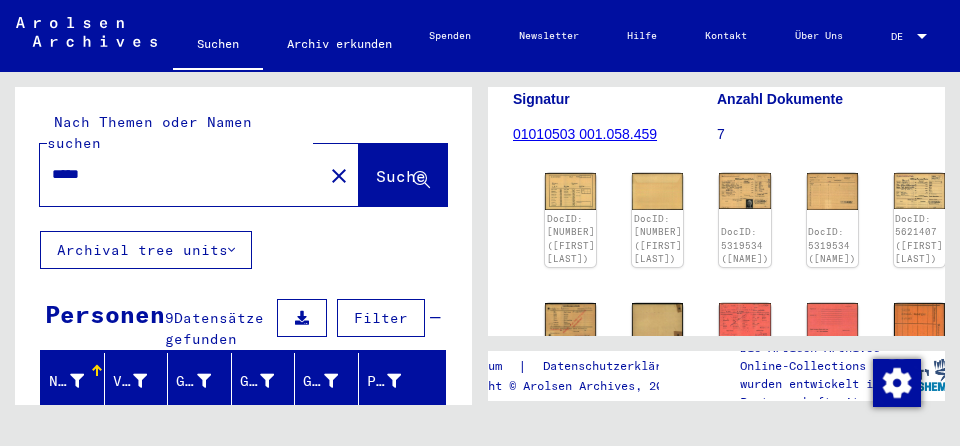 drag, startPoint x: 100, startPoint y: 154, endPoint x: 46, endPoint y: 154, distance: 54 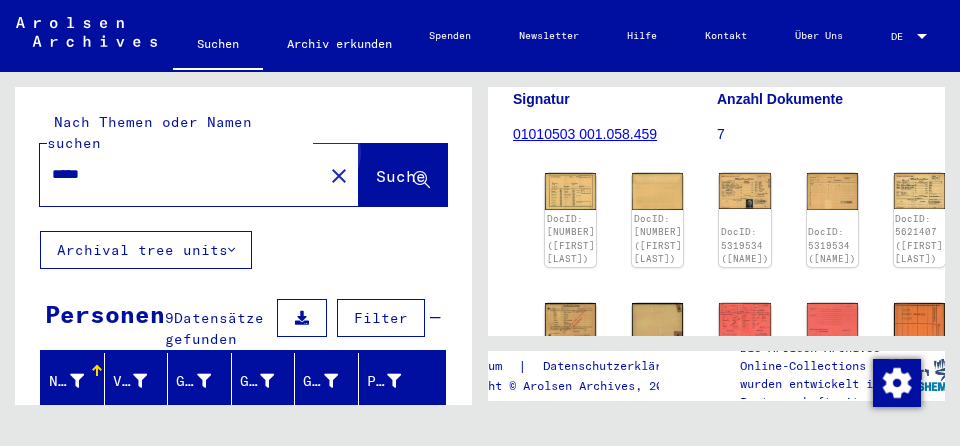 click on "Suche" 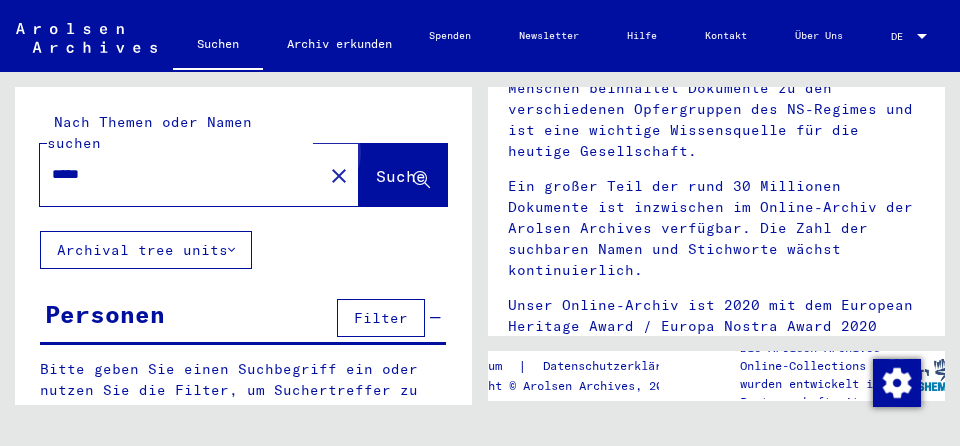 scroll, scrollTop: 0, scrollLeft: 0, axis: both 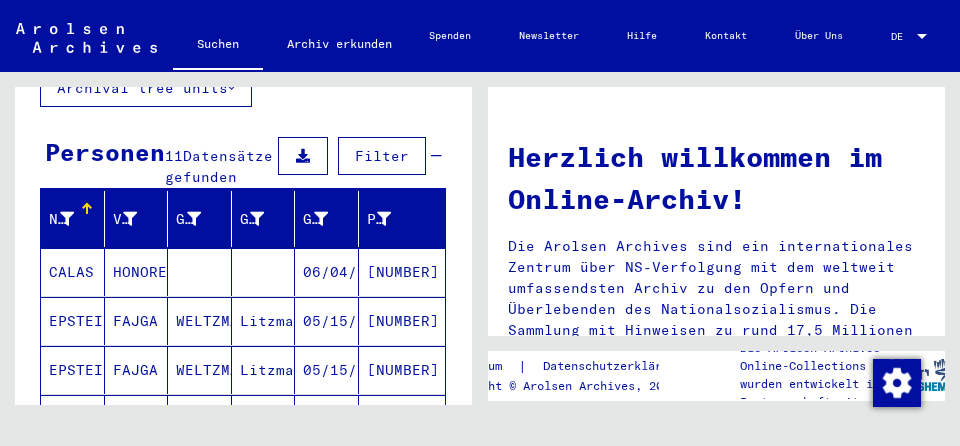 click on "HONORE" at bounding box center (137, 321) 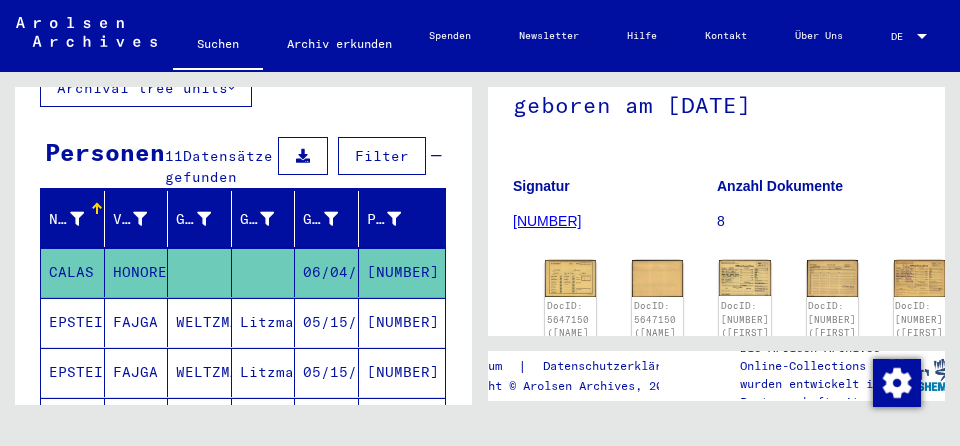 scroll, scrollTop: 253, scrollLeft: 0, axis: vertical 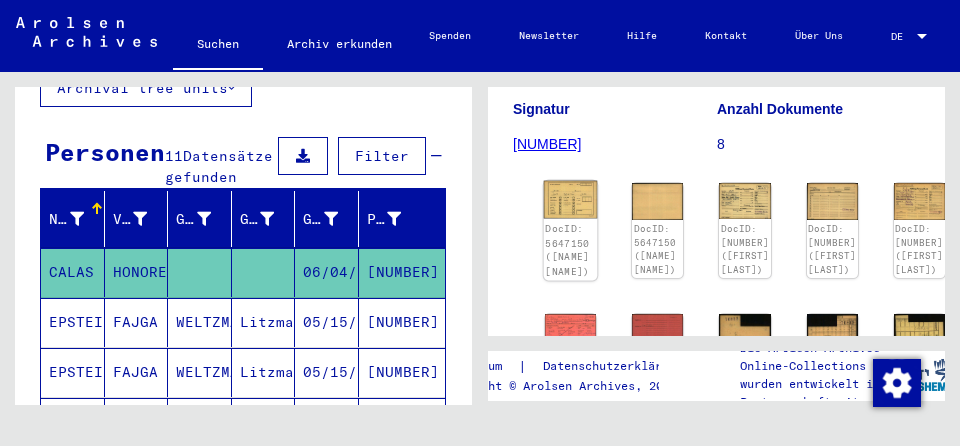 click 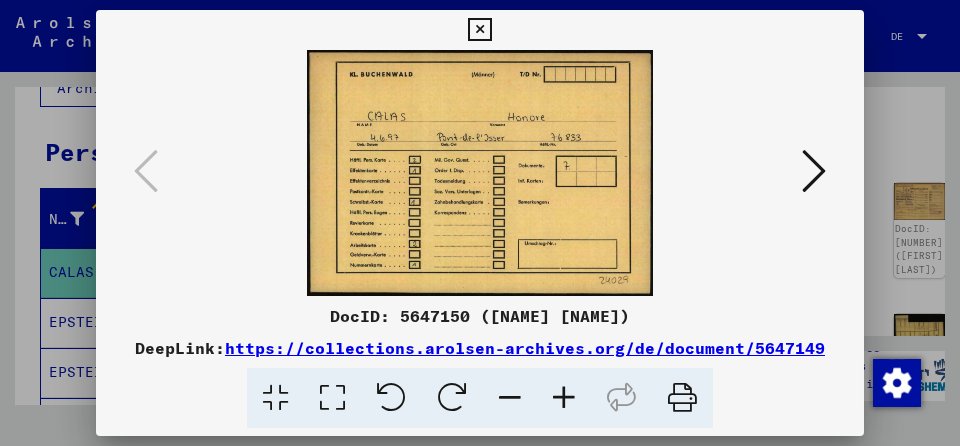 click at bounding box center (814, 171) 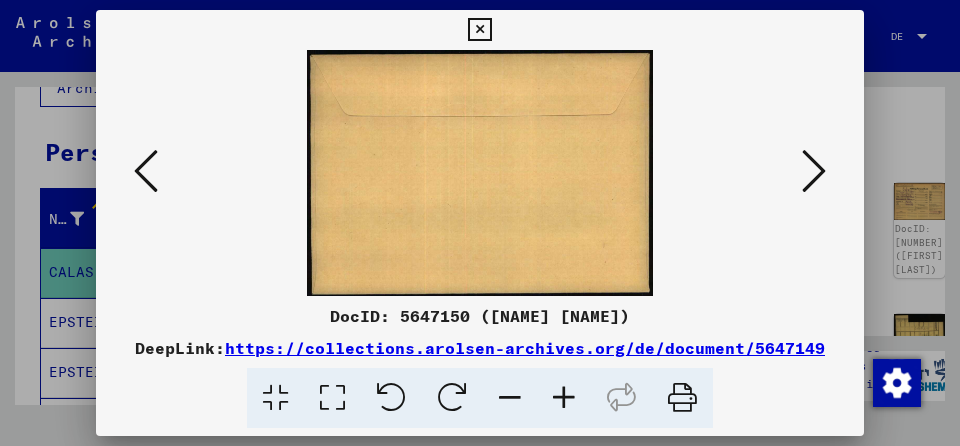 click at bounding box center [814, 171] 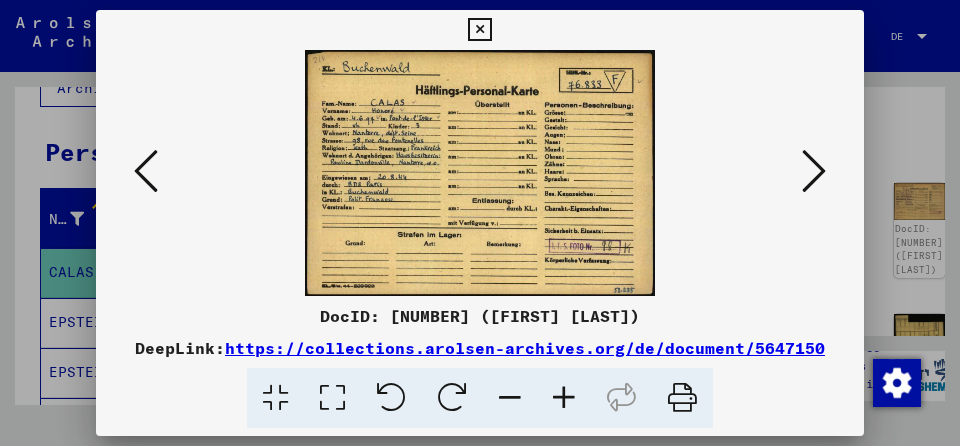 click at bounding box center [814, 171] 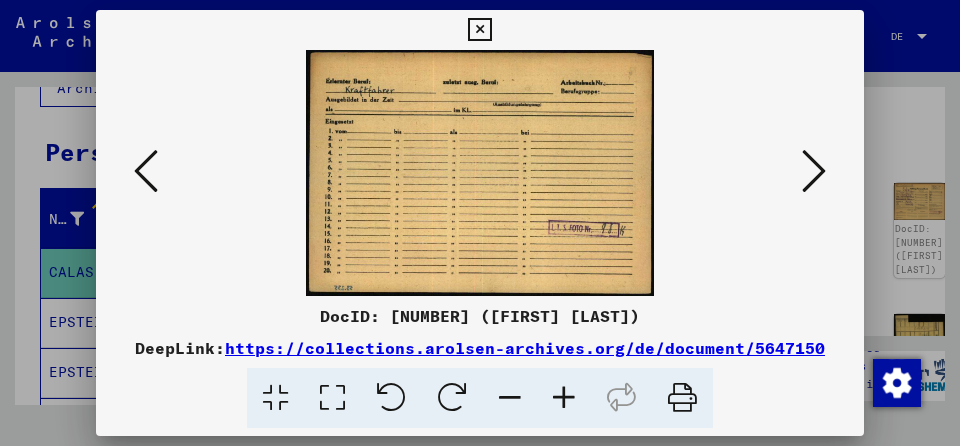 click at bounding box center [814, 171] 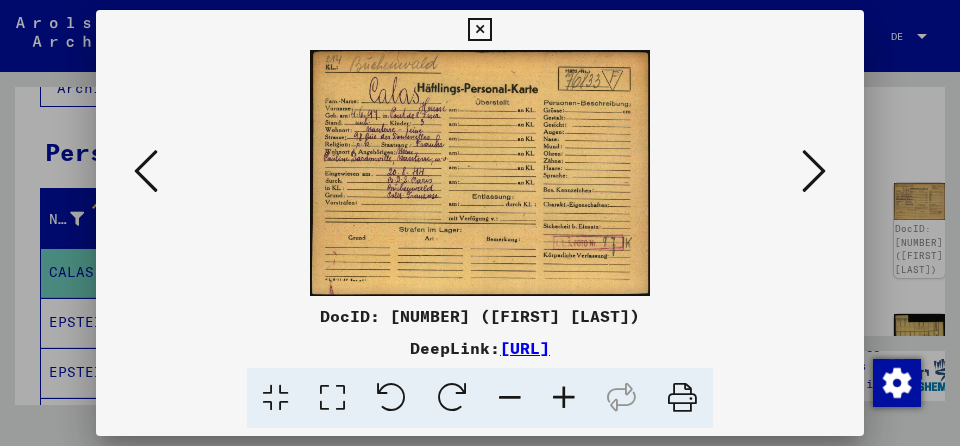 click at bounding box center [814, 171] 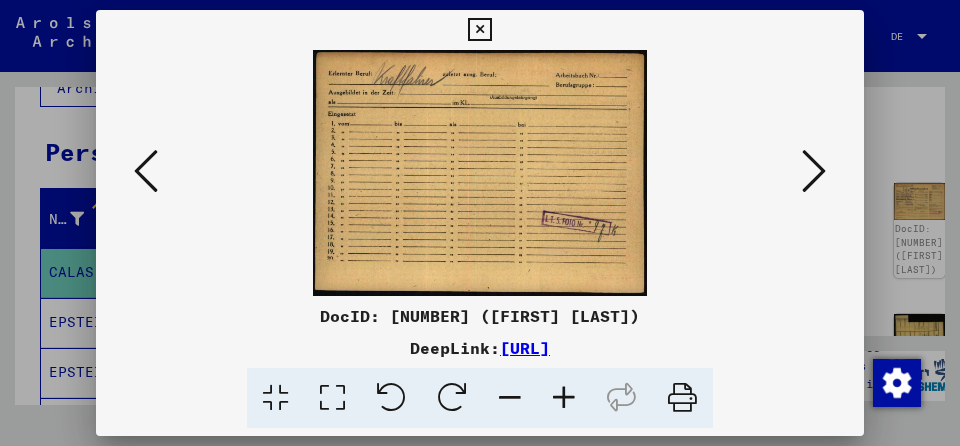 click at bounding box center (814, 171) 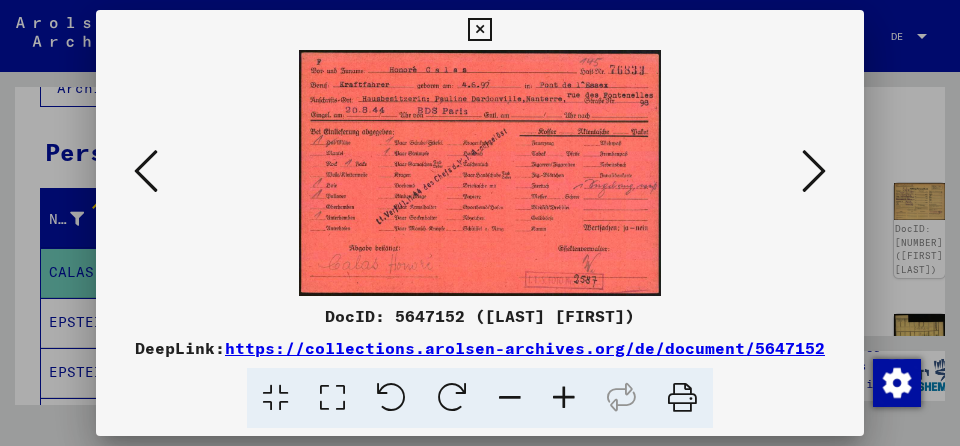 click at bounding box center (814, 171) 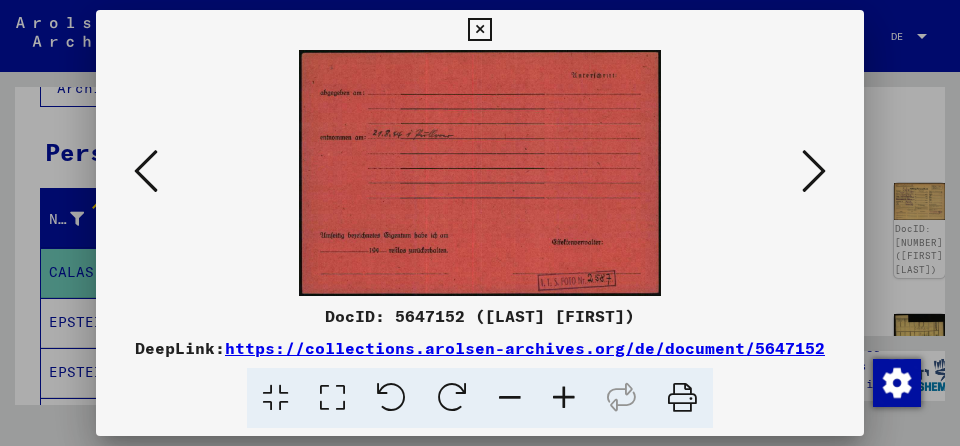 click at bounding box center (814, 171) 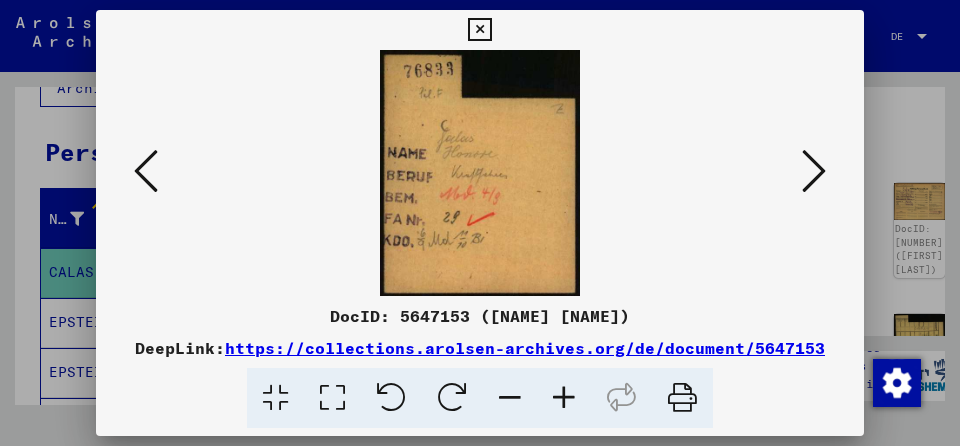 click at bounding box center (814, 171) 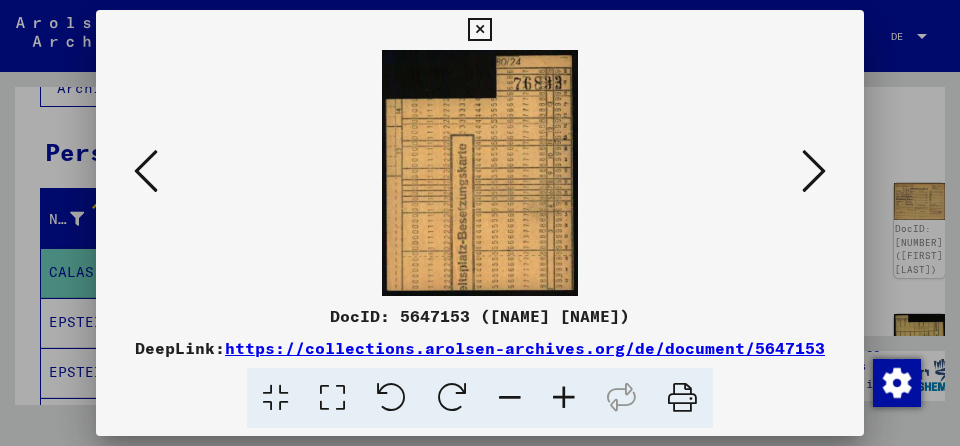 click at bounding box center [814, 171] 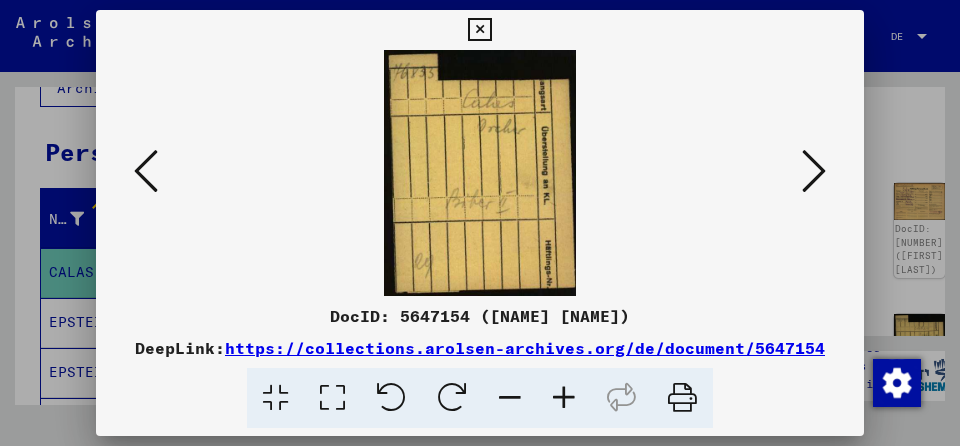 click at bounding box center [814, 171] 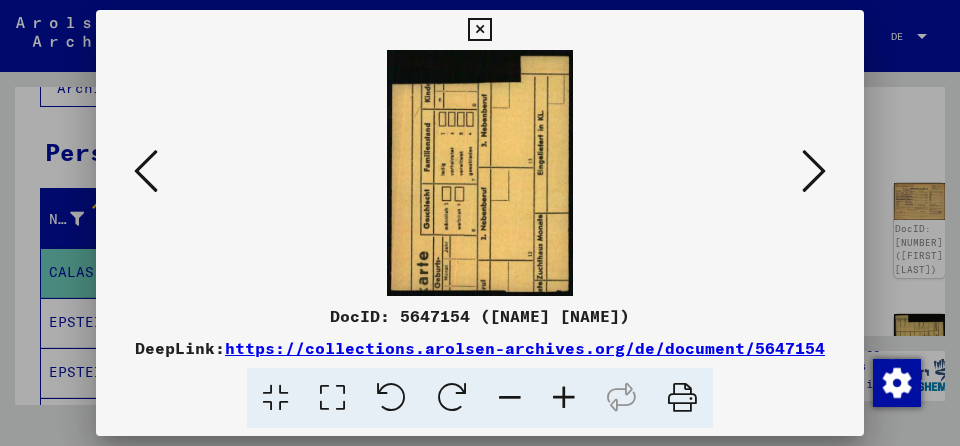 click at bounding box center [814, 171] 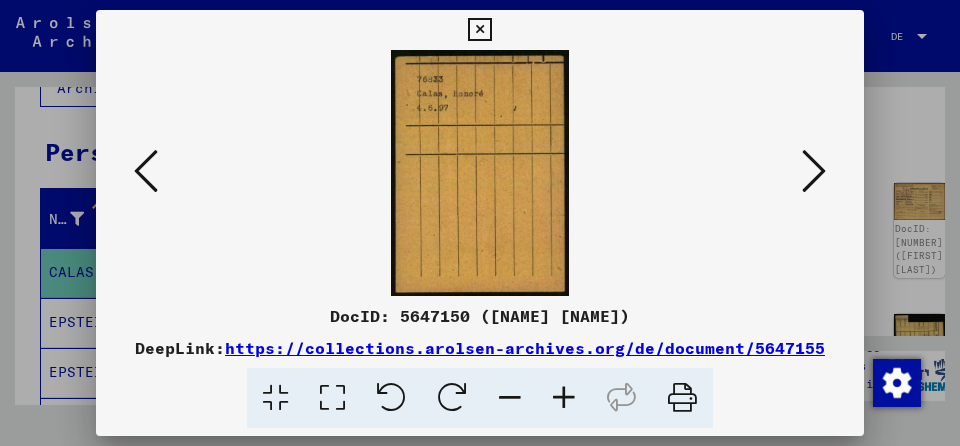 click at bounding box center (814, 171) 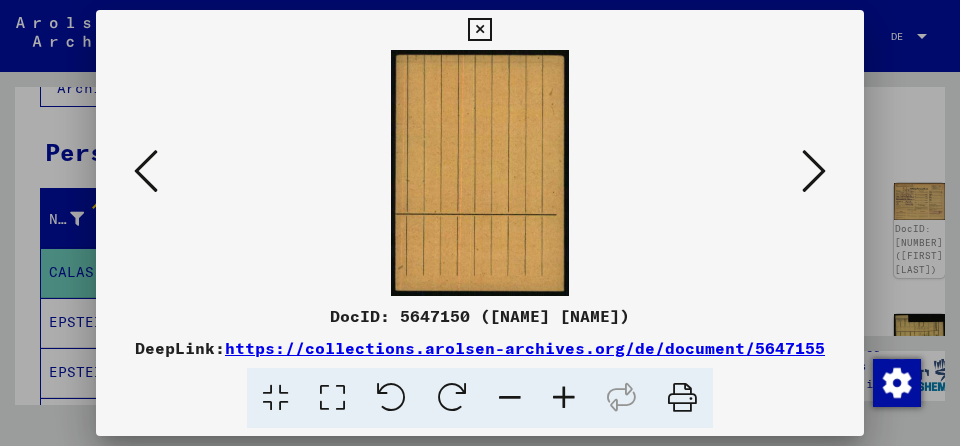 click at bounding box center [814, 171] 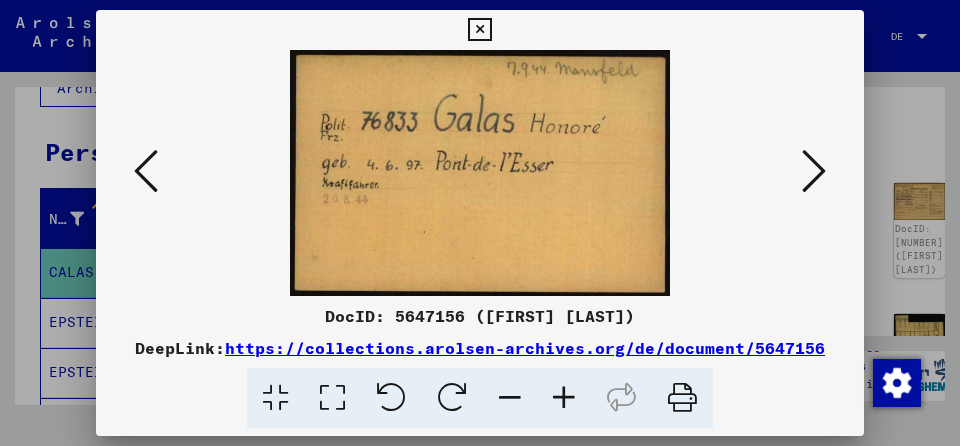 click at bounding box center (814, 171) 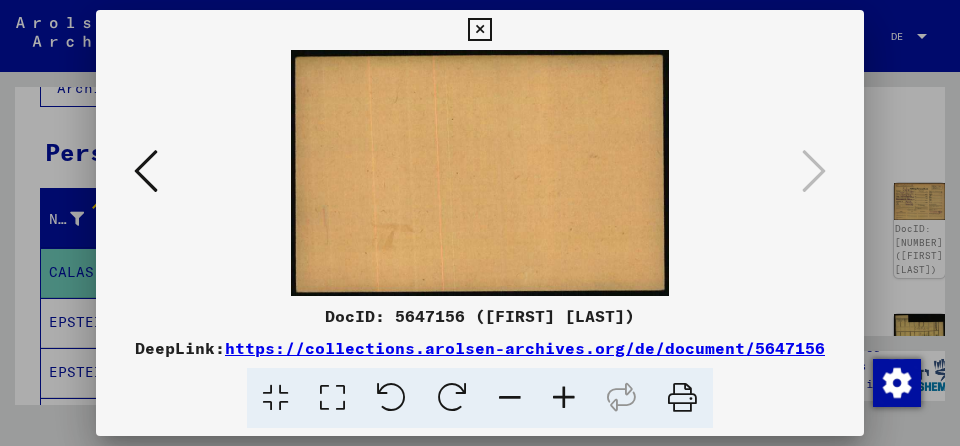 click at bounding box center [146, 171] 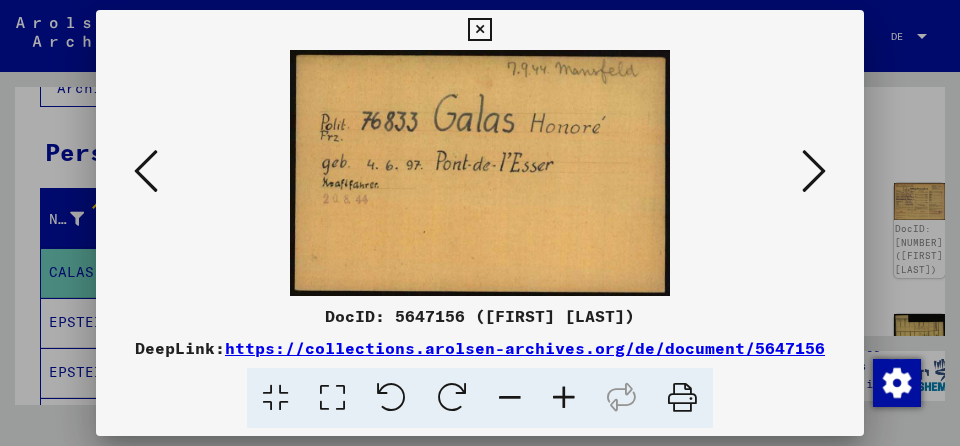 click at bounding box center [146, 171] 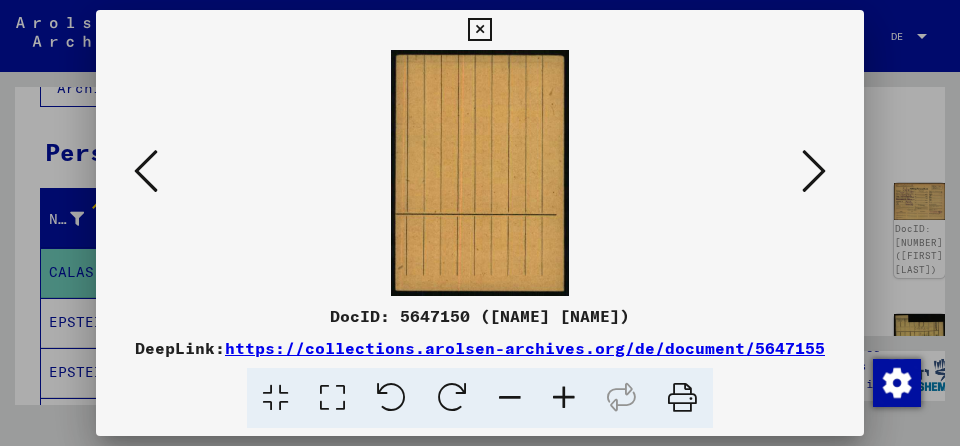 click at bounding box center [146, 171] 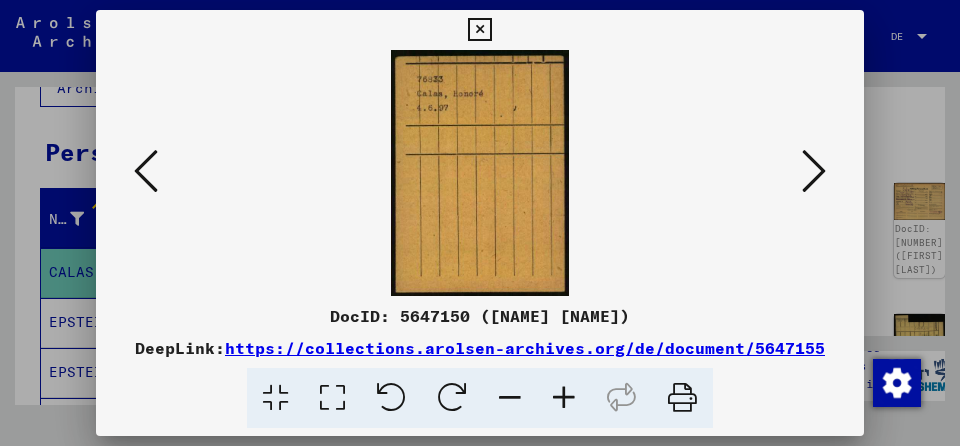 click at bounding box center [146, 171] 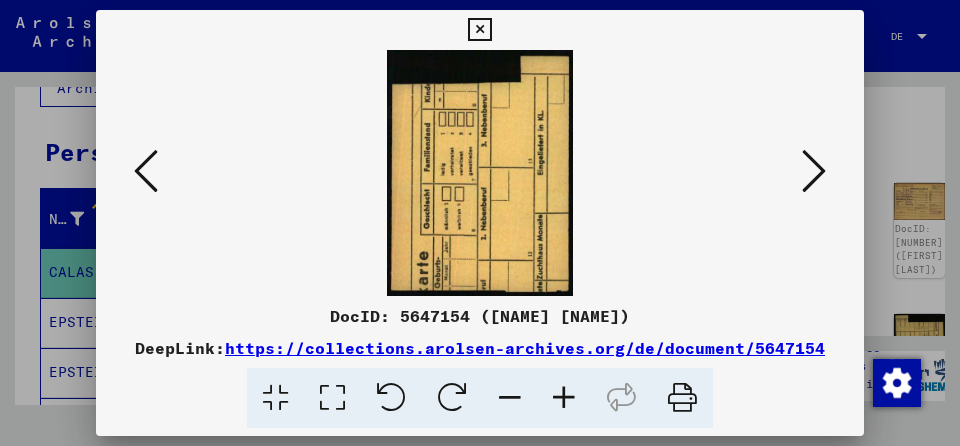 click at bounding box center [146, 171] 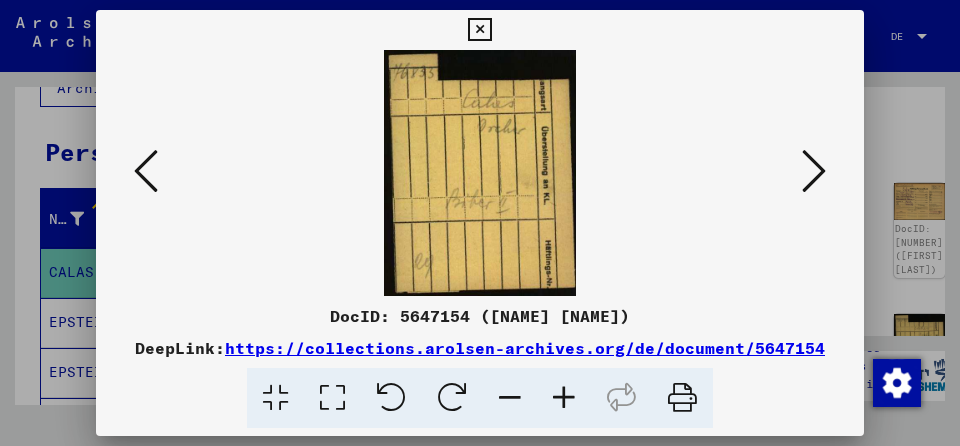 click at bounding box center (146, 171) 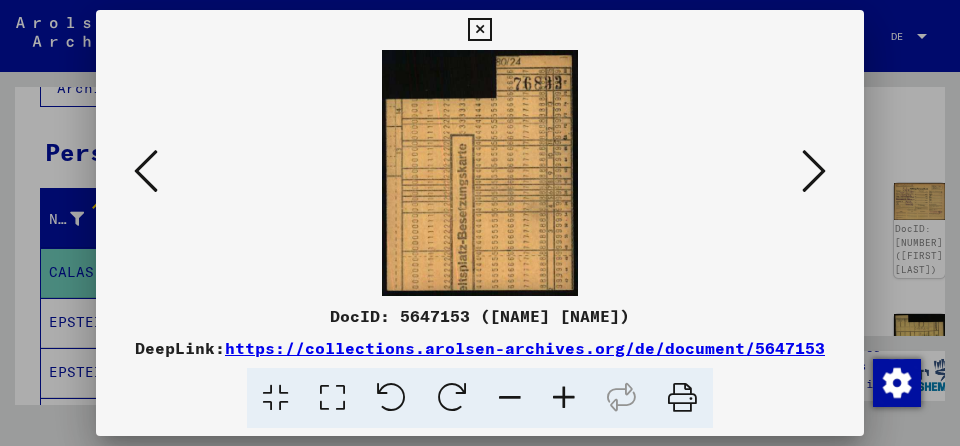 click at bounding box center [146, 171] 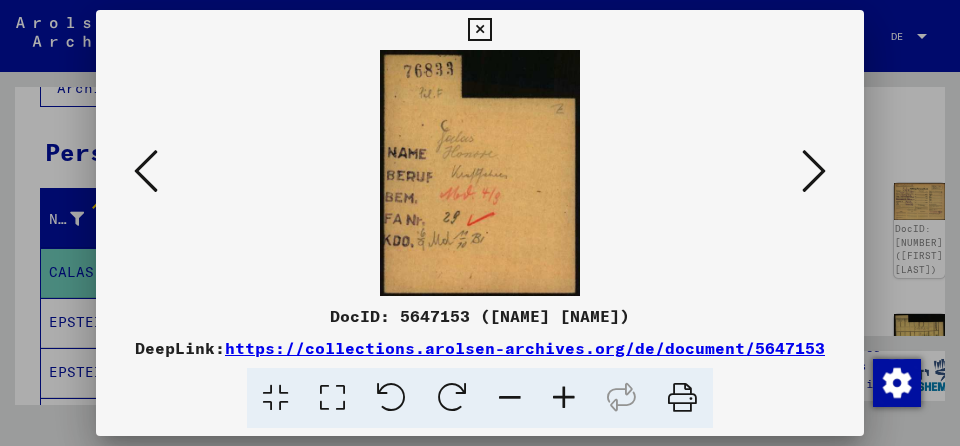 click at bounding box center (146, 171) 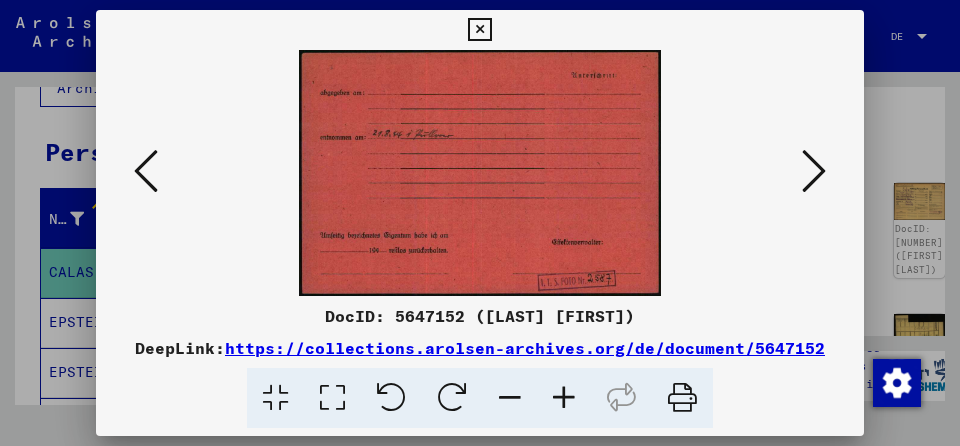 click at bounding box center [146, 171] 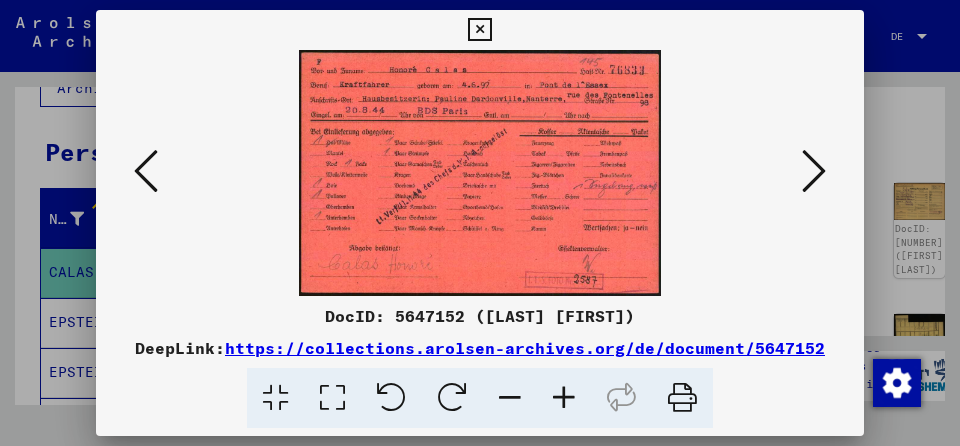 click at bounding box center (146, 171) 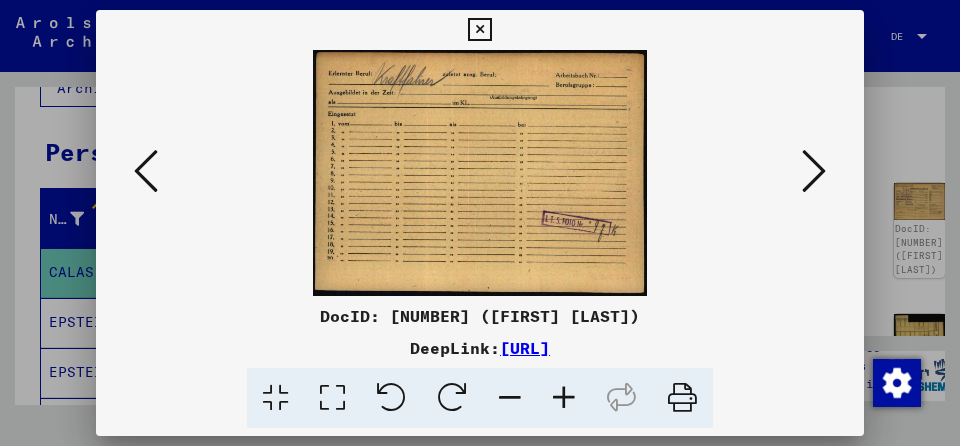 click at bounding box center [146, 171] 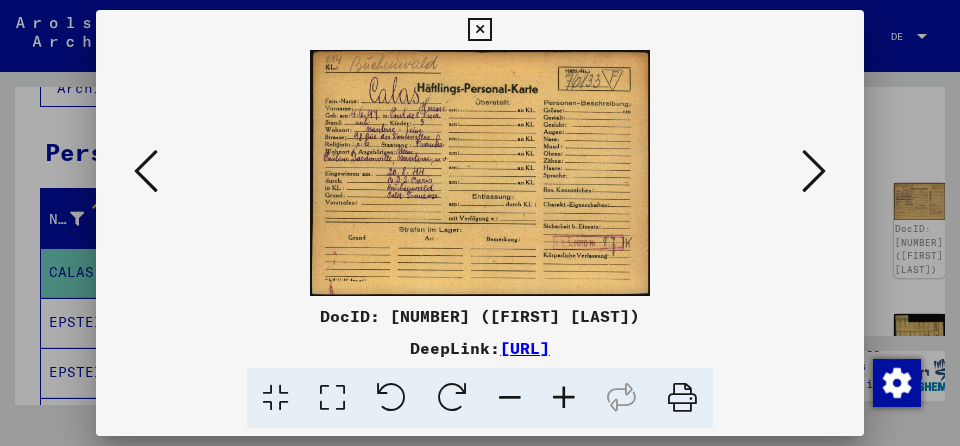 click at bounding box center [146, 171] 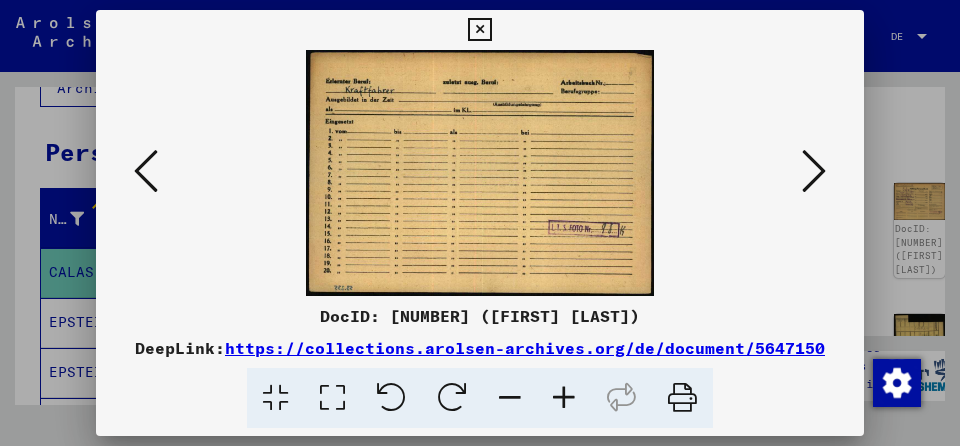 click at bounding box center [146, 171] 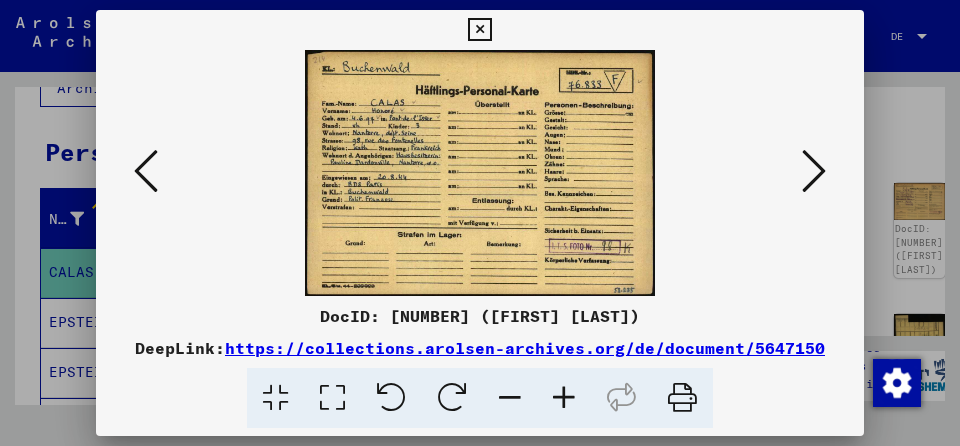 click at bounding box center [479, 30] 